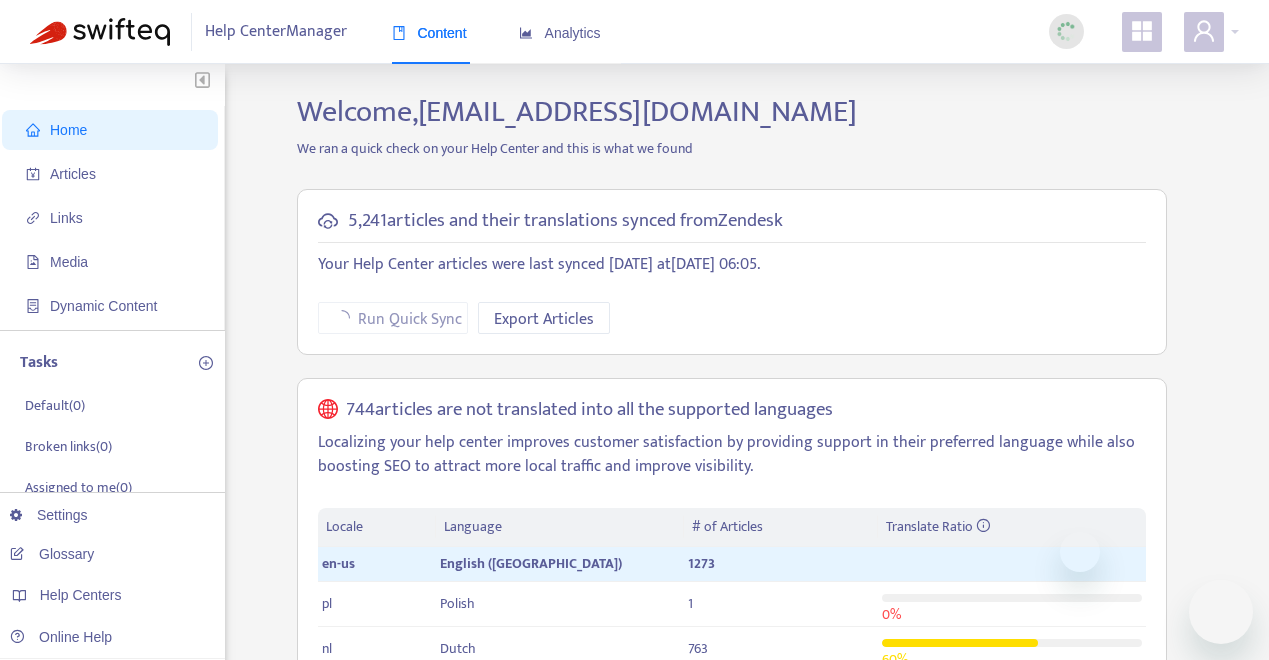 scroll, scrollTop: 0, scrollLeft: 0, axis: both 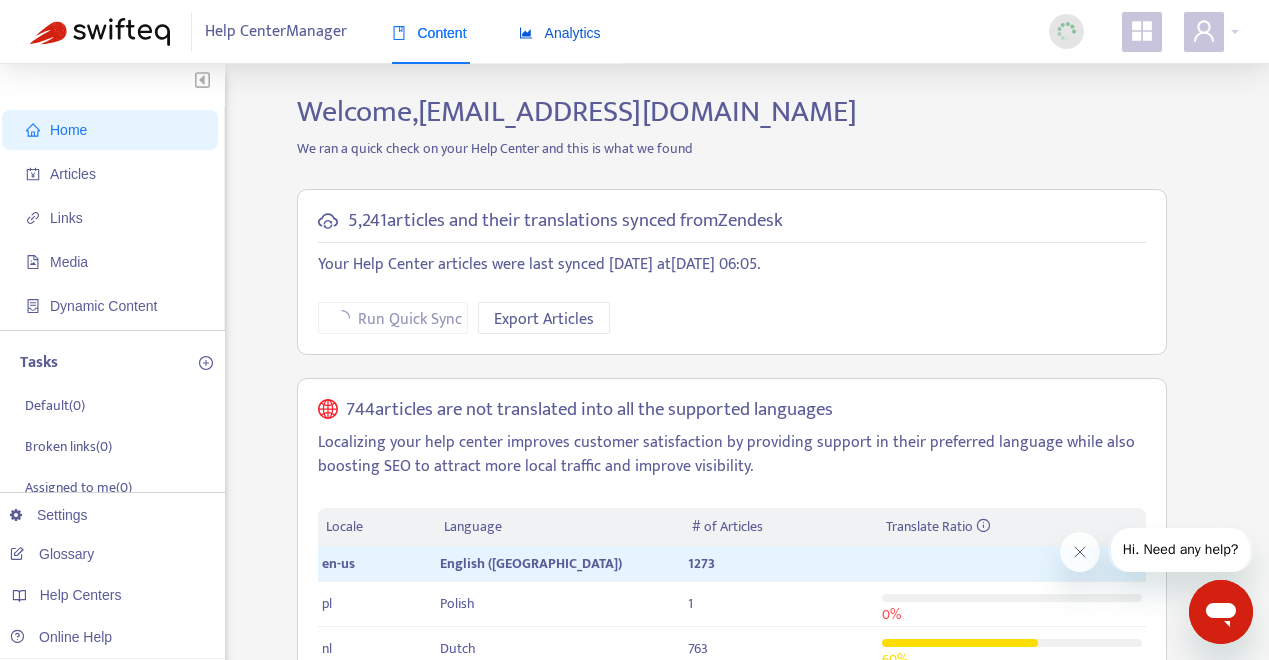 click on "Analytics" at bounding box center [560, 33] 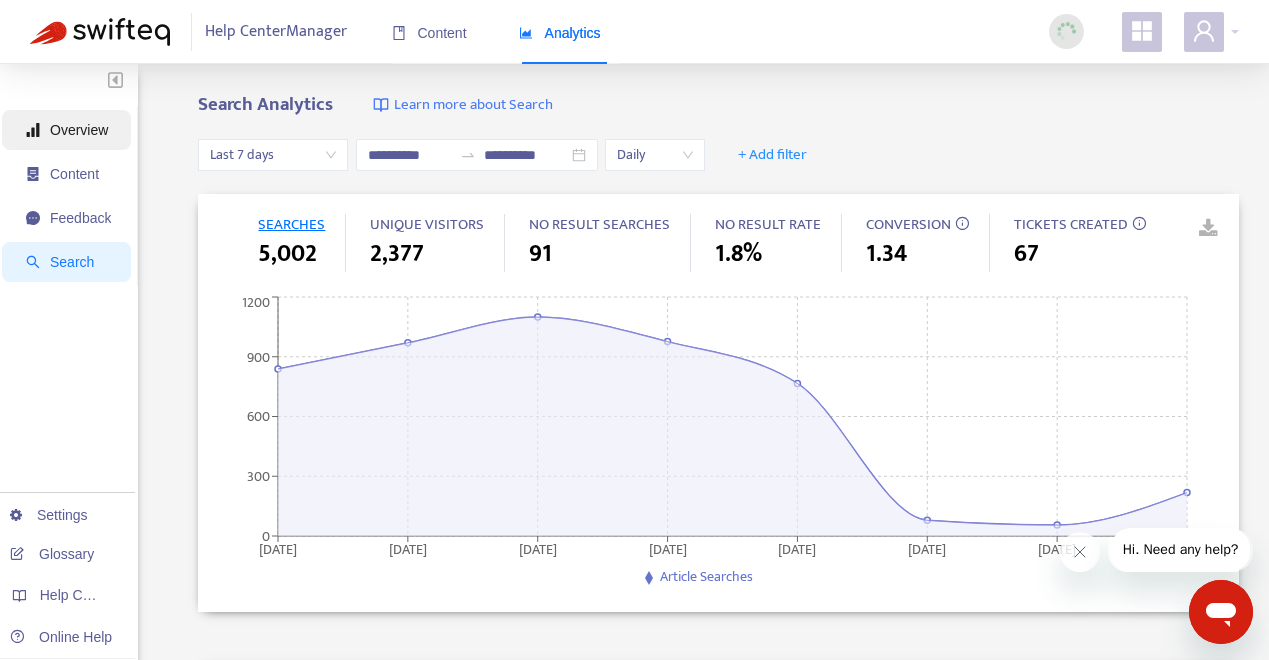 click on "Overview" at bounding box center (79, 130) 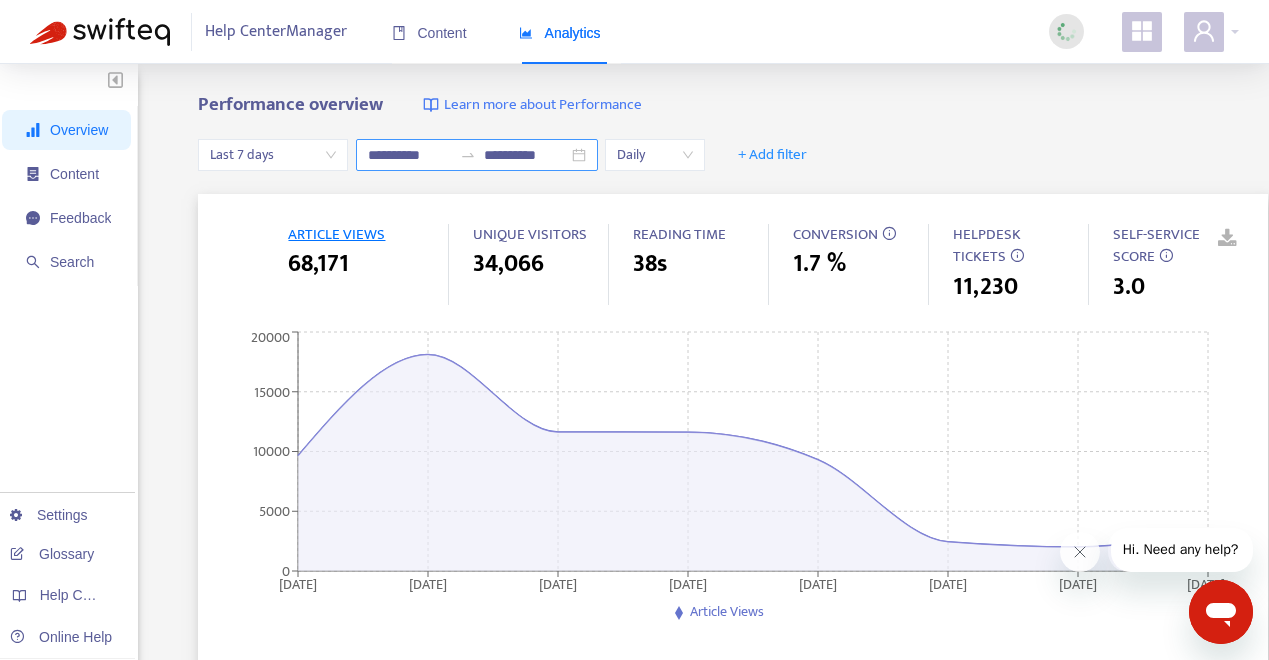 click on "**********" at bounding box center (477, 155) 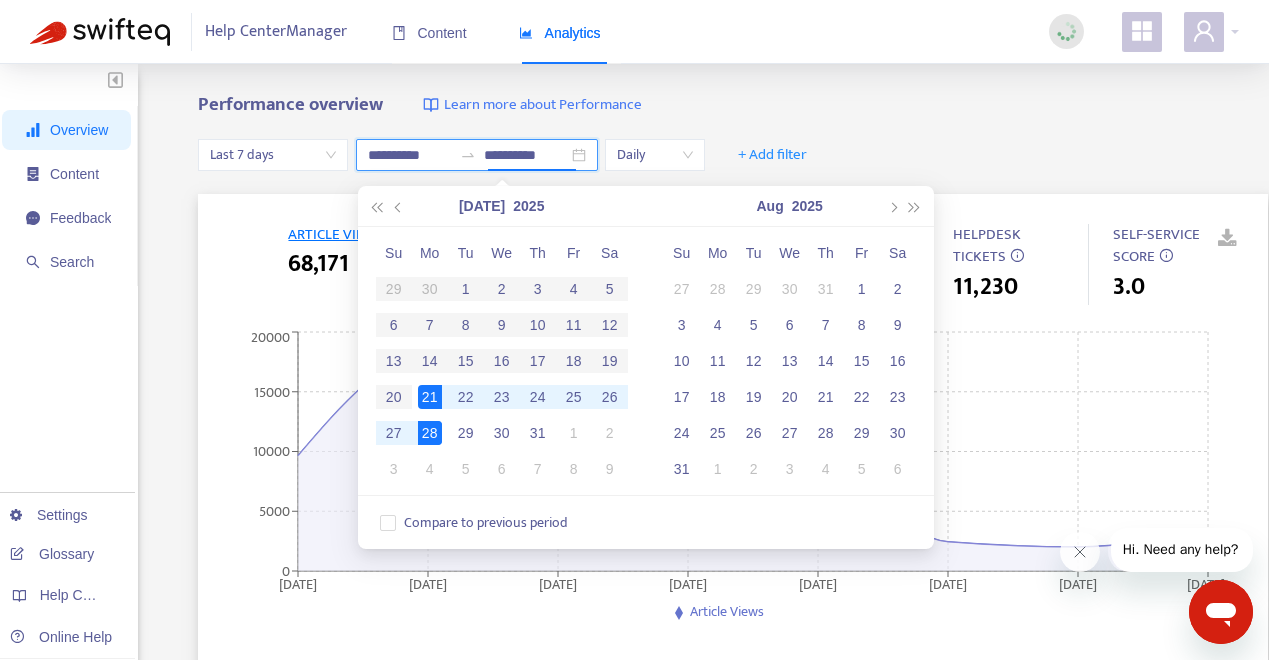 click on "**********" at bounding box center (526, 155) 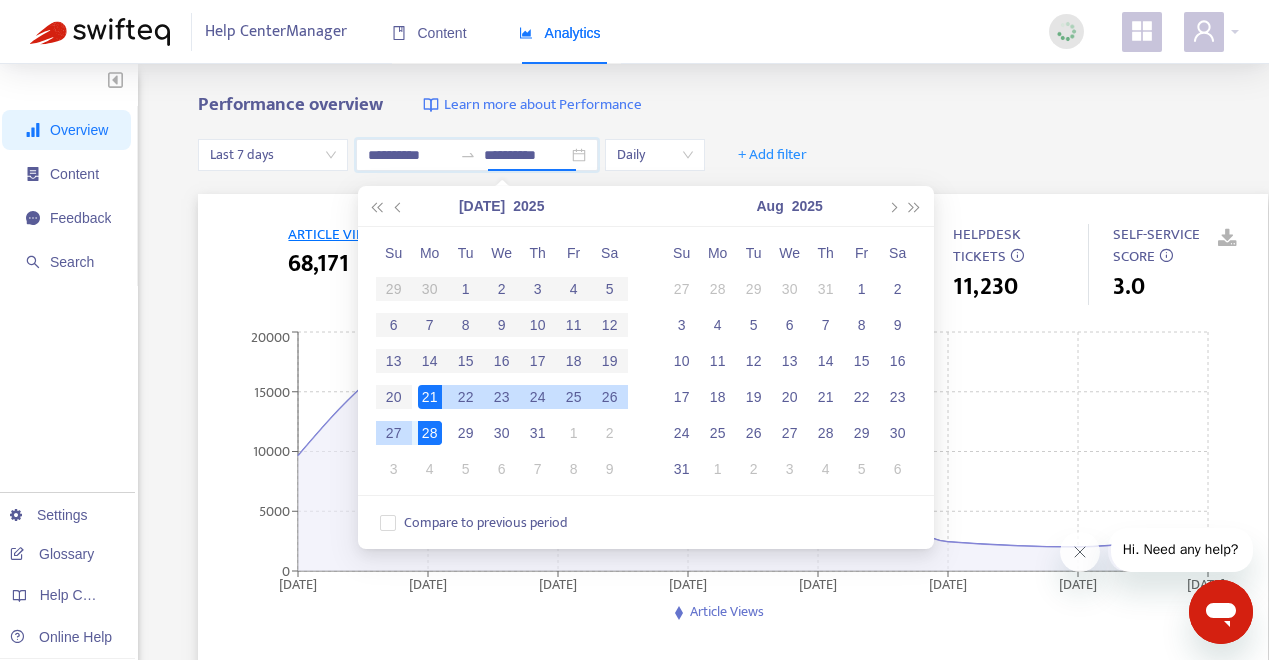 type on "**********" 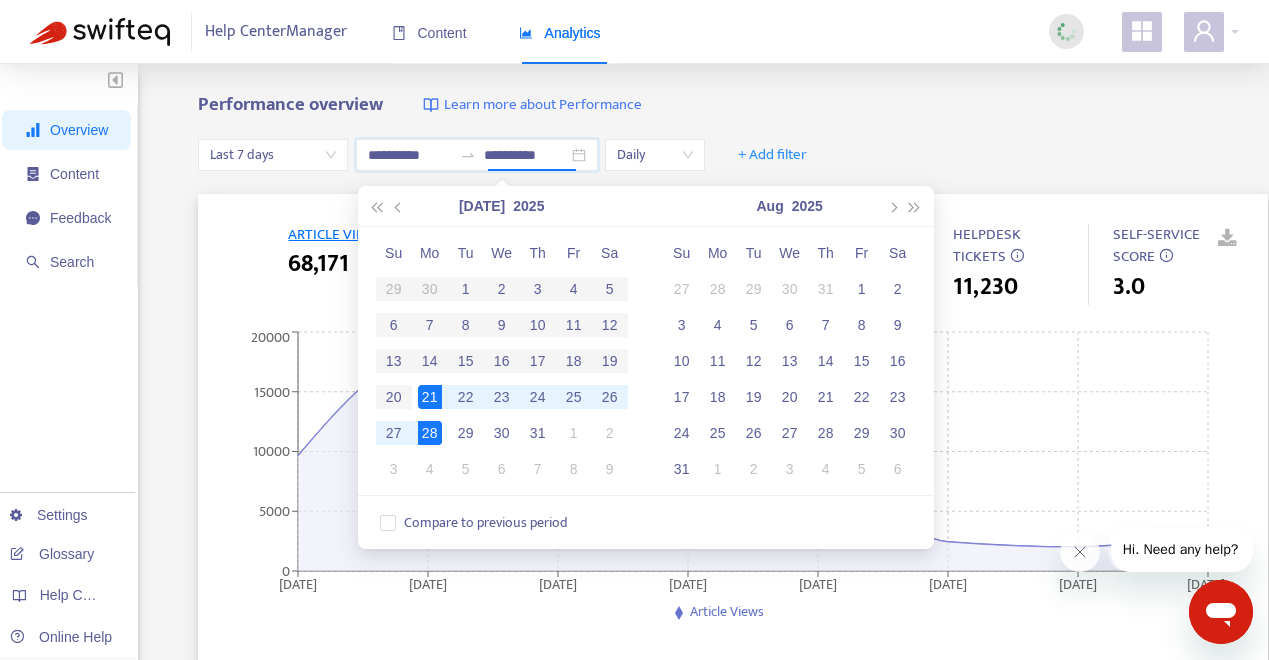 click on "21" at bounding box center (430, 397) 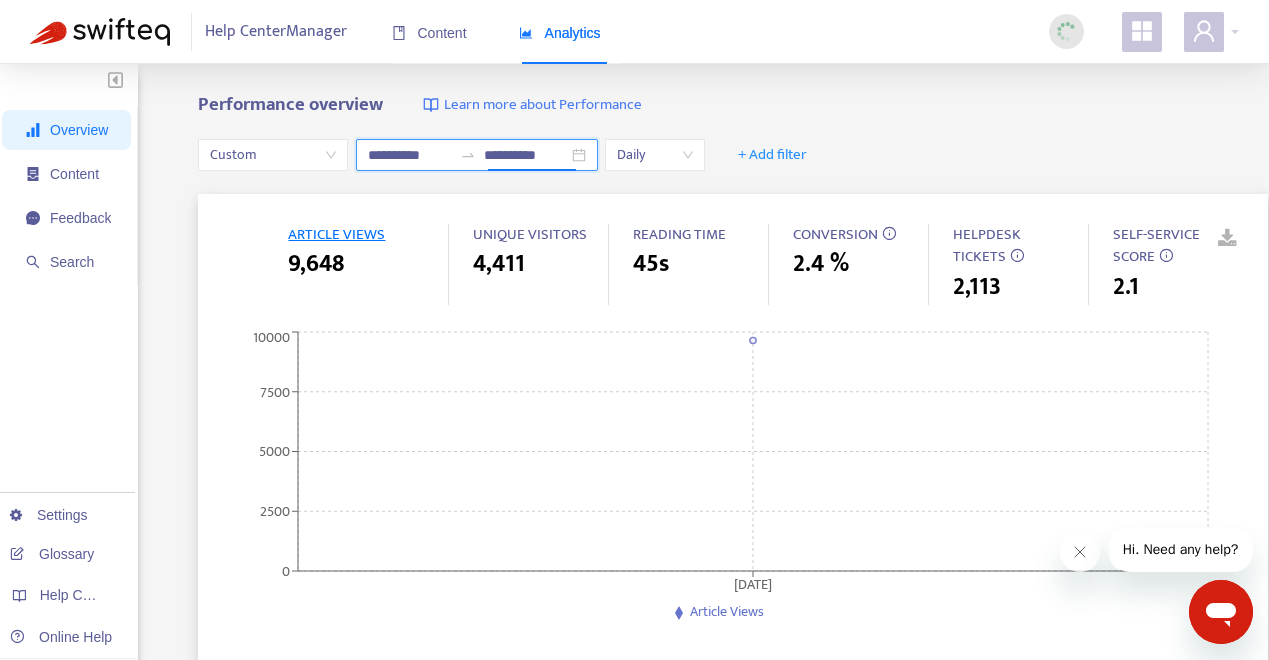 click on "**********" at bounding box center [477, 155] 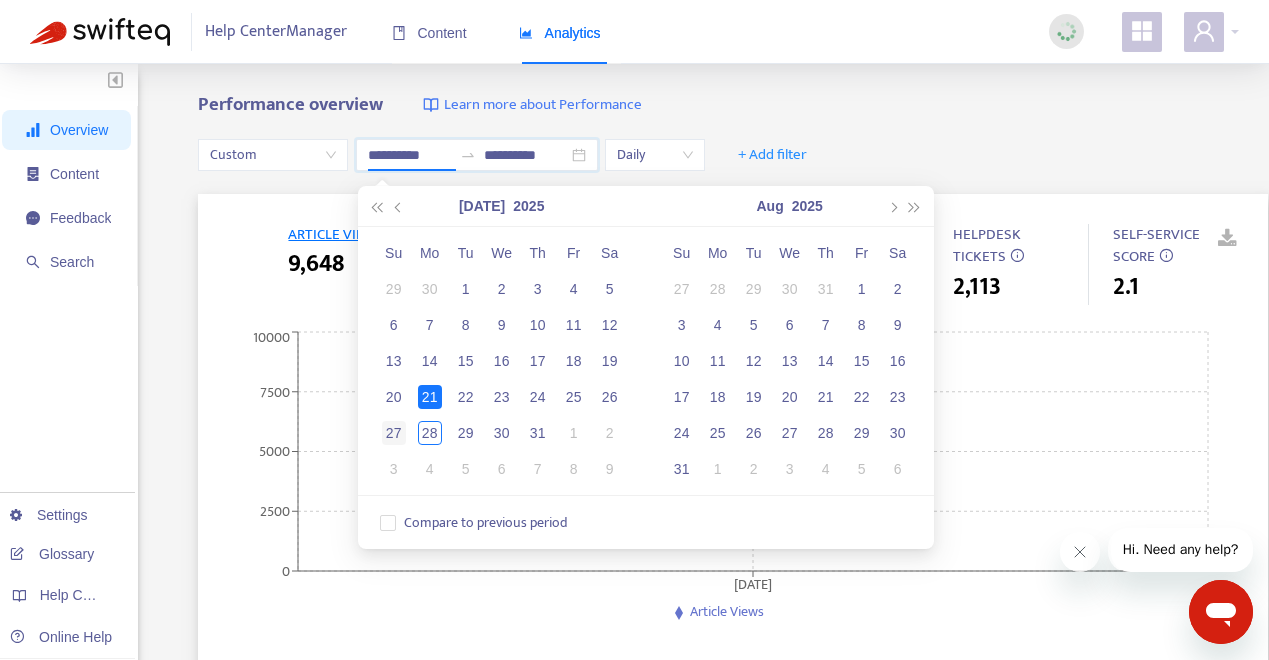 type on "**********" 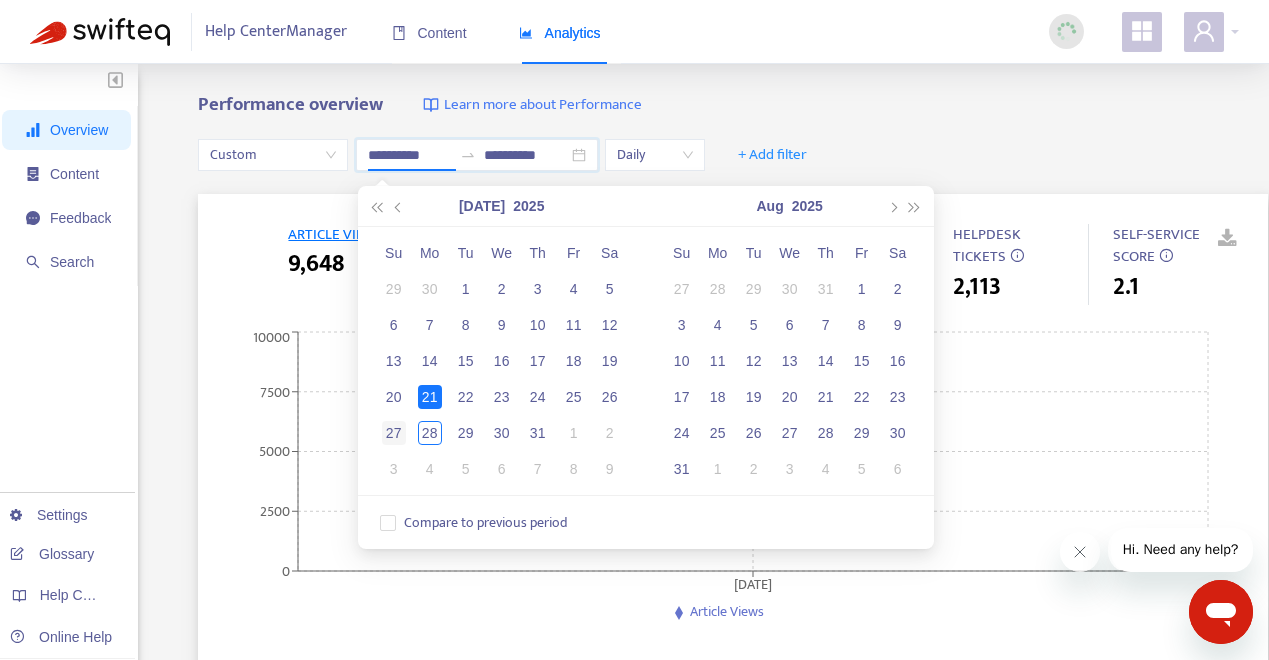 click on "27" at bounding box center [394, 433] 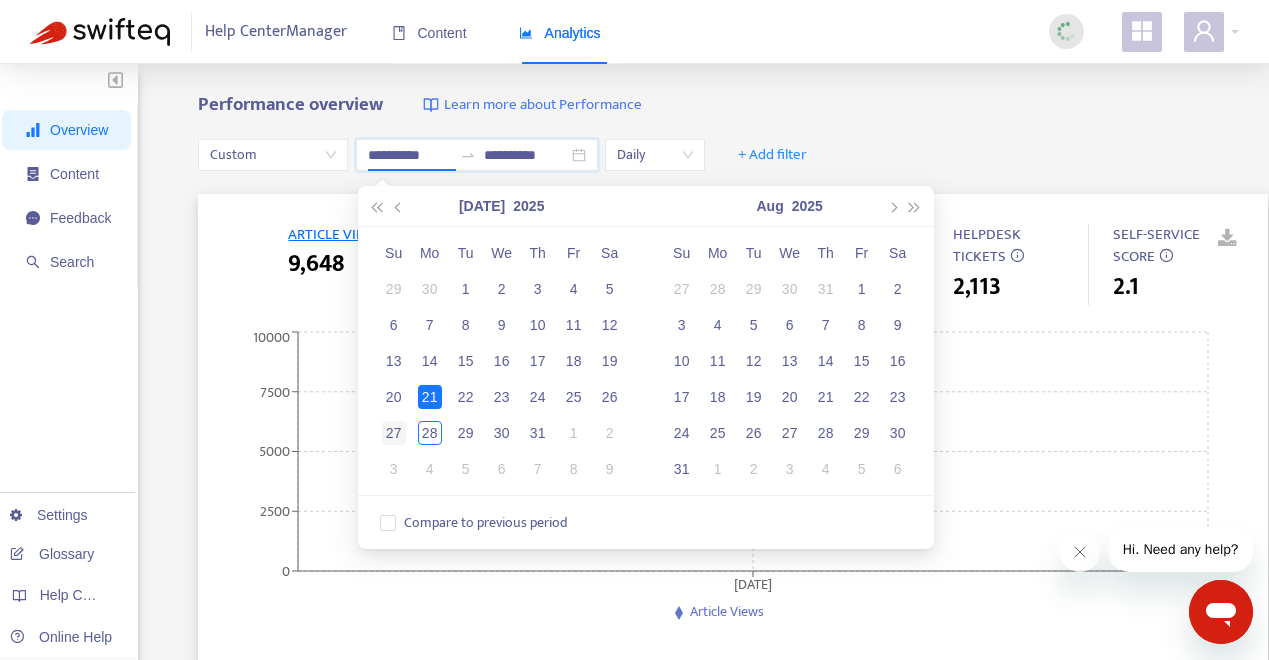 type 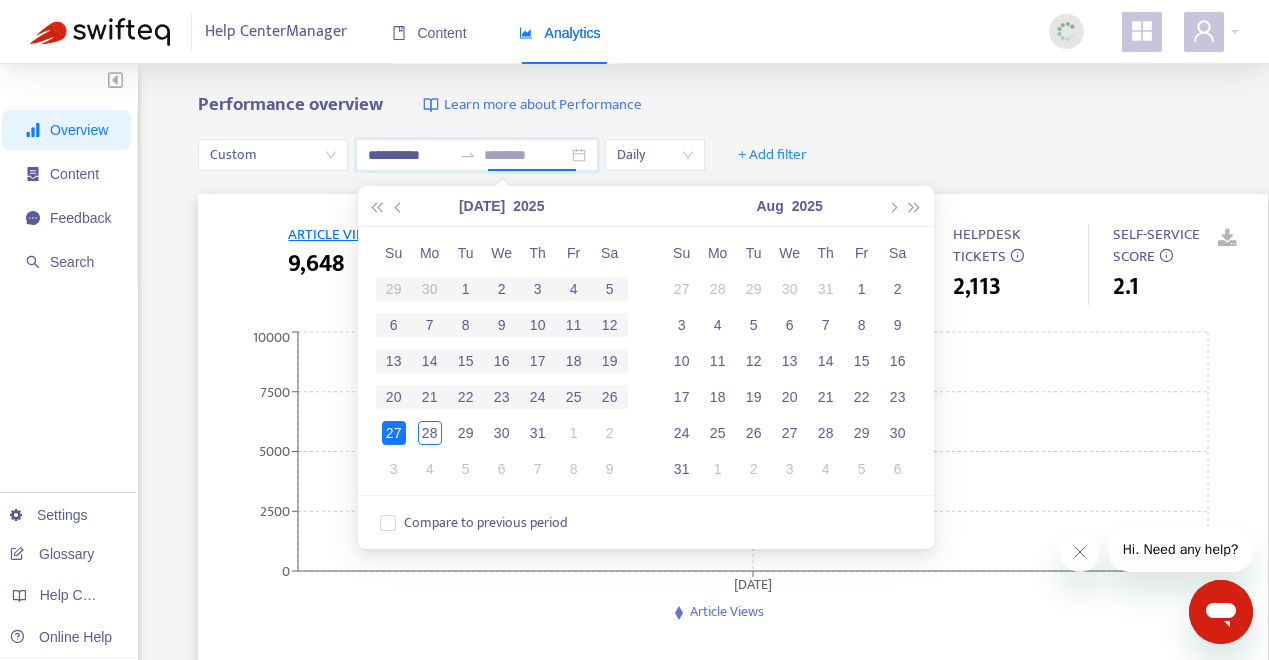 click on "Su Mo Tu We Th Fr Sa 29 30 1 2 3 4 5 6 7 8 9 10 11 12 13 14 15 16 17 18 19 20 21 22 23 24 25 26 27 28 29 30 31 1 2 3 4 5 6 7 8 9" at bounding box center (502, 361) 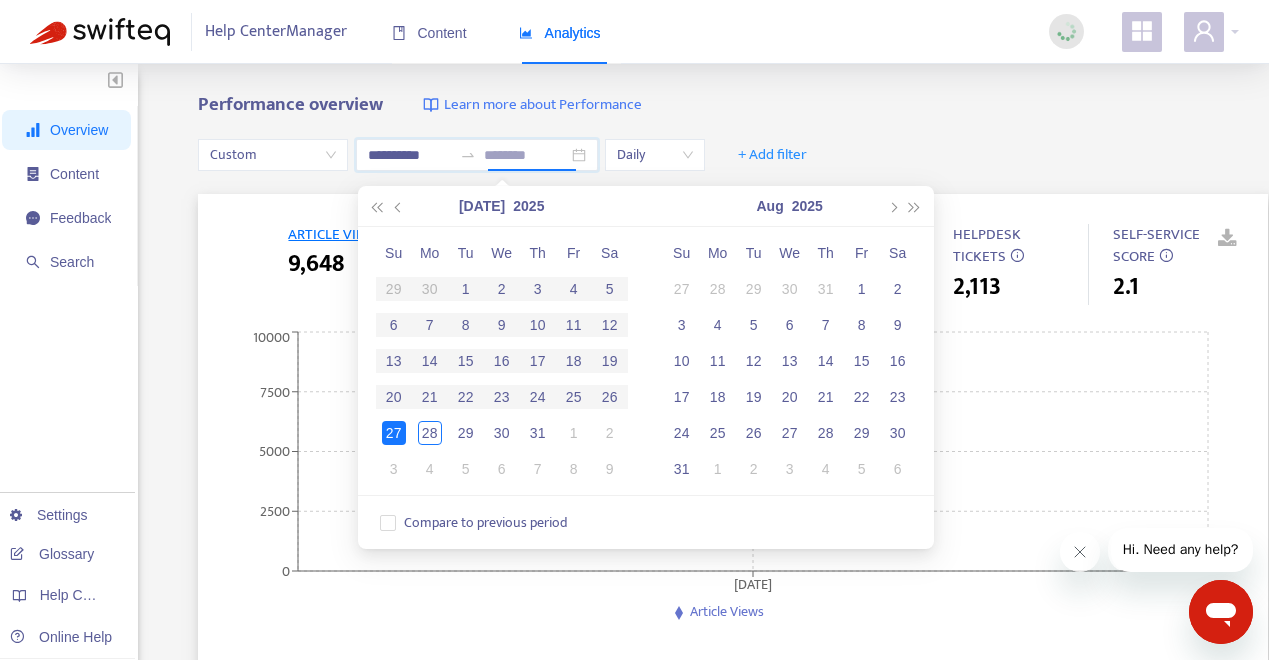 click on "Su Mo Tu We Th Fr Sa 29 30 1 2 3 4 5 6 7 8 9 10 11 12 13 14 15 16 17 18 19 20 21 22 23 24 25 26 27 28 29 30 31 1 2 3 4 5 6 7 8 9" at bounding box center (502, 361) 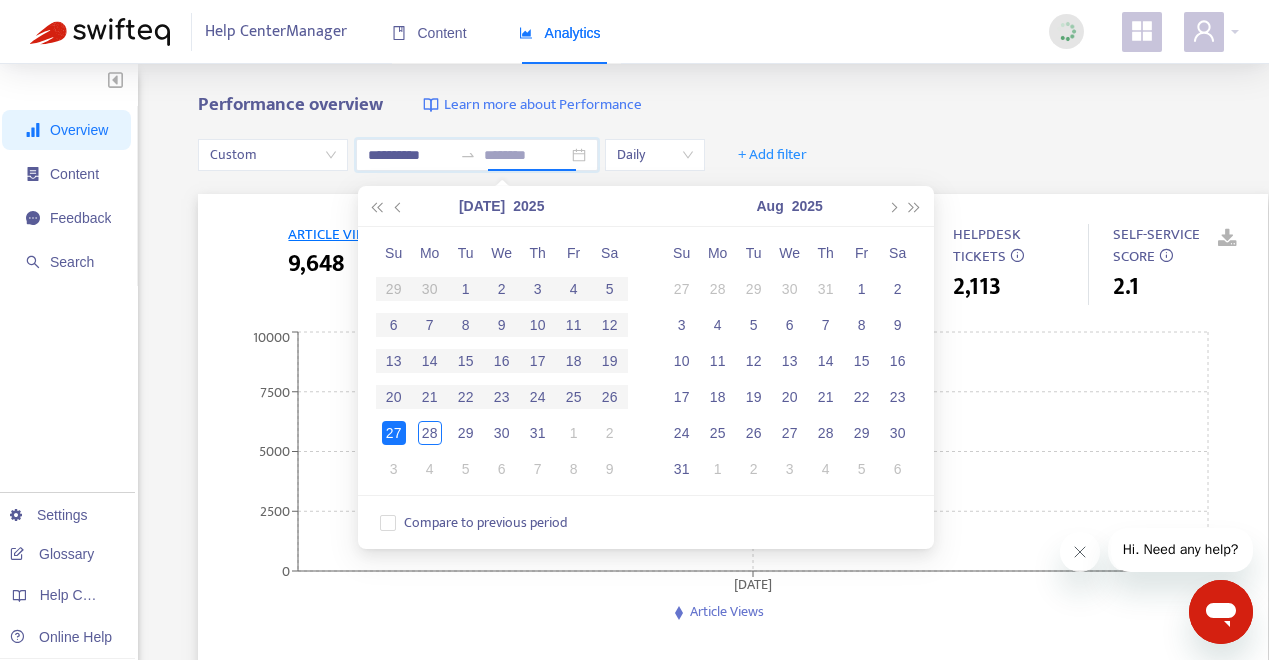 click on "Su Mo Tu We Th Fr Sa 29 30 1 2 3 4 5 6 7 8 9 10 11 12 13 14 15 16 17 18 19 20 21 22 23 24 25 26 27 28 29 30 31 1 2 3 4 5 6 7 8 9" at bounding box center [502, 361] 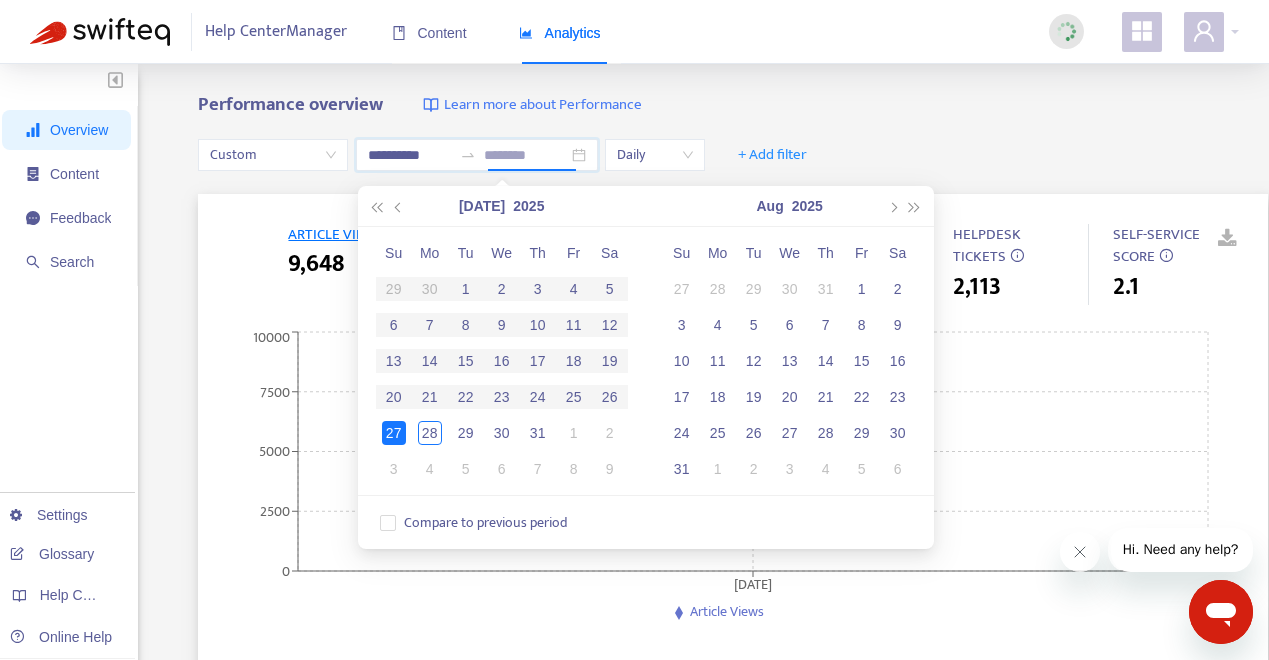 click on "Su Mo Tu We Th Fr Sa 29 30 1 2 3 4 5 6 7 8 9 10 11 12 13 14 15 16 17 18 19 20 21 22 23 24 25 26 27 28 29 30 31 1 2 3 4 5 6 7 8 9" at bounding box center (502, 361) 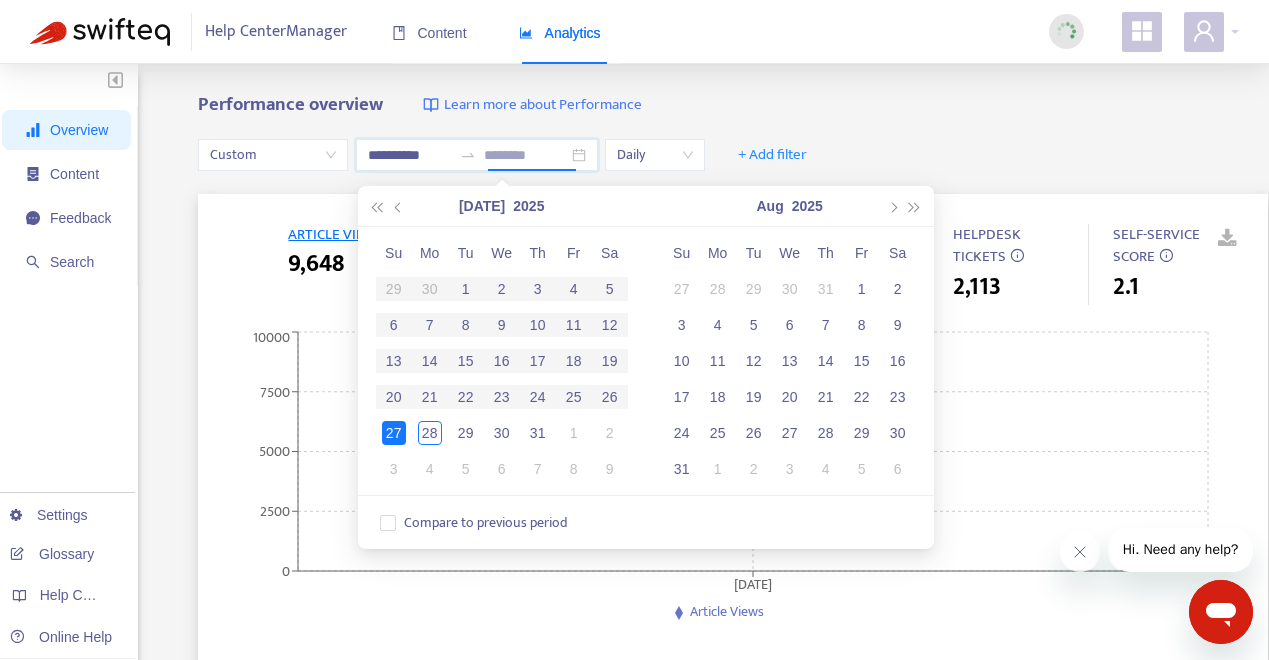 click on "Su Mo Tu We Th Fr Sa 29 30 1 2 3 4 5 6 7 8 9 10 11 12 13 14 15 16 17 18 19 20 21 22 23 24 25 26 27 28 29 30 31 1 2 3 4 5 6 7 8 9" at bounding box center [502, 361] 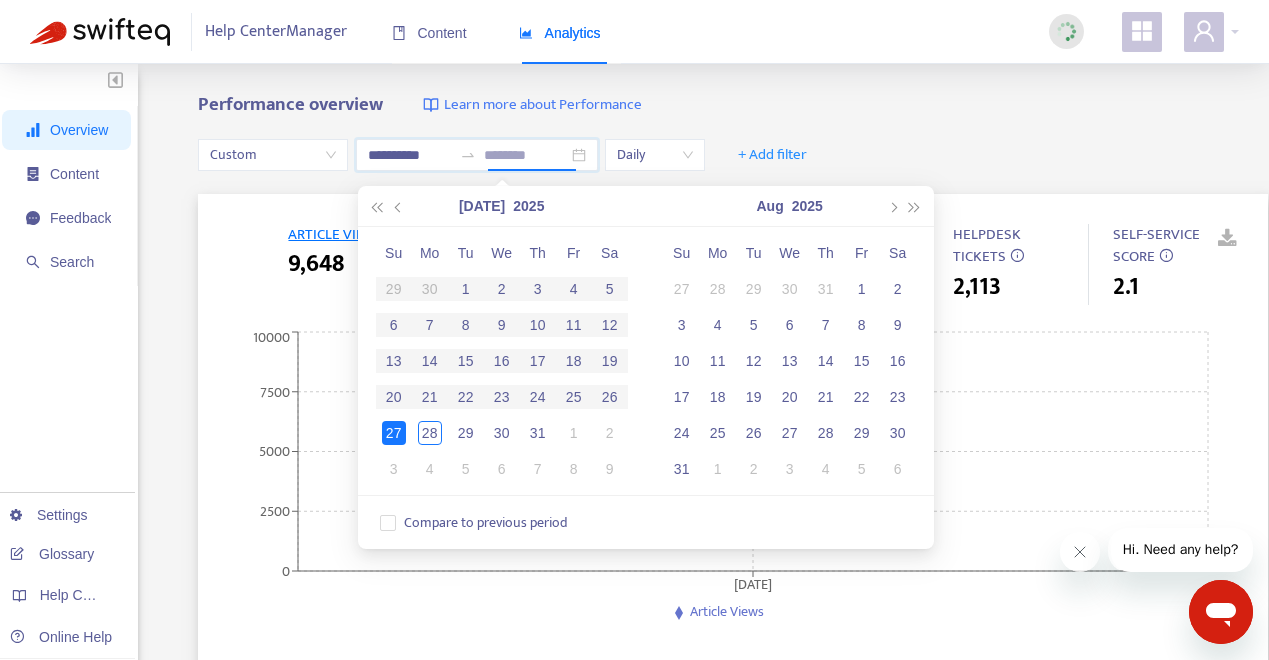 click on "Su Mo Tu We Th Fr Sa 29 30 1 2 3 4 5 6 7 8 9 10 11 12 13 14 15 16 17 18 19 20 21 22 23 24 25 26 27 28 29 30 31 1 2 3 4 5 6 7 8 9" at bounding box center (502, 361) 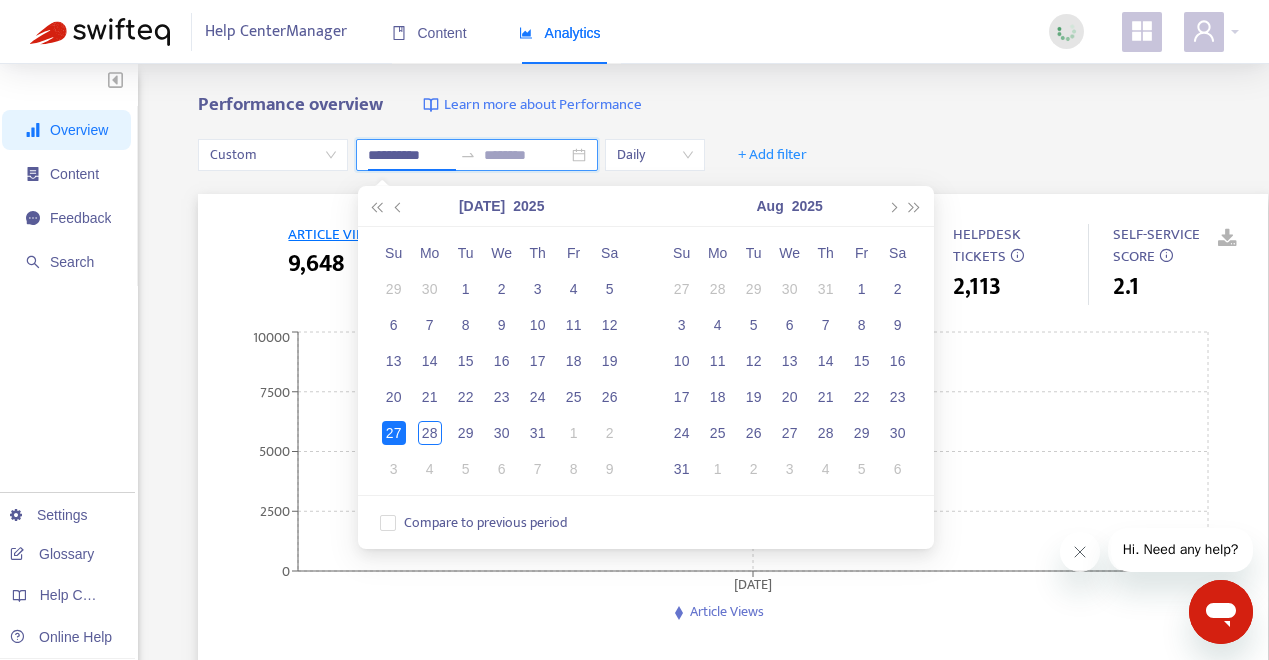 click on "**********" at bounding box center [410, 155] 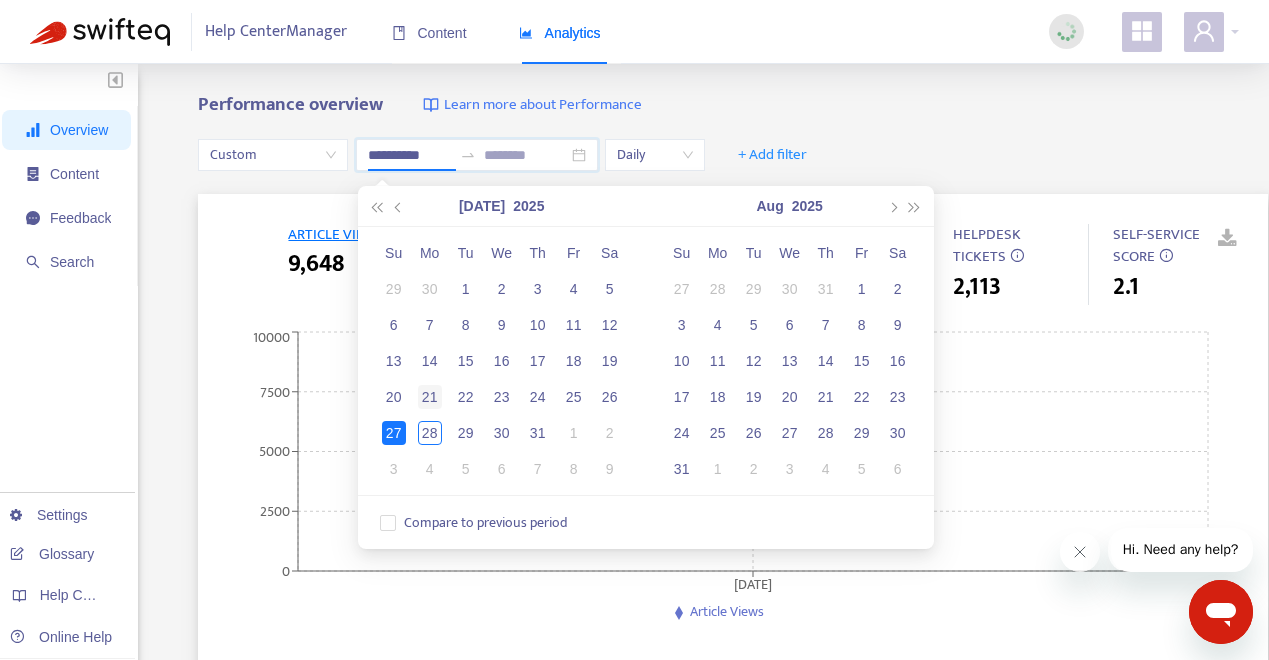 type on "**********" 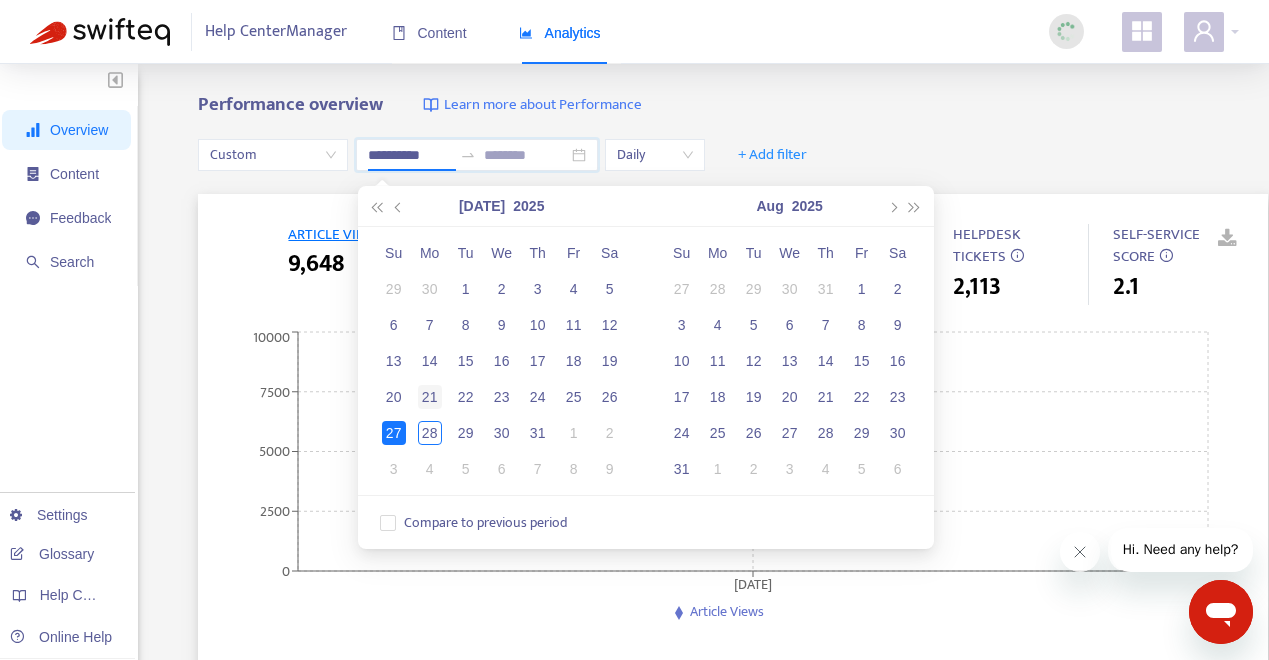 click on "21" at bounding box center [430, 397] 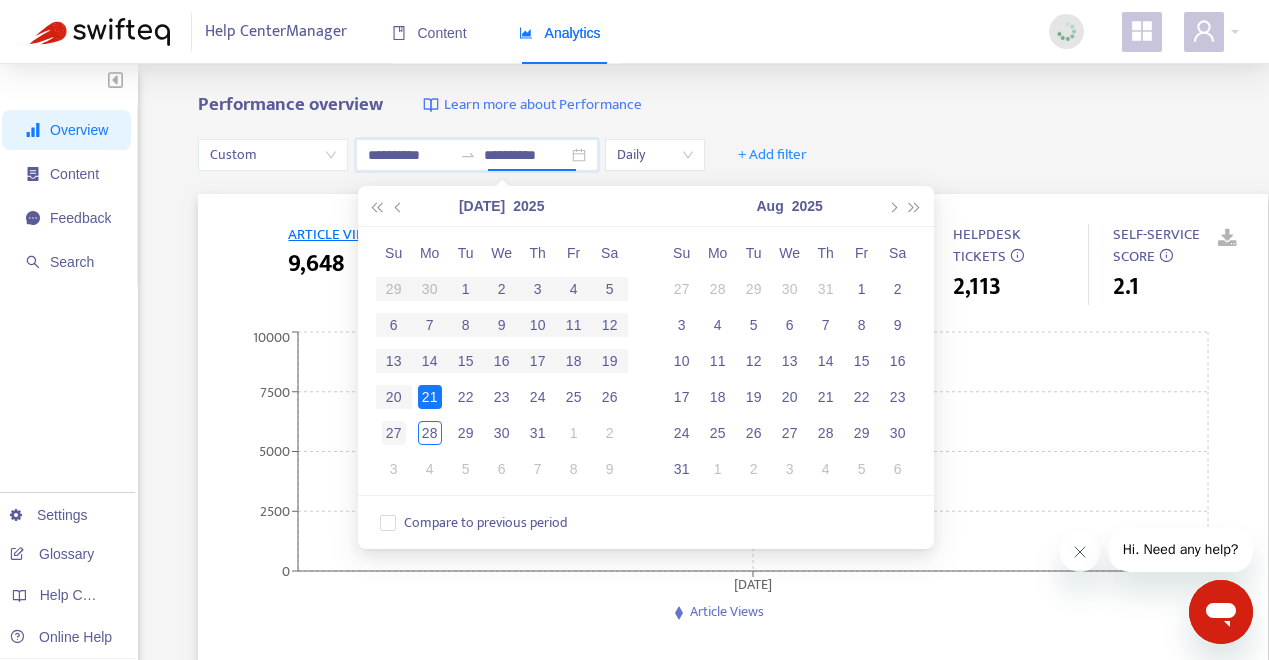 type on "**********" 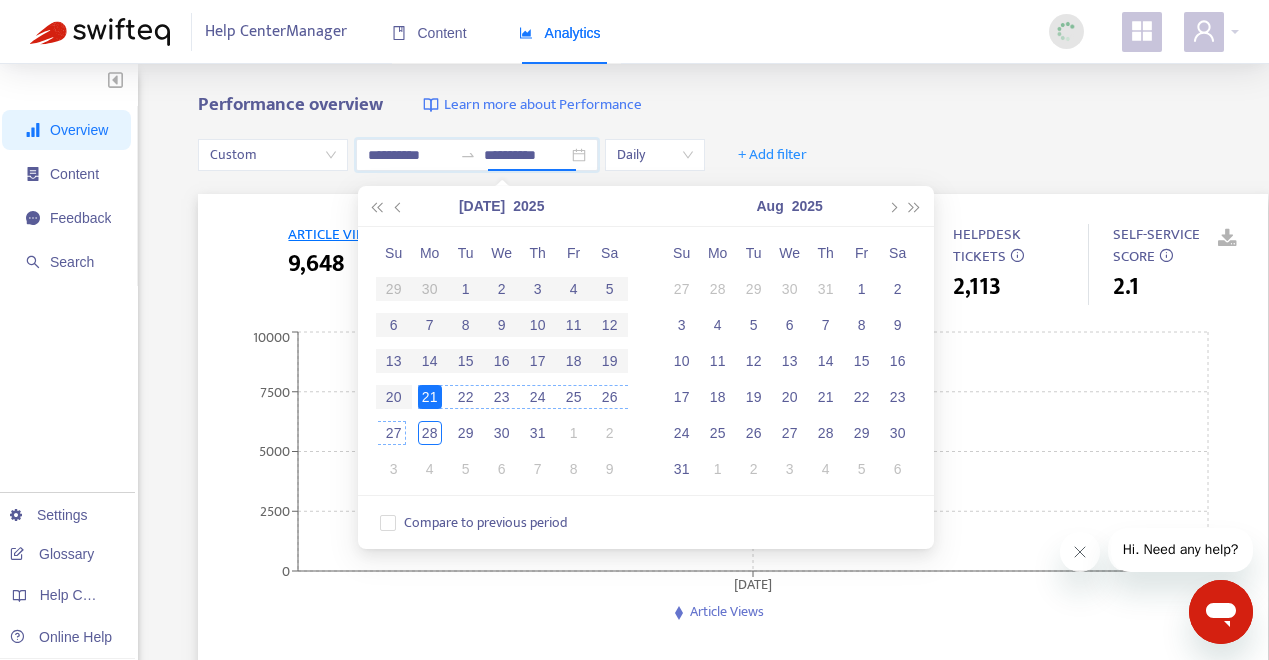 click on "27" at bounding box center (394, 433) 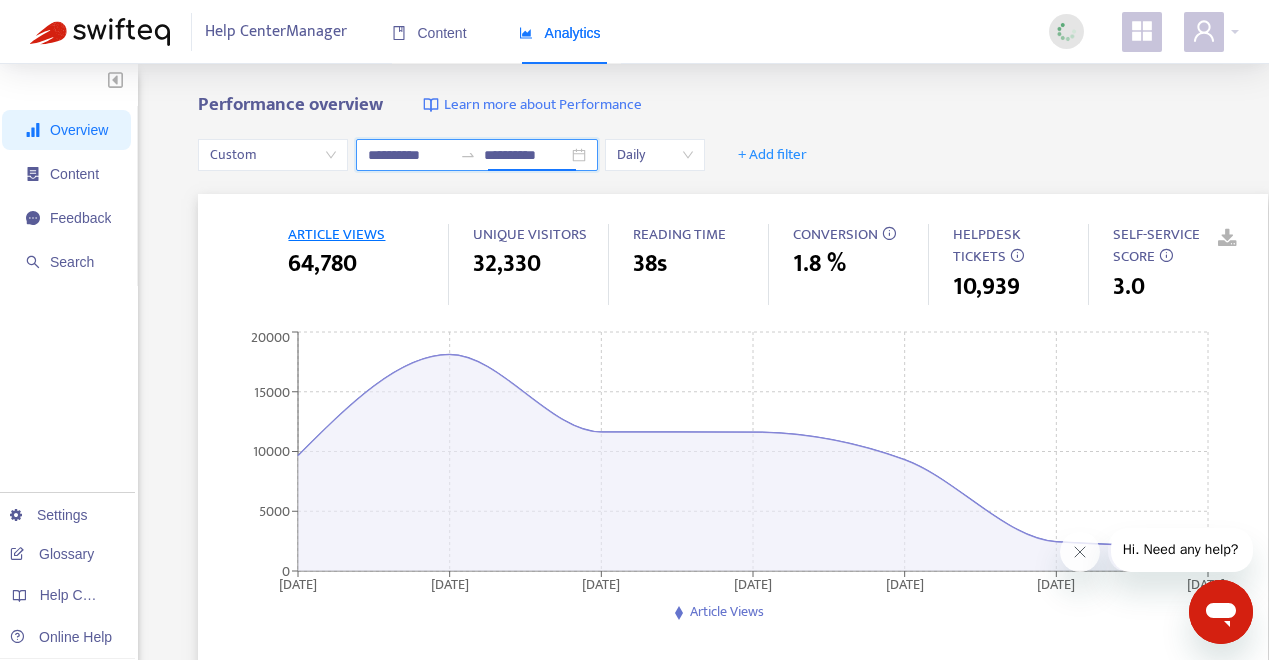 click on "**********" at bounding box center [477, 155] 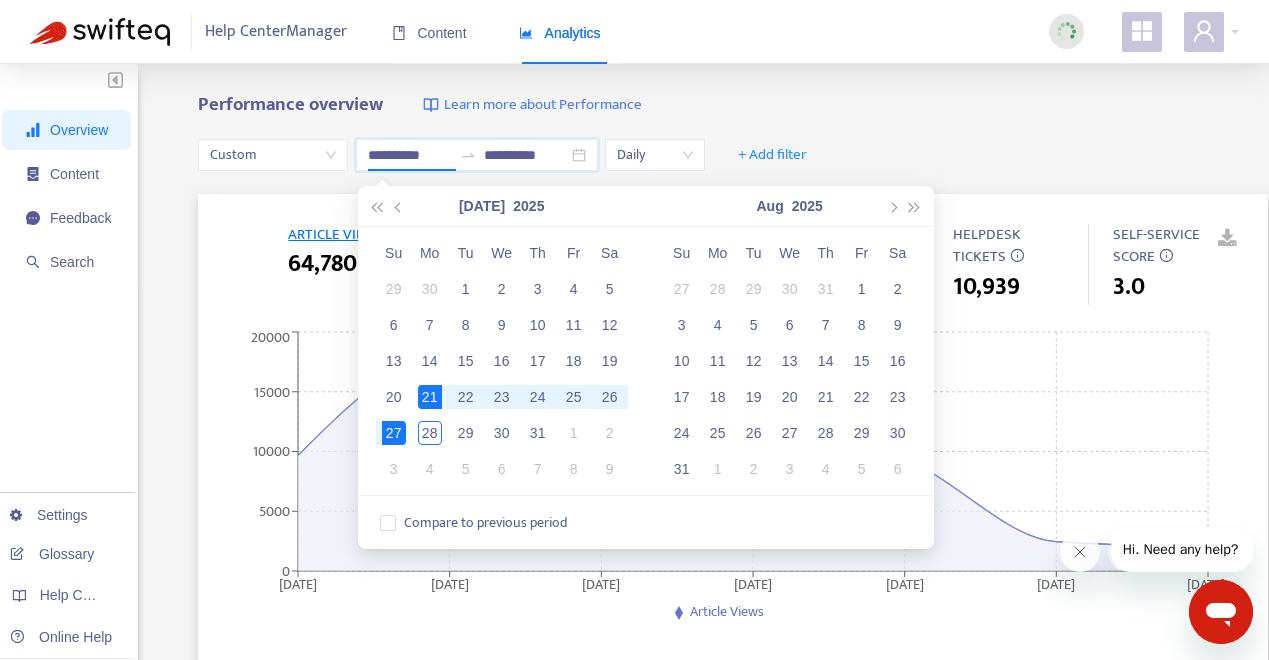 click on "**********" at bounding box center (733, 155) 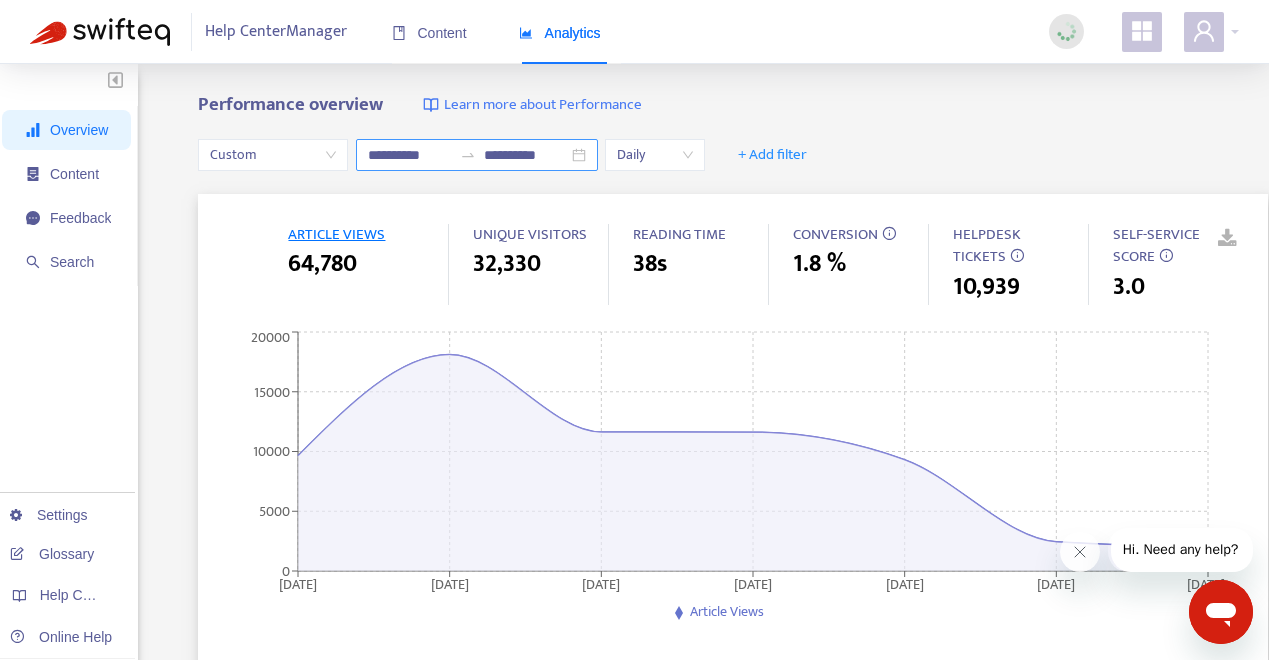 click on "**********" at bounding box center (477, 155) 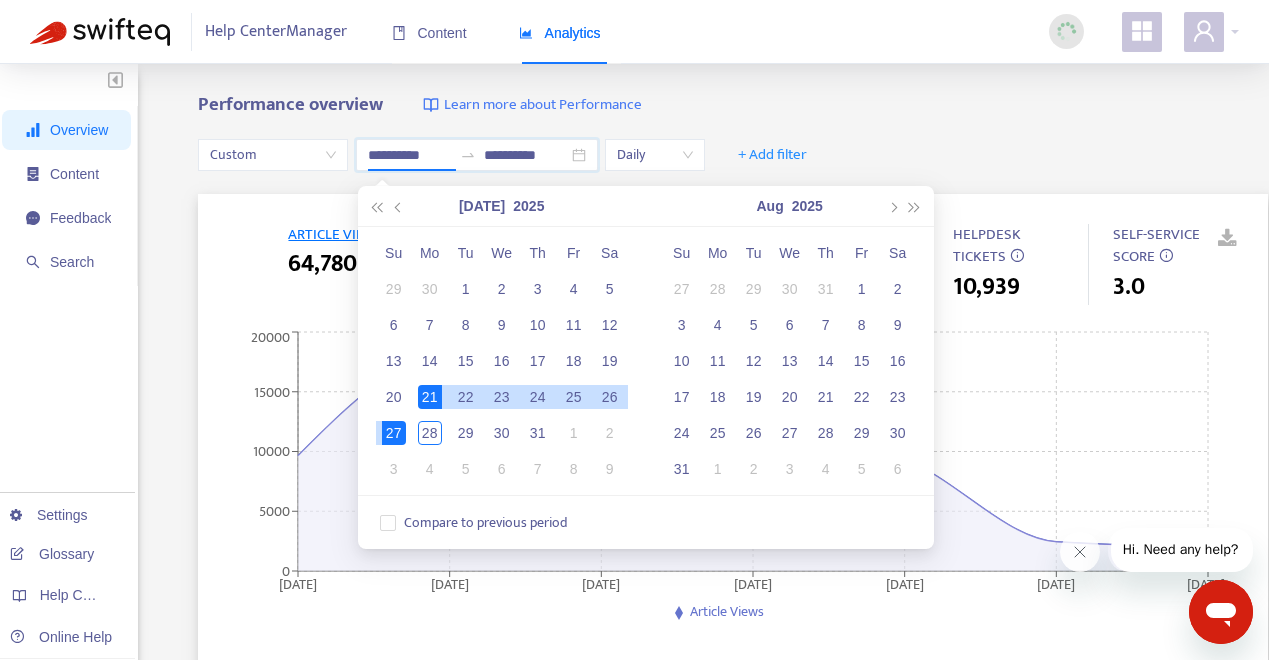 type on "**********" 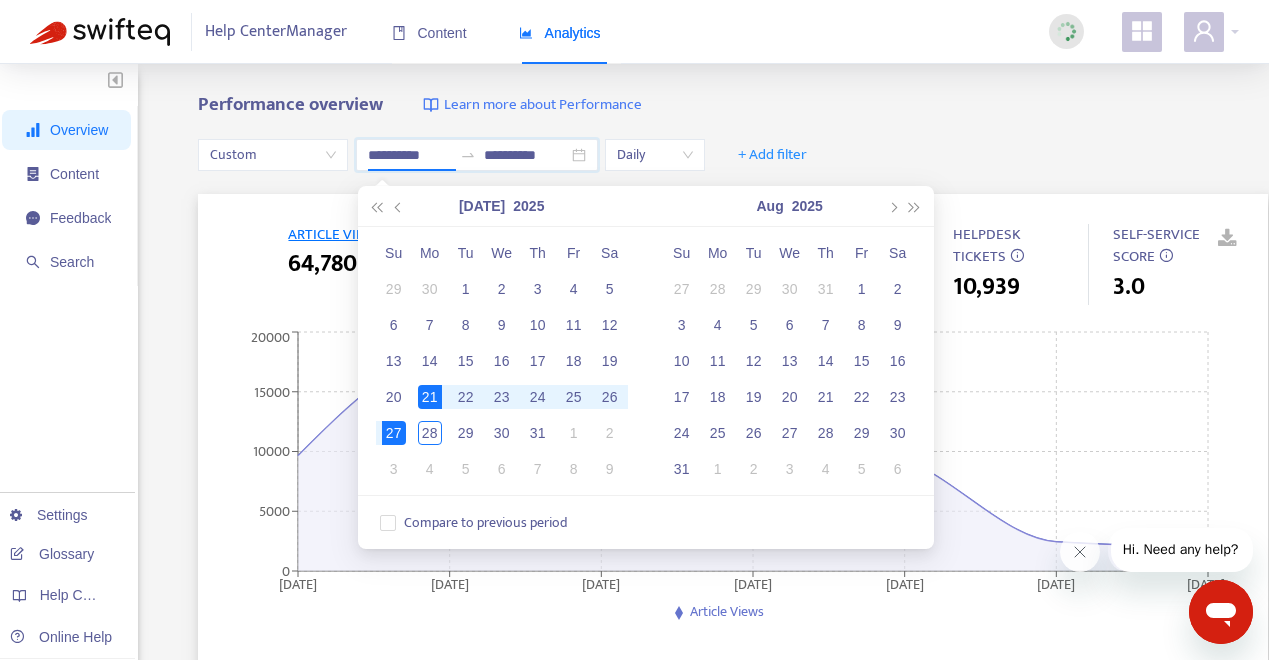 click on "**********" at bounding box center (733, 155) 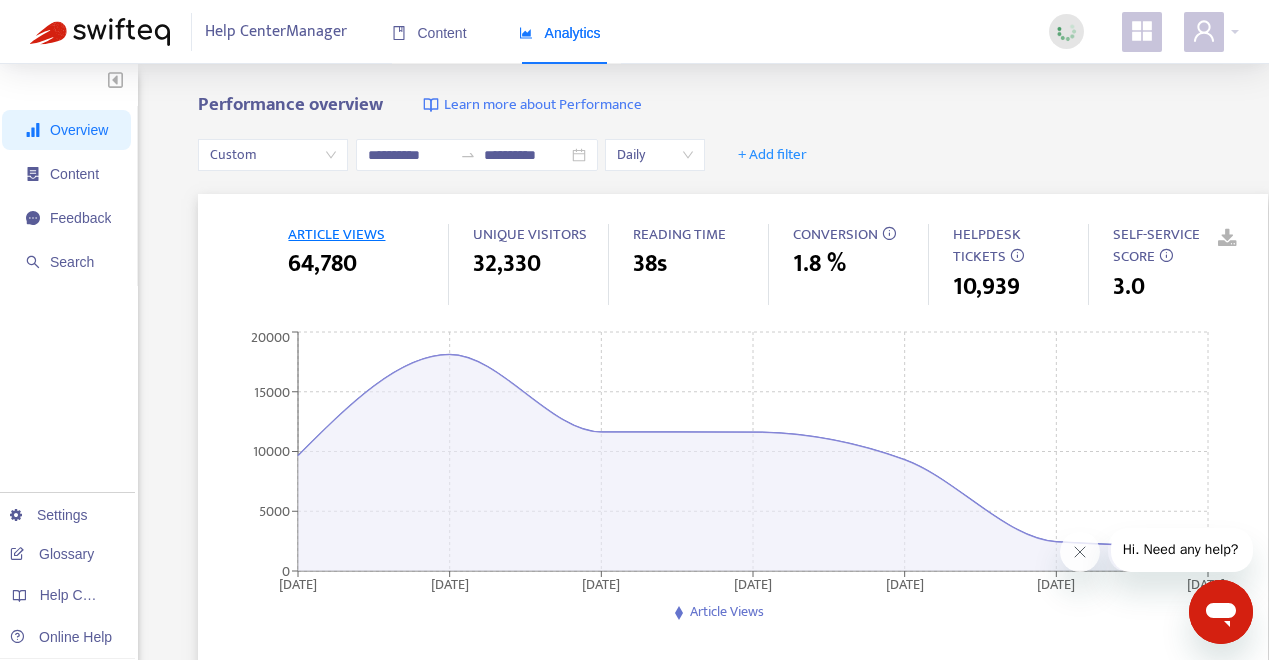 click at bounding box center (1213, 239) 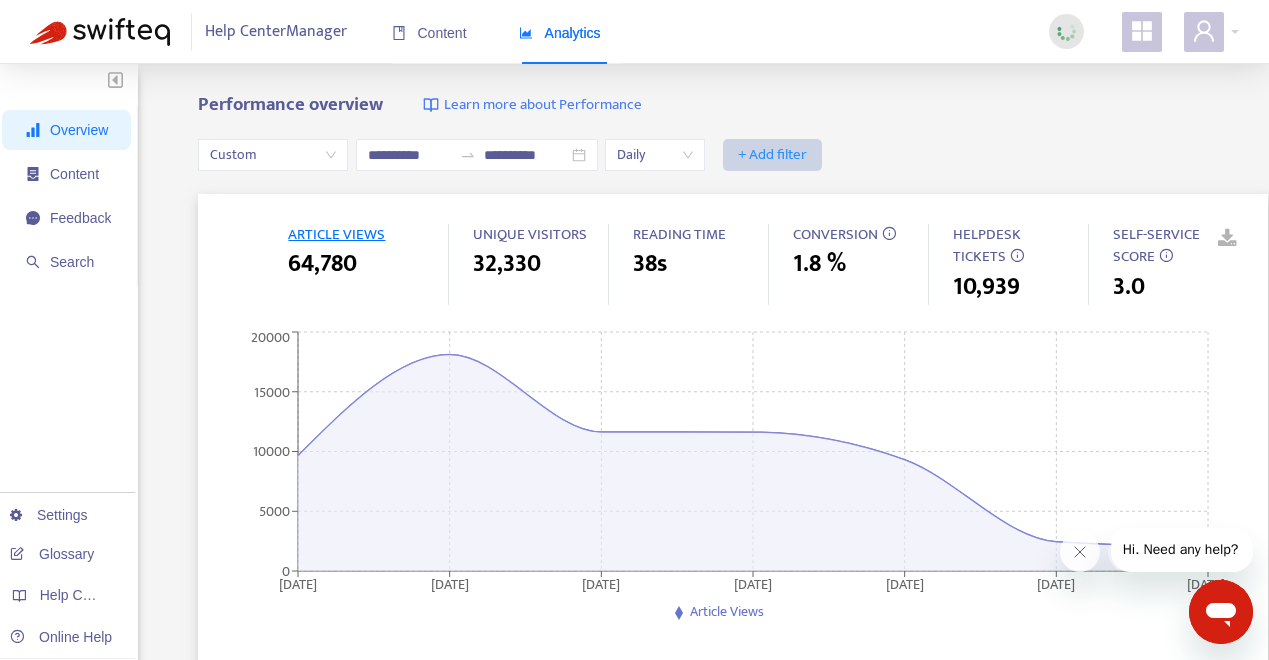 click on "+ Add filter" at bounding box center (772, 155) 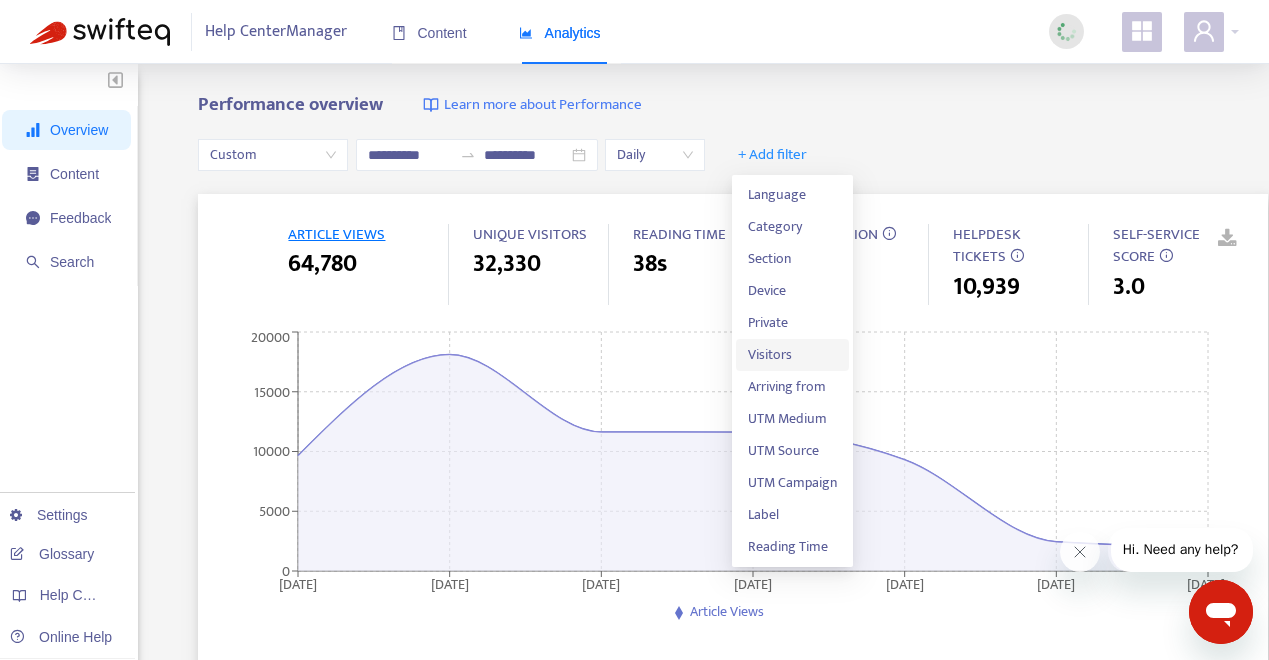 click on "Visitors" at bounding box center [792, 355] 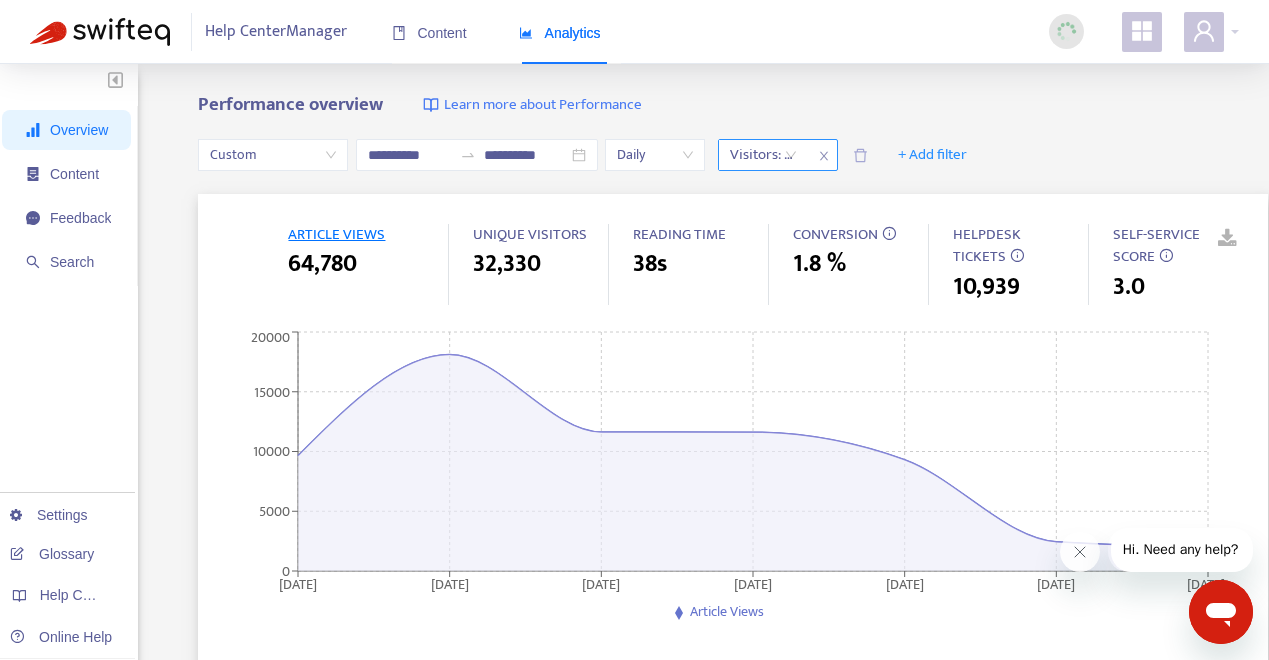 click on "Visitors: All" at bounding box center [763, 155] 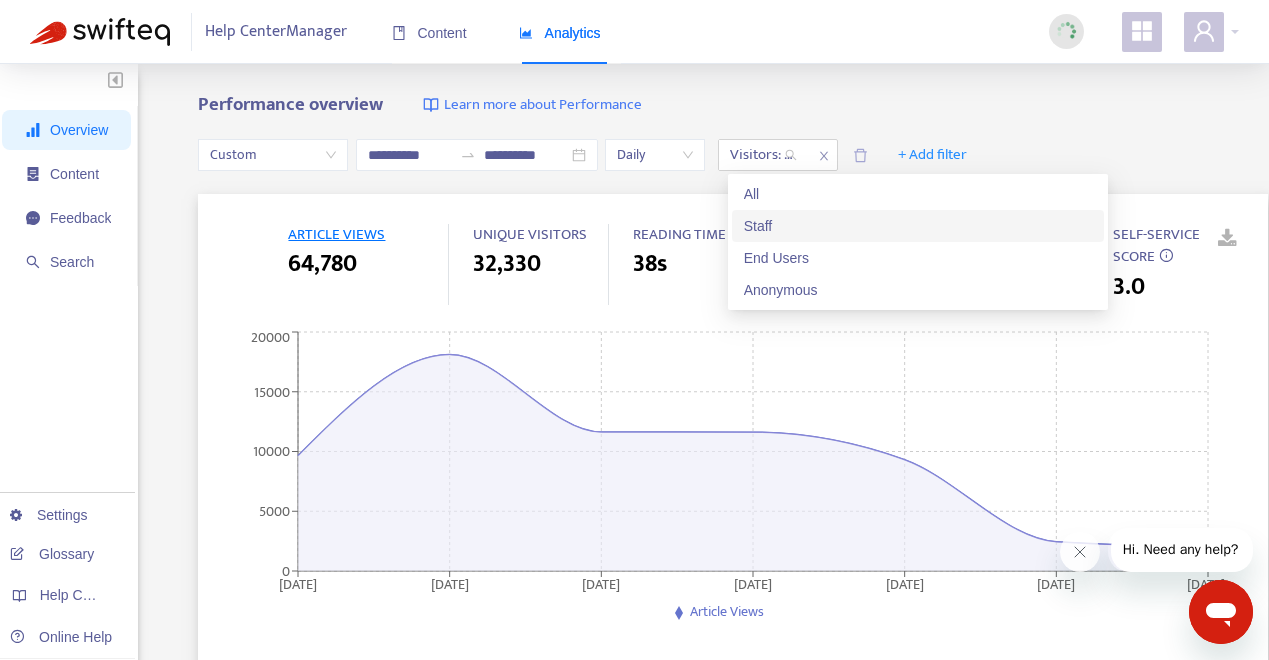 click on "Staff" at bounding box center (918, 226) 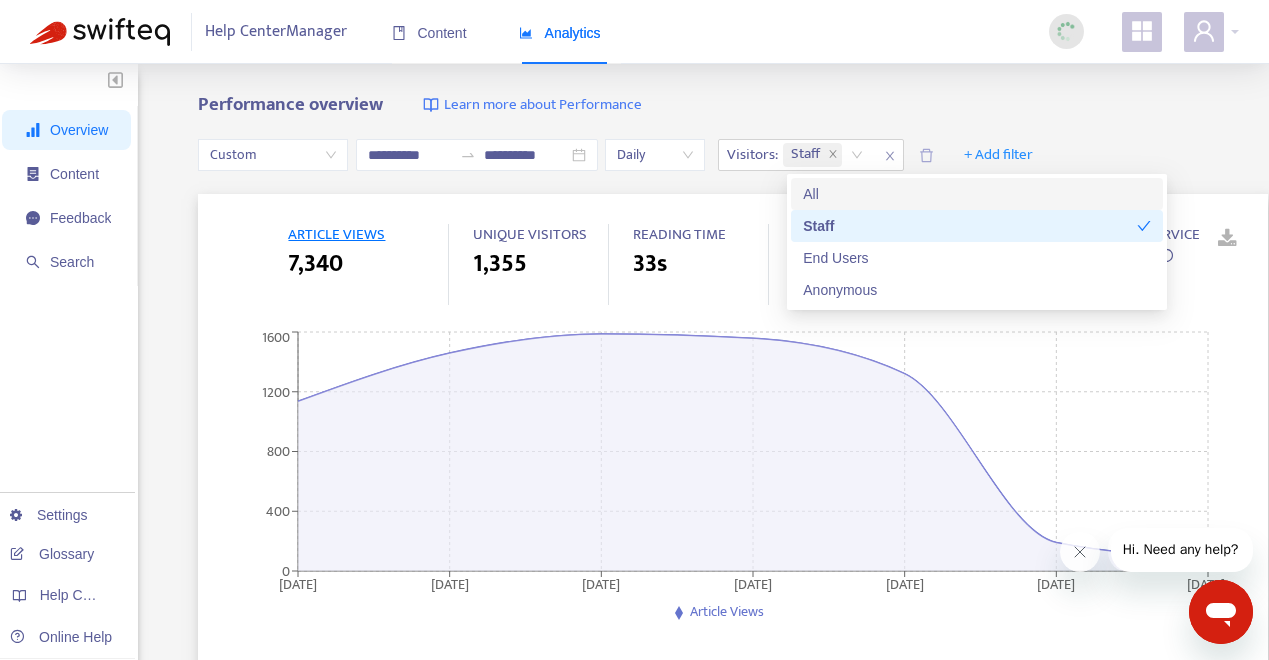 click on "**********" at bounding box center [733, 155] 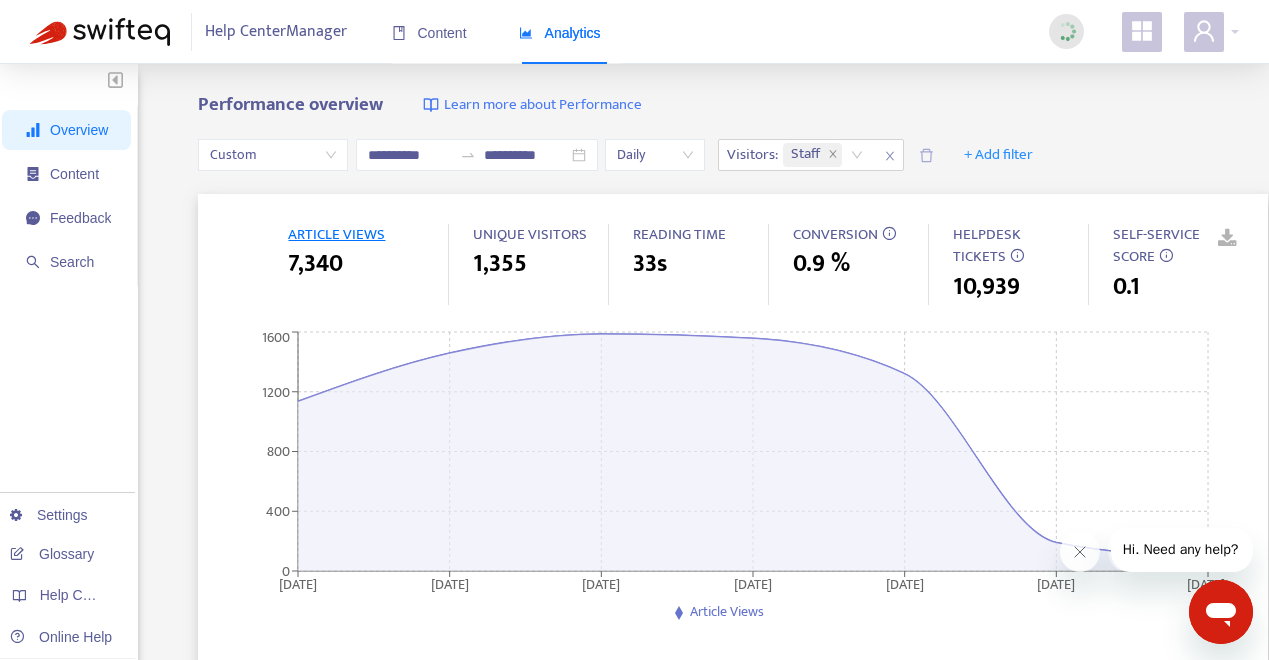 click at bounding box center [1213, 239] 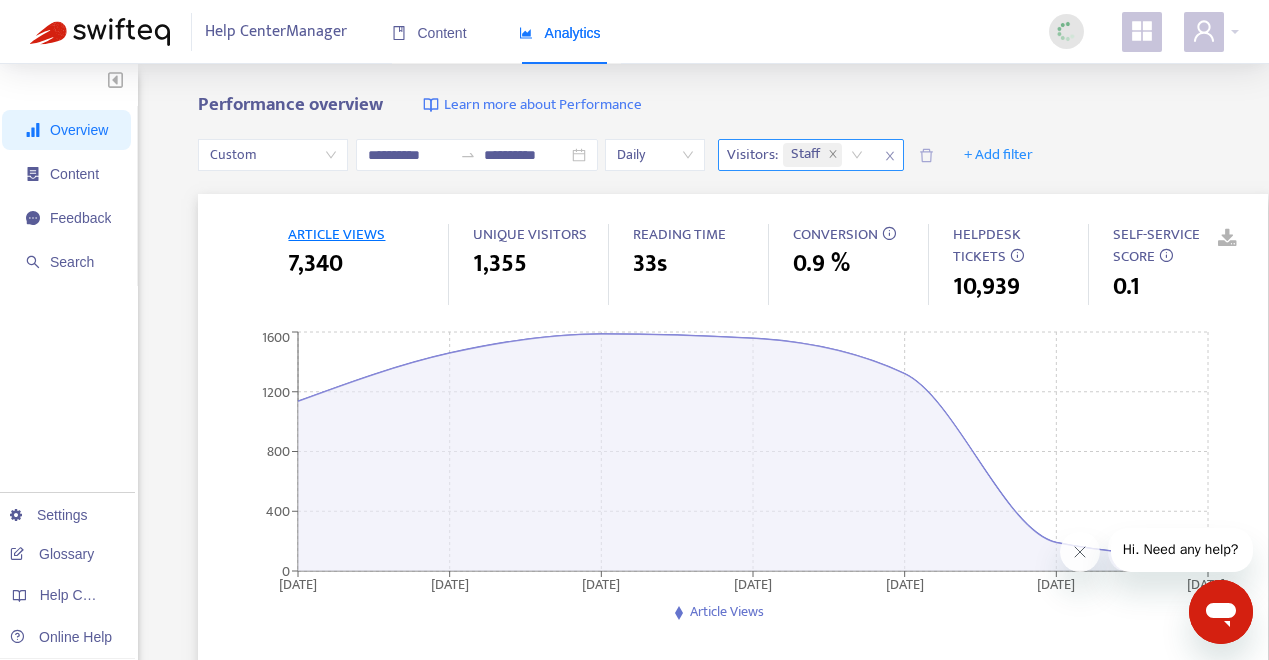 click 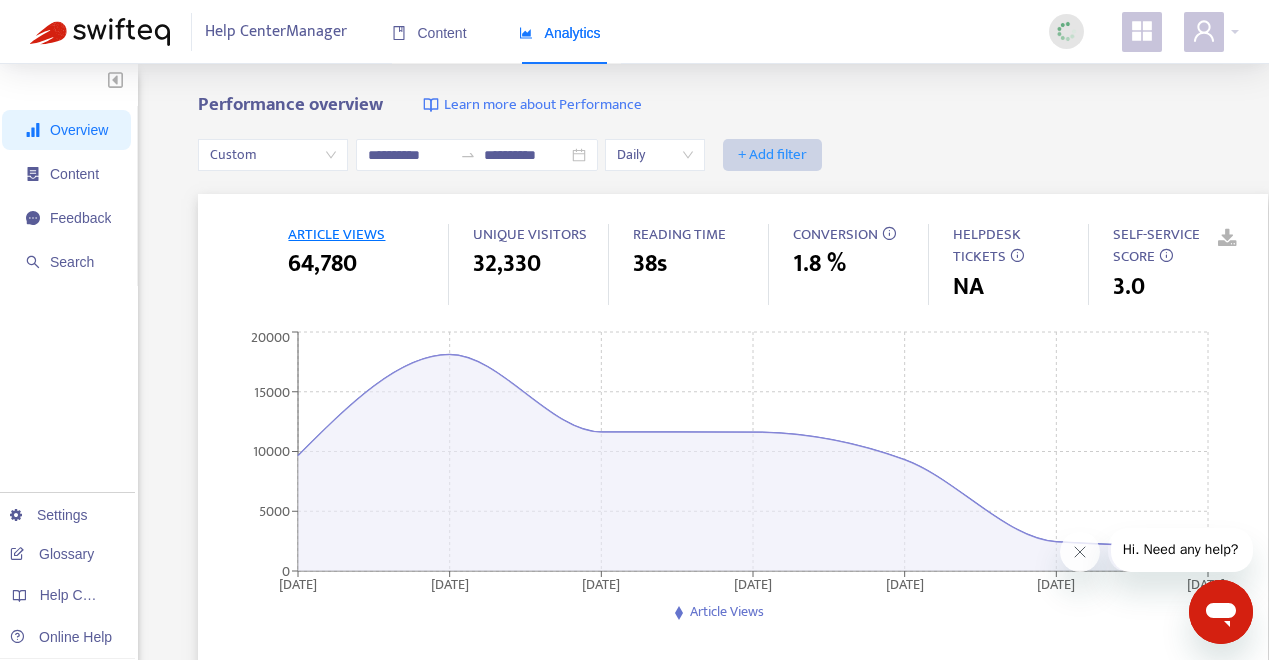 click on "+ Add filter" at bounding box center (772, 155) 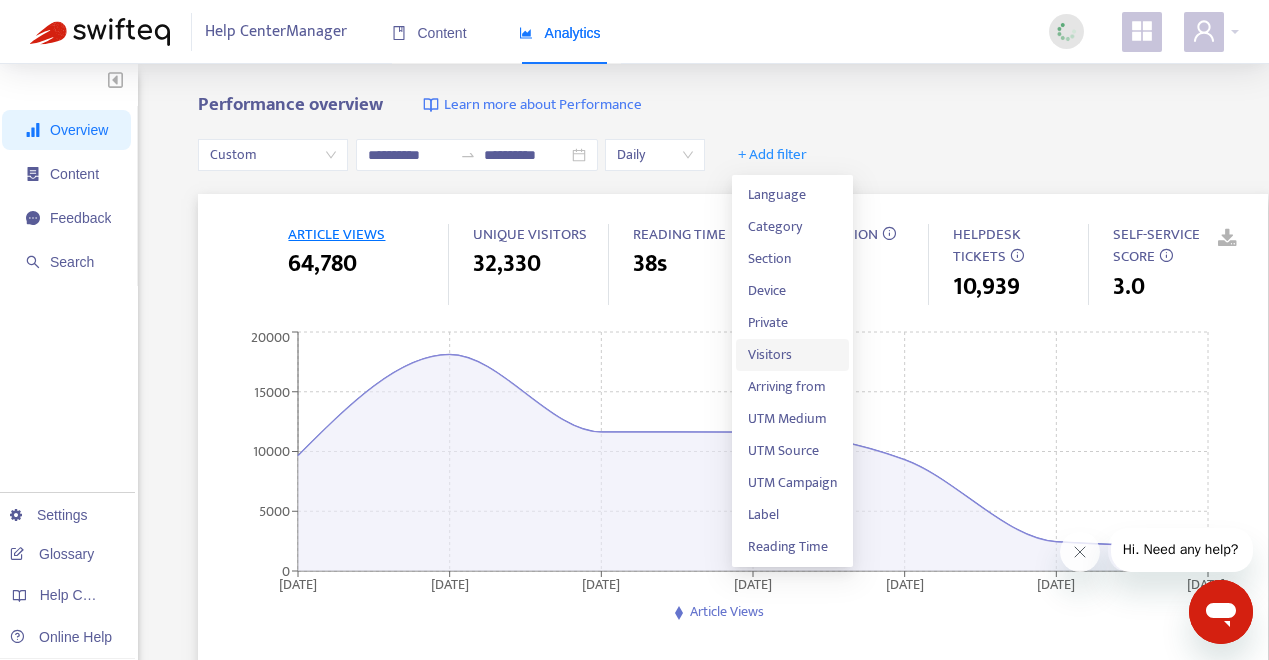 click on "Visitors" at bounding box center [792, 355] 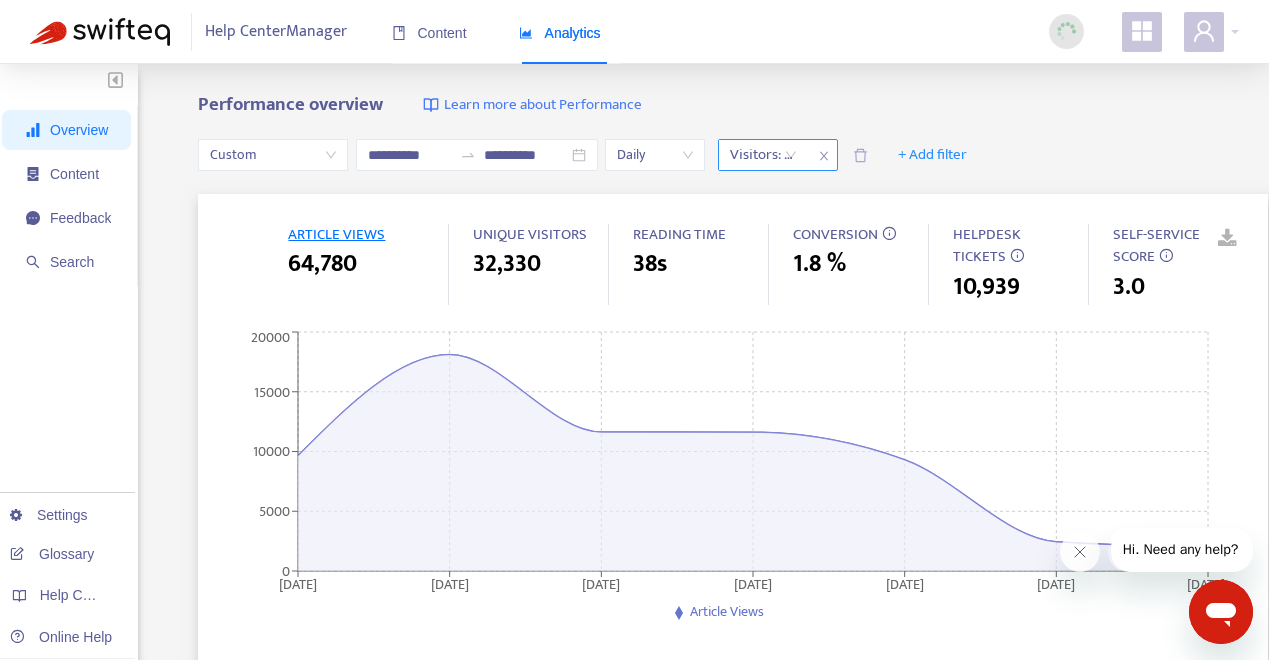 click on "Visitors: All" at bounding box center (763, 155) 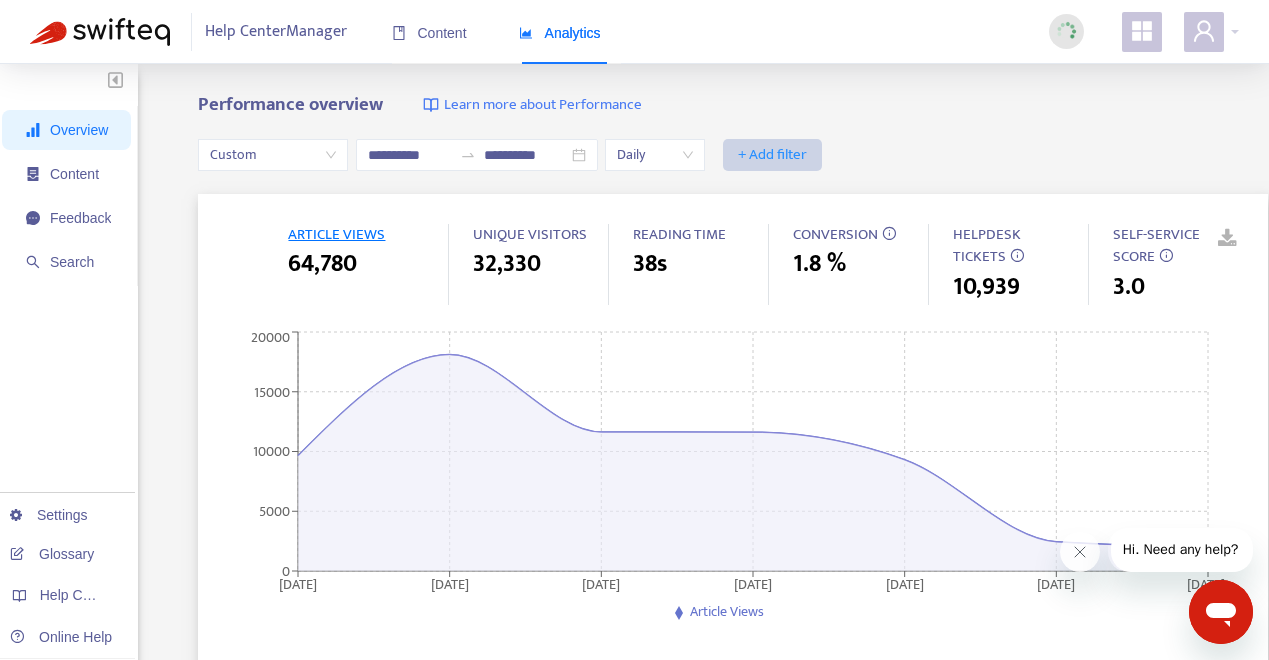 click on "+ Add filter" at bounding box center [772, 155] 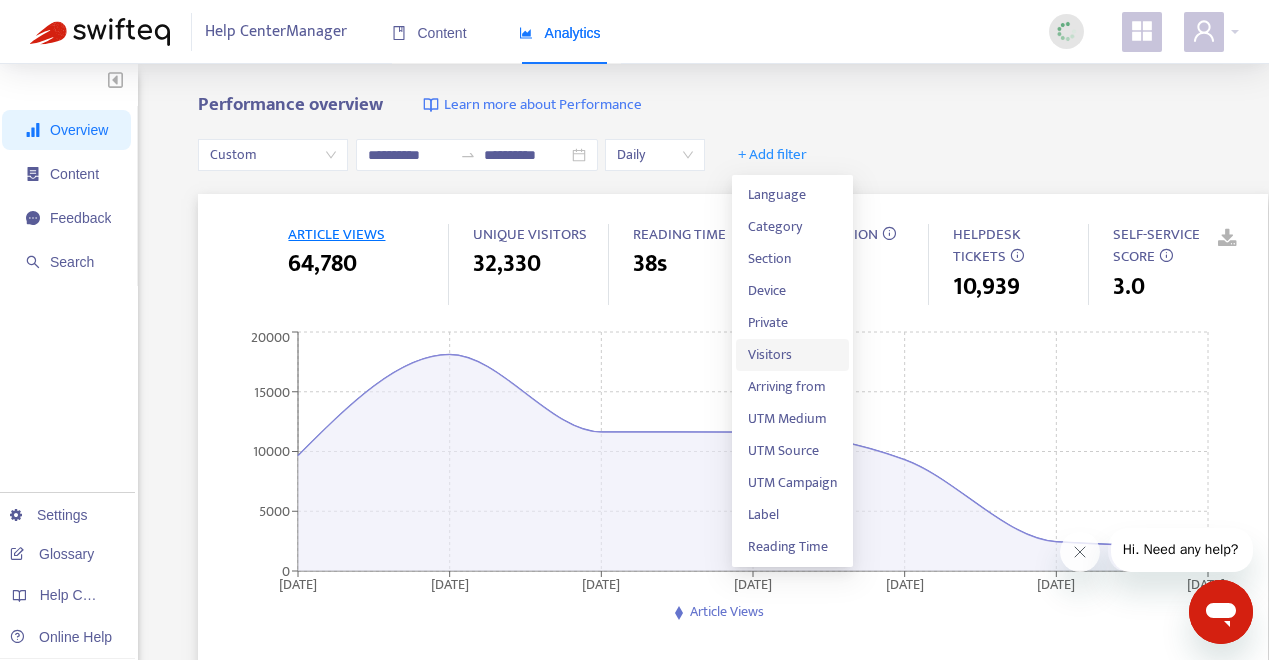 click on "Visitors" at bounding box center (792, 355) 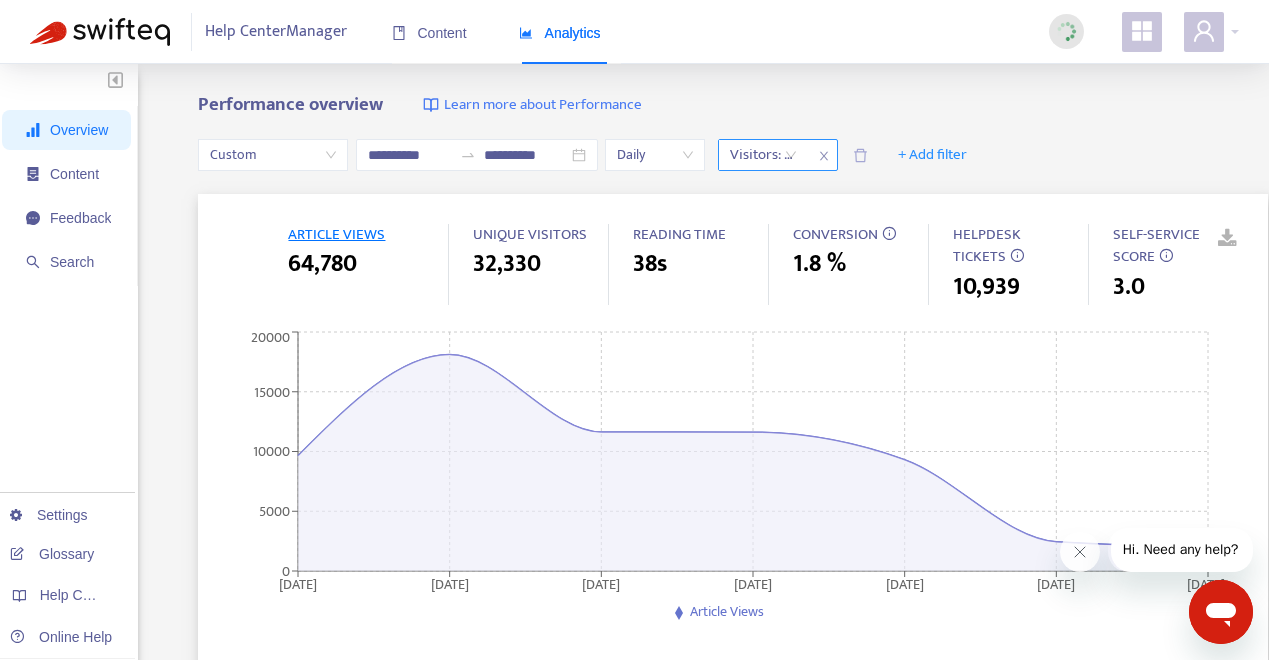 click on "Visitors: All" at bounding box center [763, 155] 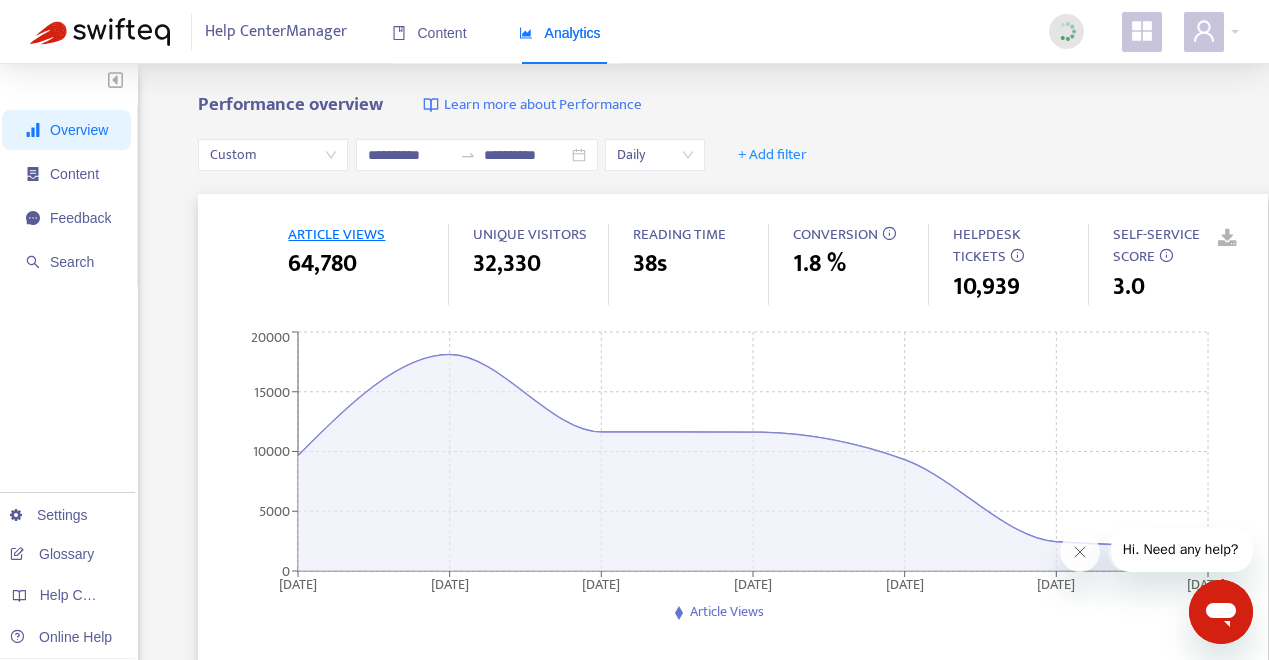 click on "1.8 %" at bounding box center (819, 264) 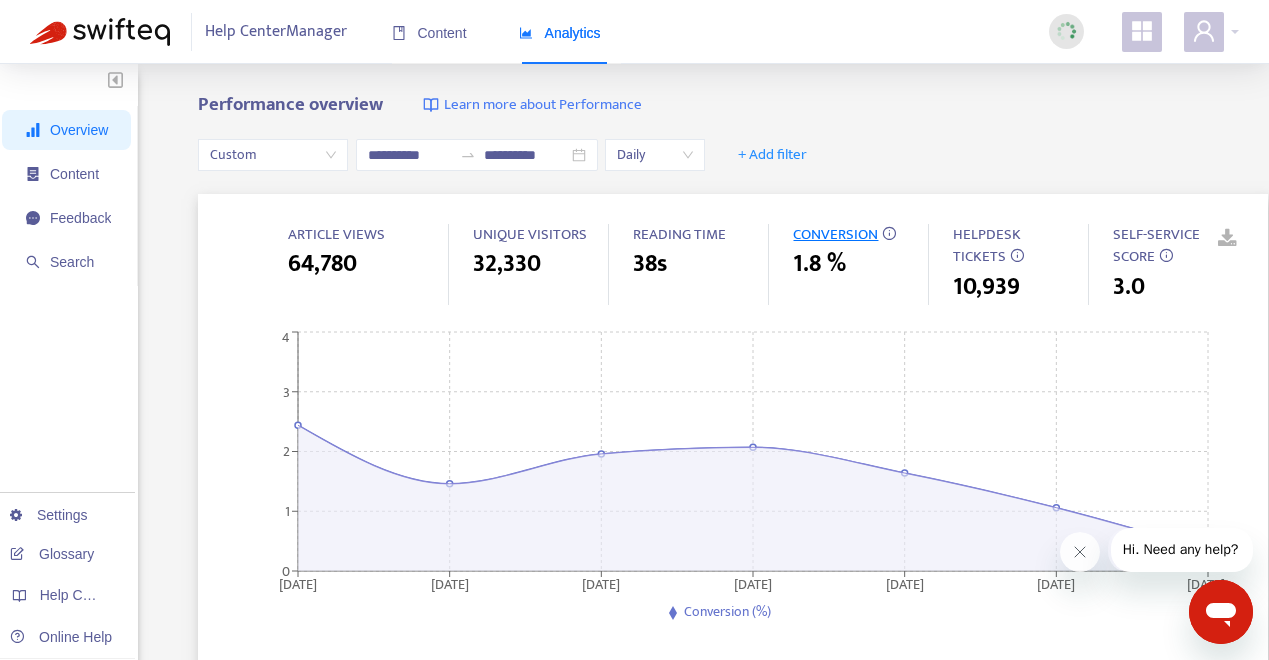 click on "ARTICLE VIEWS" at bounding box center (336, 234) 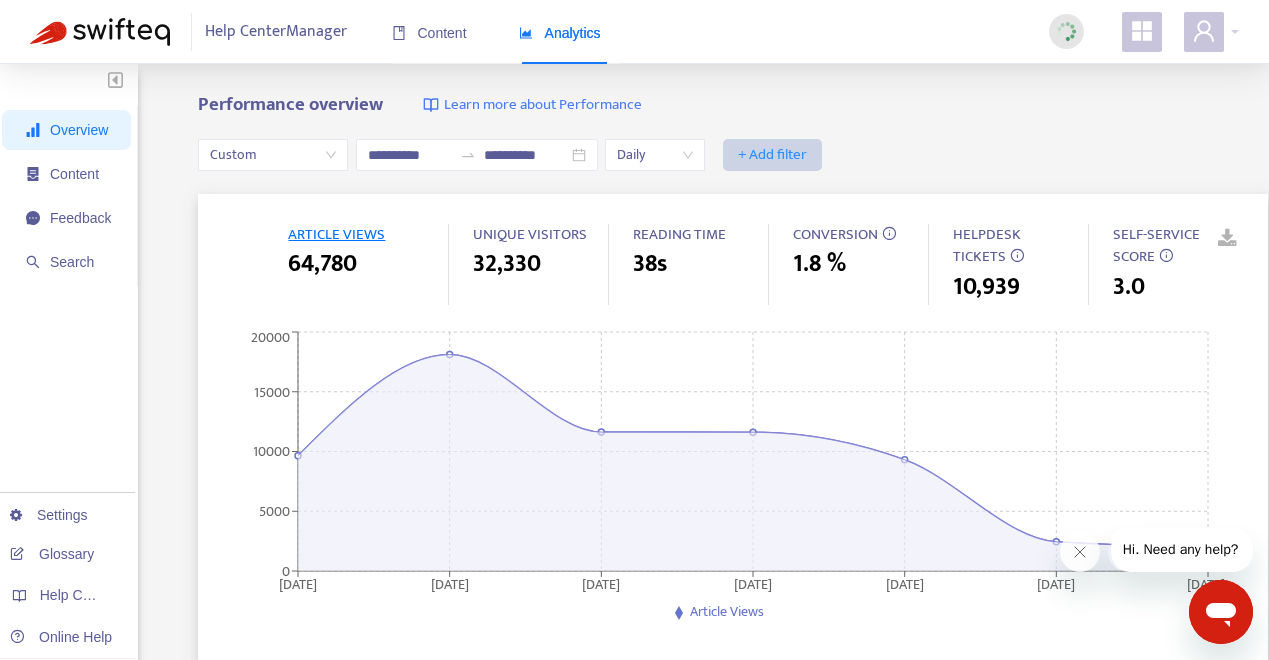 click on "+ Add filter" at bounding box center [772, 155] 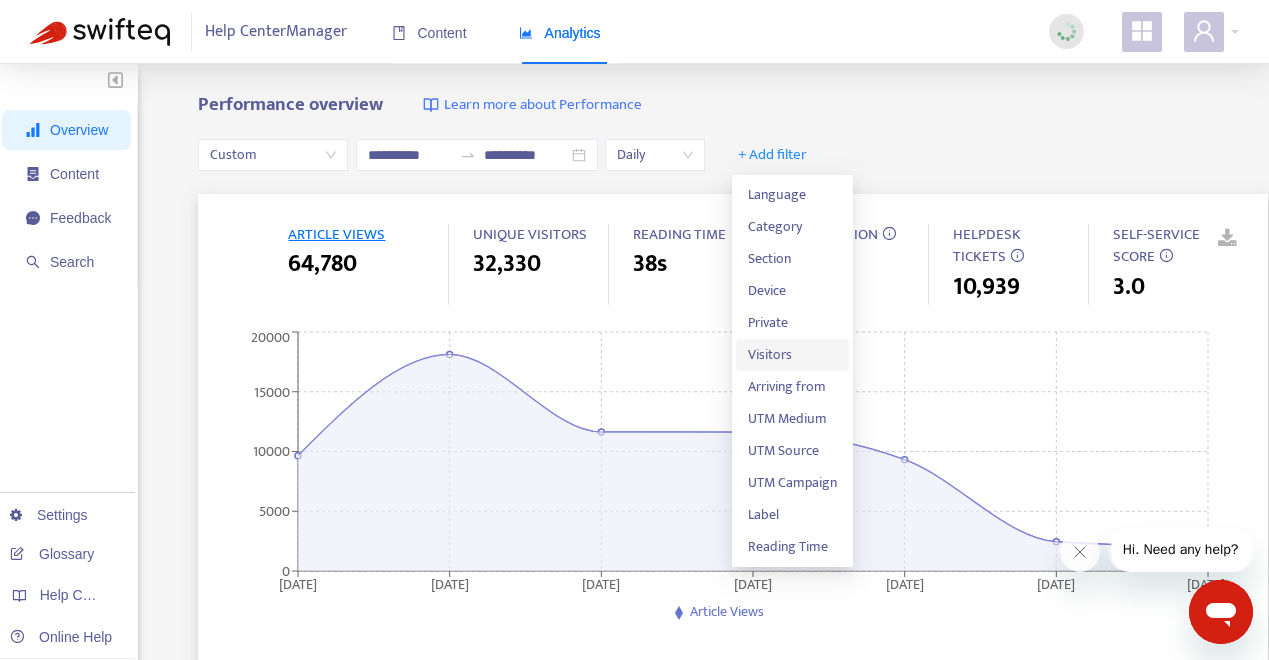 click on "Visitors" at bounding box center [792, 355] 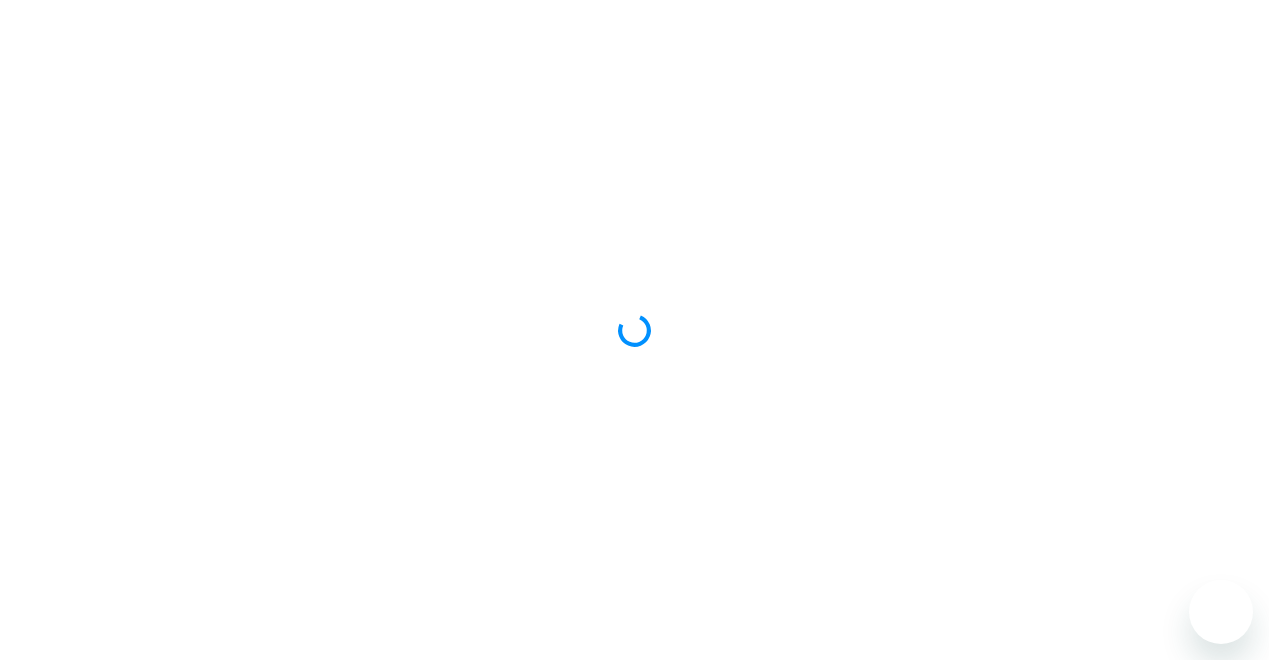 scroll, scrollTop: 0, scrollLeft: 0, axis: both 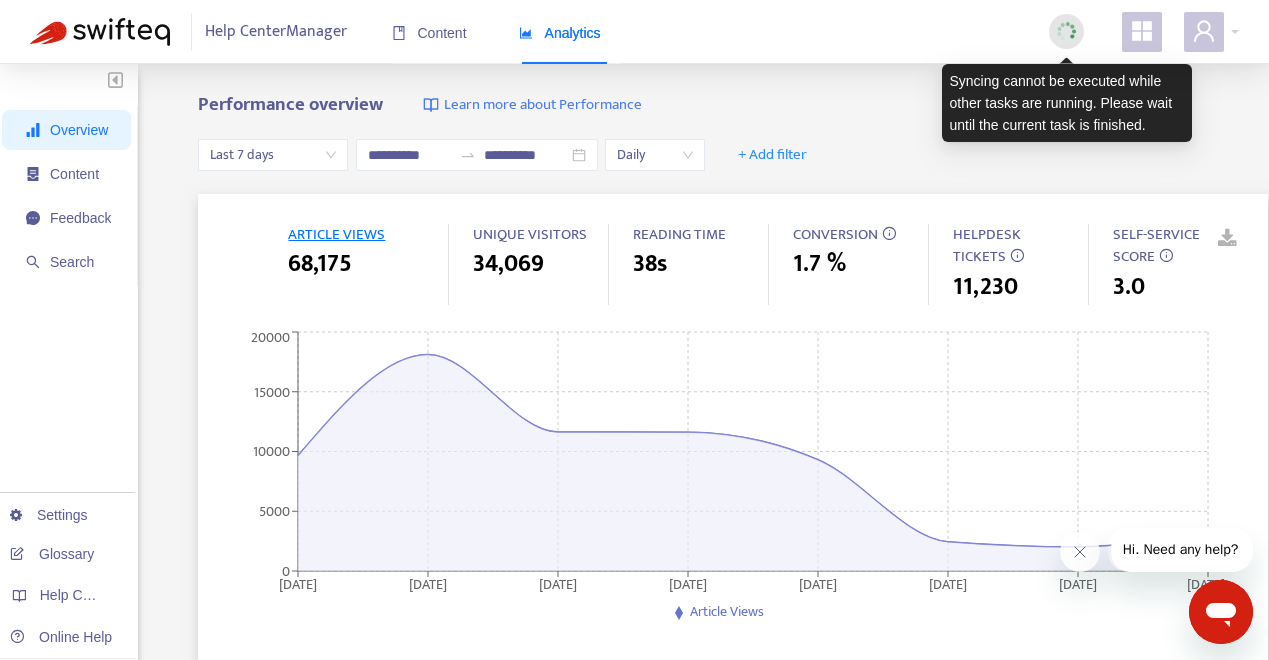 click at bounding box center (1066, 31) 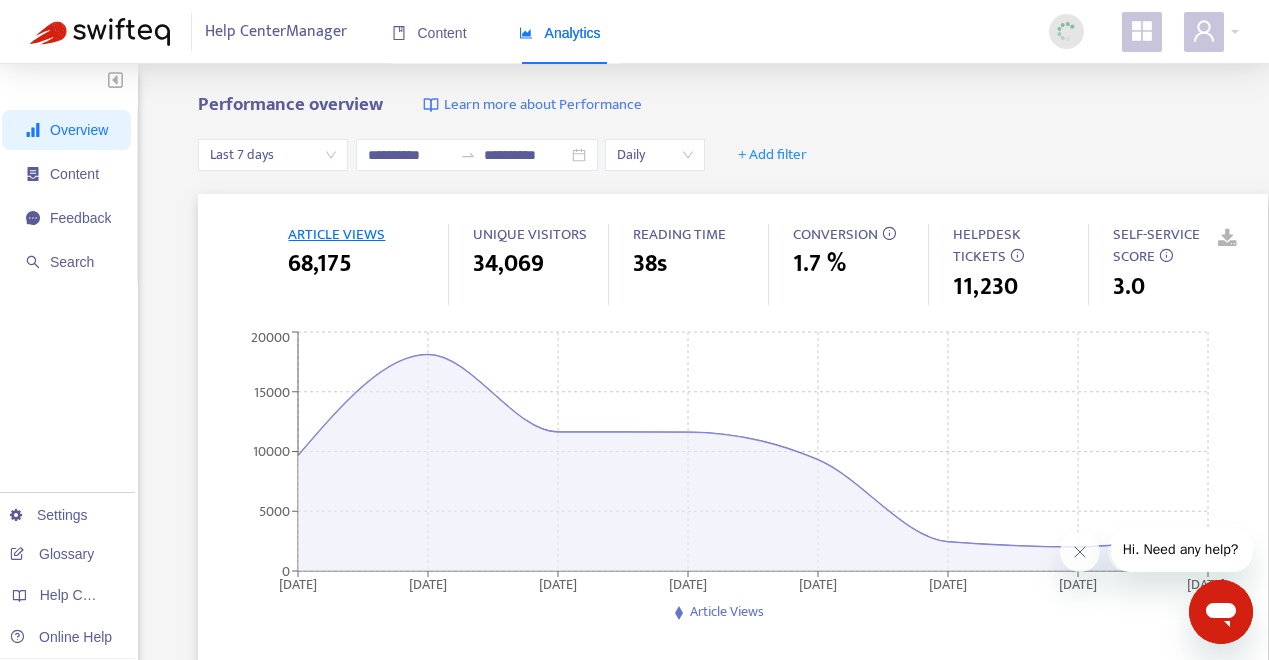 click on "Help Center  Manager" at bounding box center [276, 32] 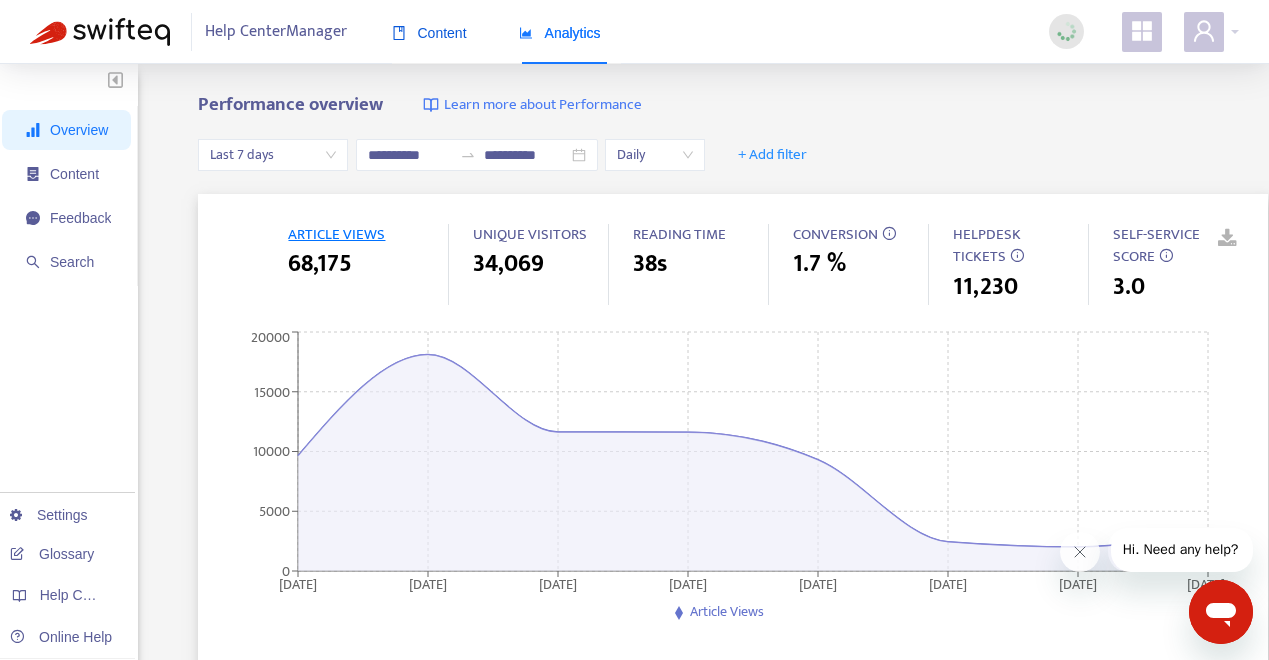 click on "Content" at bounding box center (429, 33) 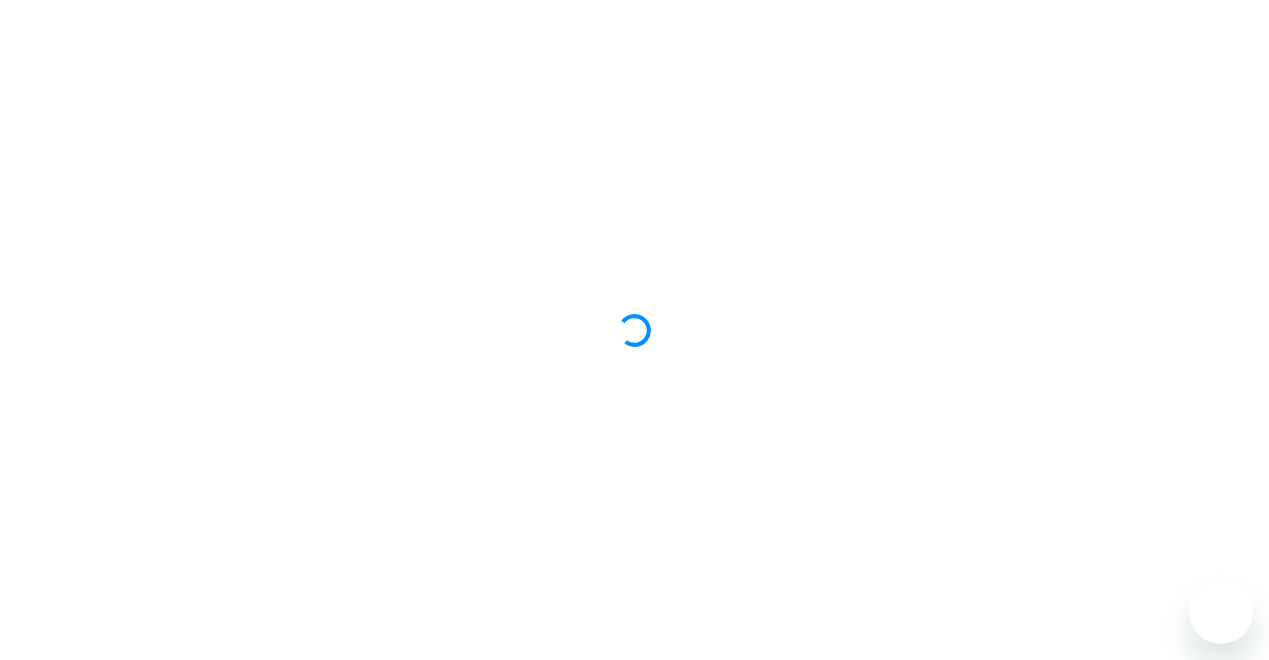 scroll, scrollTop: 0, scrollLeft: 0, axis: both 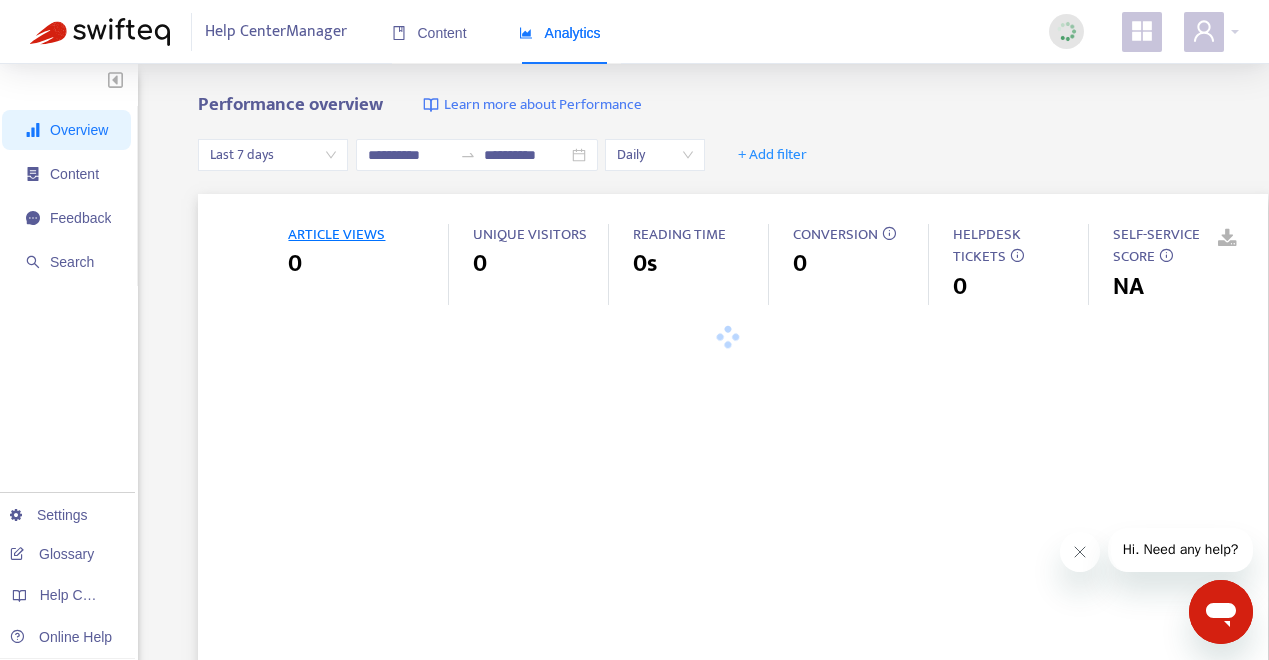 type on "**********" 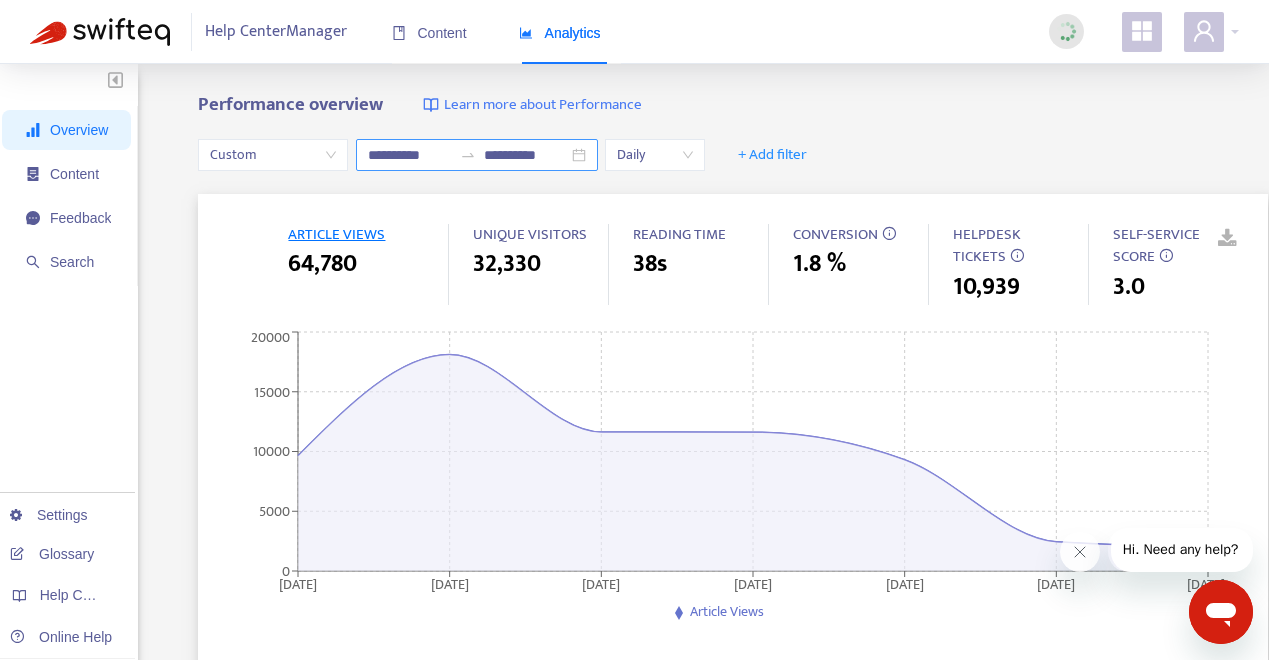 click on "**********" at bounding box center [477, 155] 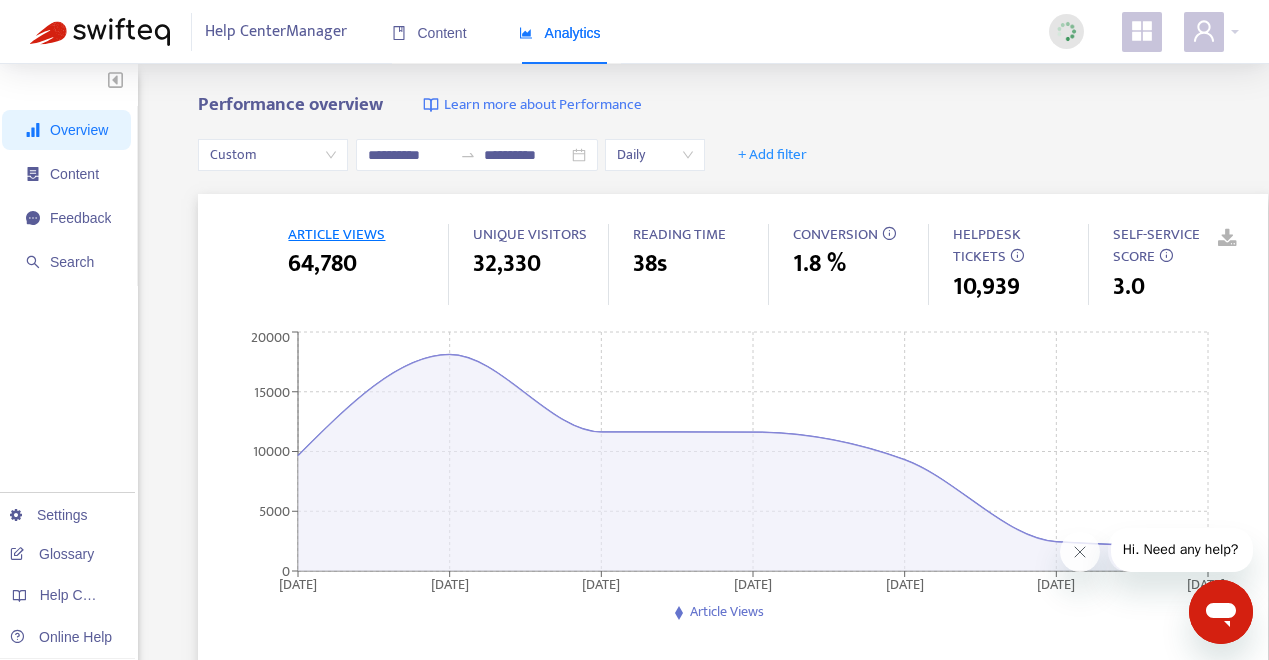 click on "Performance overview Learn more about Performance" at bounding box center [733, 105] 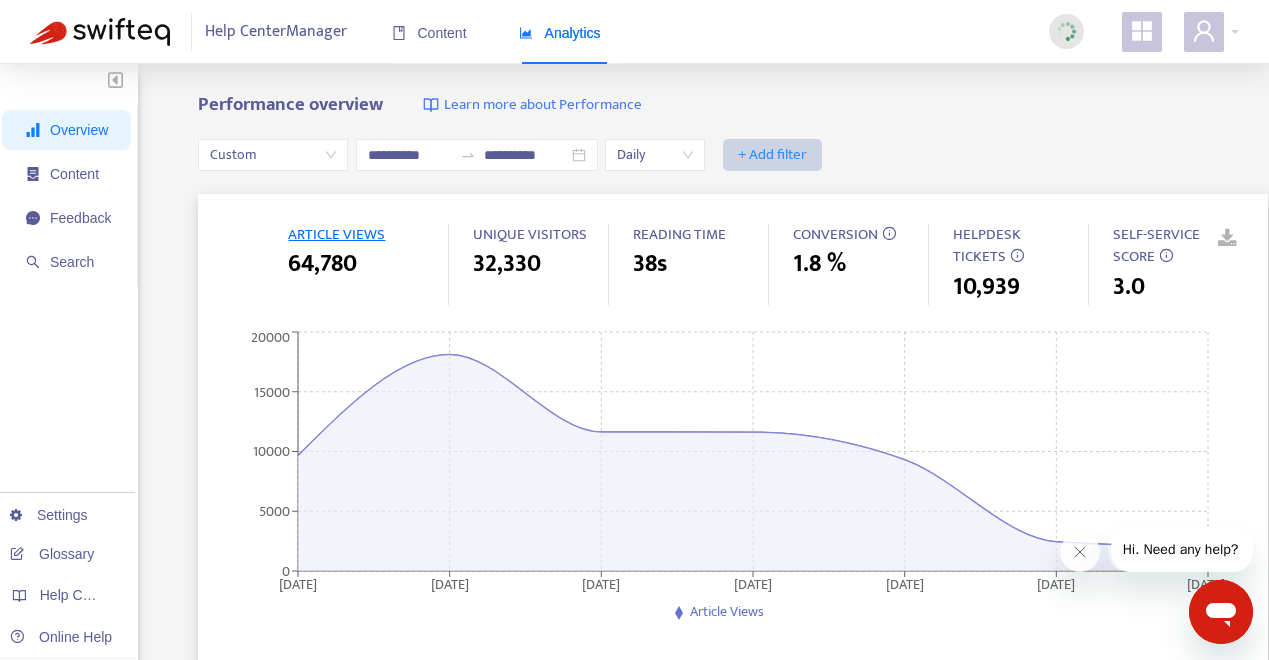 click on "+ Add filter" at bounding box center (772, 155) 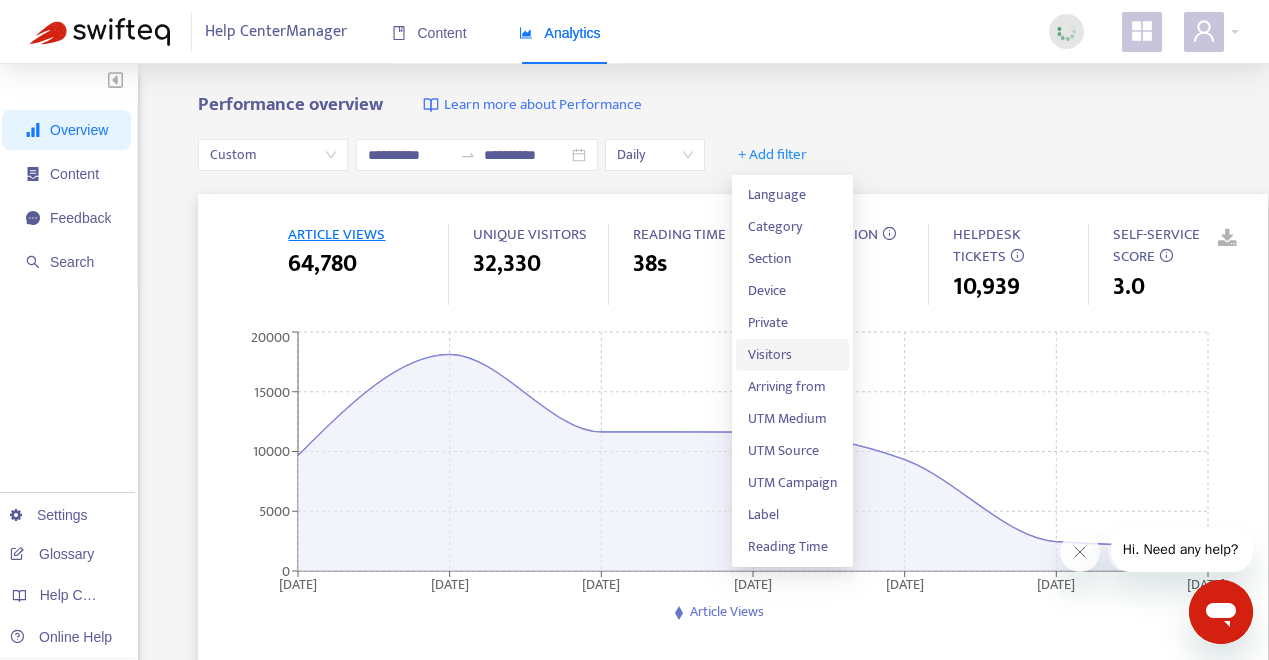 click on "Visitors" at bounding box center (792, 355) 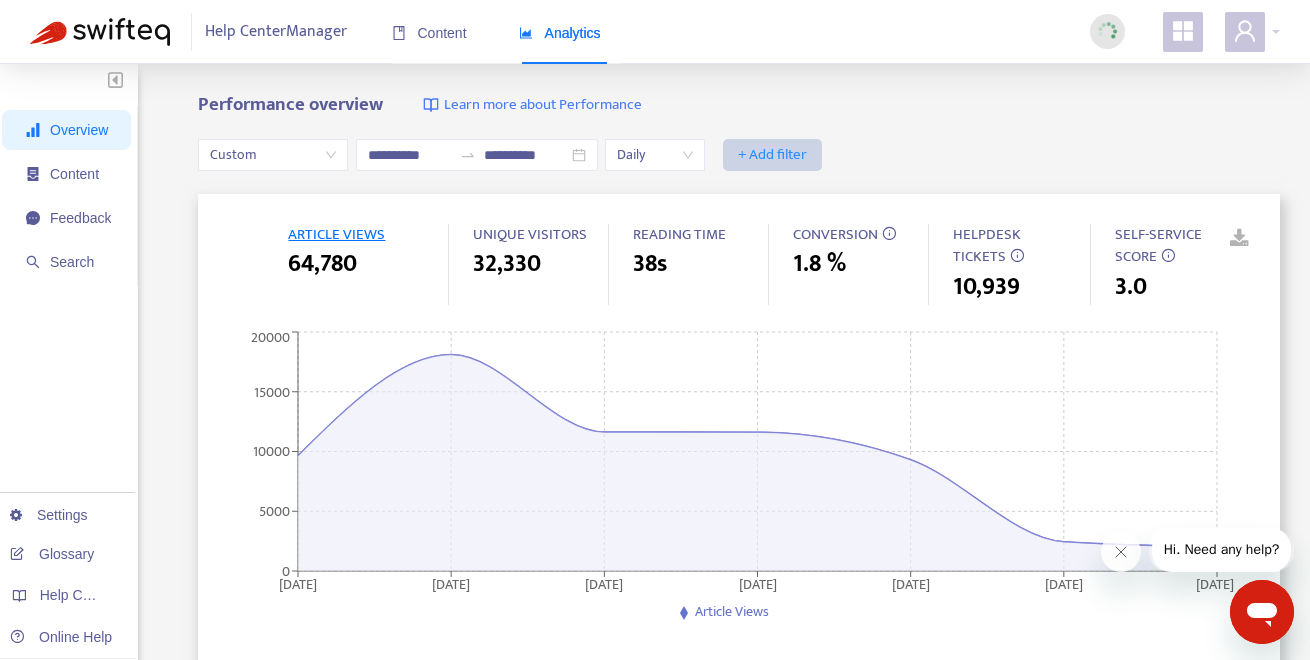 click on "+ Add filter" at bounding box center [772, 155] 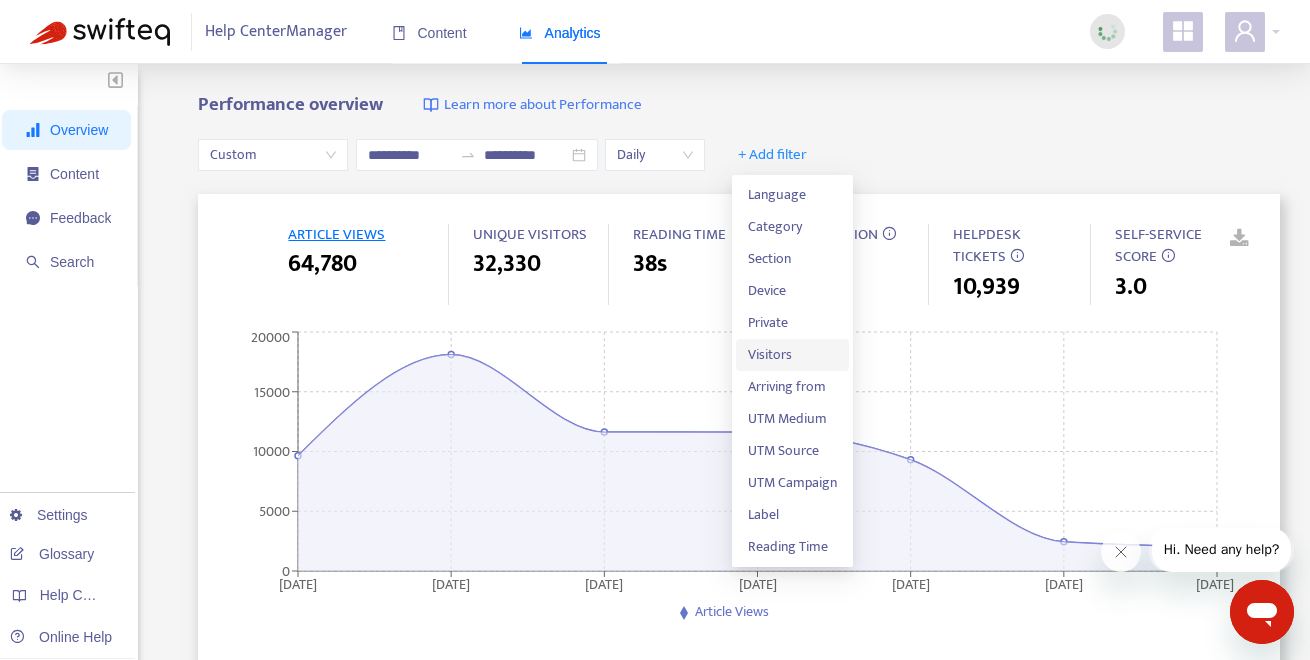 click on "Visitors" at bounding box center [792, 355] 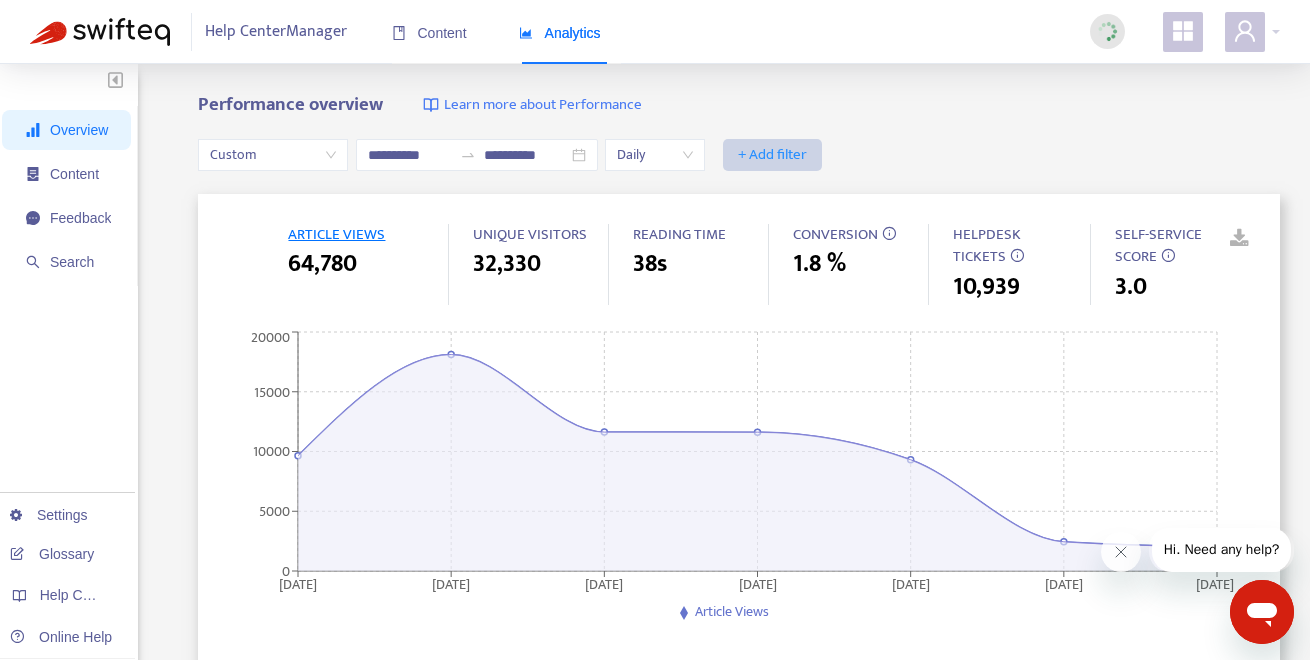 click on "+ Add filter" at bounding box center (772, 155) 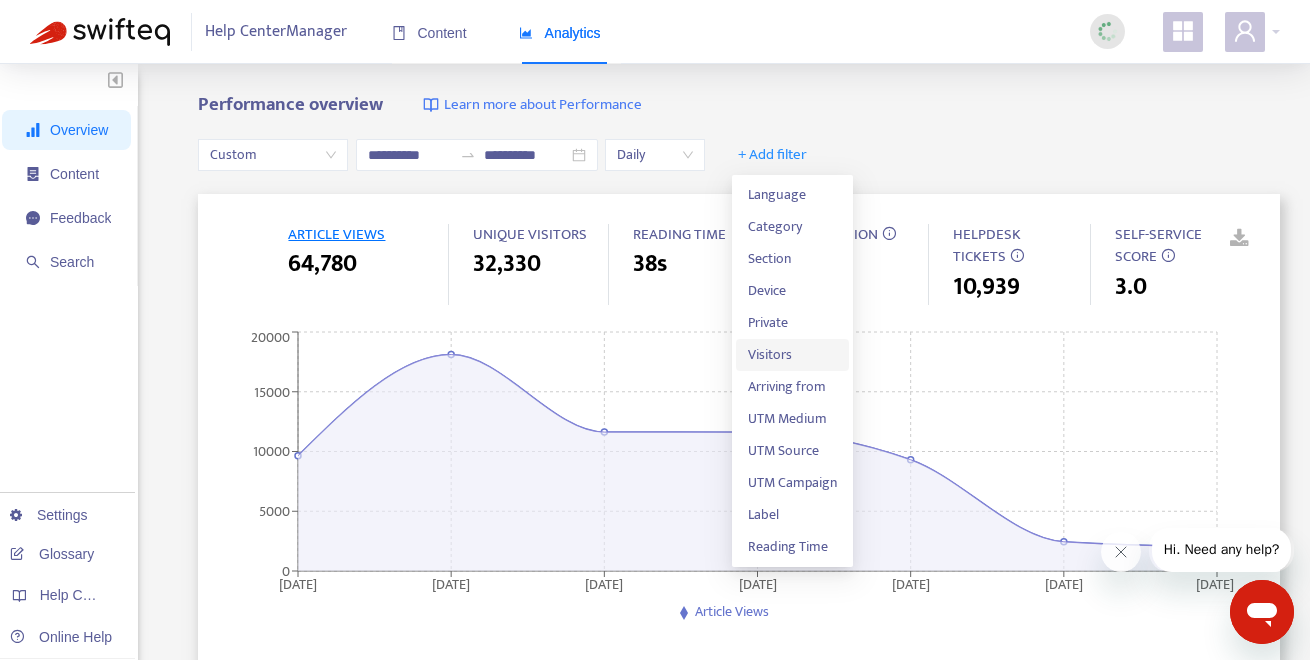 click on "Visitors" at bounding box center [792, 355] 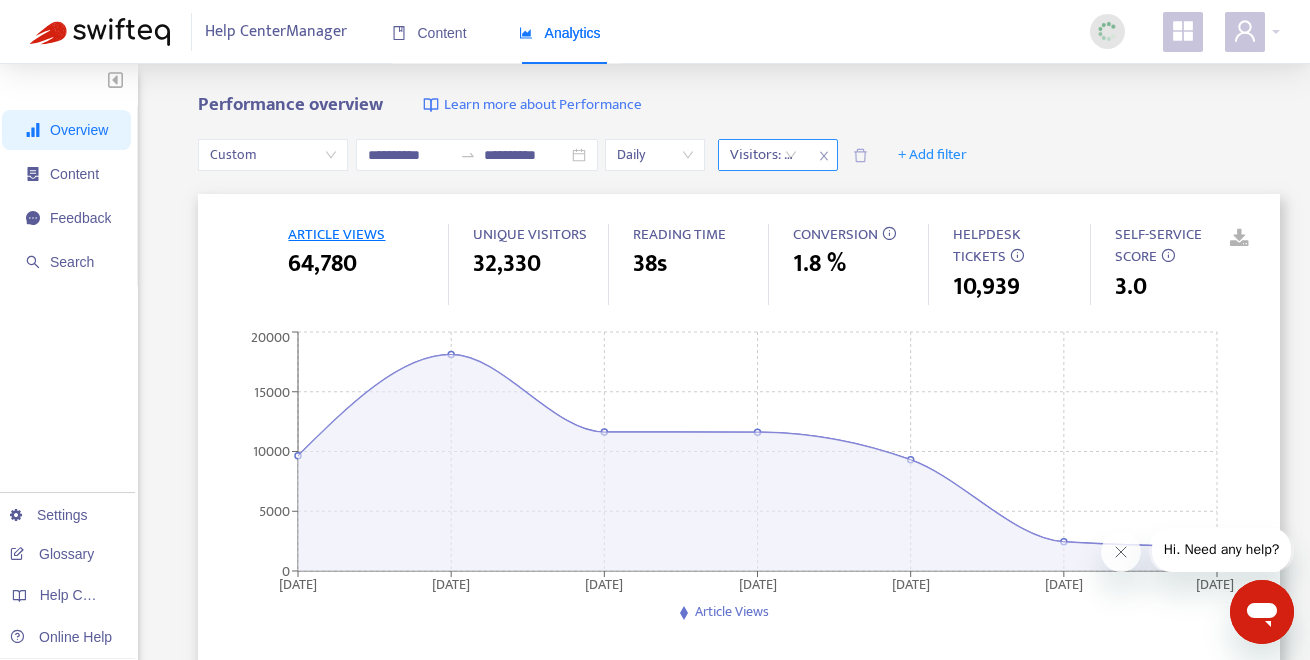 click on "Visitors: All" at bounding box center (763, 155) 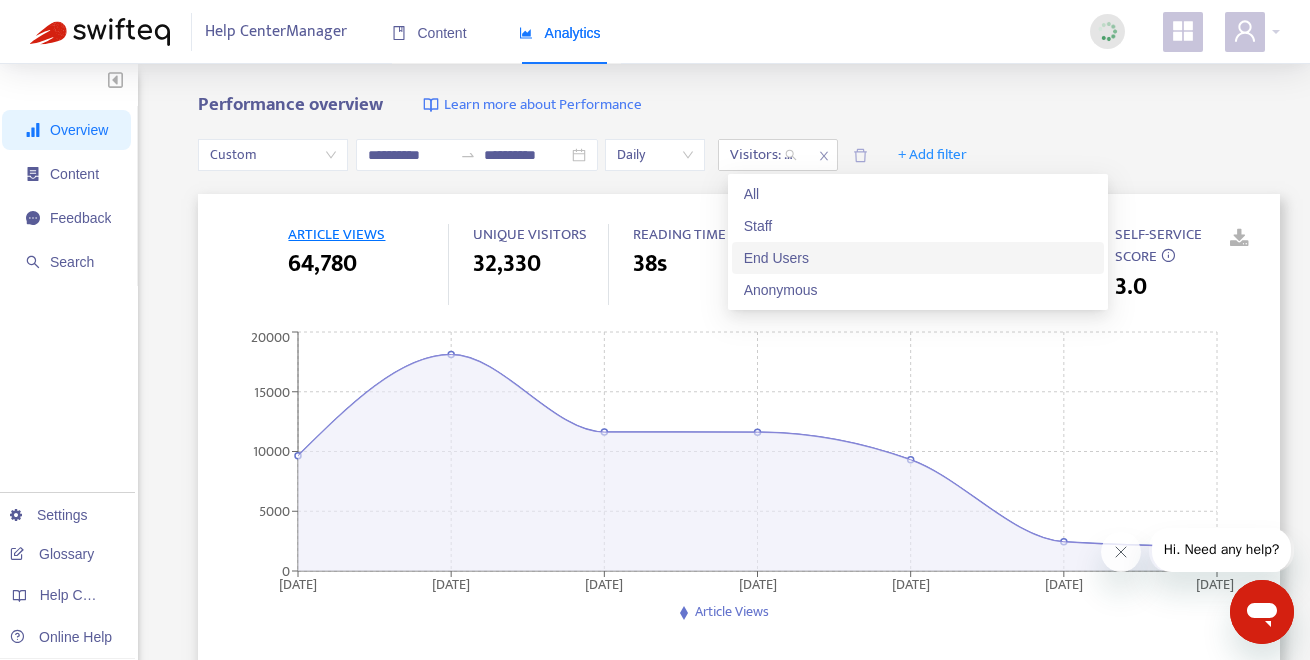click on "End Users" at bounding box center (918, 258) 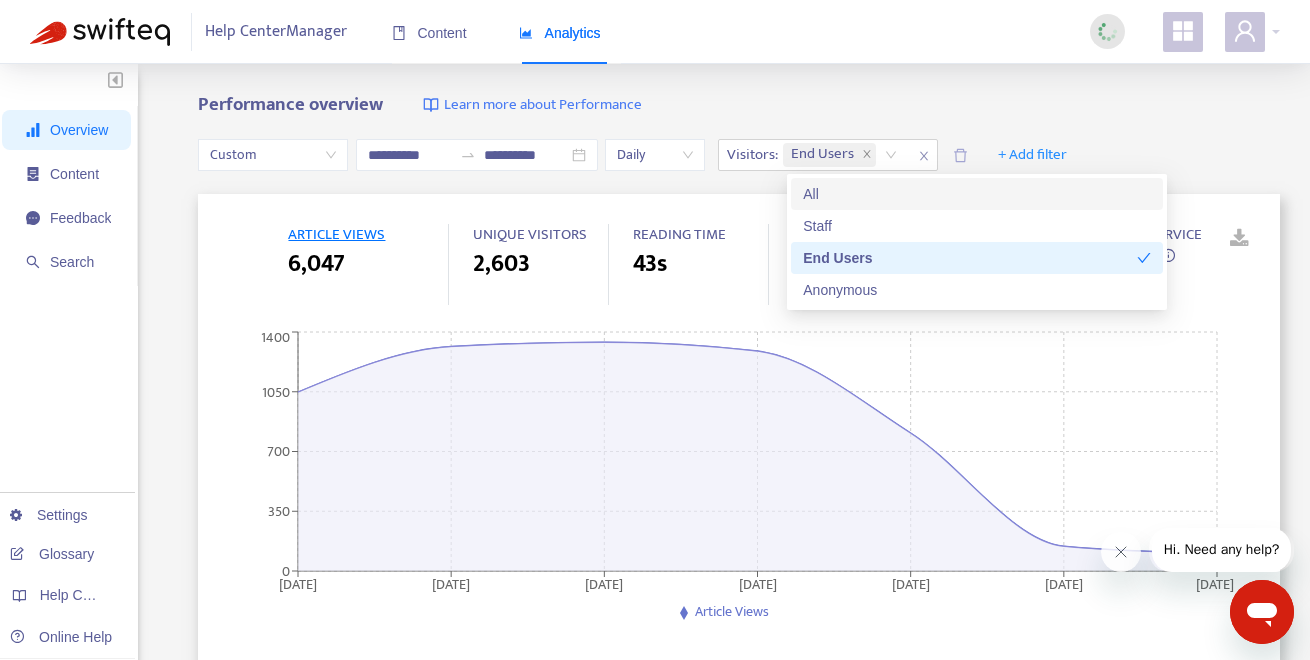 click on "**********" at bounding box center [655, 664] 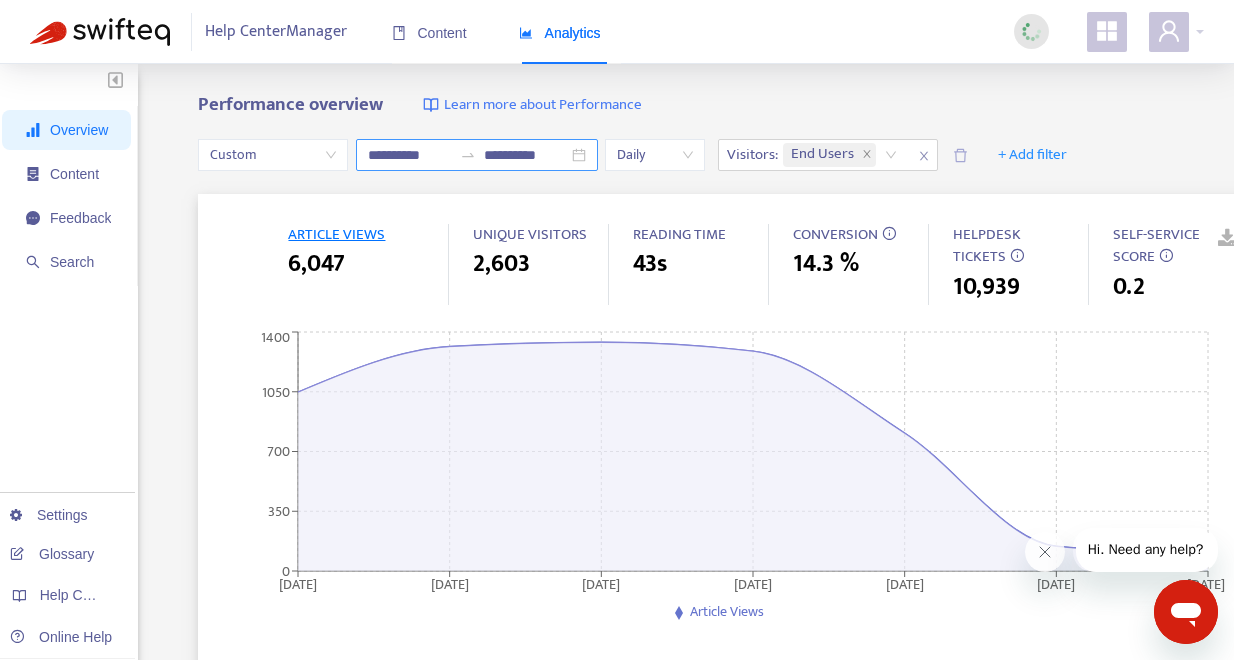 click on "**********" at bounding box center [477, 155] 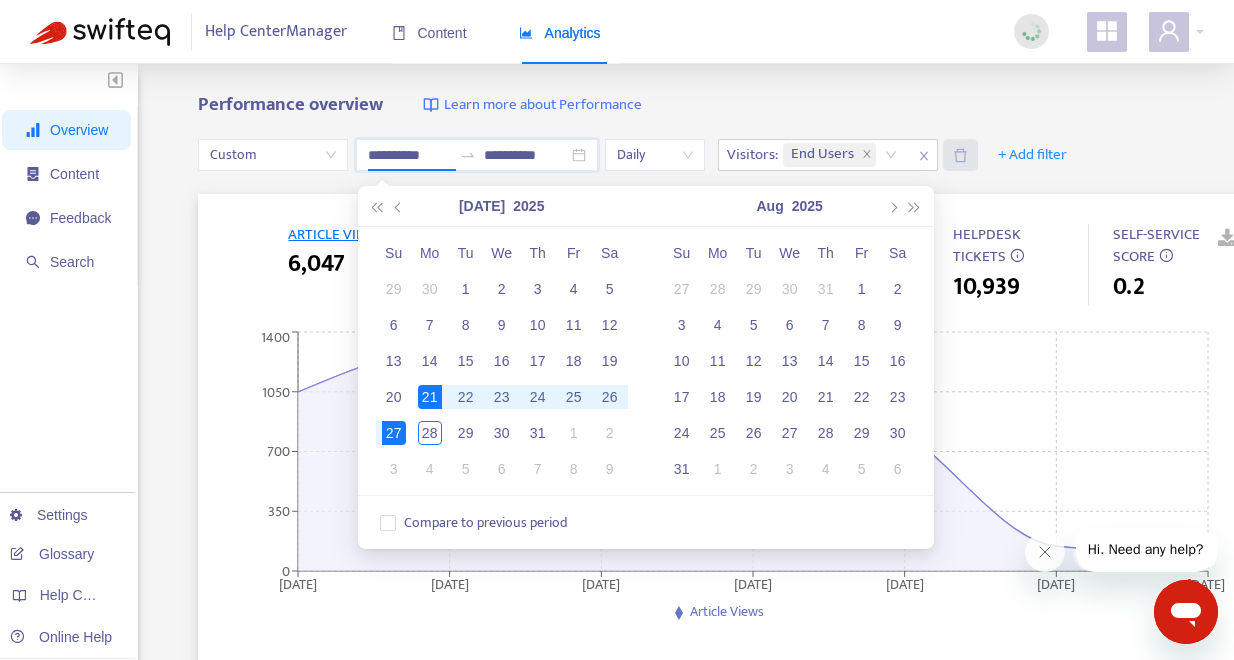 type on "**********" 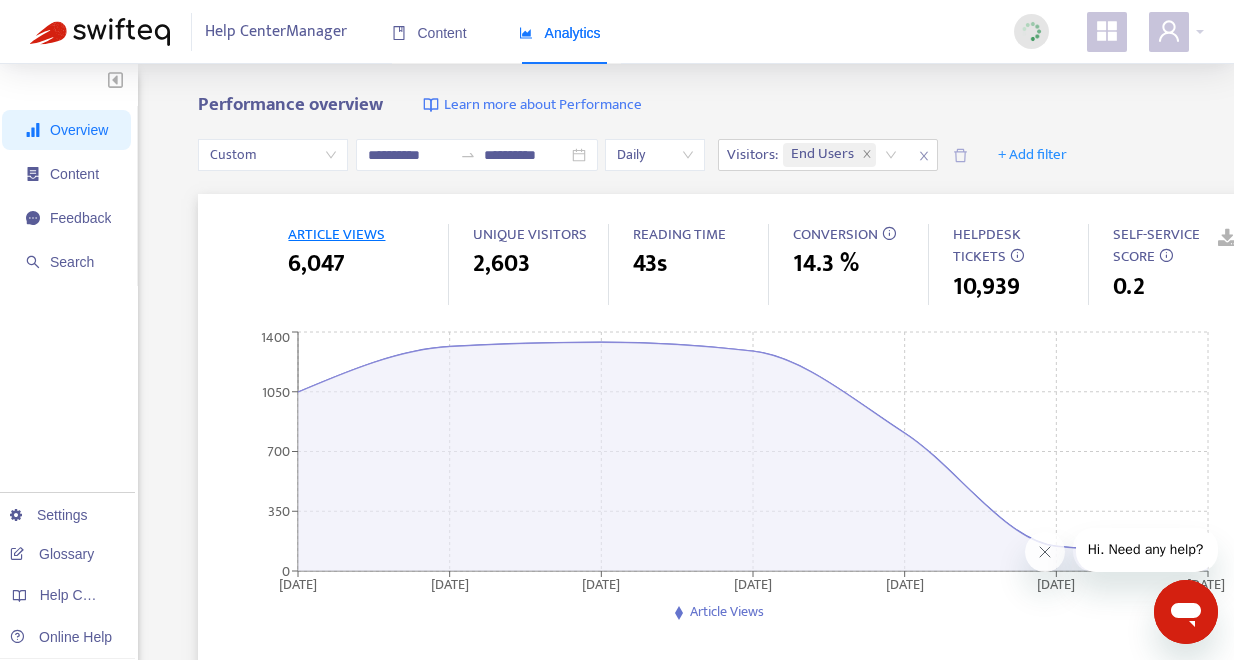 click on "Performance overview Learn more about Performance" at bounding box center (733, 105) 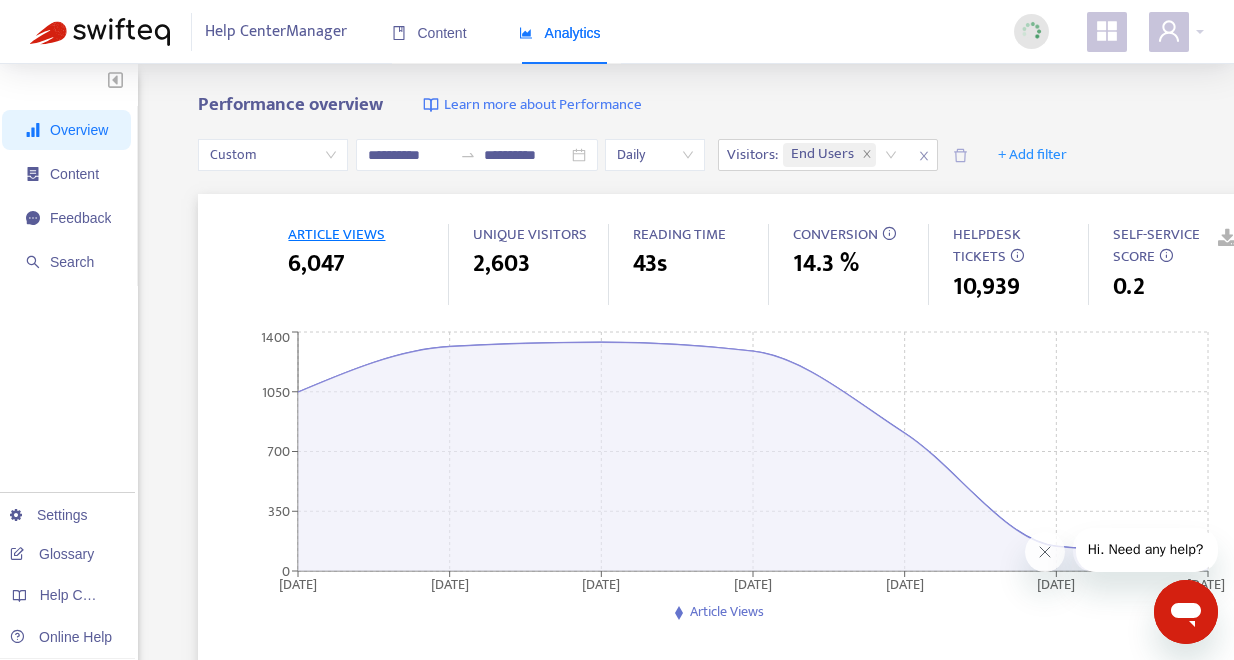 click at bounding box center [1213, 239] 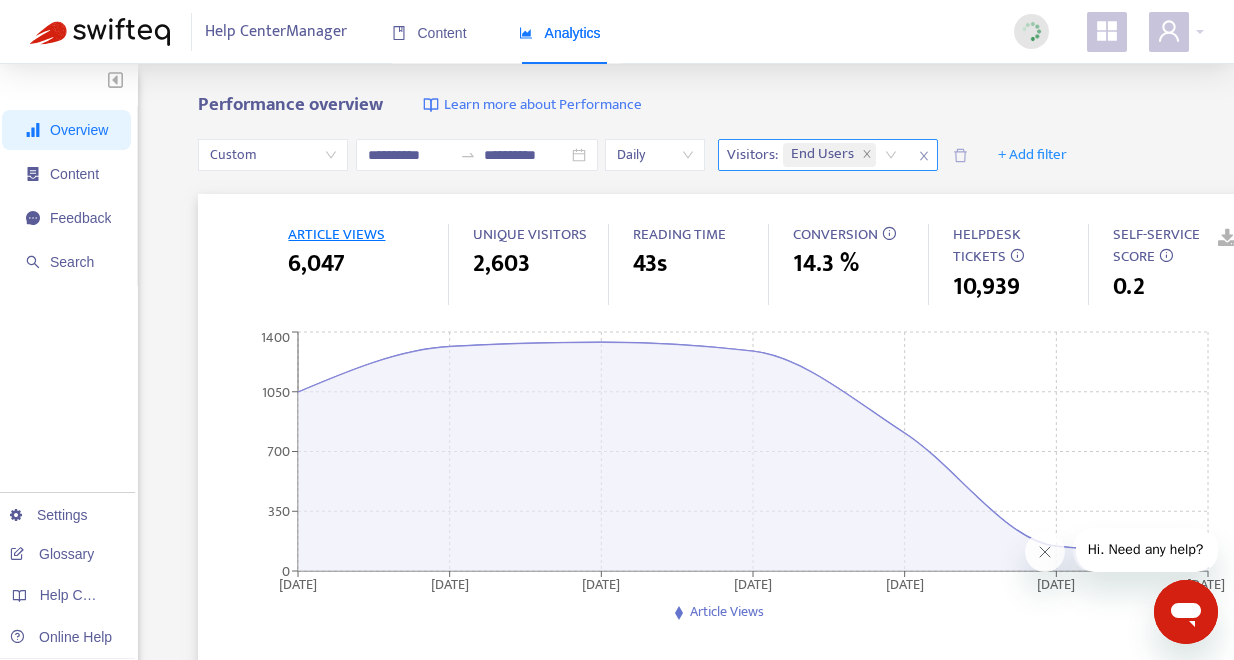 click 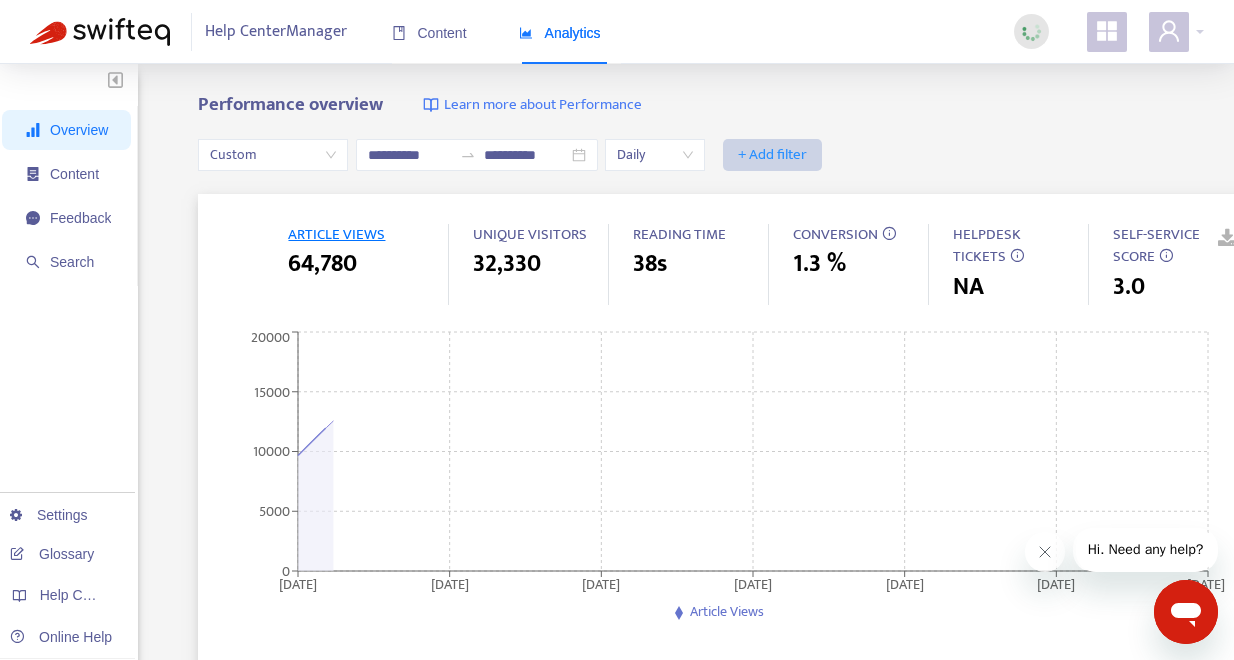 click on "+ Add filter" at bounding box center (772, 155) 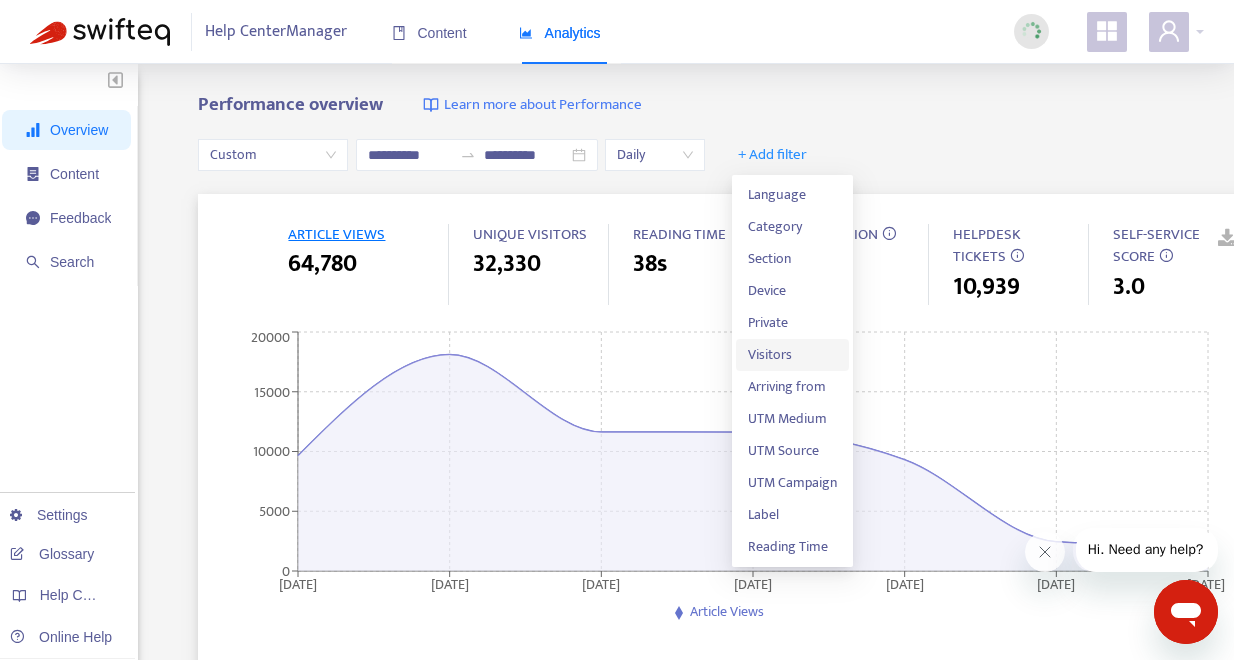 click on "Visitors" at bounding box center (792, 355) 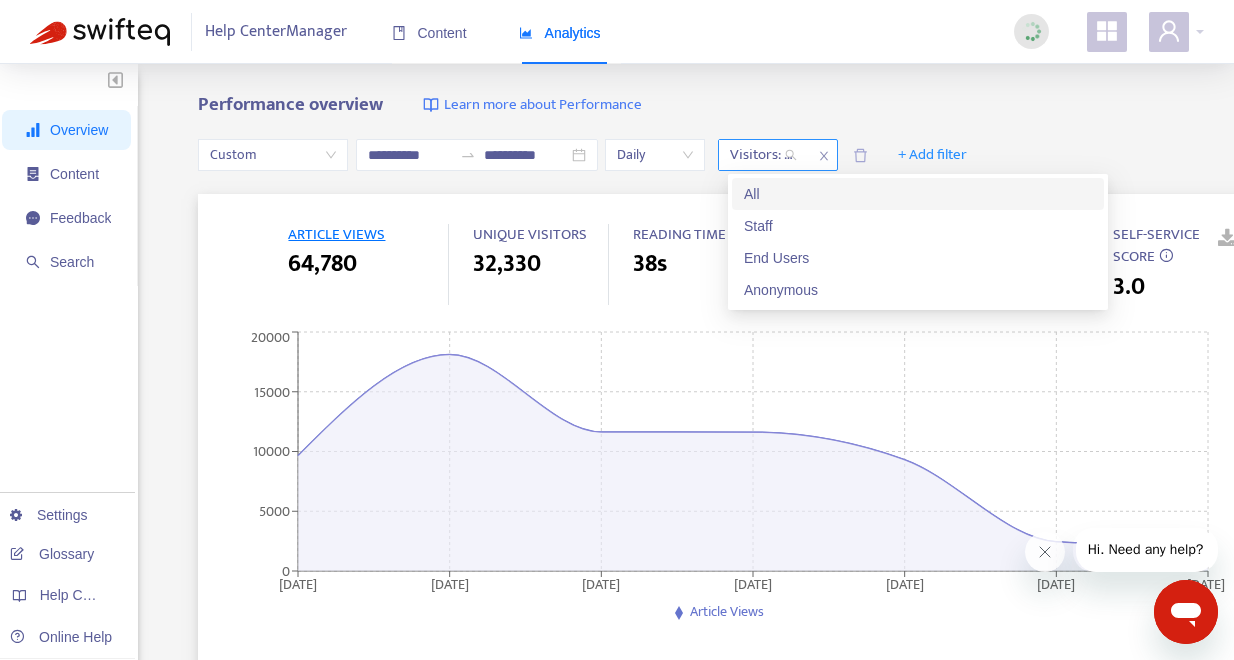 click on "Visitors: All" at bounding box center (763, 155) 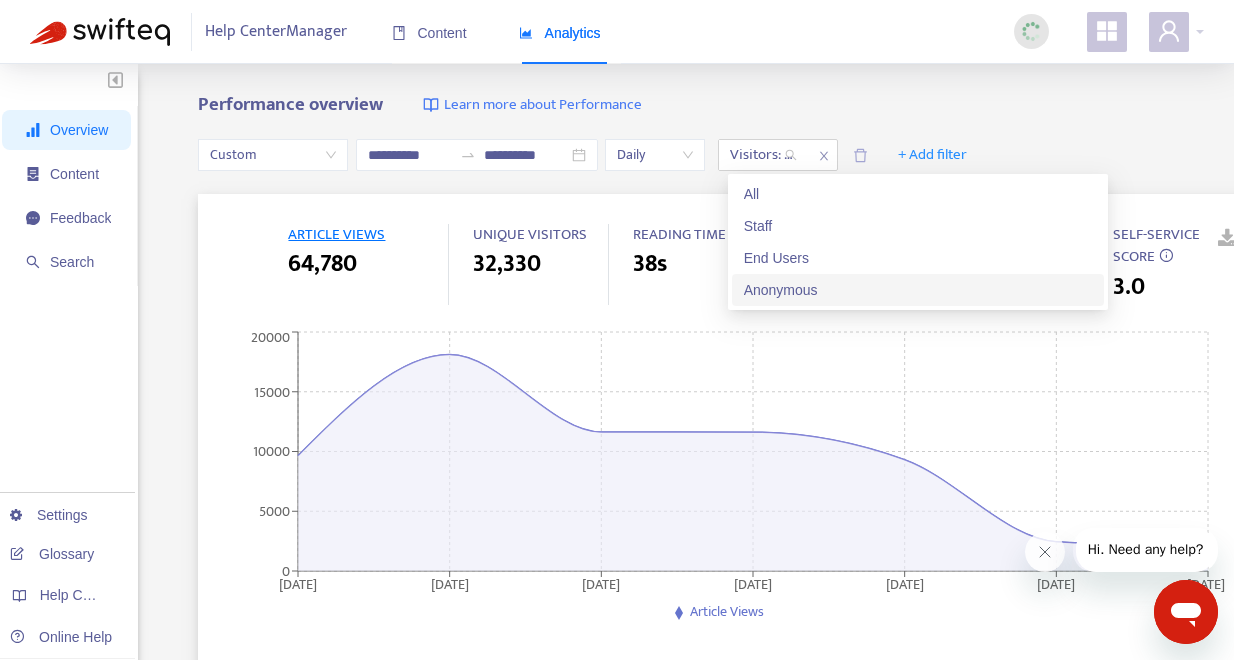 click on "Anonymous" at bounding box center [918, 290] 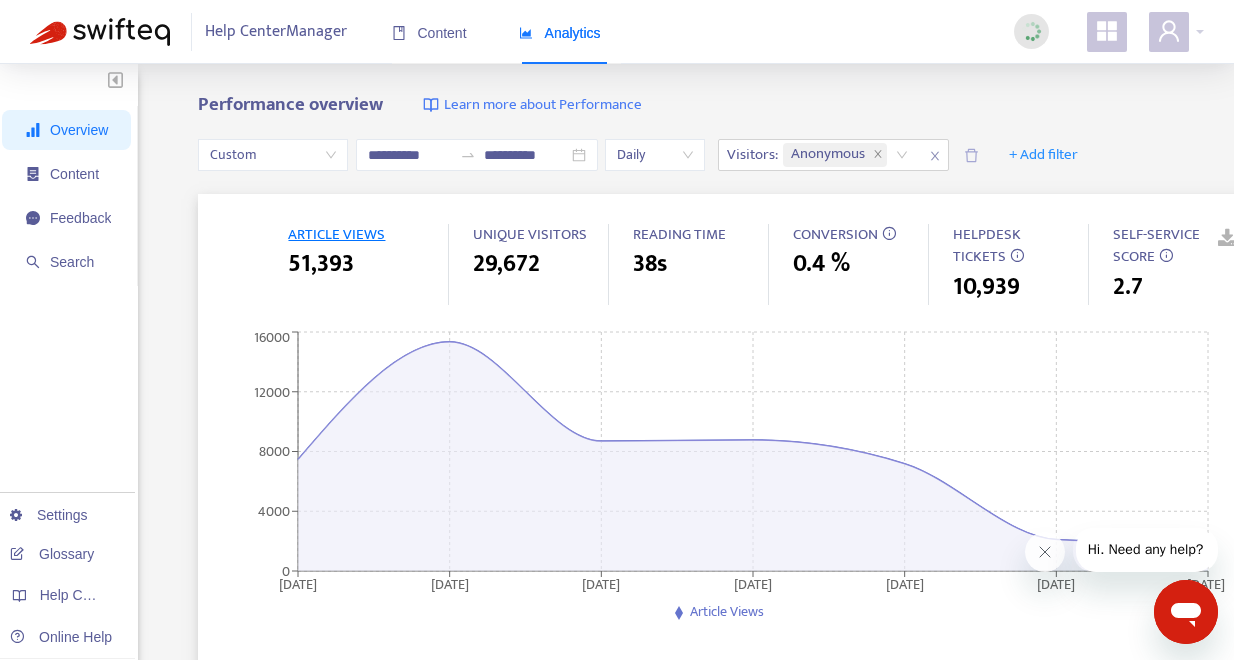 click on "Performance overview Learn more about Performance" at bounding box center (733, 105) 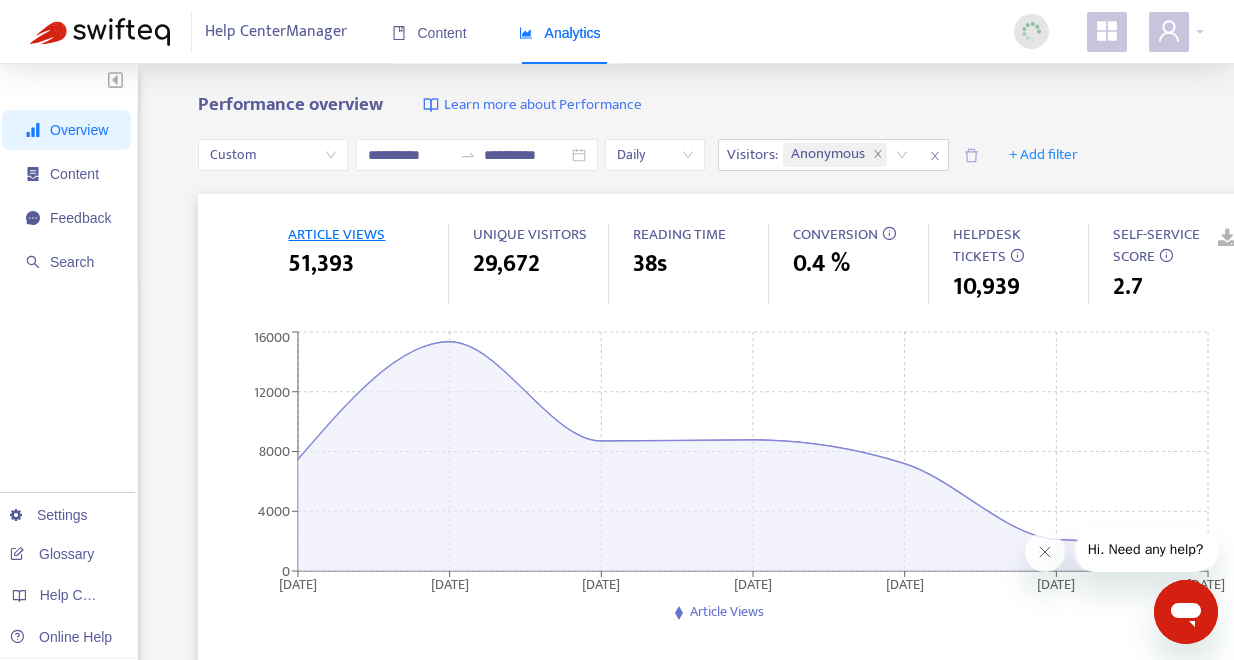 click at bounding box center (1213, 239) 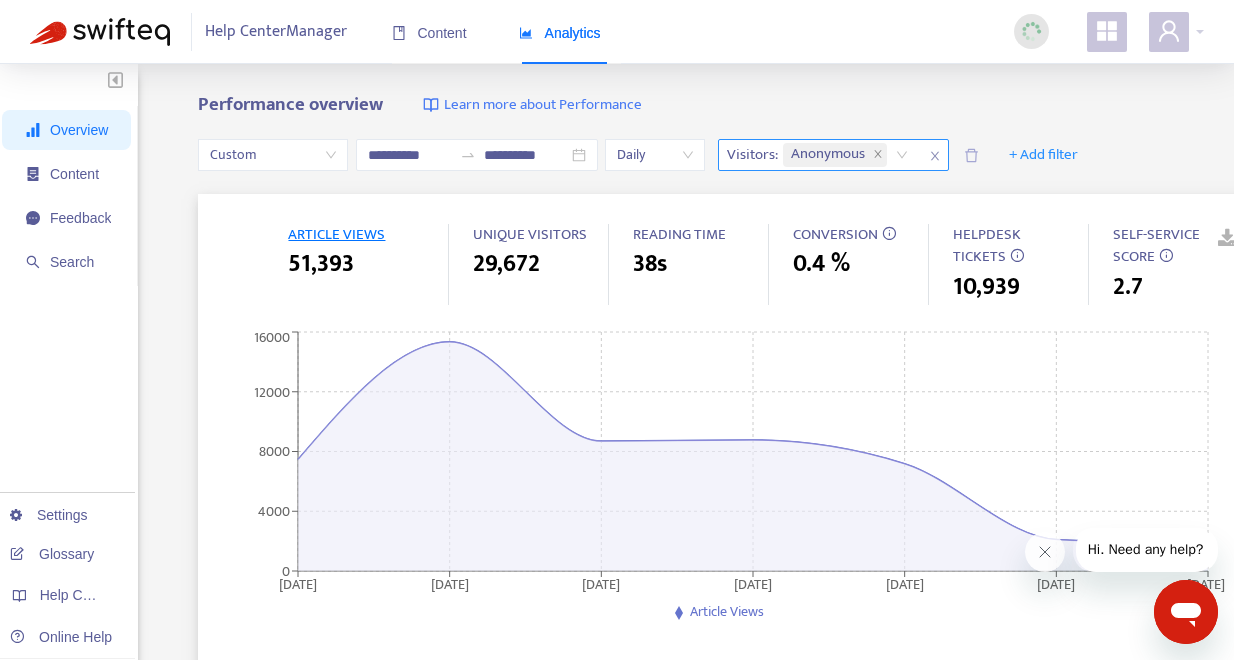 click 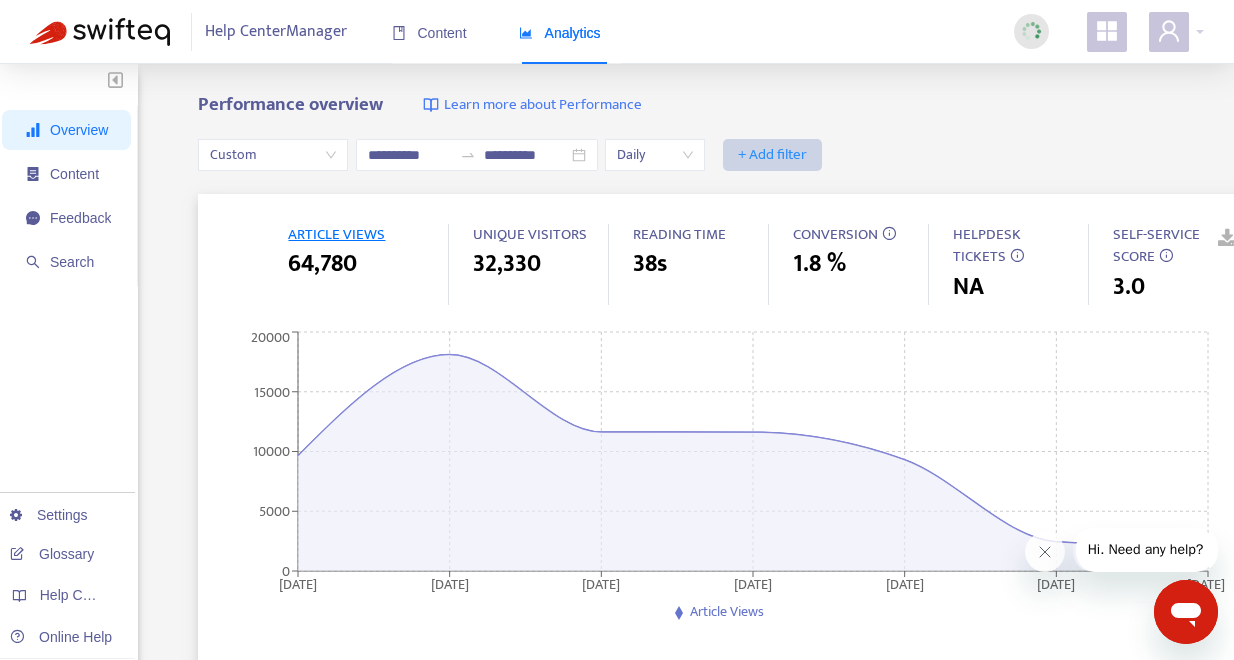 click on "+ Add filter" at bounding box center (772, 155) 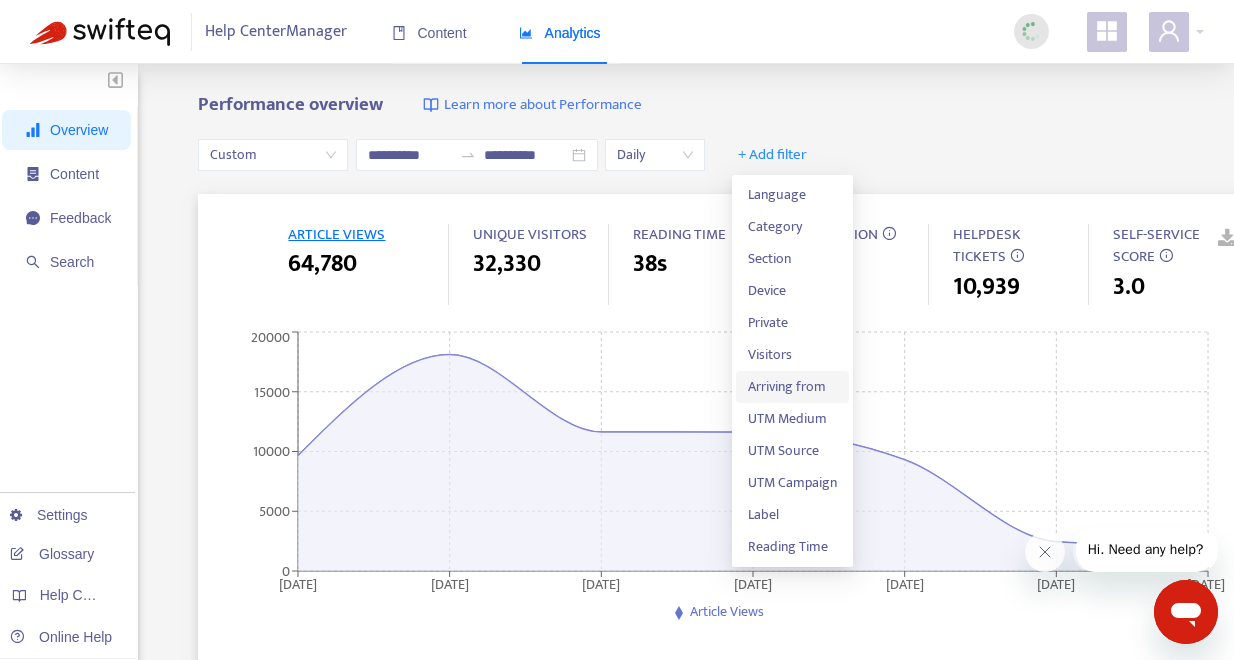 click on "Arriving from" at bounding box center (792, 387) 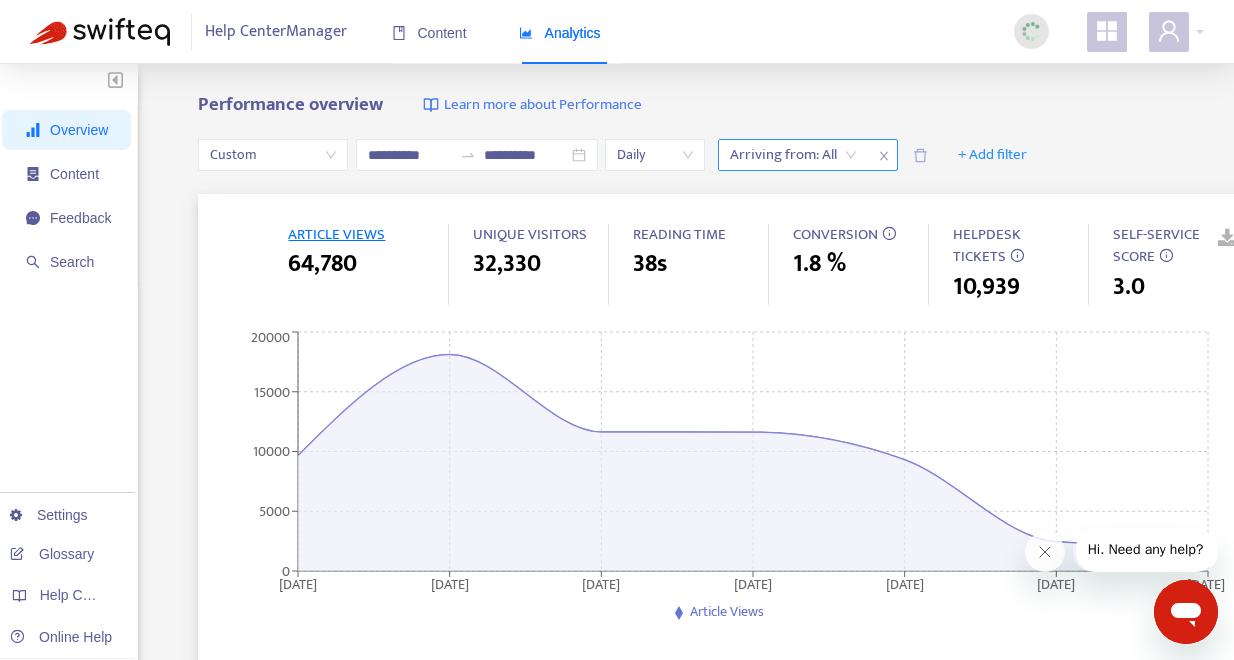 click on "Arriving from: All" at bounding box center (793, 155) 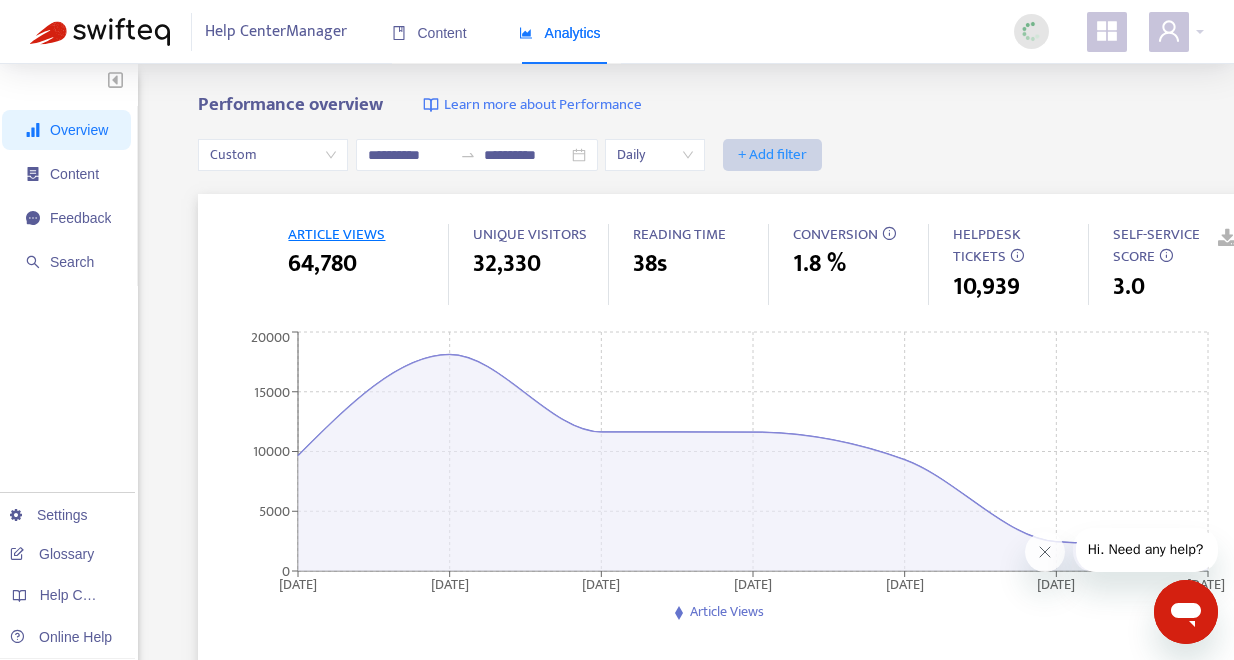 click on "+ Add filter" at bounding box center [772, 155] 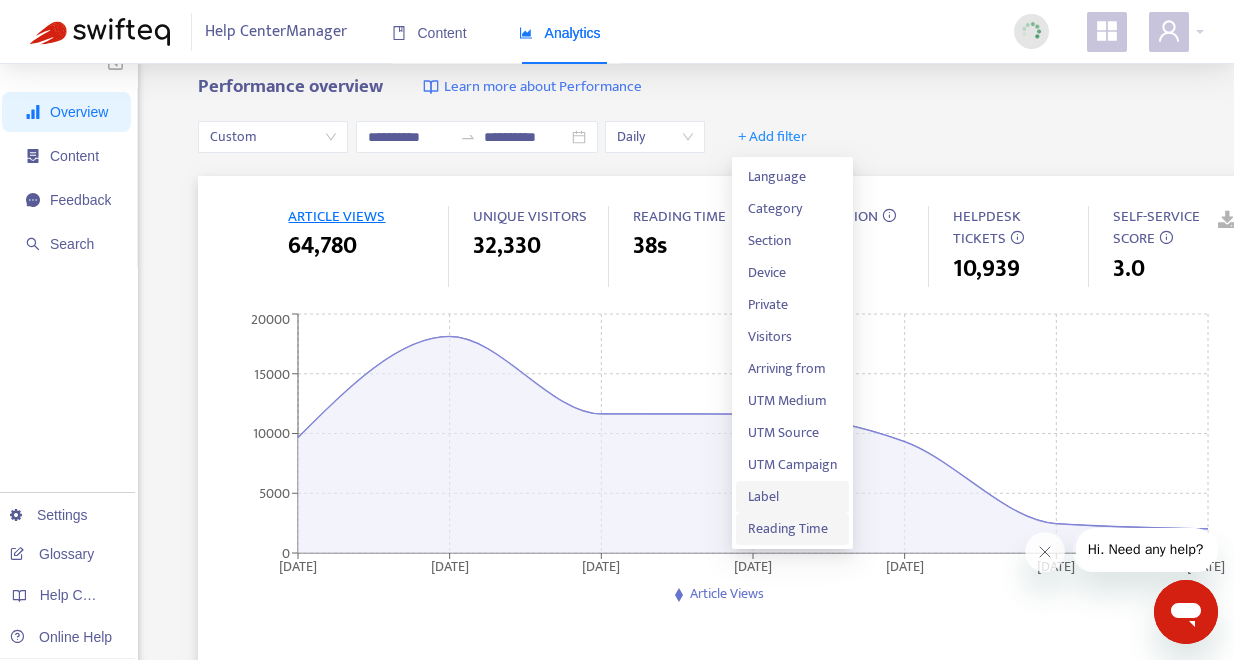scroll, scrollTop: 25, scrollLeft: 0, axis: vertical 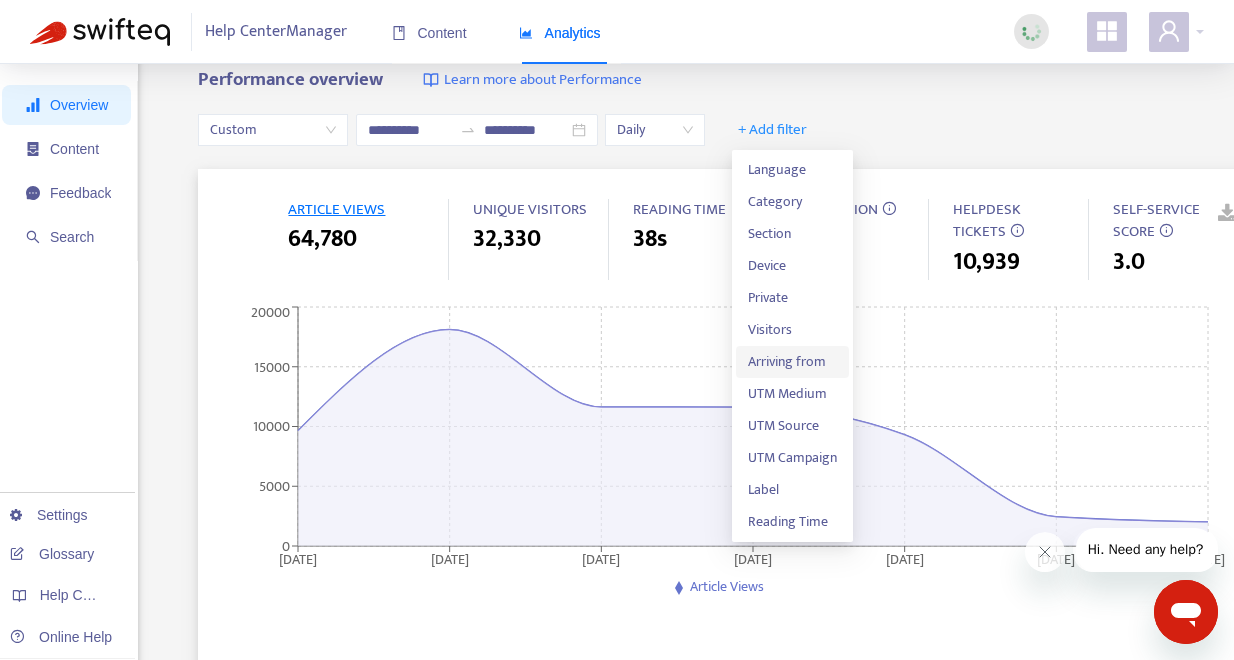 click on "Arriving from" at bounding box center (792, 362) 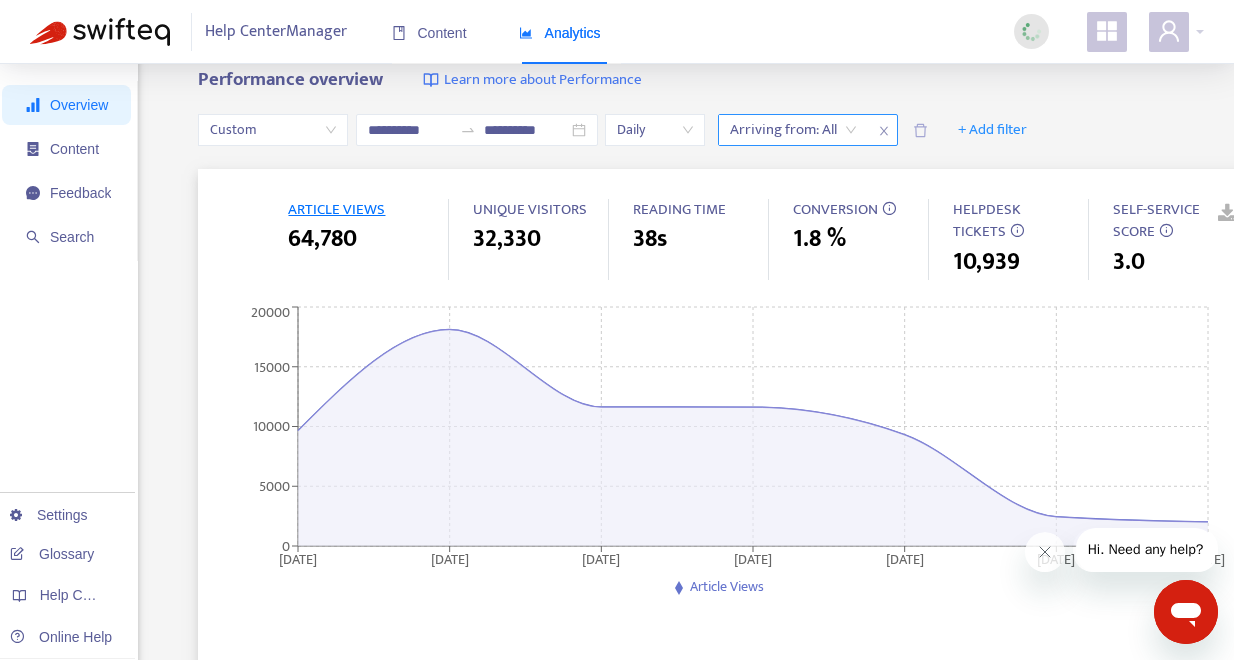click on "Arriving from: All" at bounding box center [793, 130] 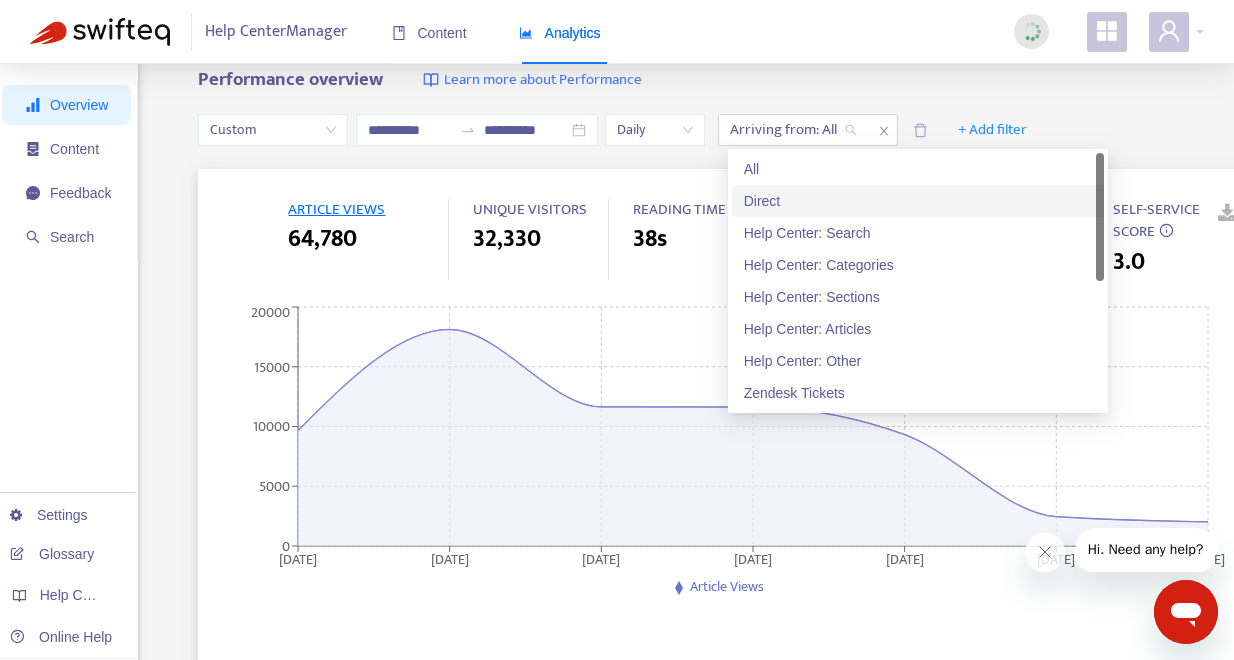 click on "Direct" at bounding box center (918, 201) 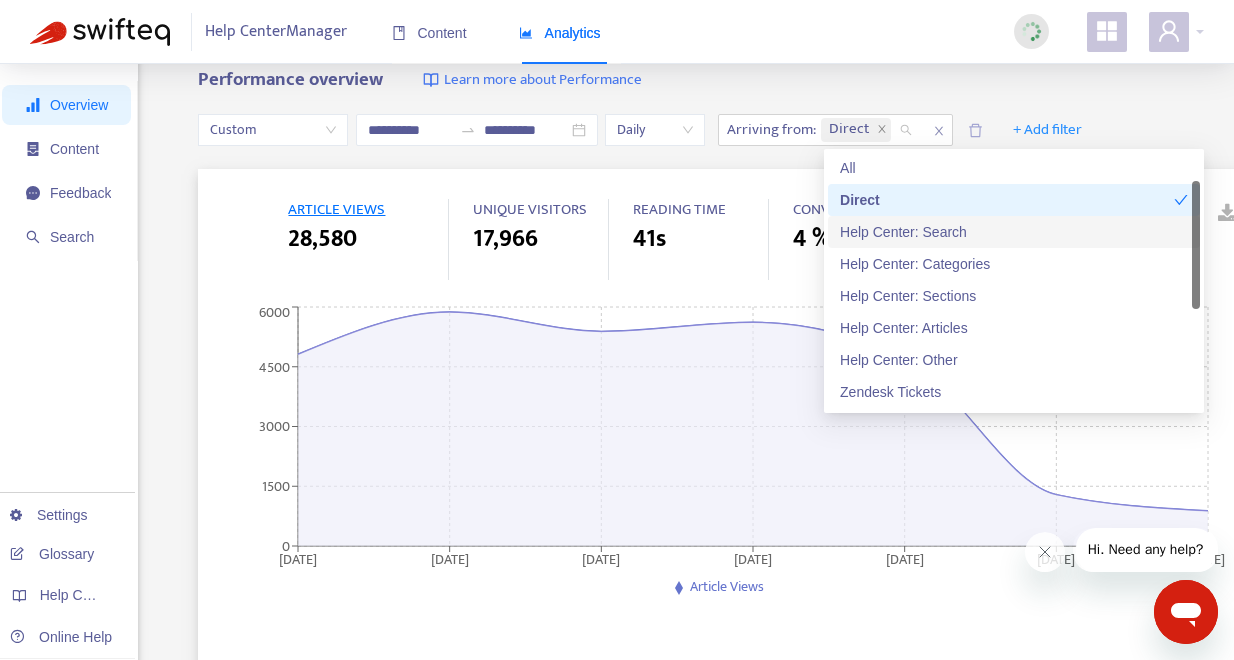 scroll, scrollTop: 0, scrollLeft: 0, axis: both 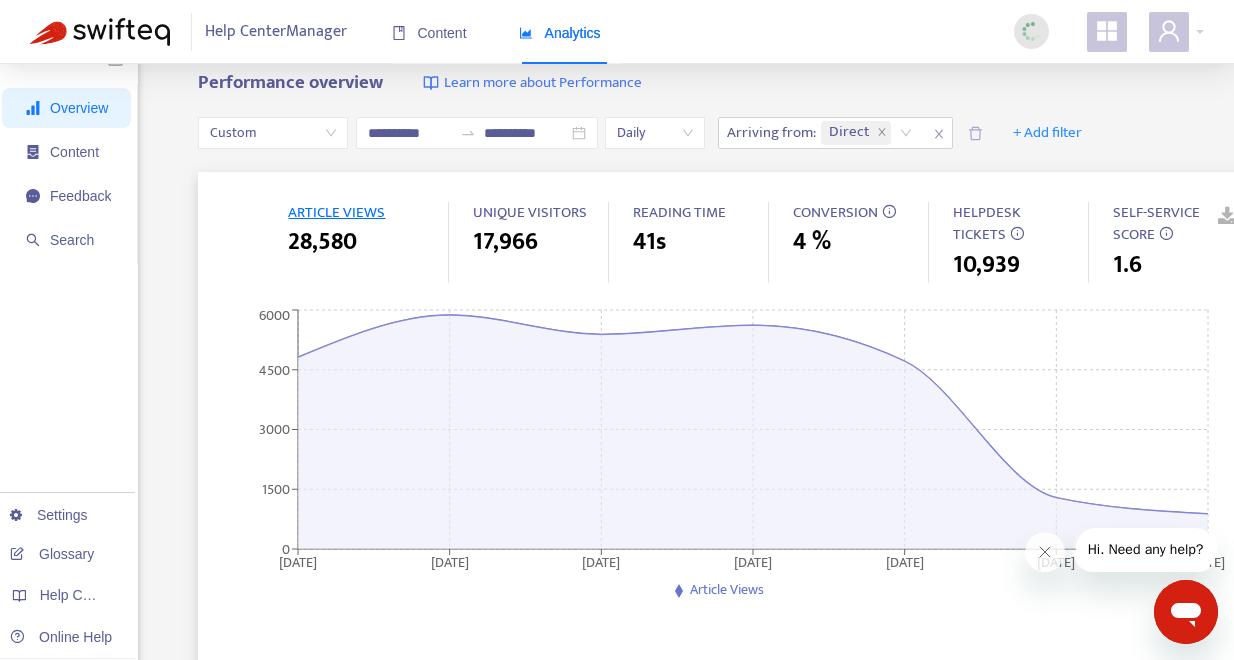 click at bounding box center [1213, 217] 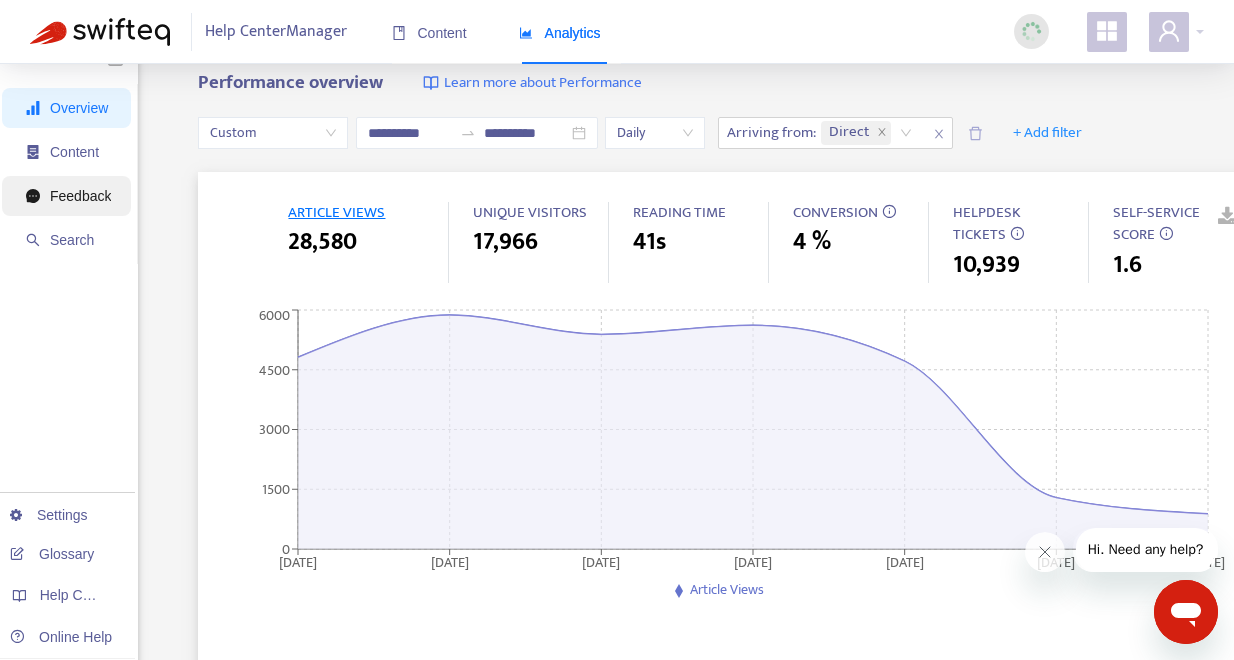 click on "Feedback" at bounding box center [80, 196] 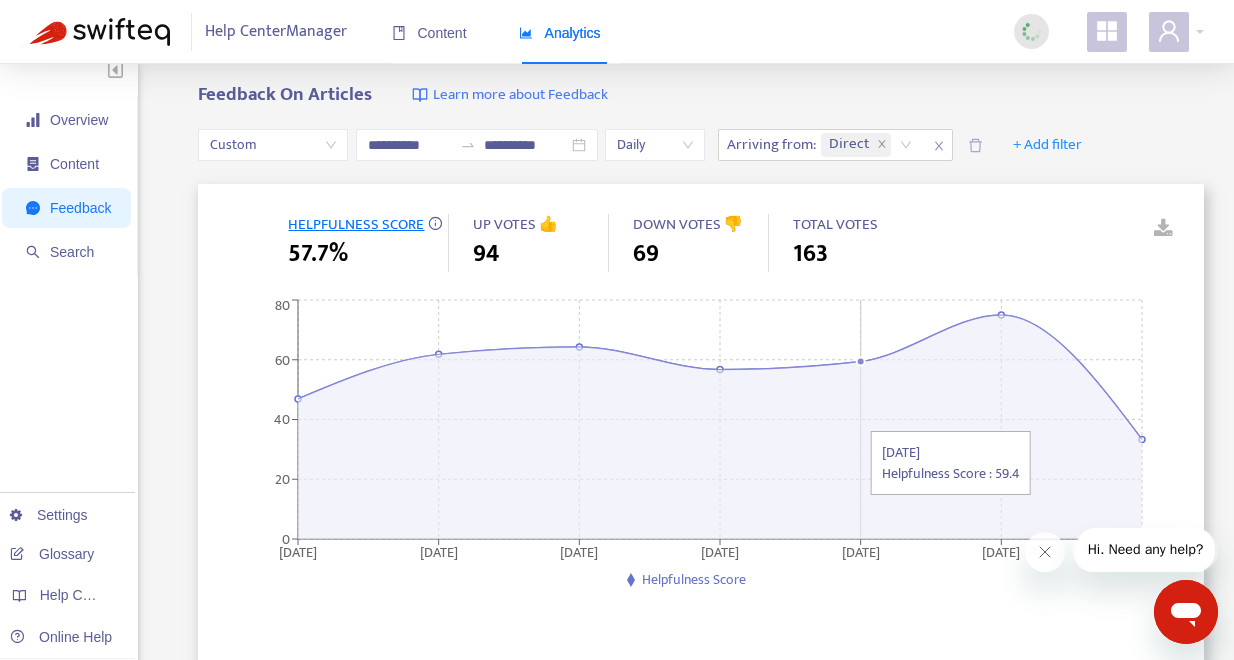 scroll, scrollTop: 7, scrollLeft: 0, axis: vertical 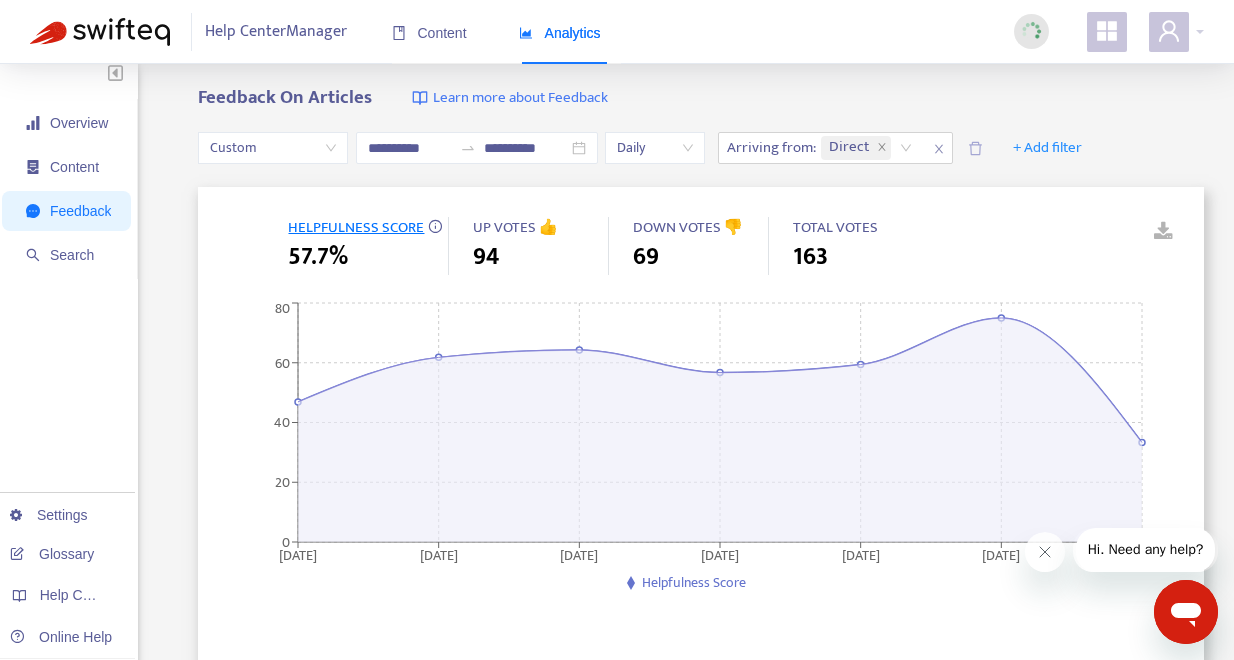 click 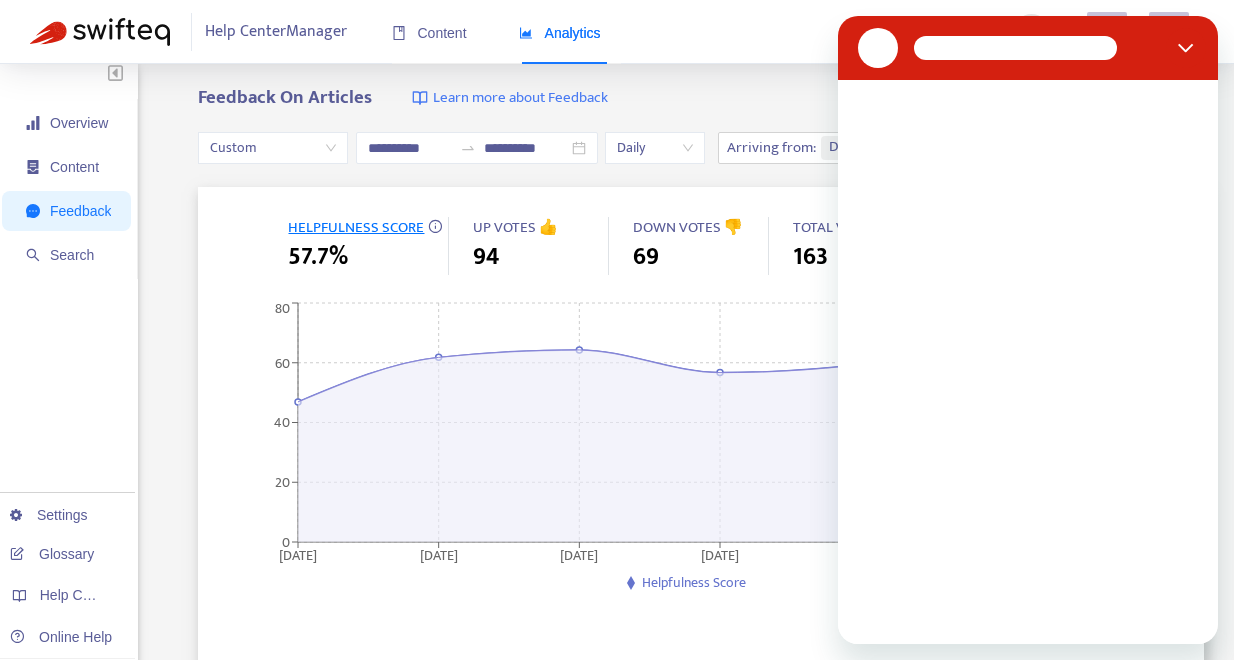 scroll, scrollTop: 0, scrollLeft: 0, axis: both 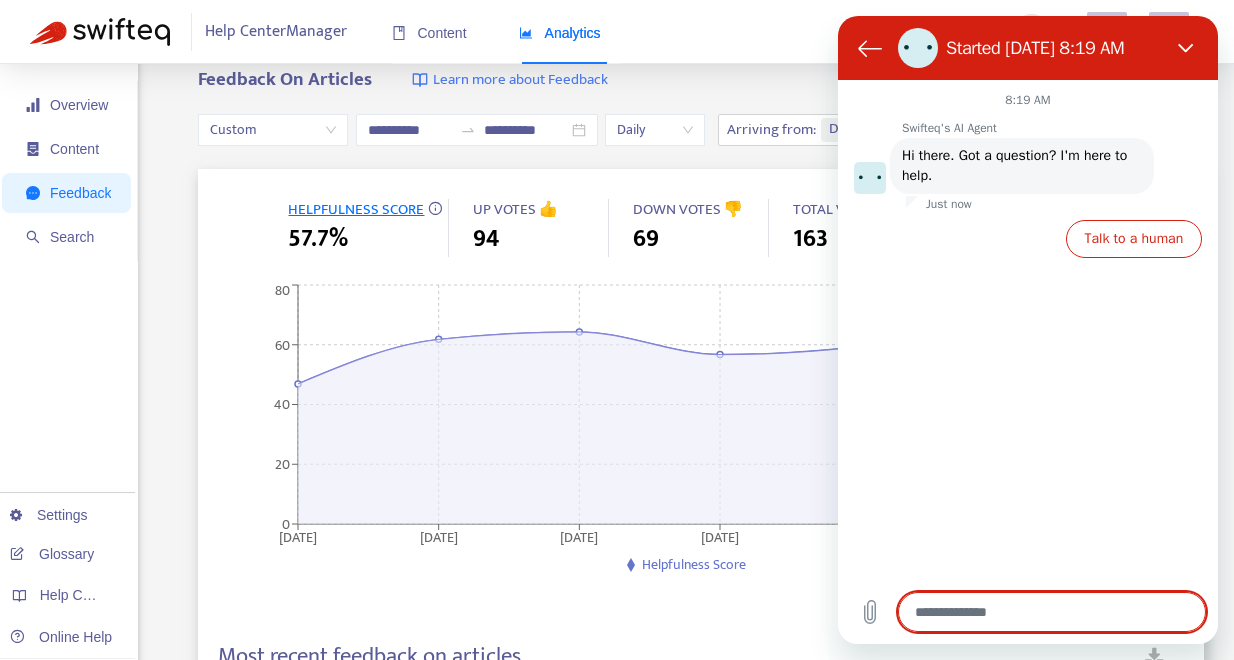 type on "*" 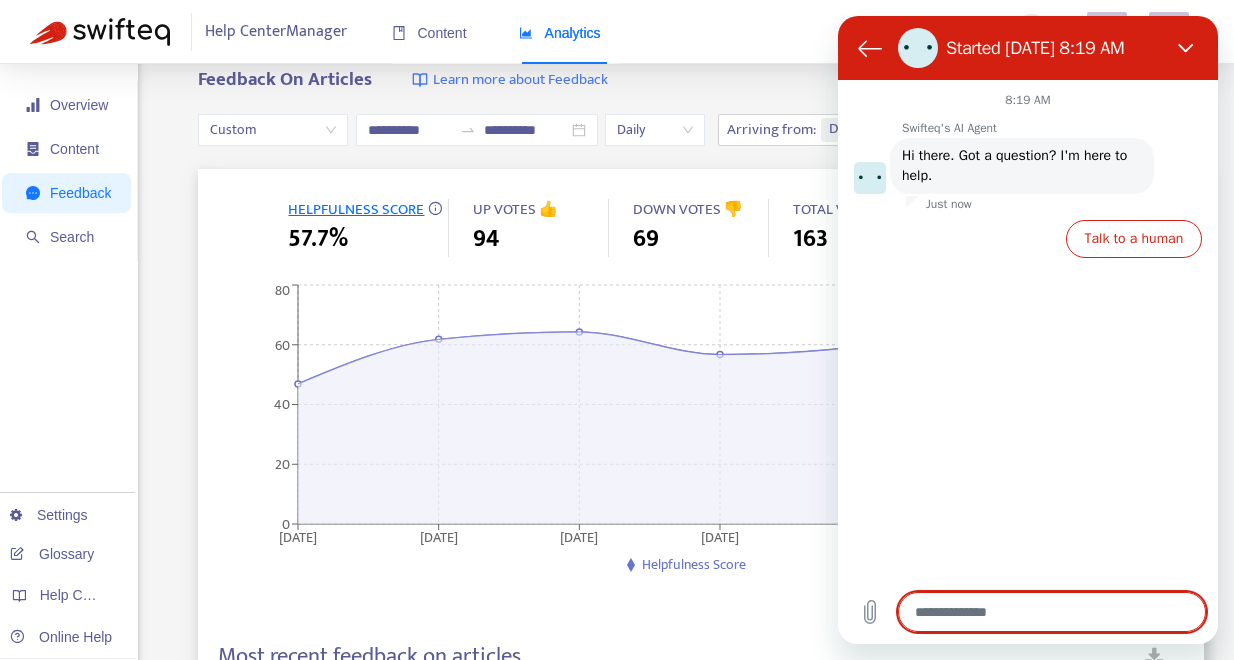 type on "*" 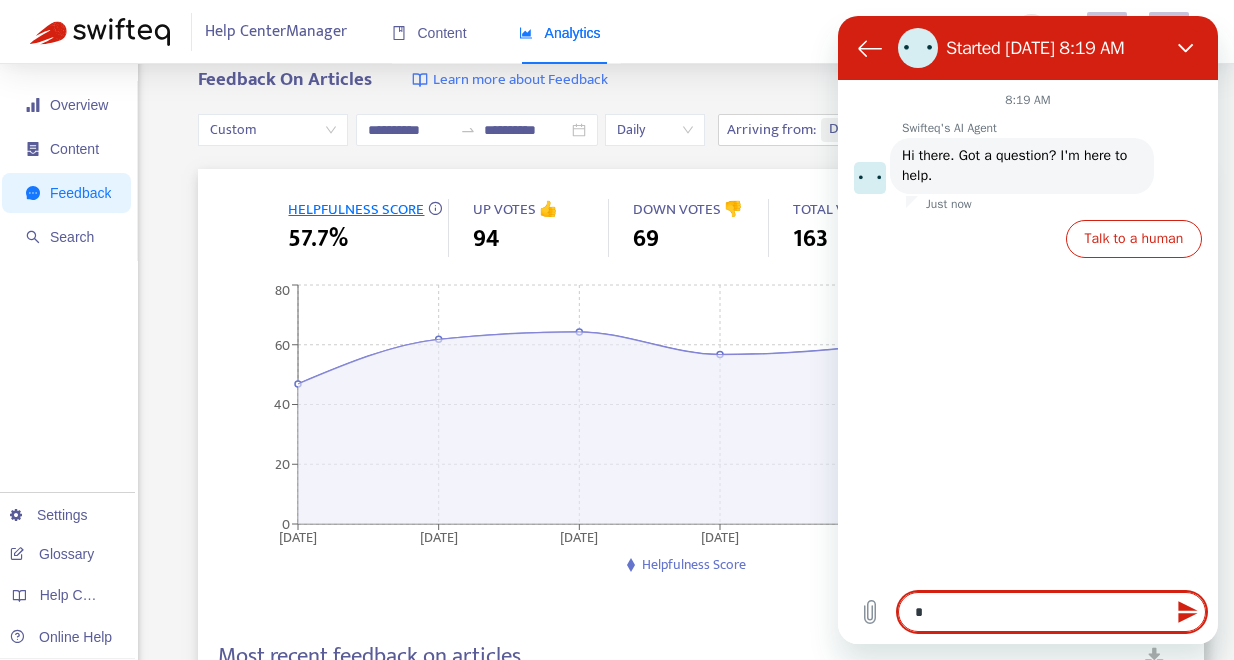 type on "**" 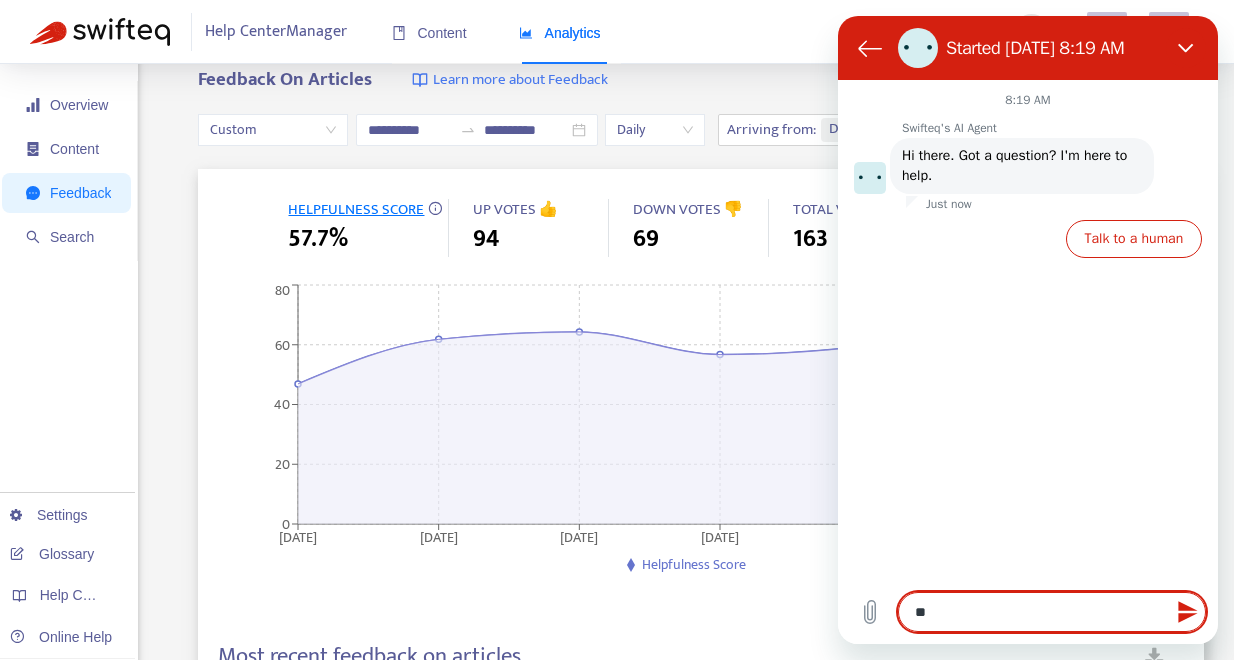 type on "***" 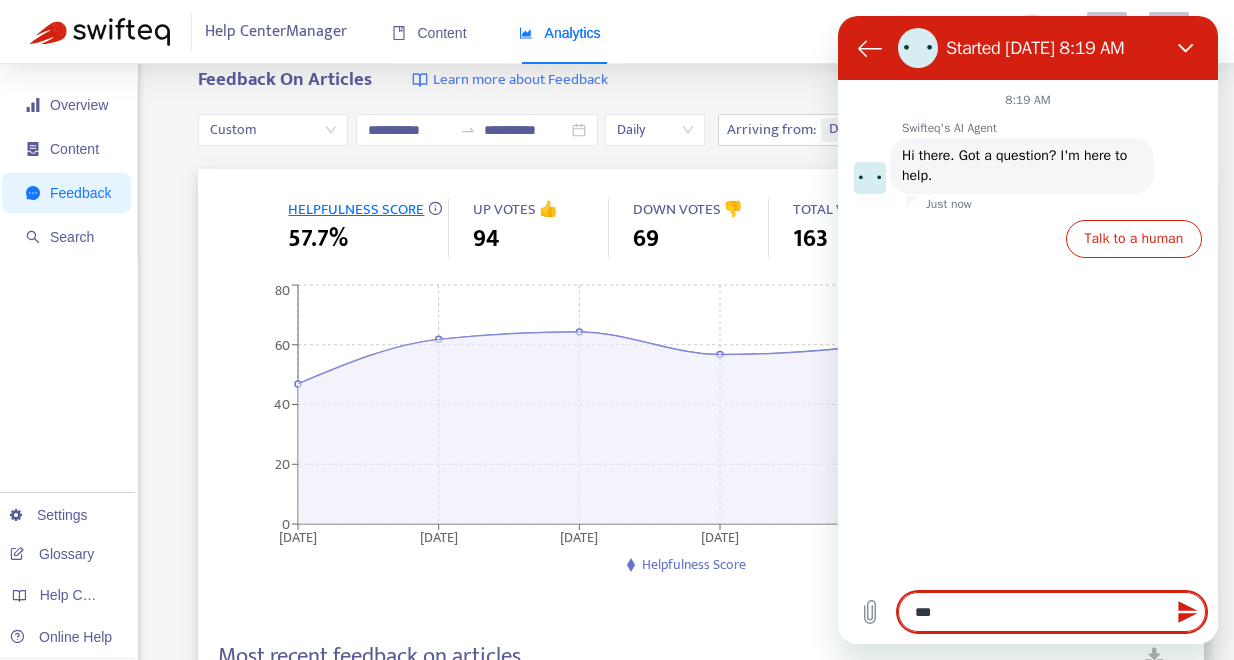 type on "****" 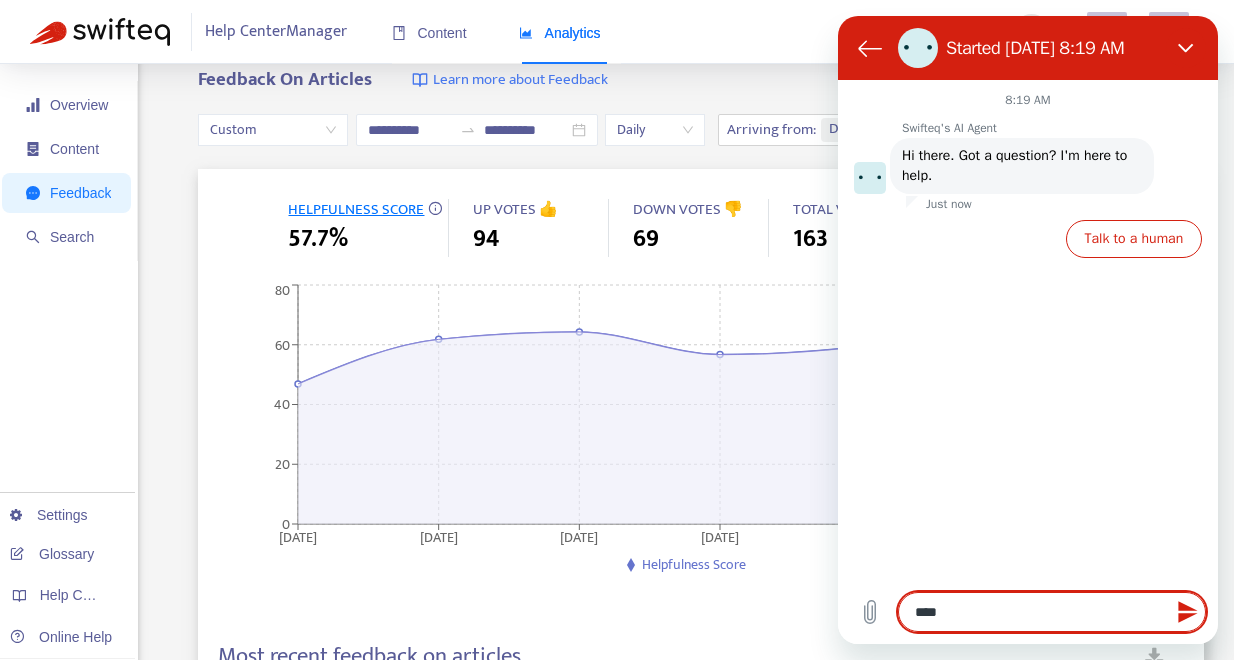 type on "****" 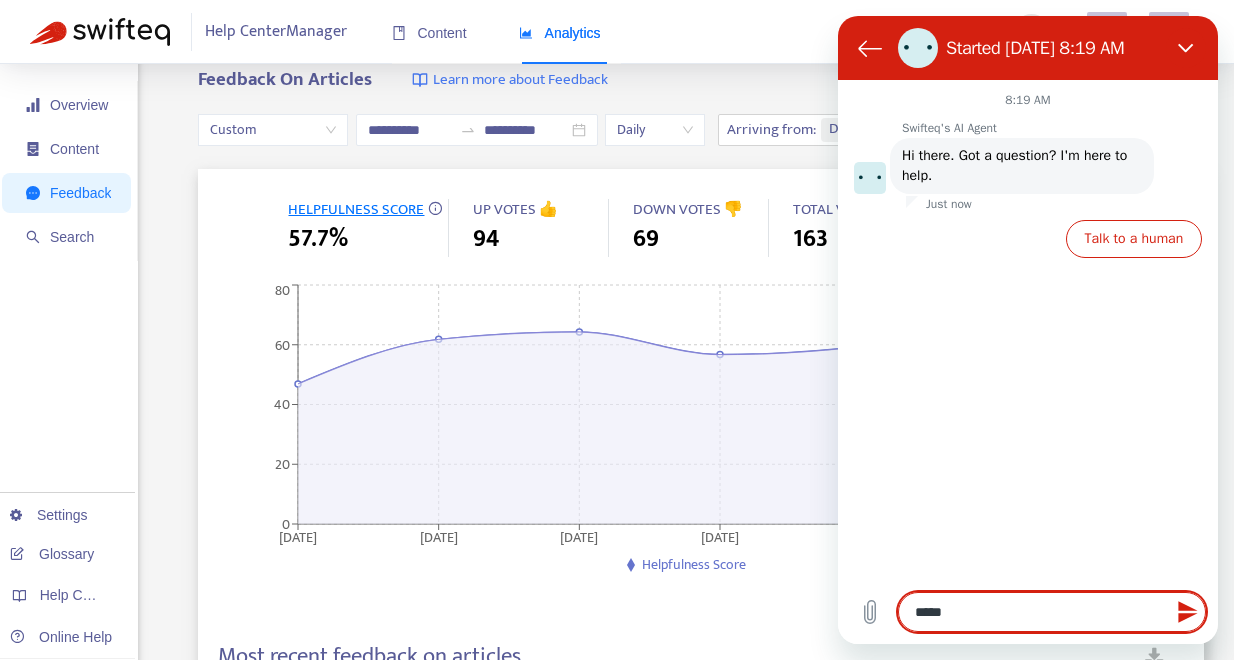 type on "******" 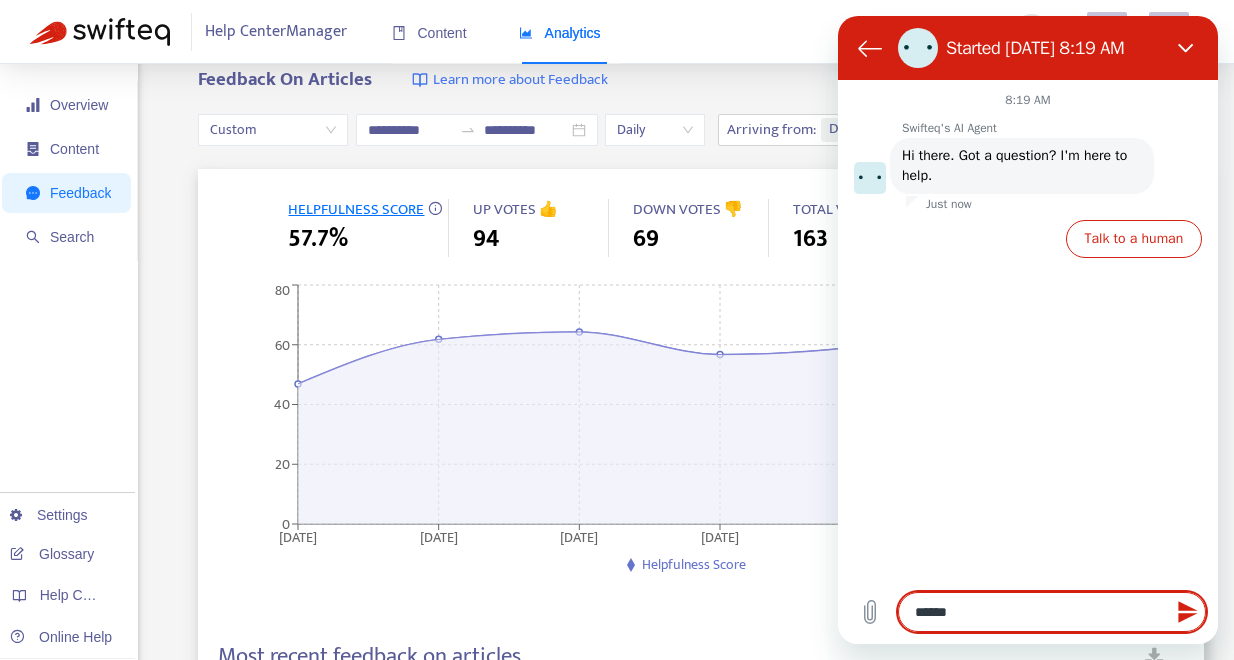 type on "*******" 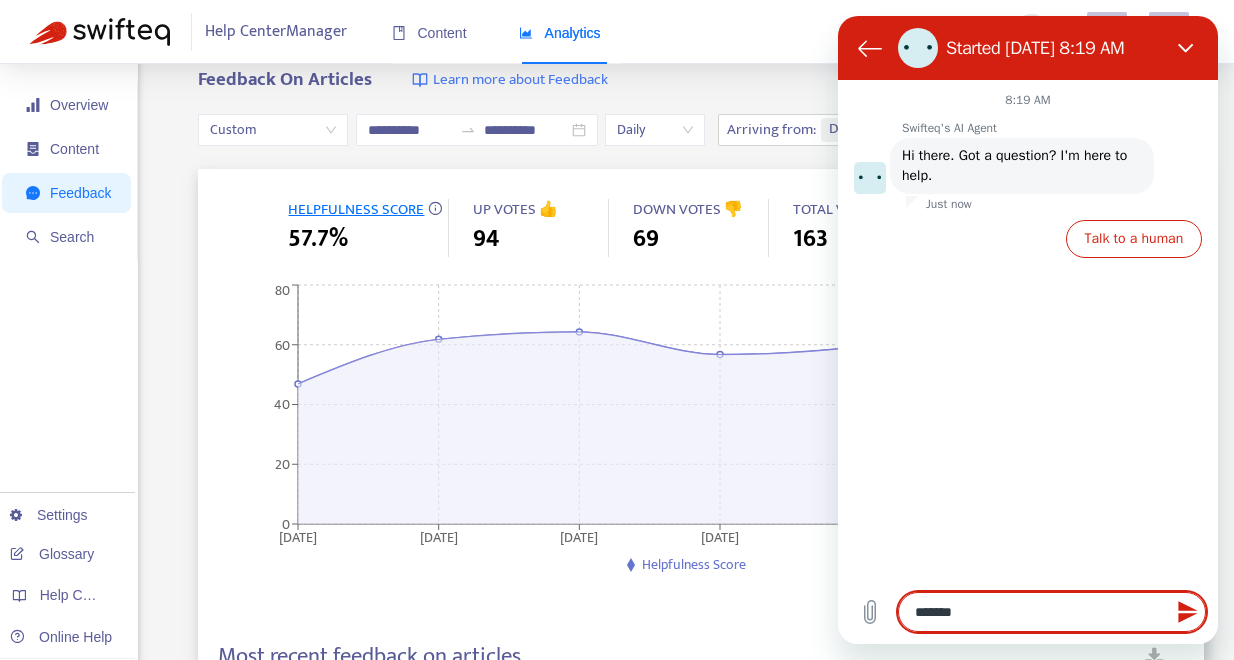 type on "*******" 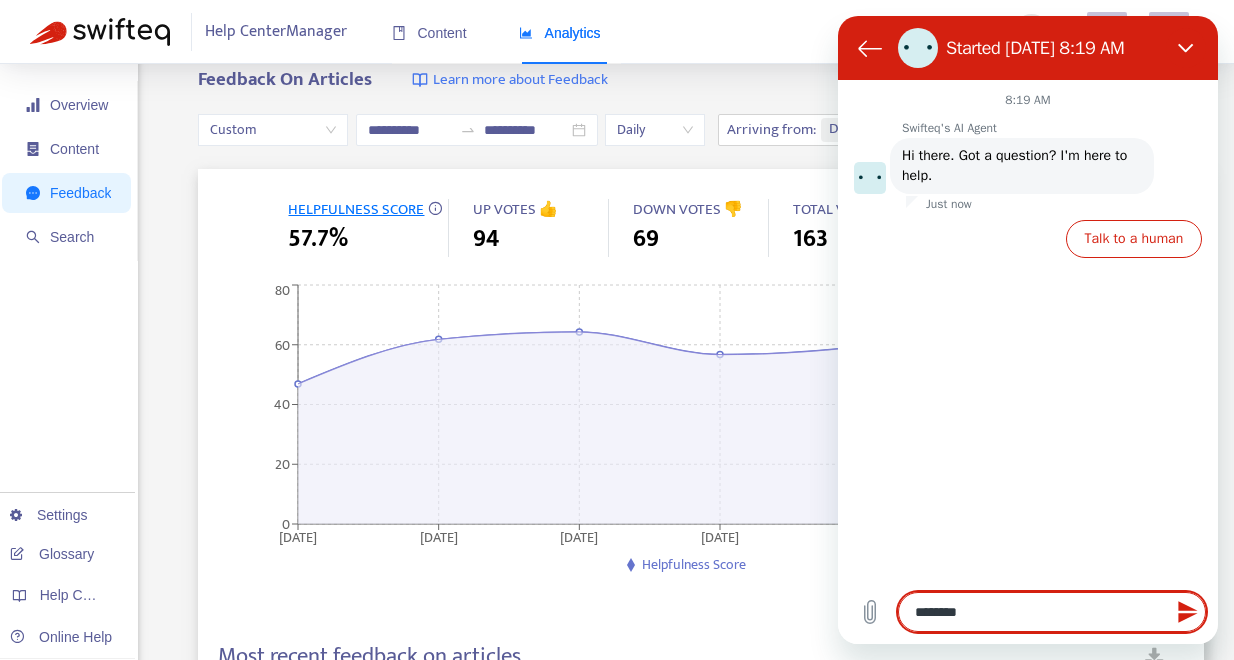 type on "*******" 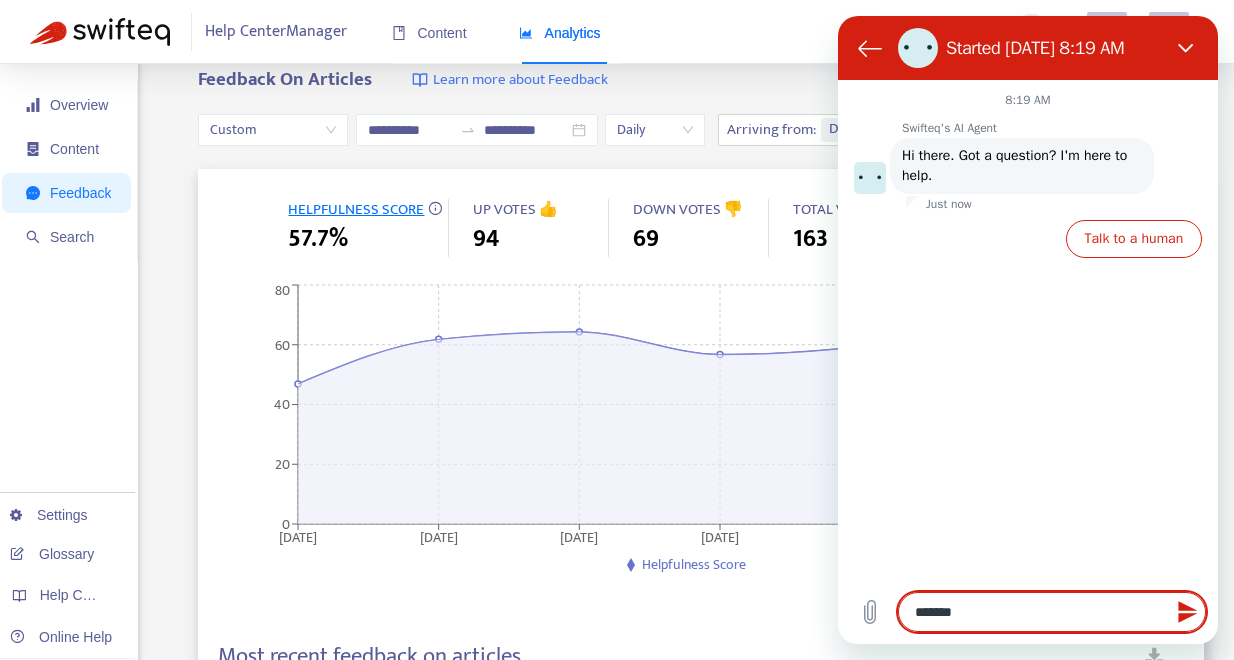 type on "******" 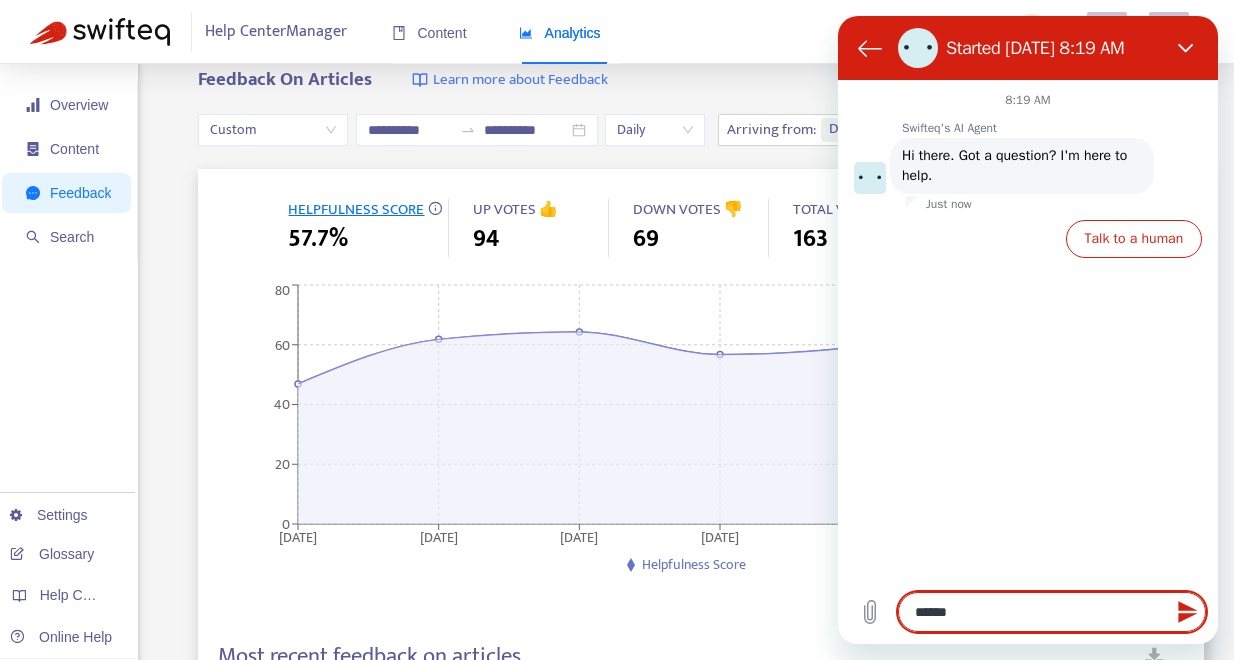type on "****" 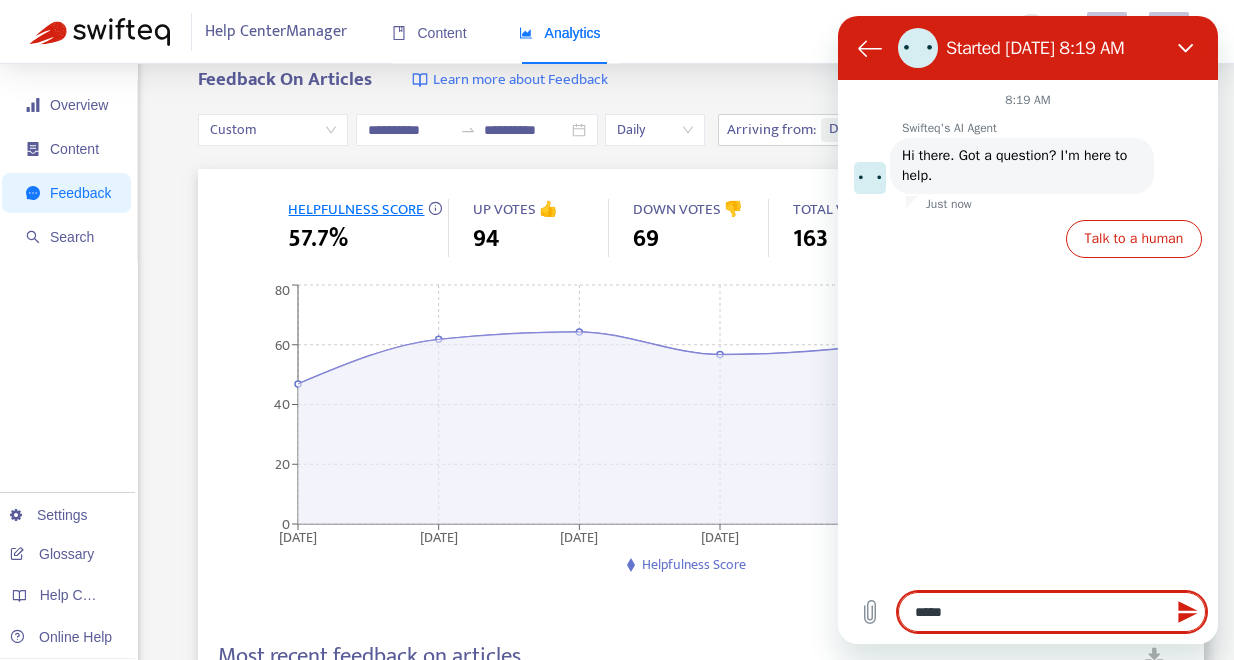 type on "******" 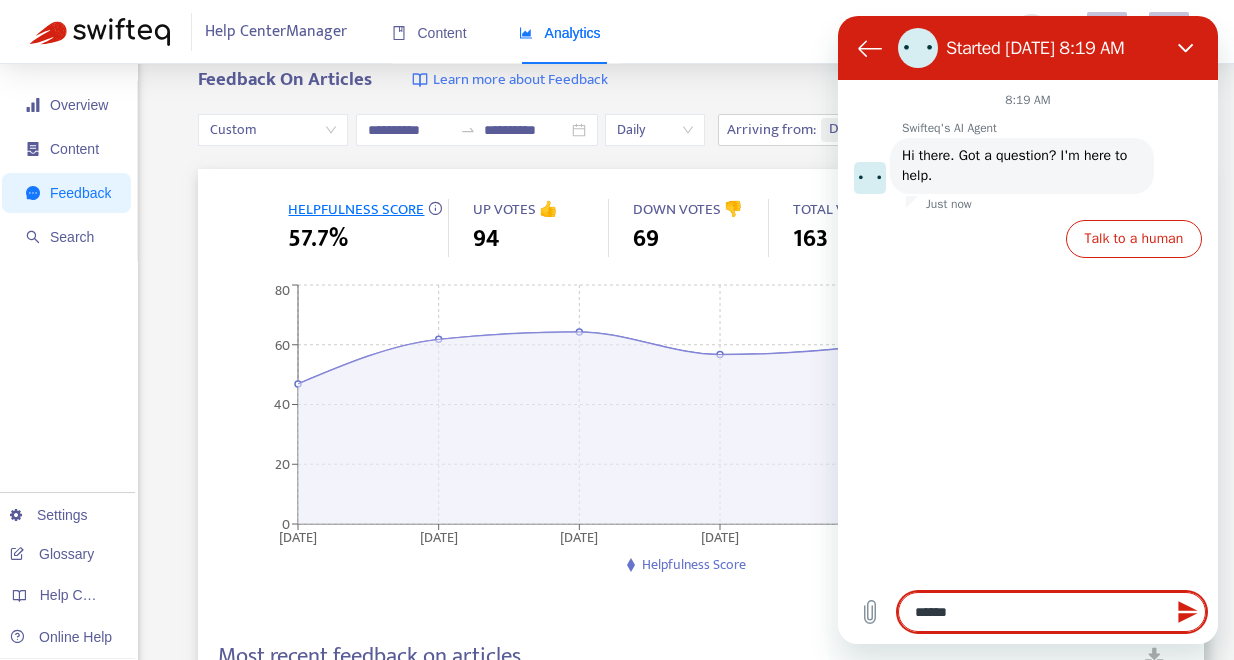 type on "******" 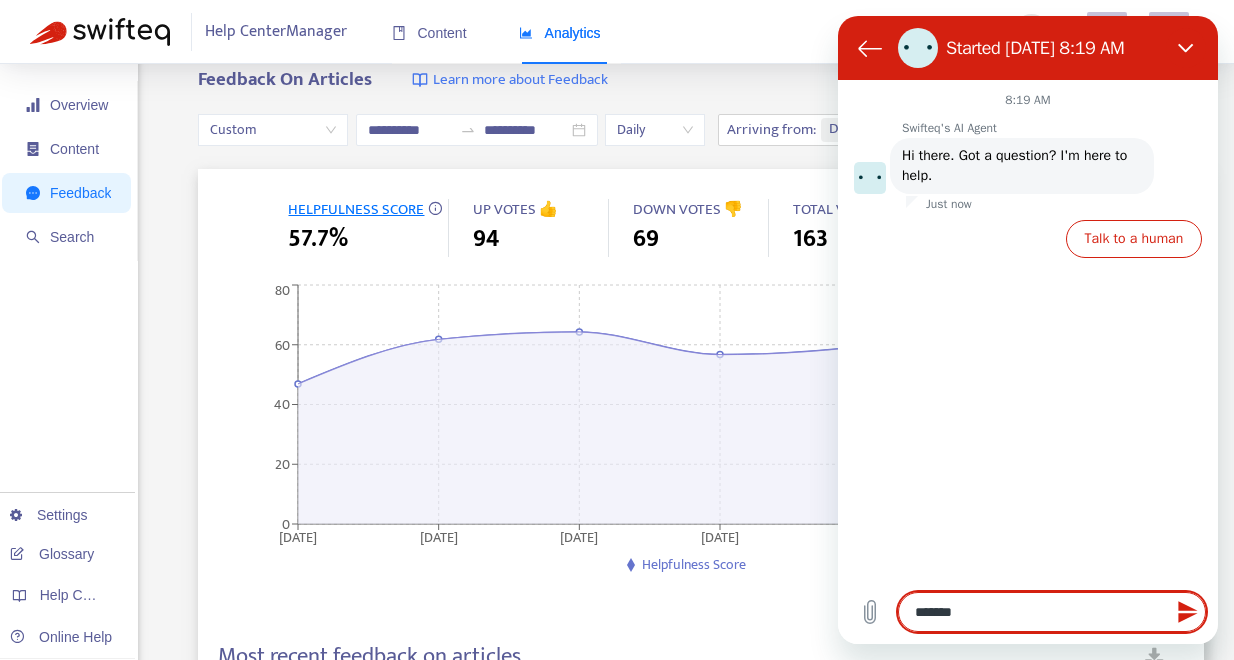 type on "*" 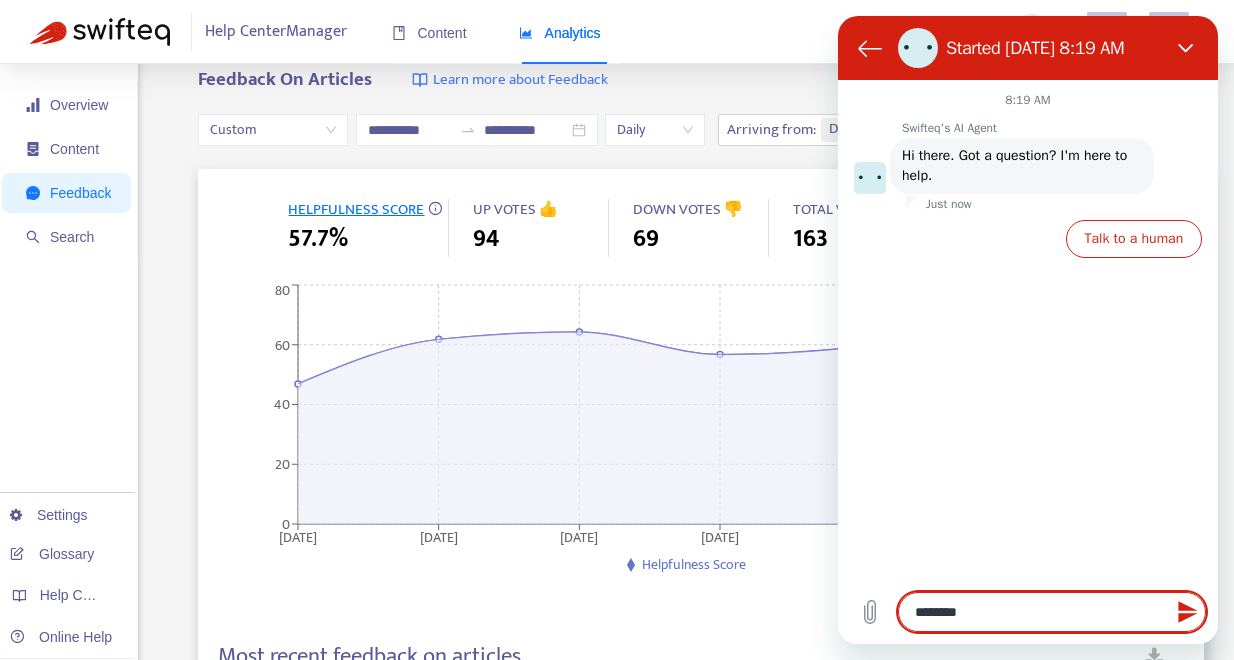 type on "*********" 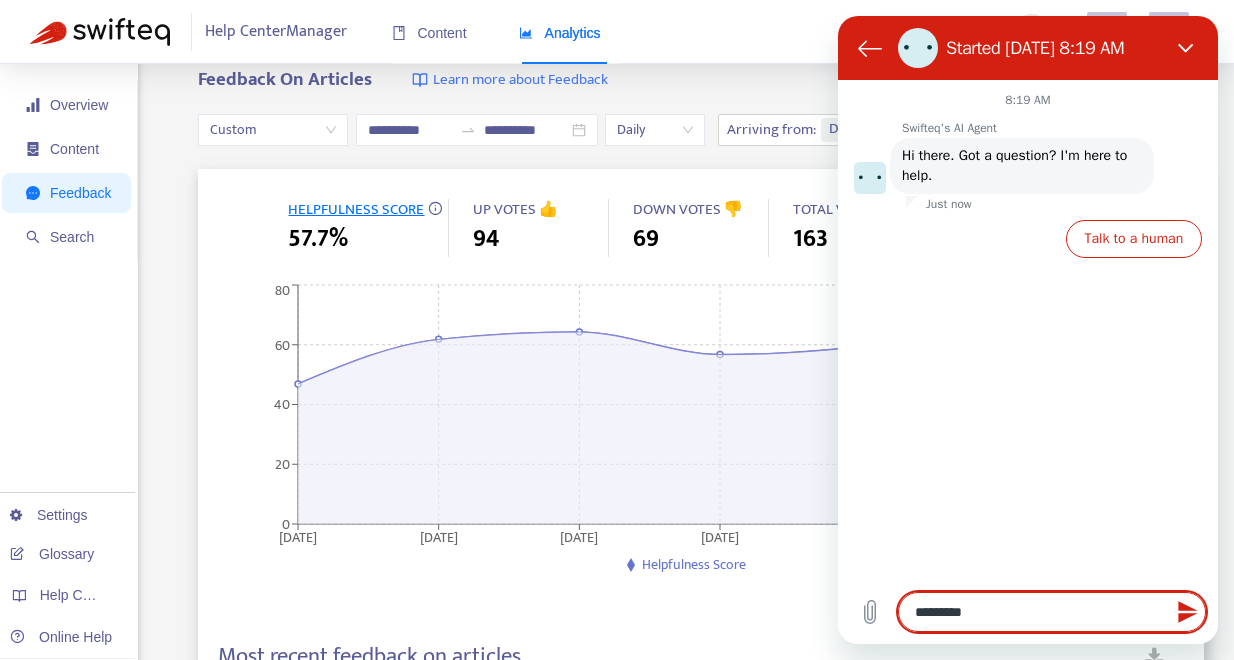 type on "**********" 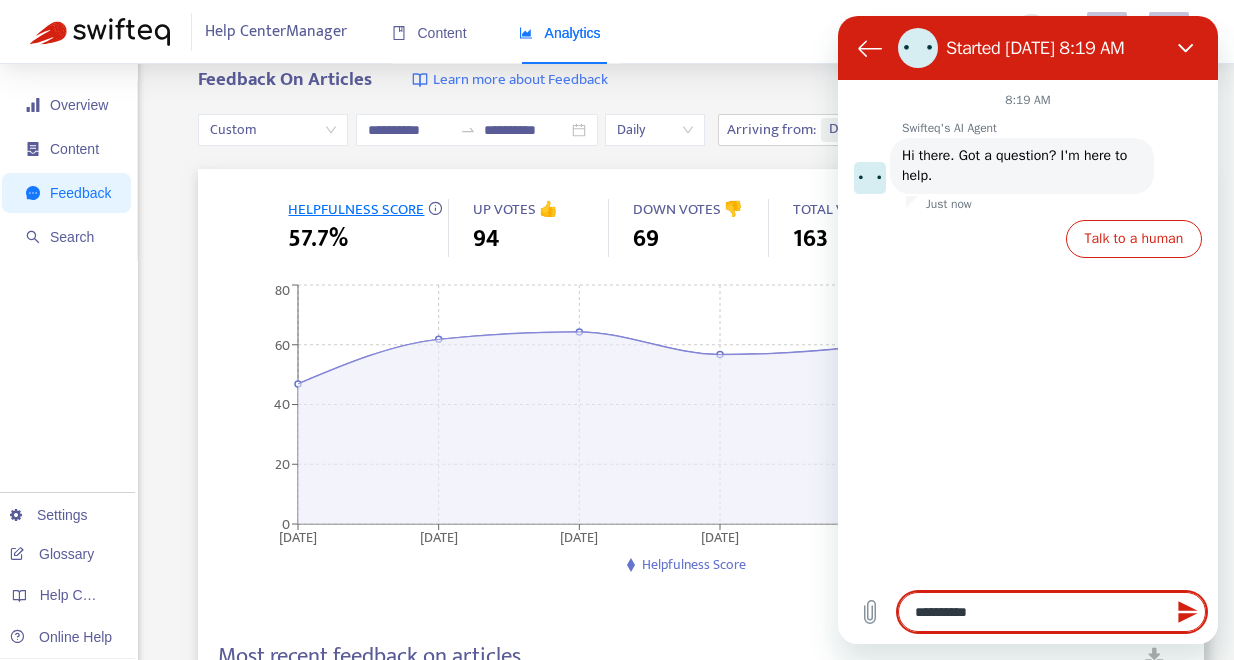 type on "*" 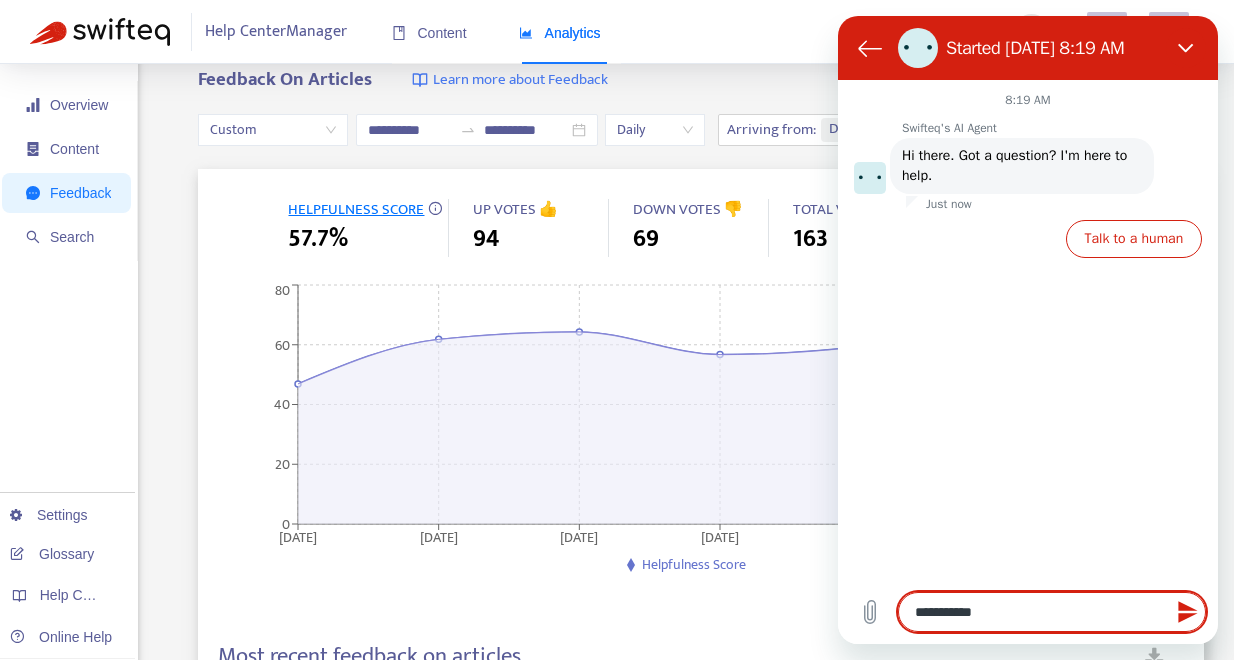 type on "**********" 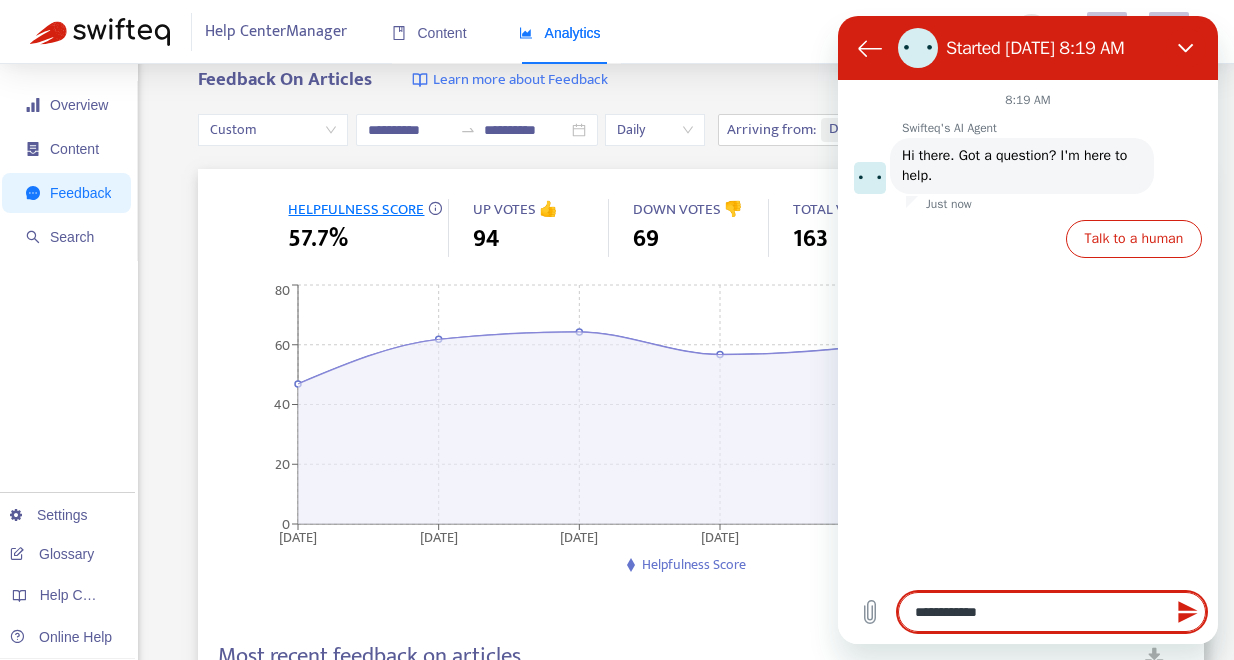 type on "**********" 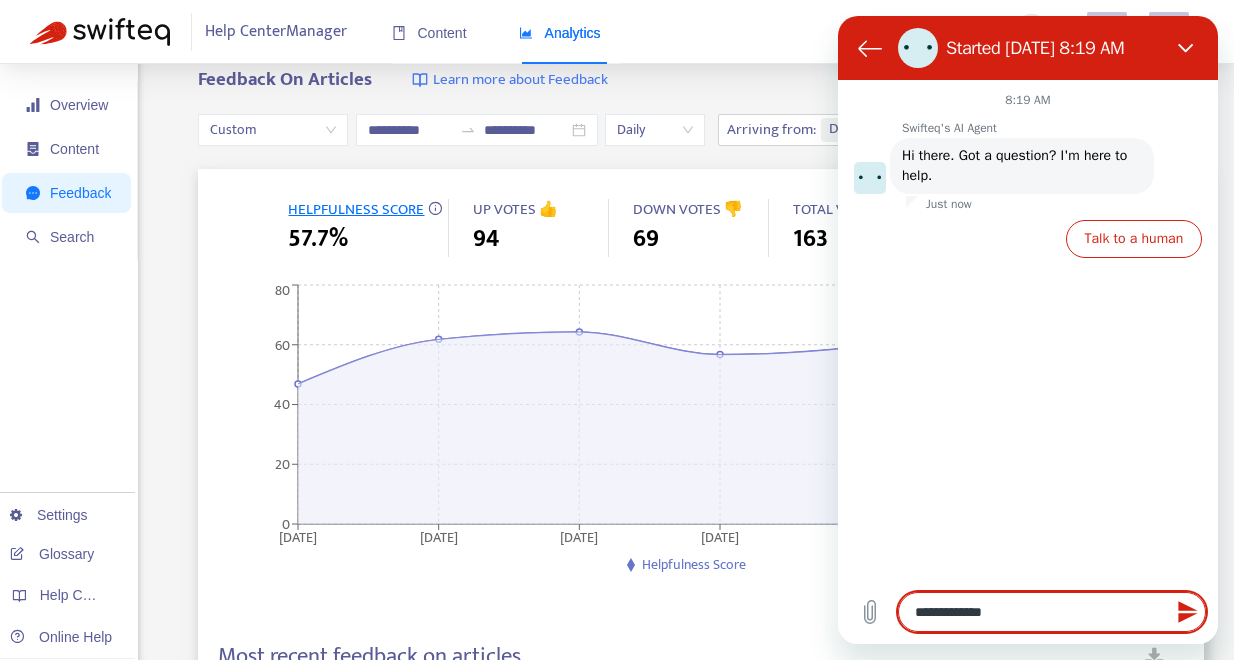 type on "**********" 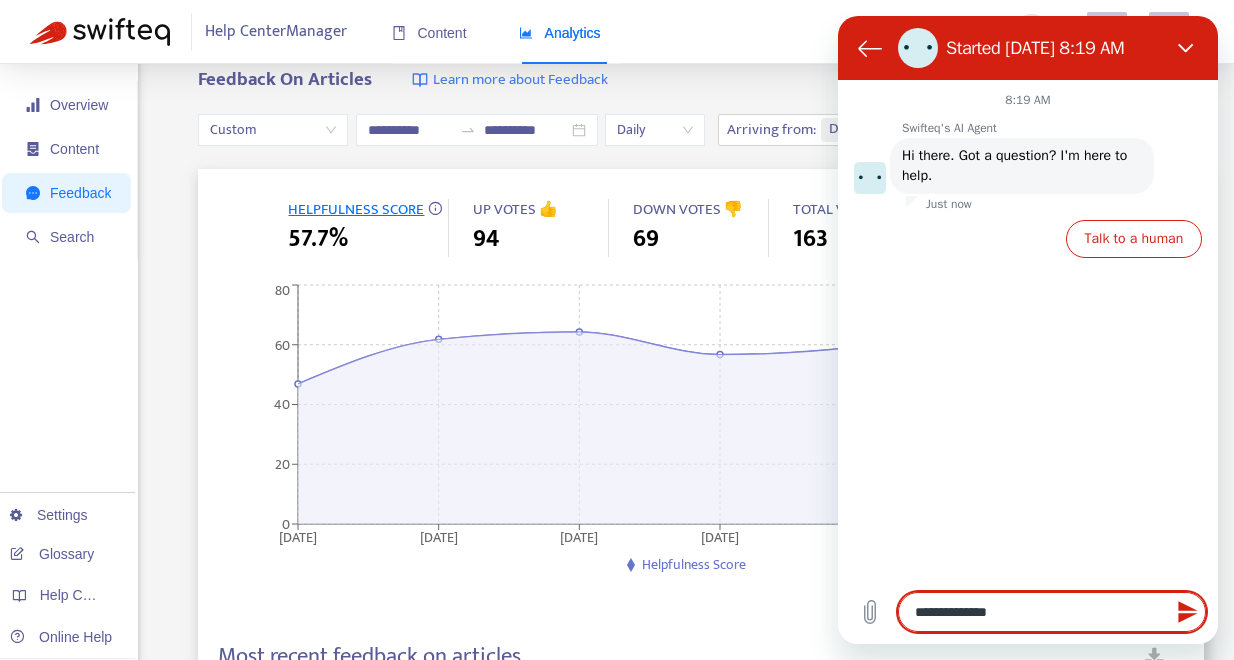 type on "**********" 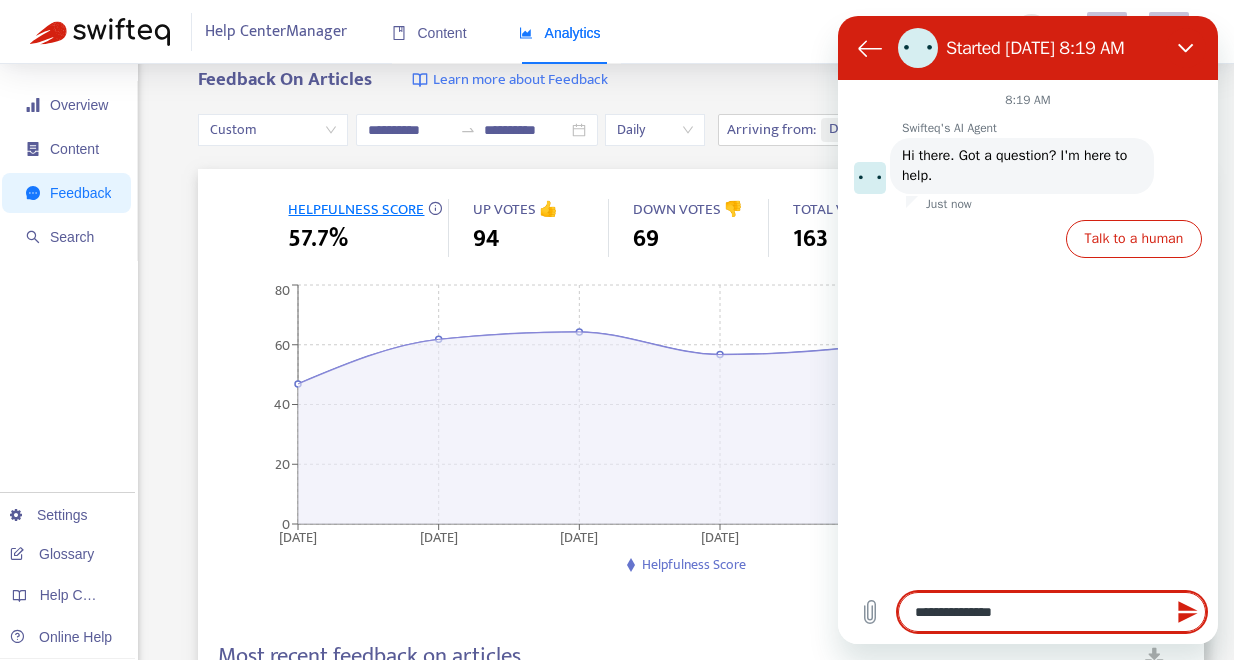 type on "*" 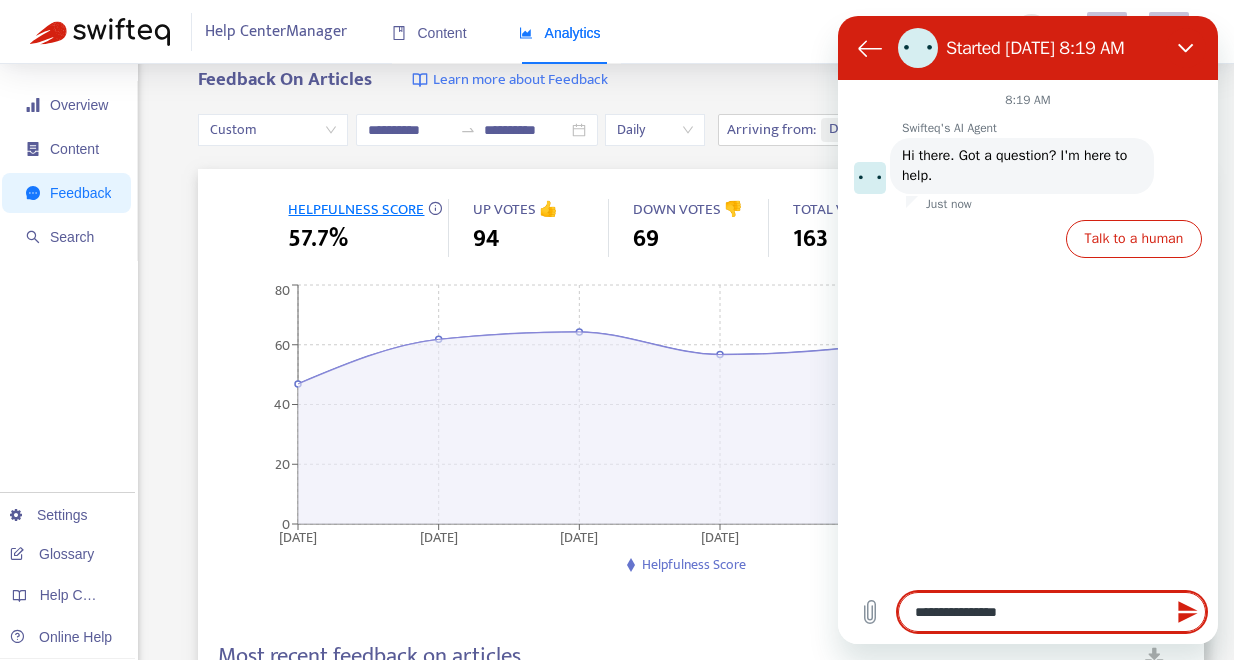 type on "**********" 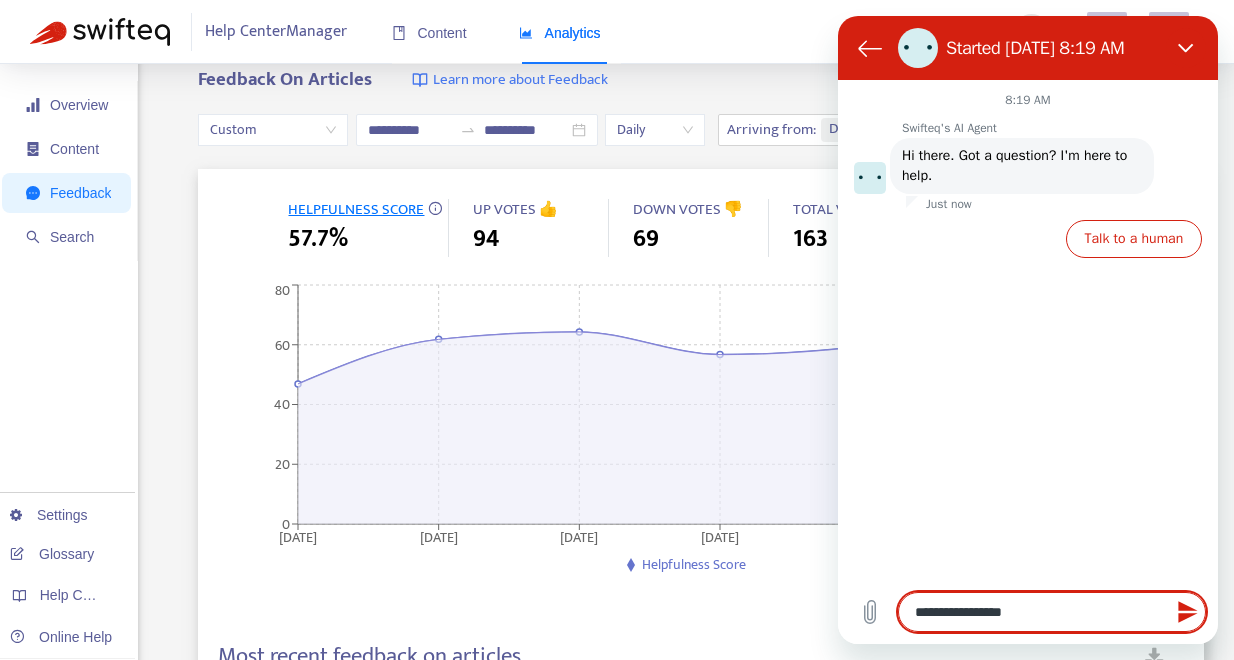 type on "**********" 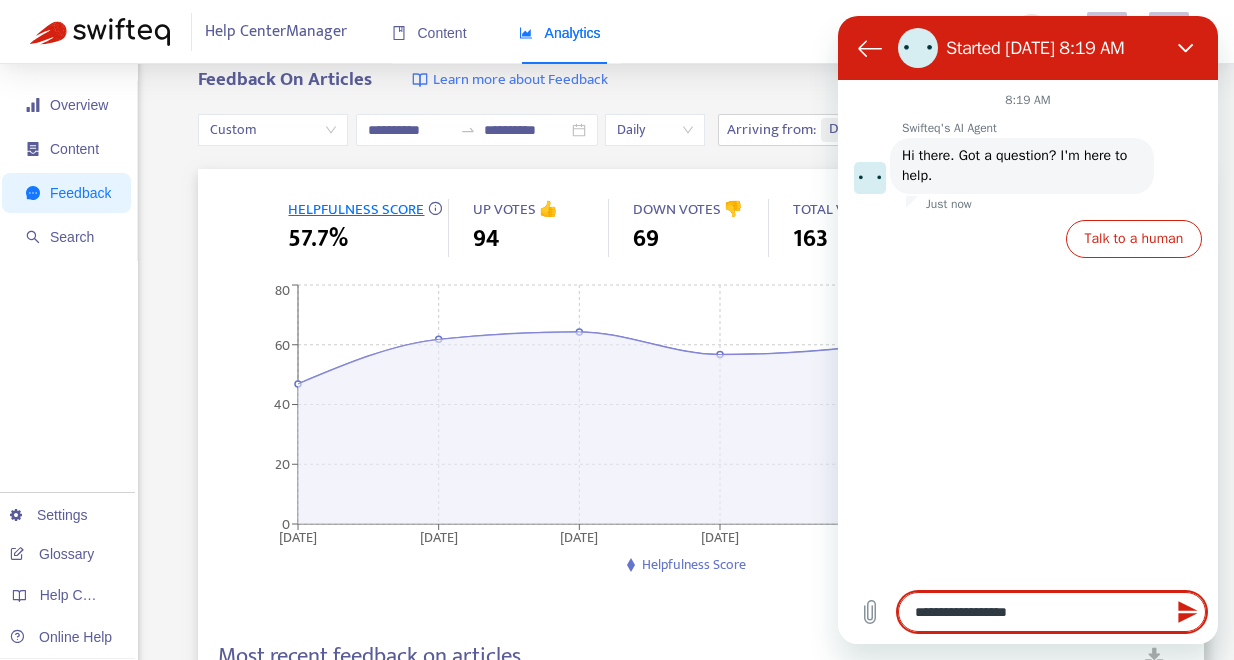 type on "*" 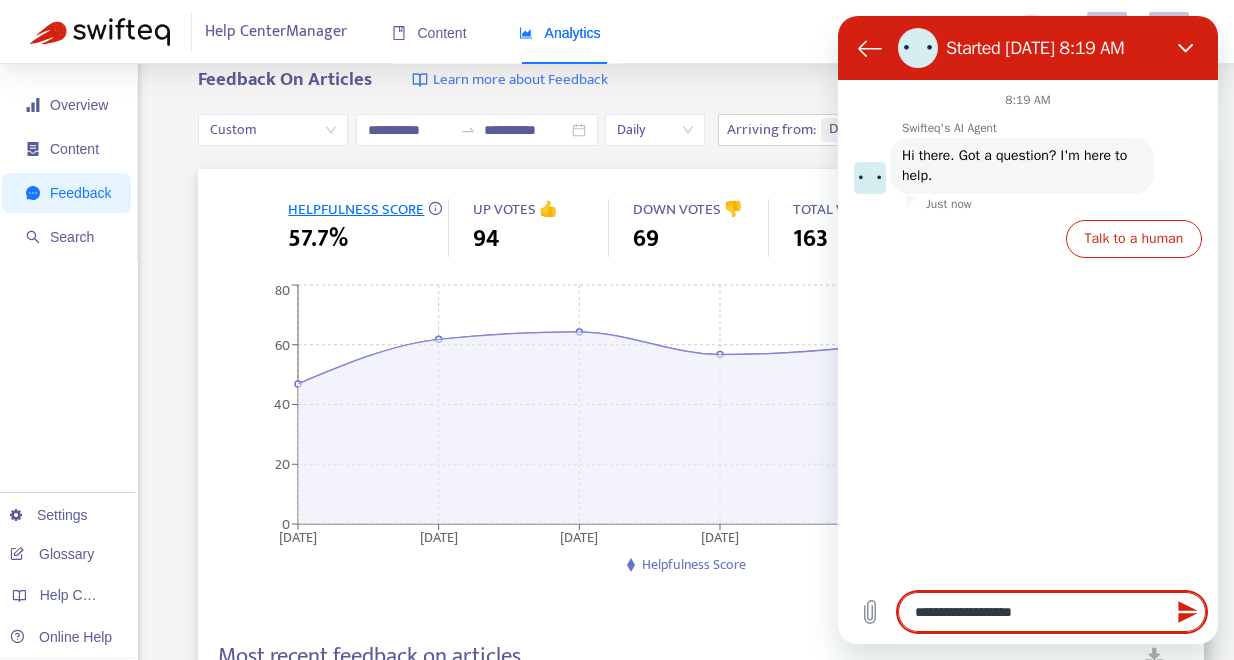 type on "**********" 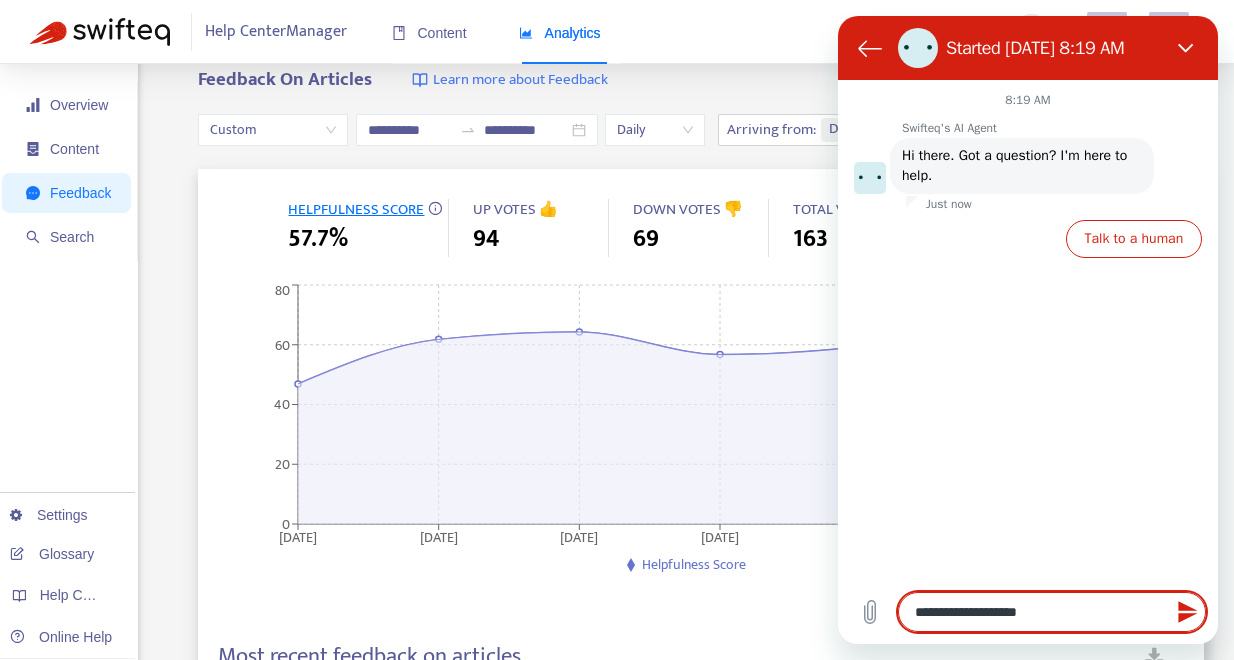 type on "**********" 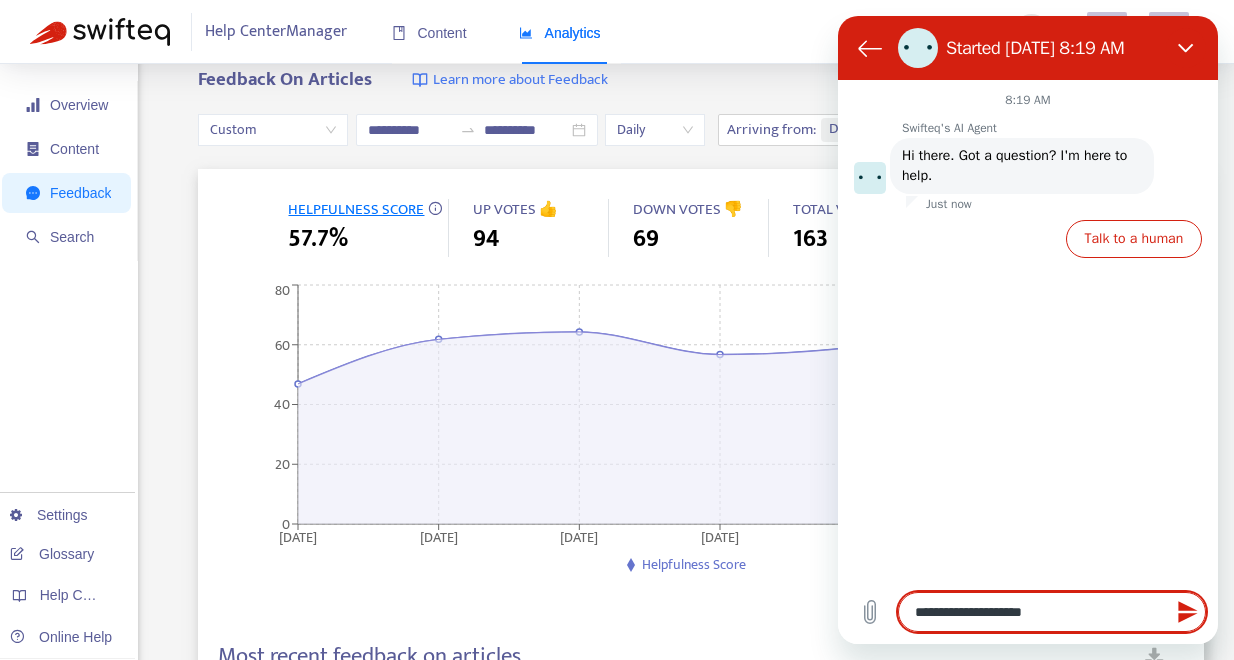 type on "*" 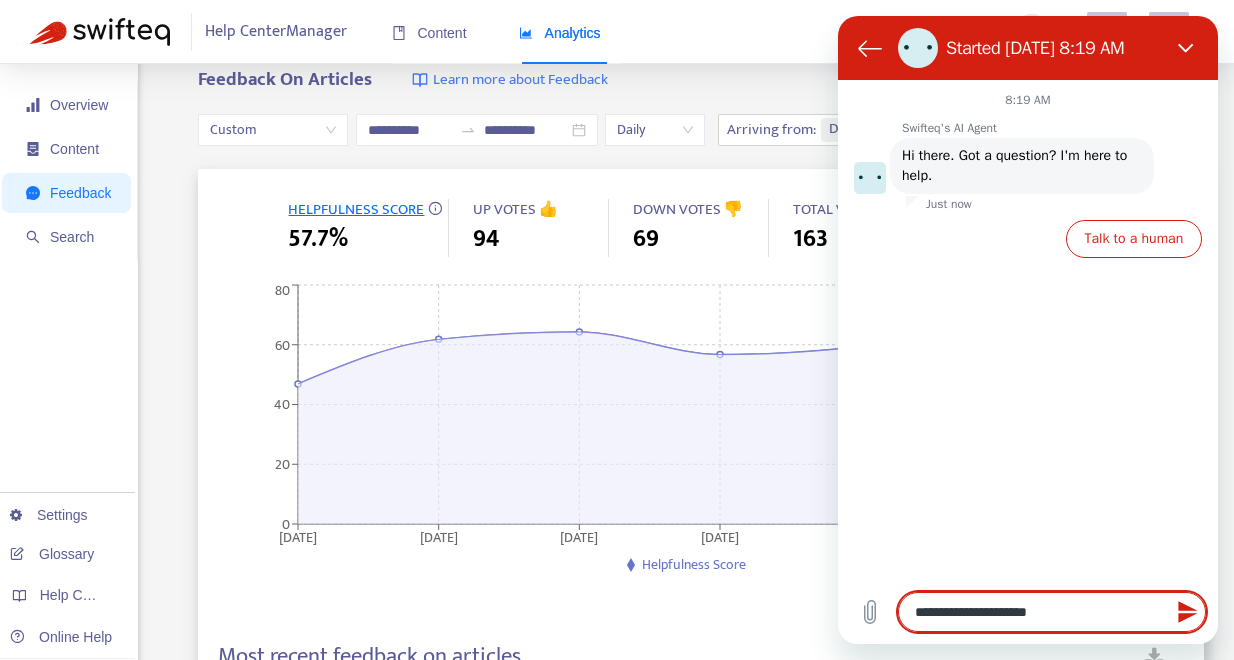 type on "**********" 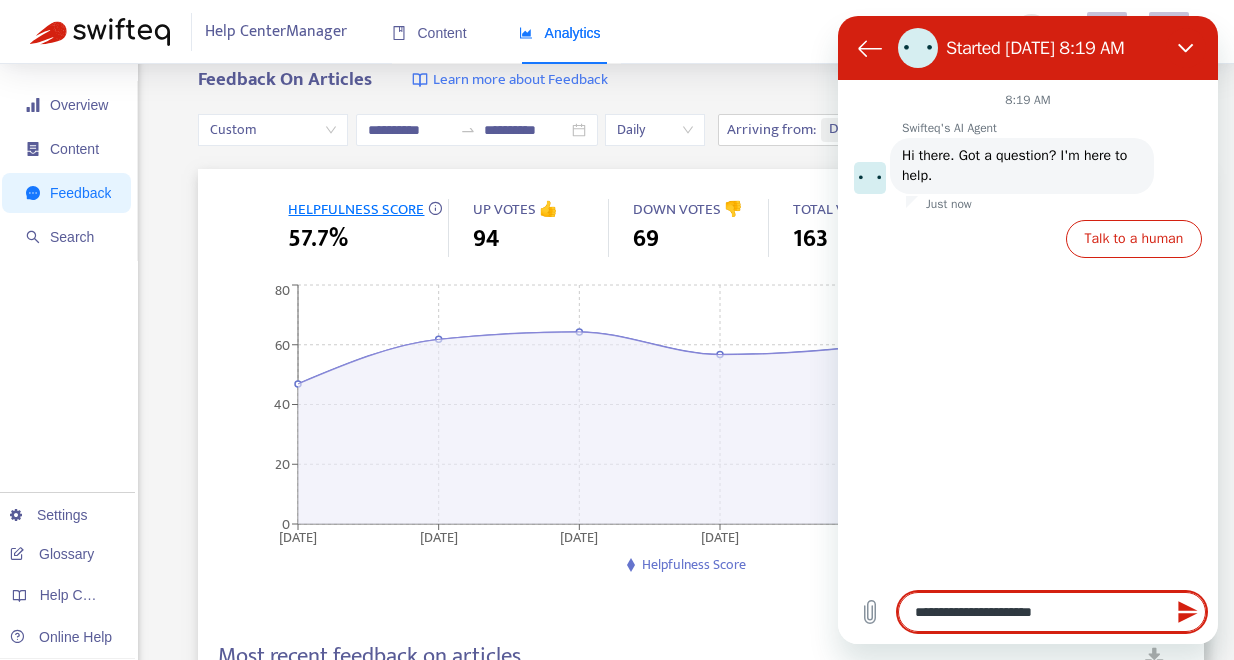 type on "**********" 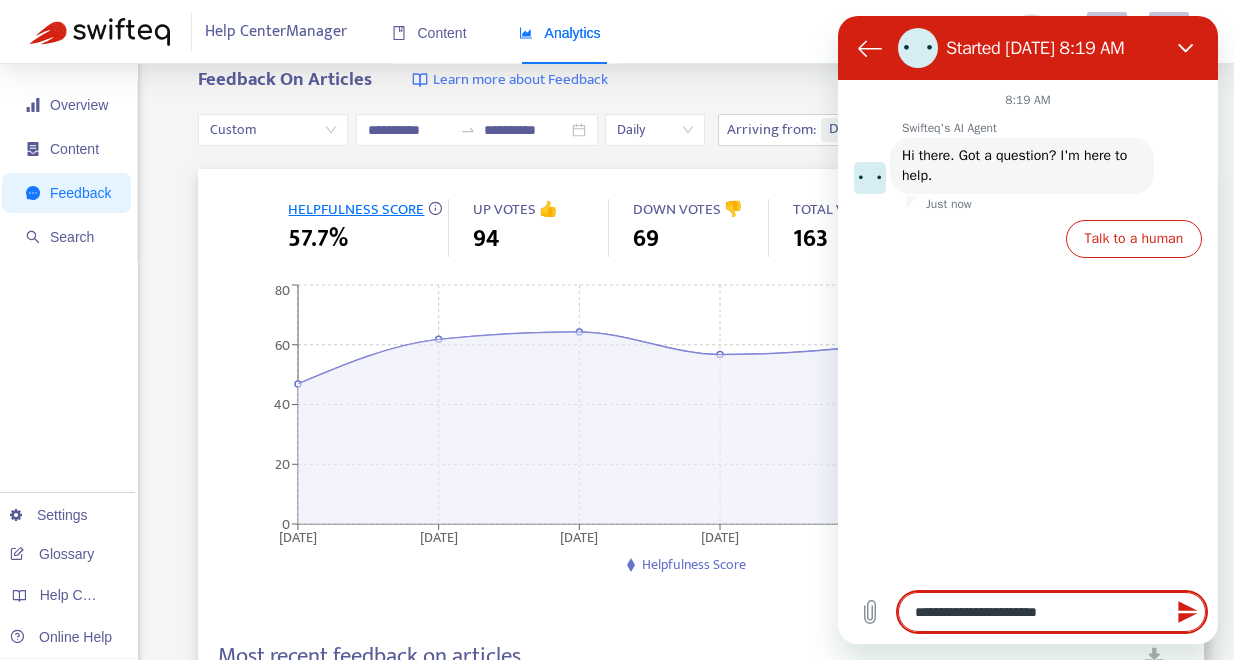 type on "**********" 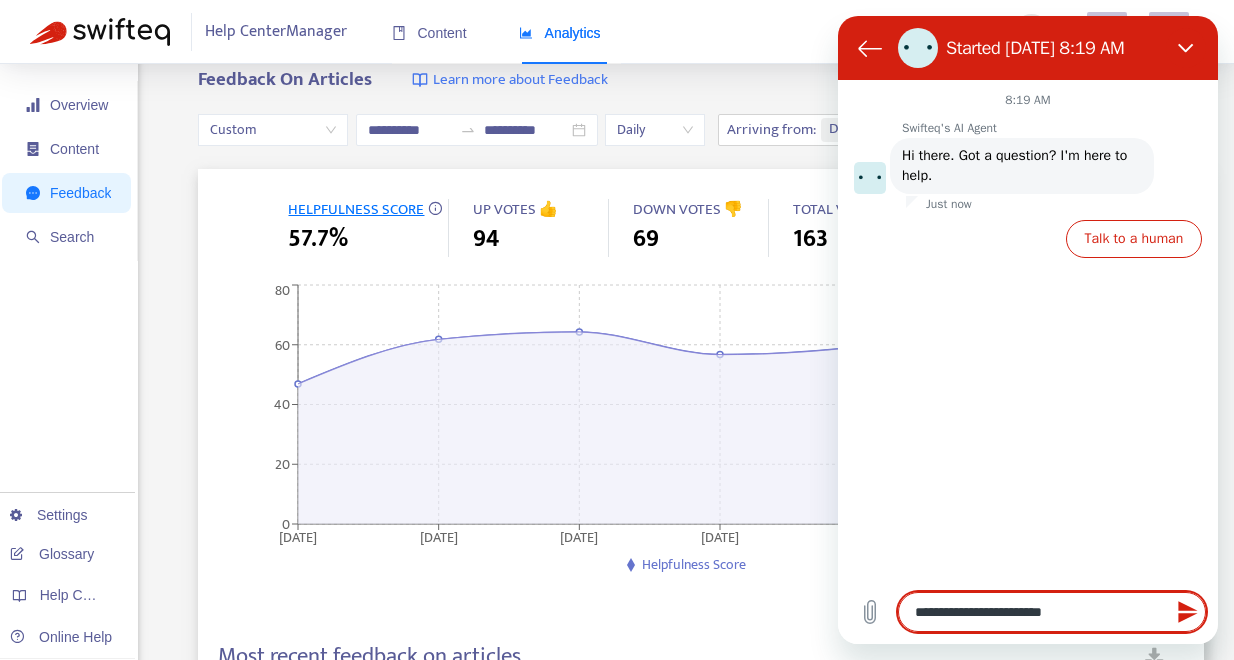 type on "**********" 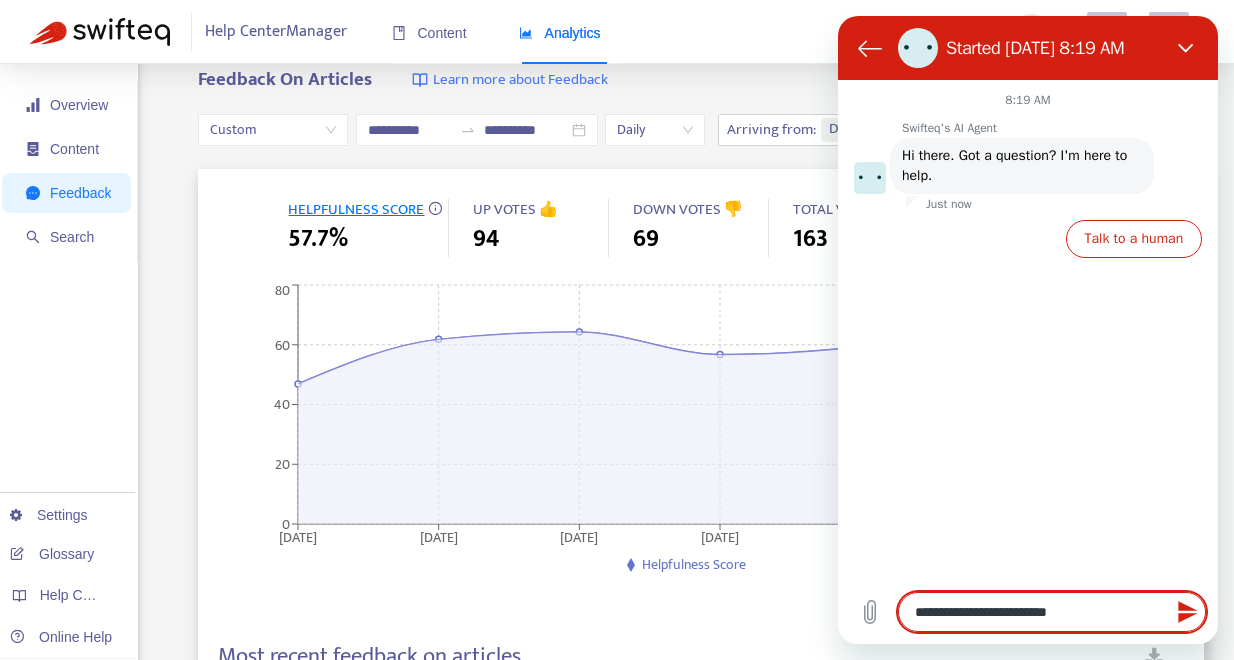 type on "**********" 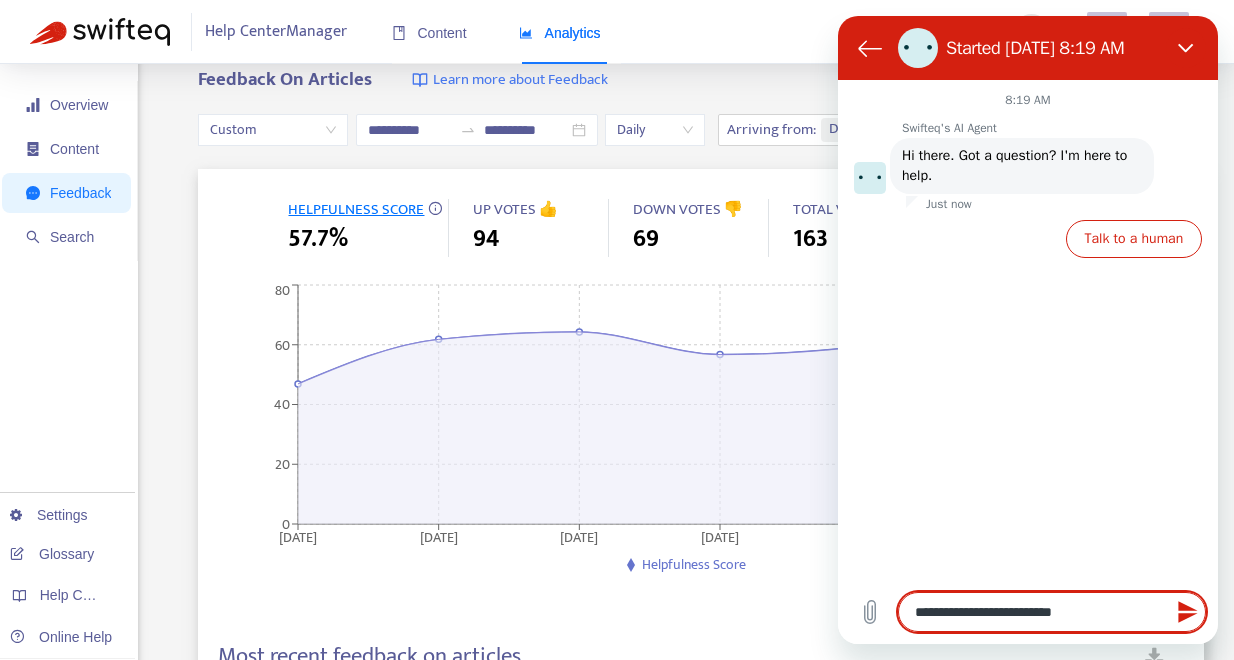 type on "**********" 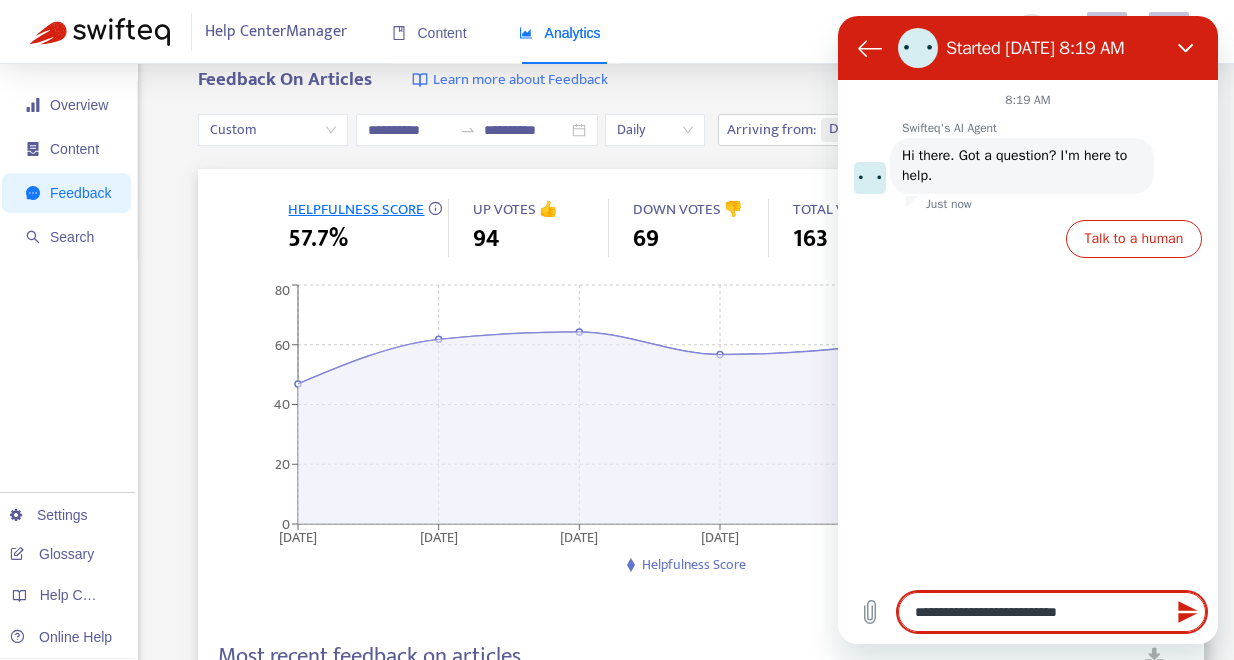 type on "**********" 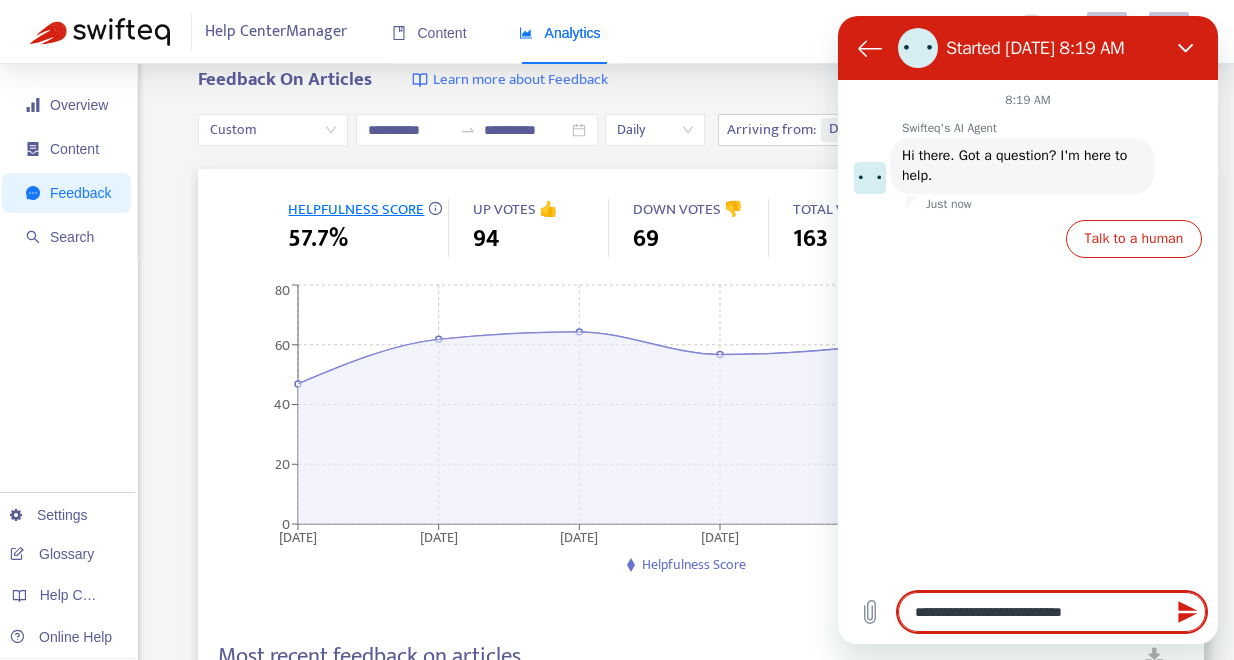 type on "*" 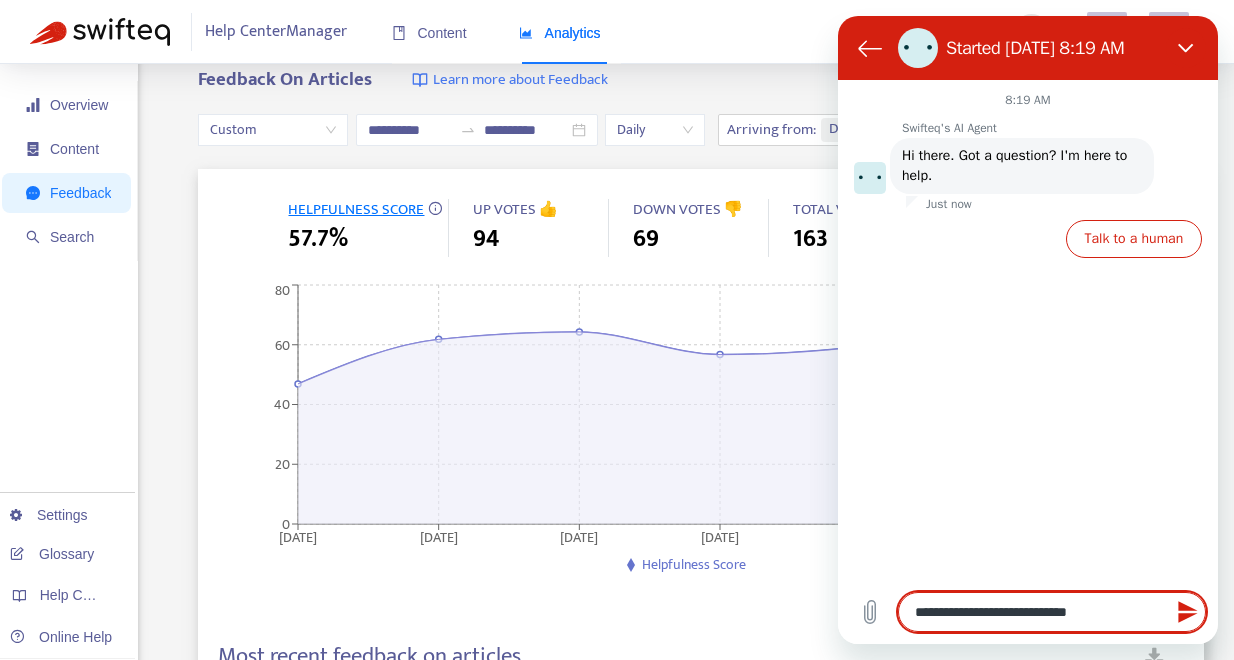 type on "**********" 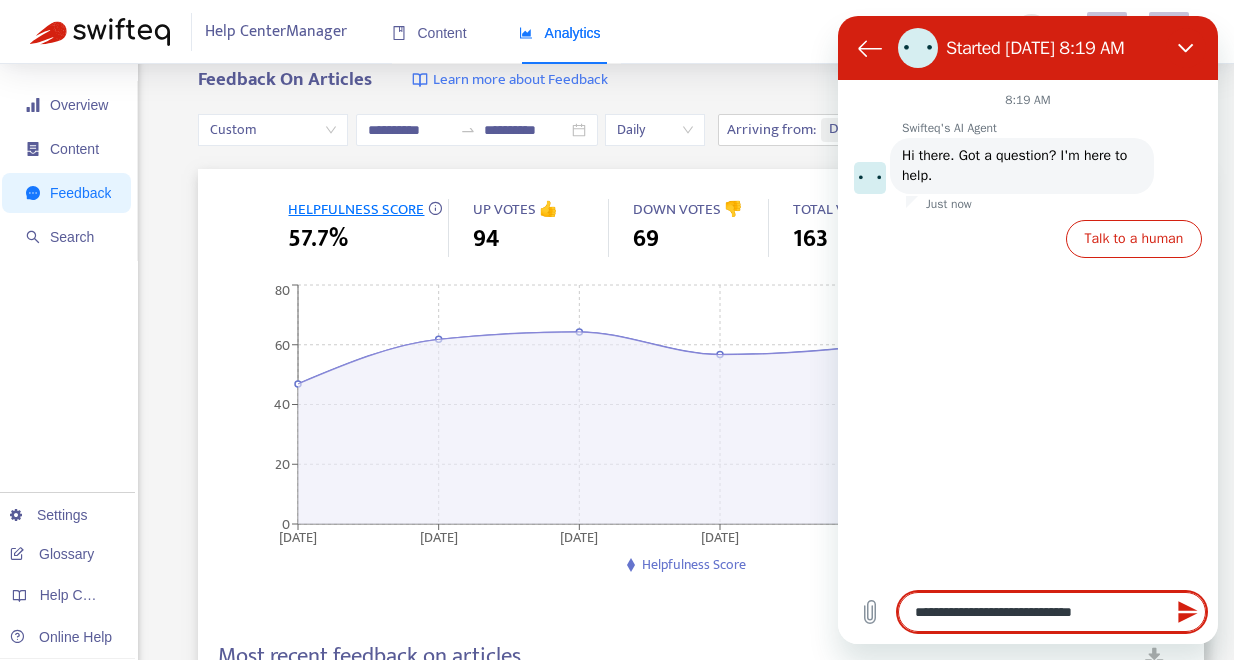 type on "*" 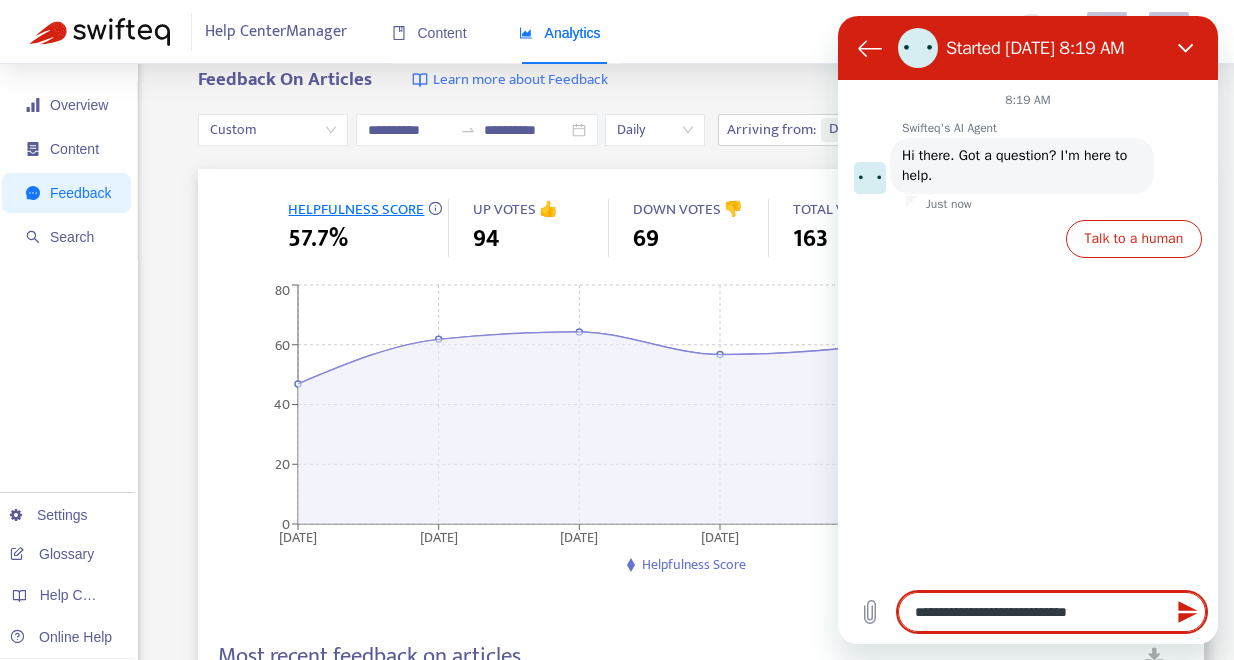 type on "**********" 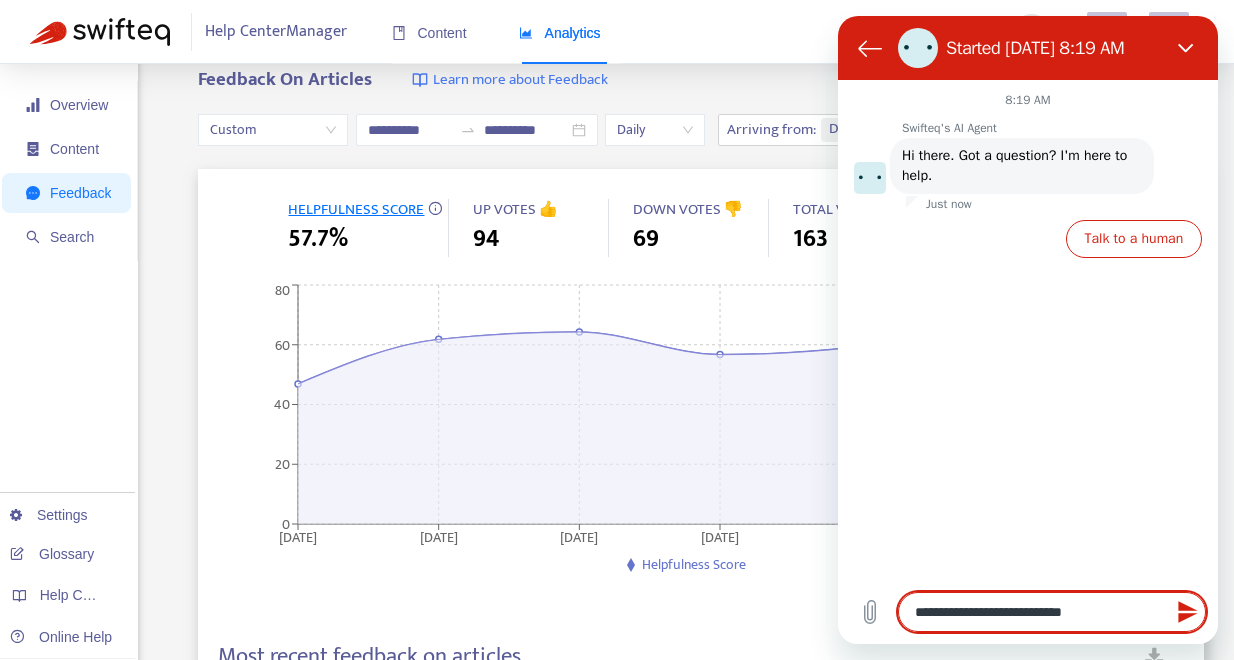 type on "**********" 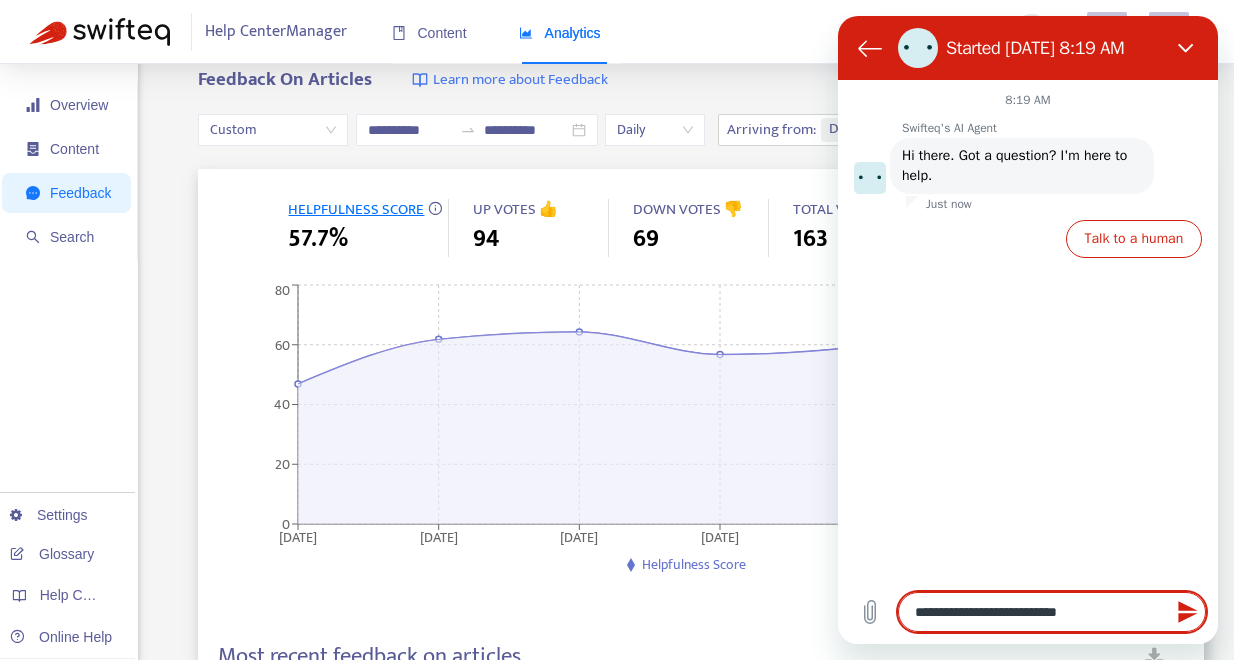 type on "**********" 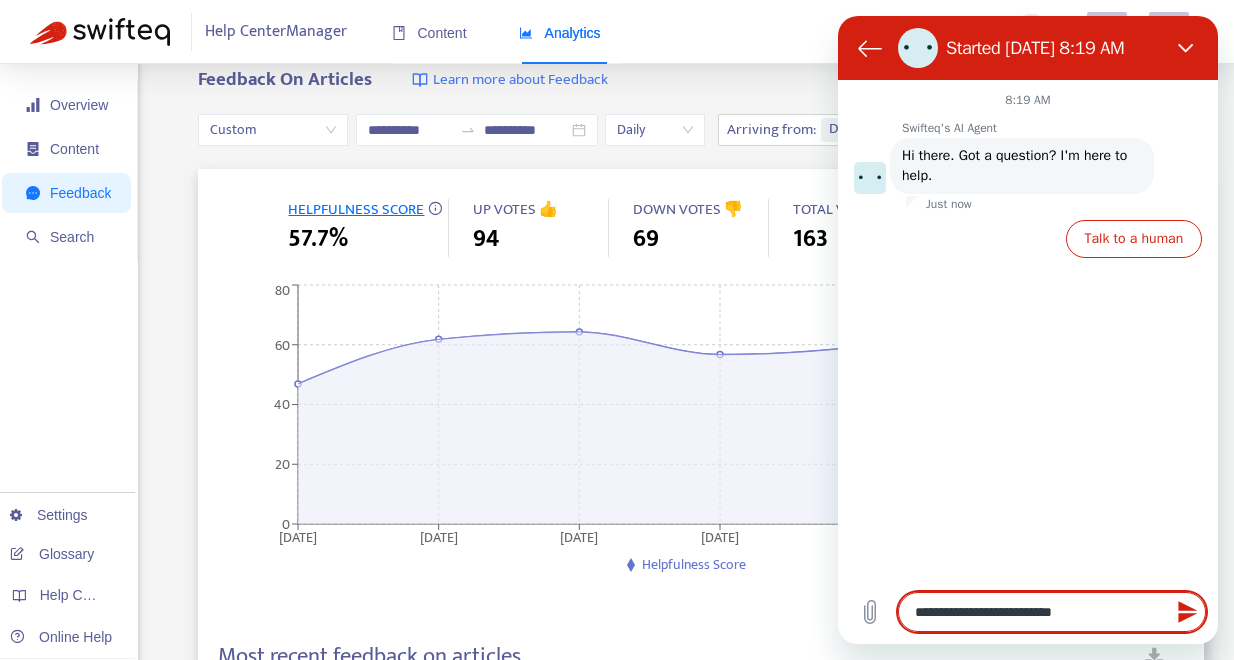 type on "**********" 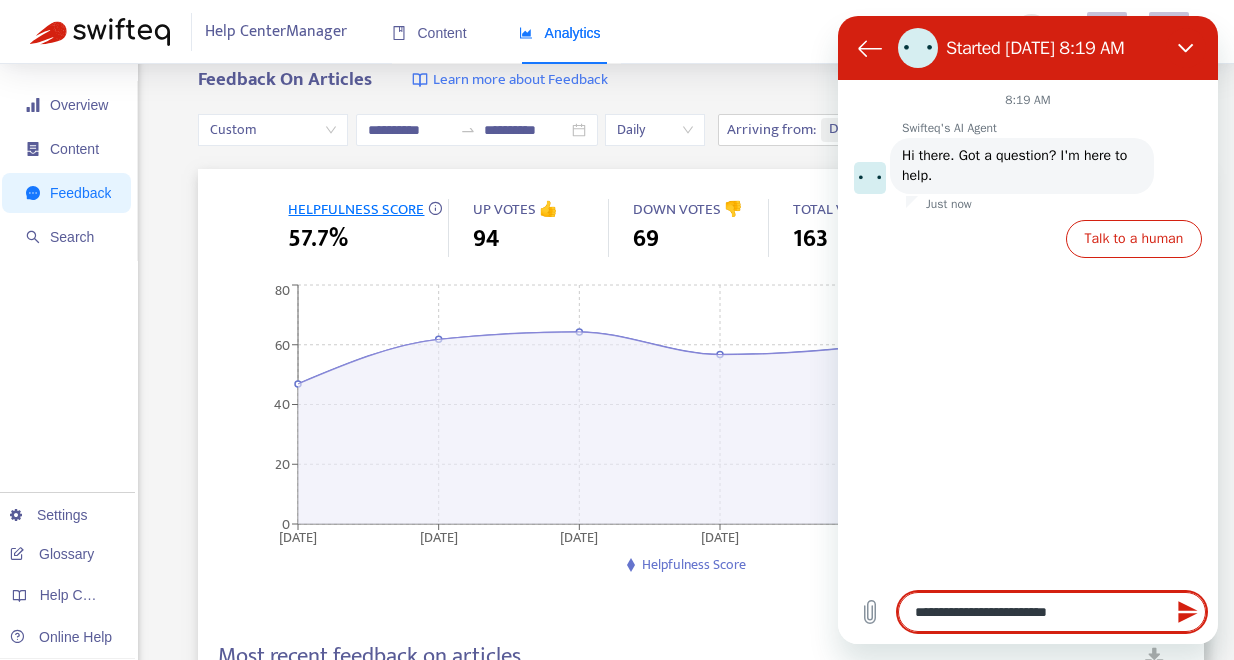 type on "**********" 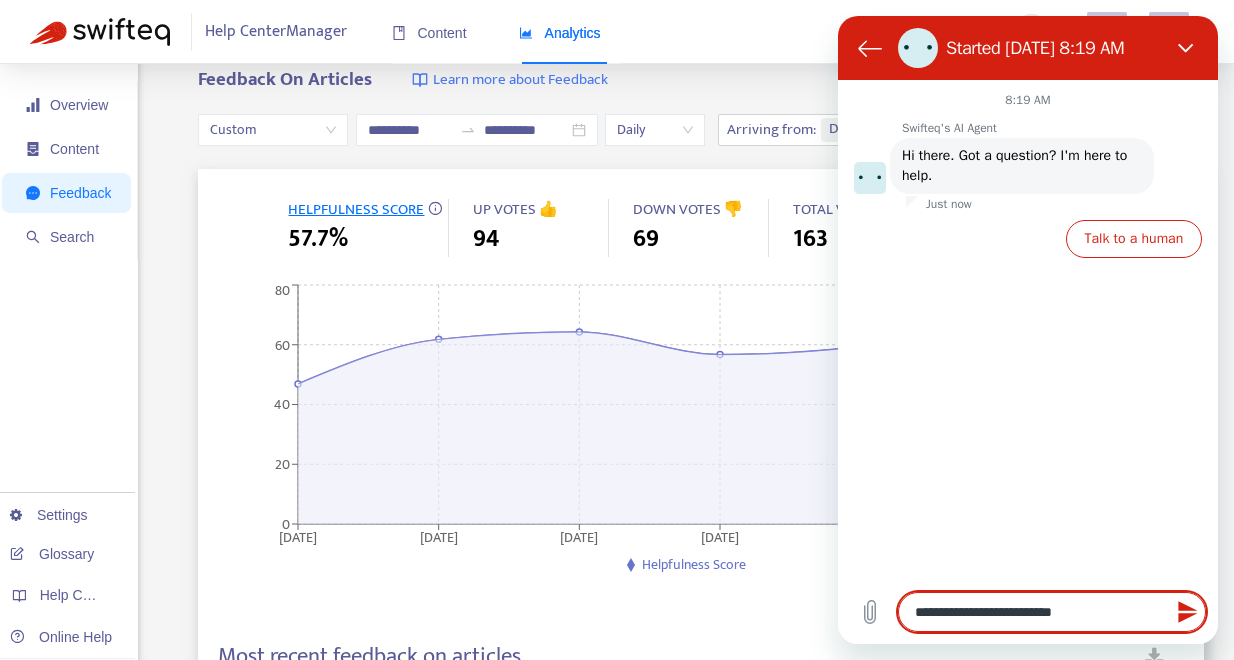 type on "*" 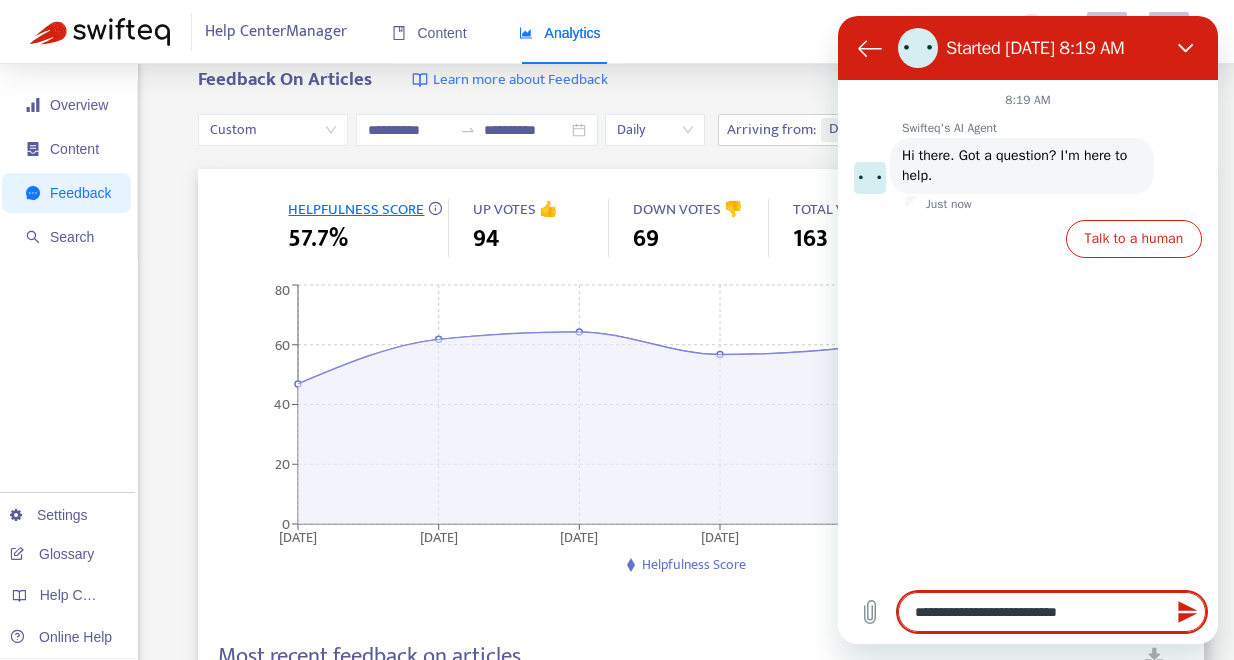 paste on "**********" 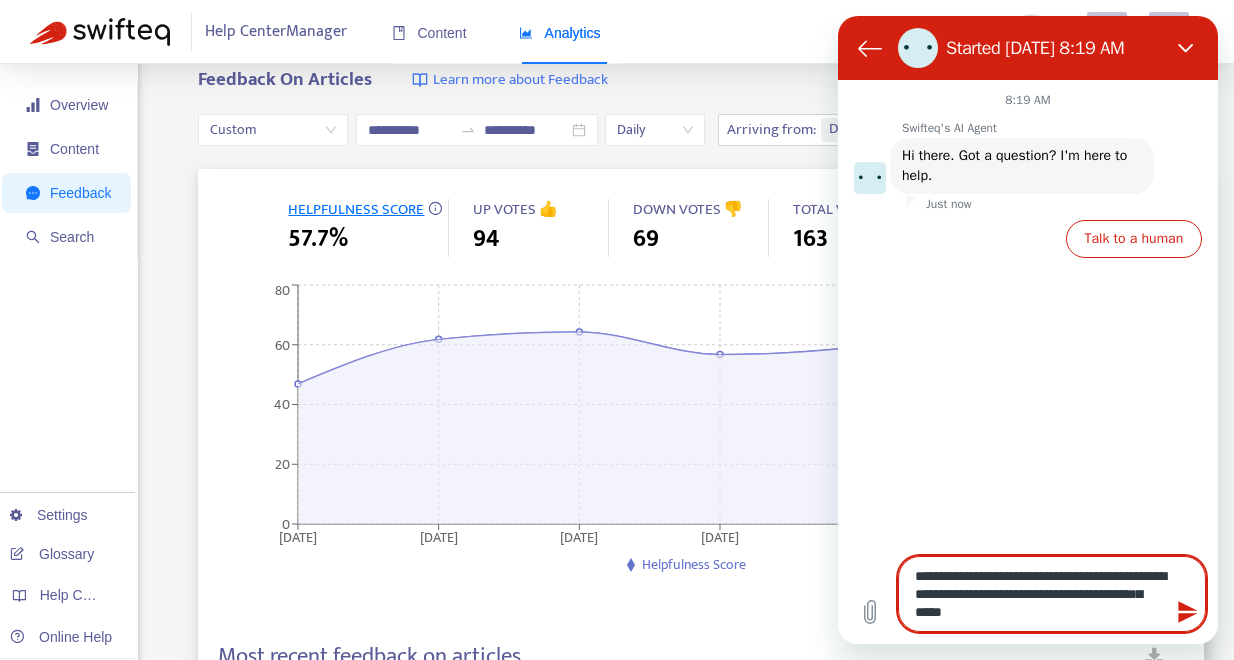 type on "**********" 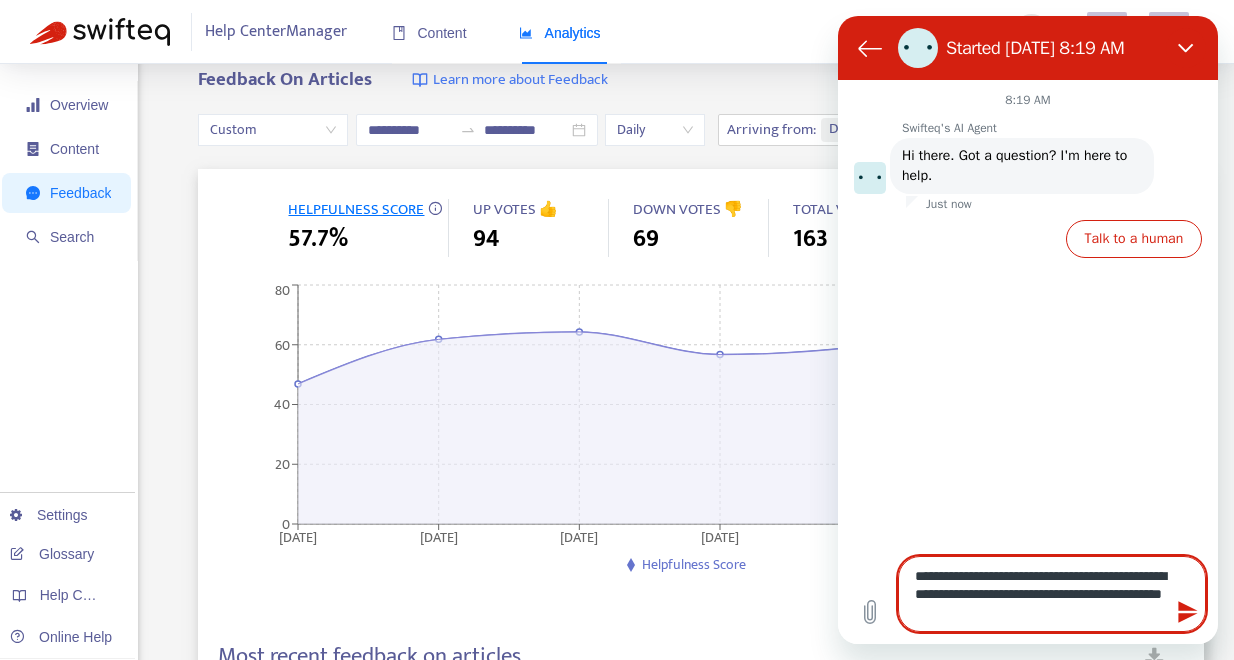 type on "**********" 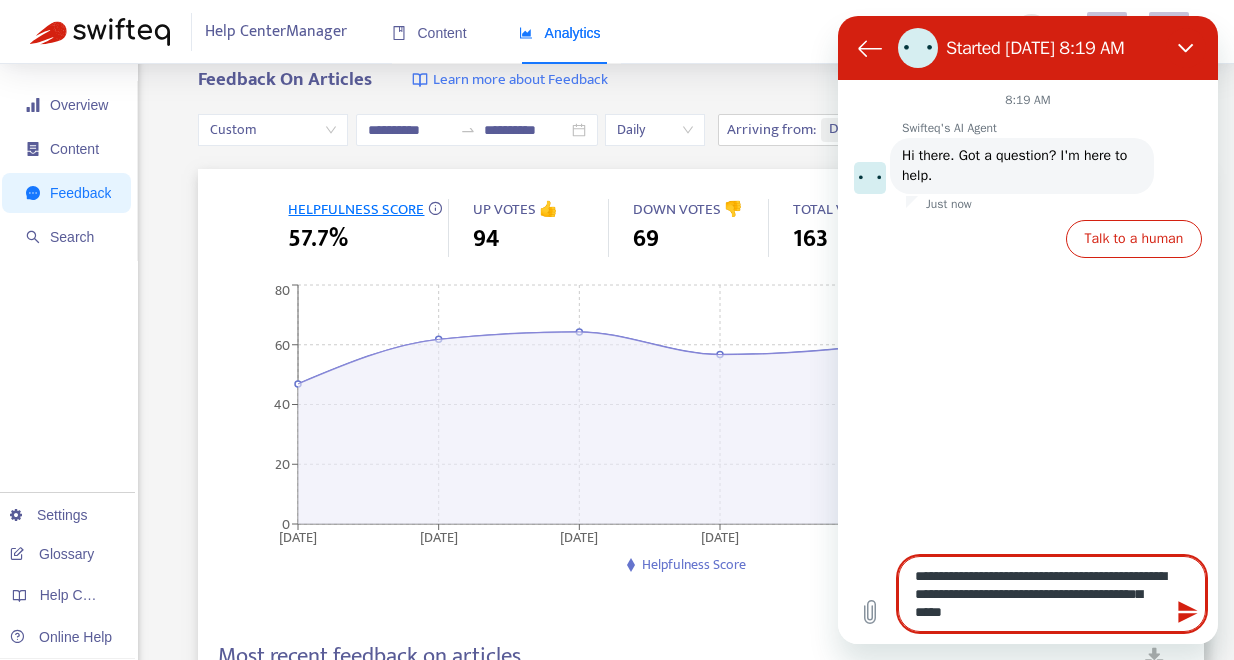 type on "**********" 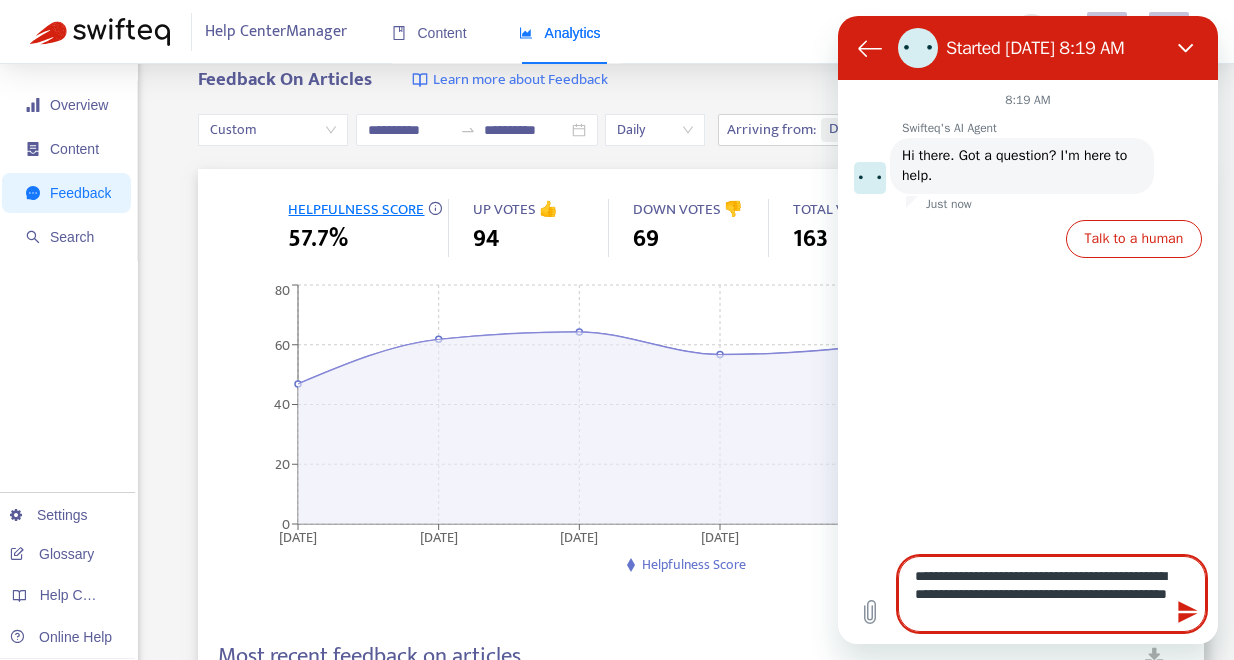 type on "**********" 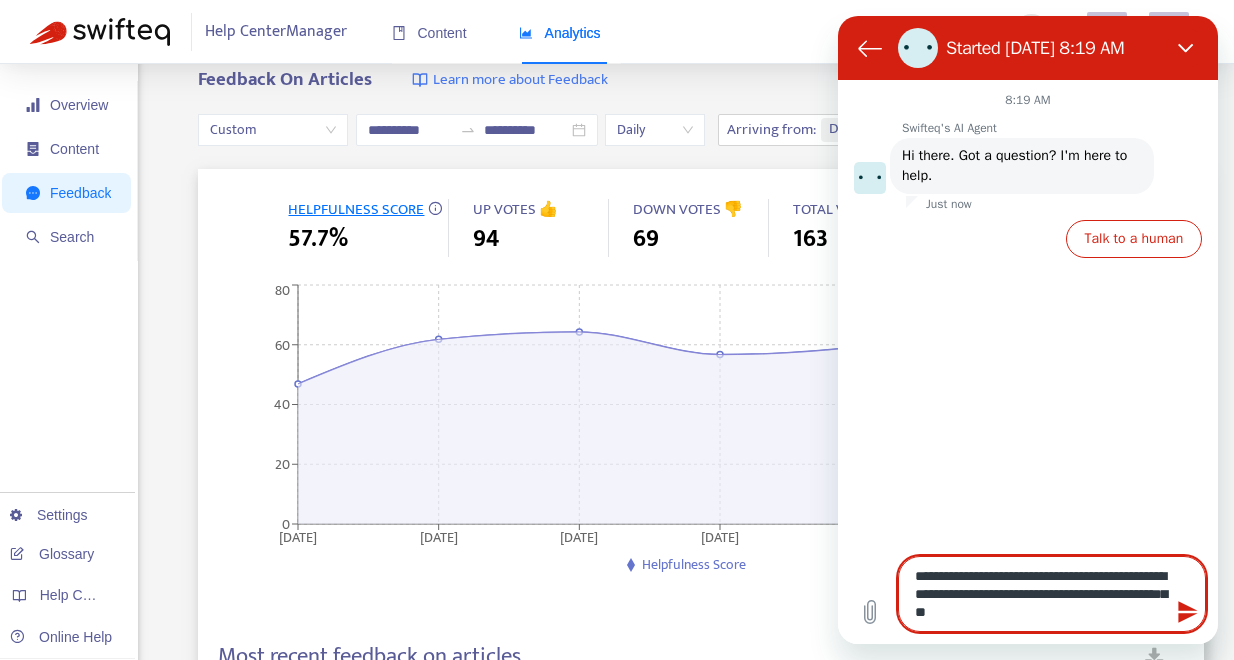 type on "**********" 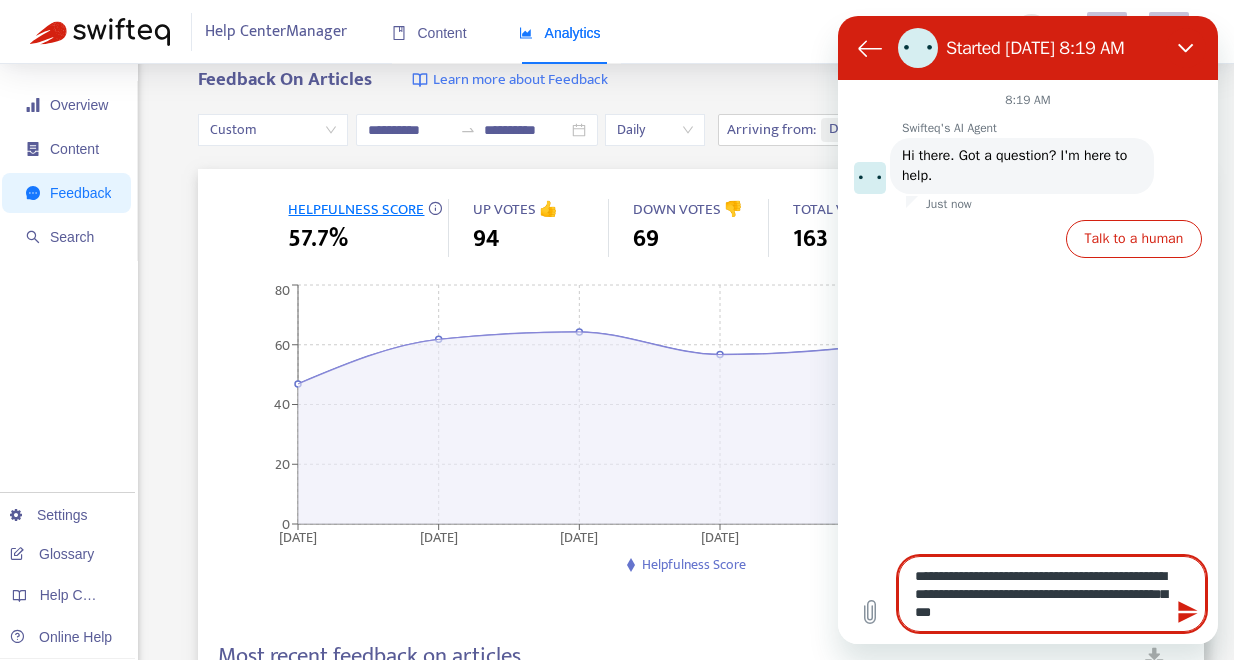 type on "**********" 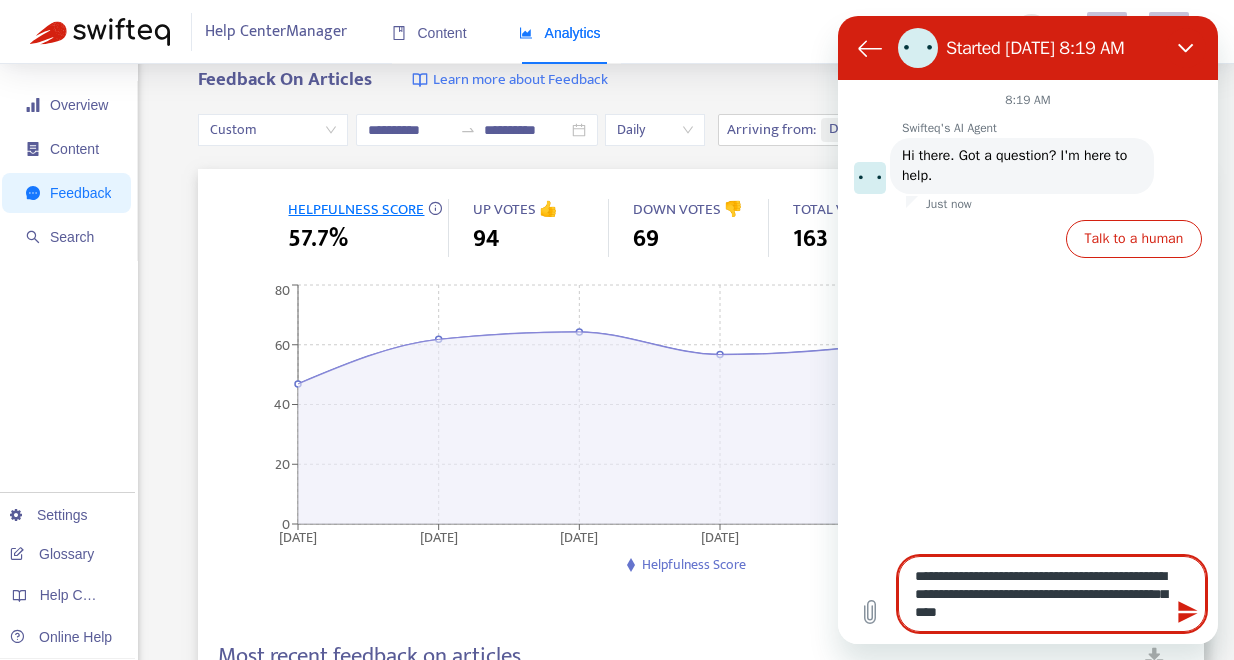 type on "*" 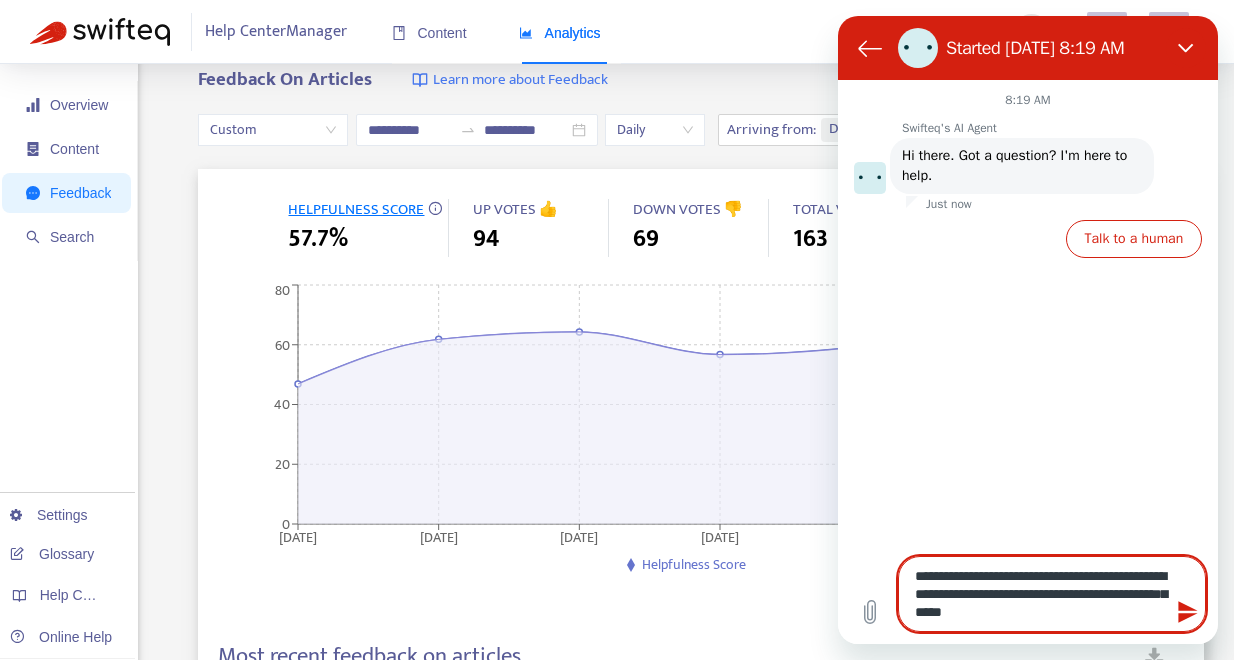type on "**********" 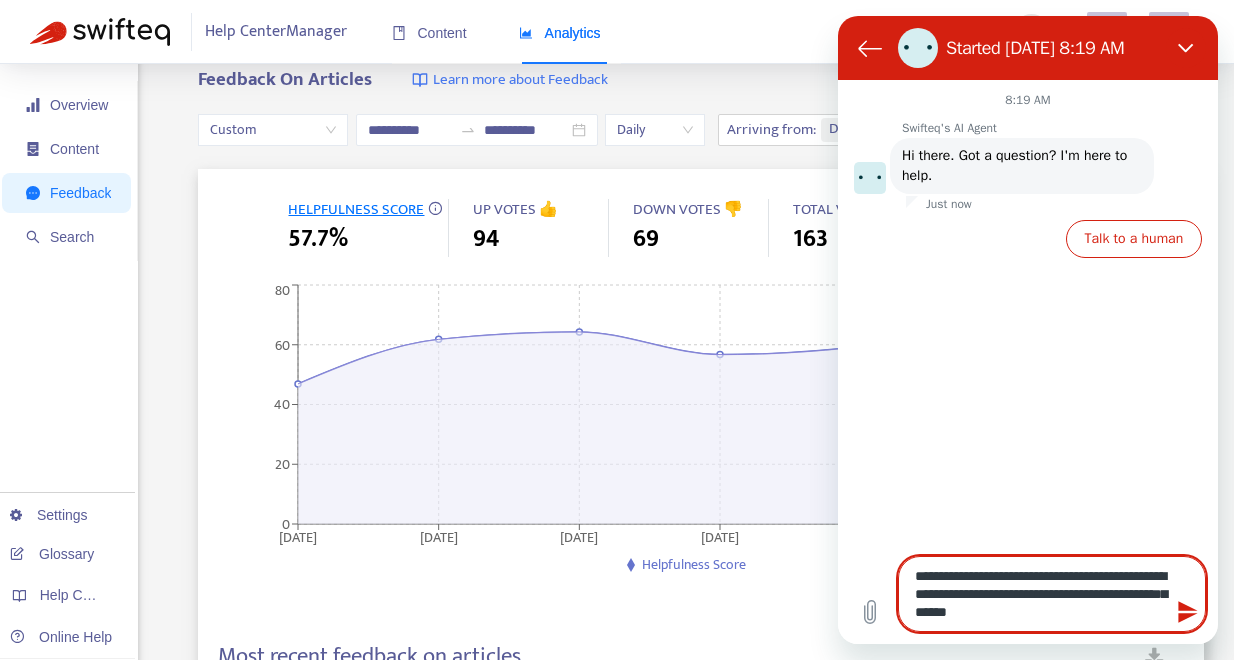 type on "**********" 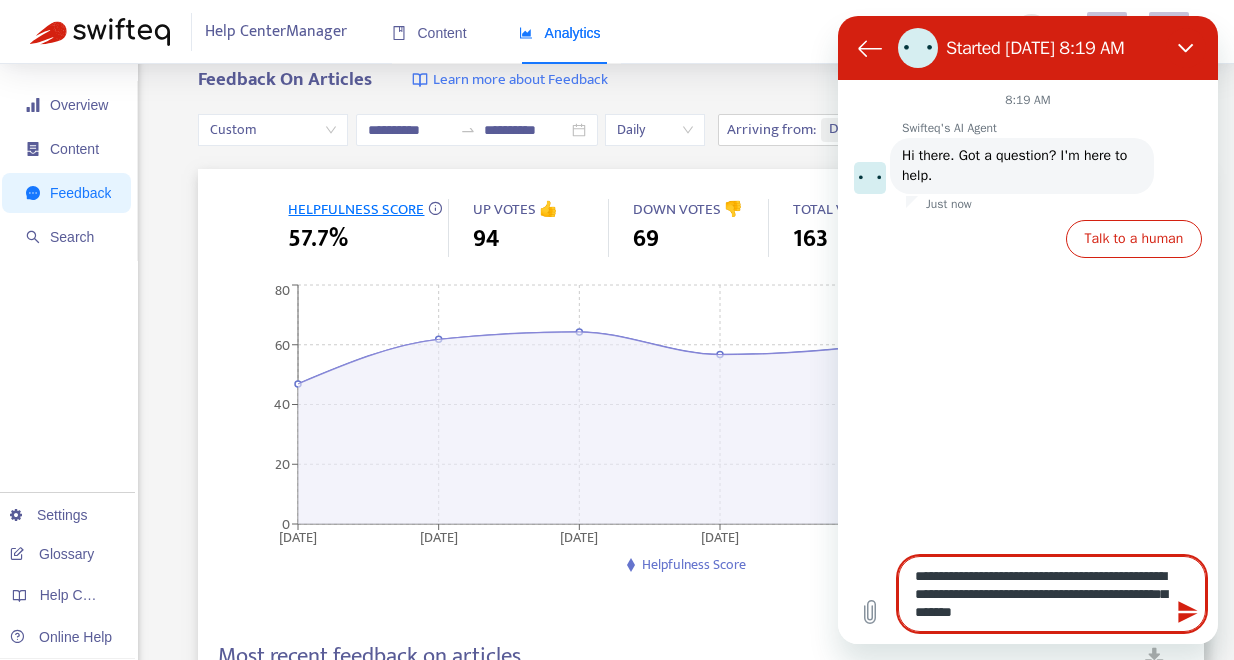 type on "**********" 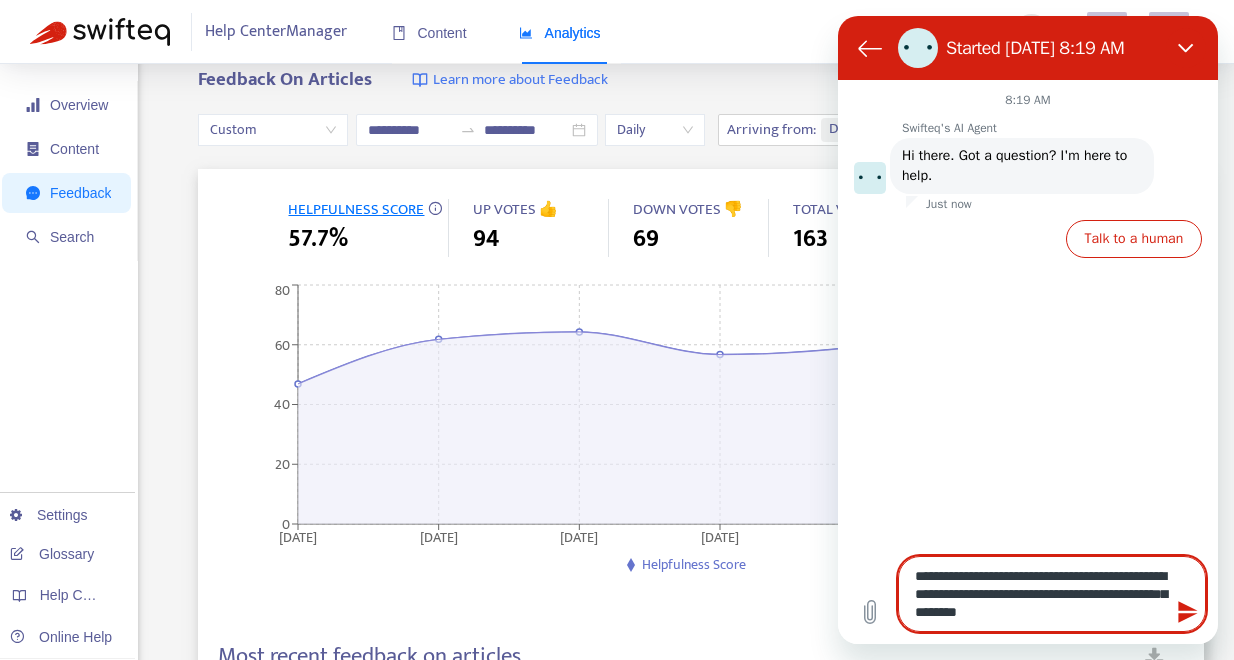 type on "**********" 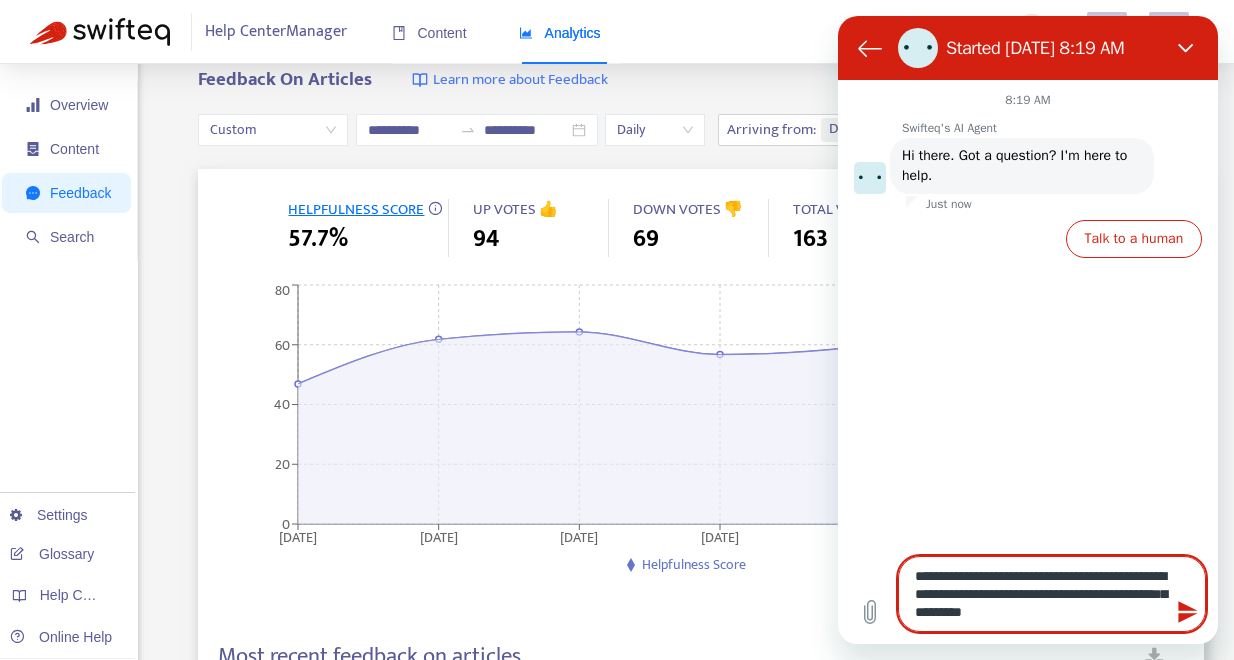 type on "**********" 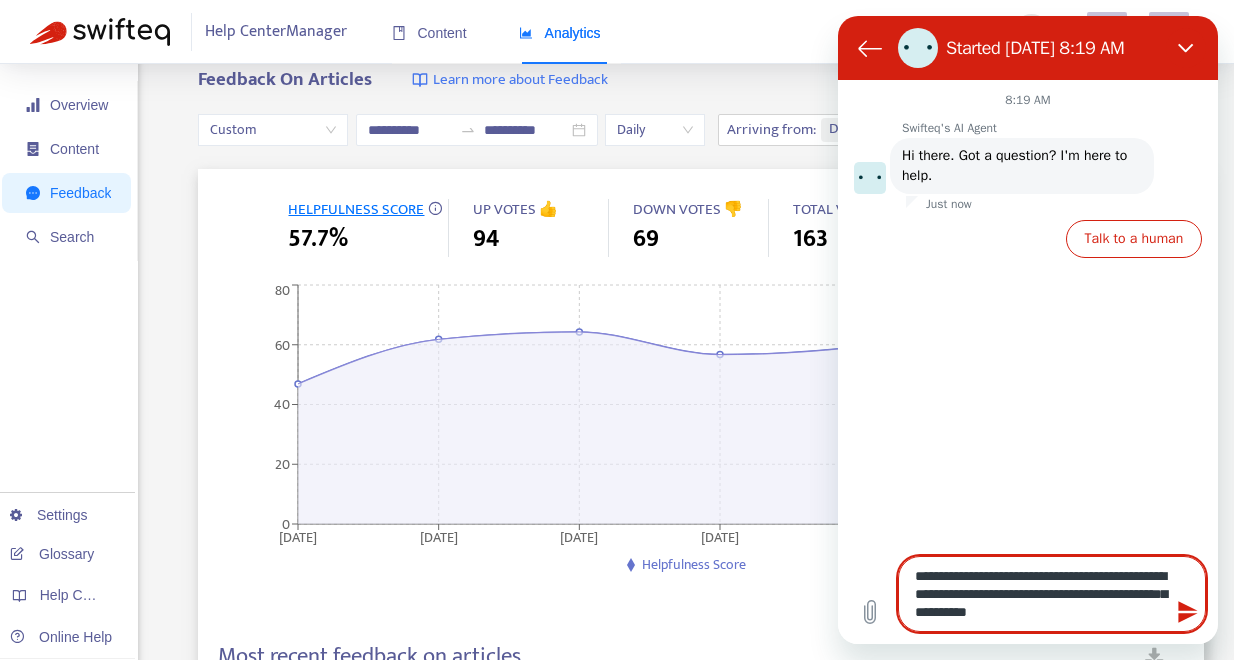 type on "**********" 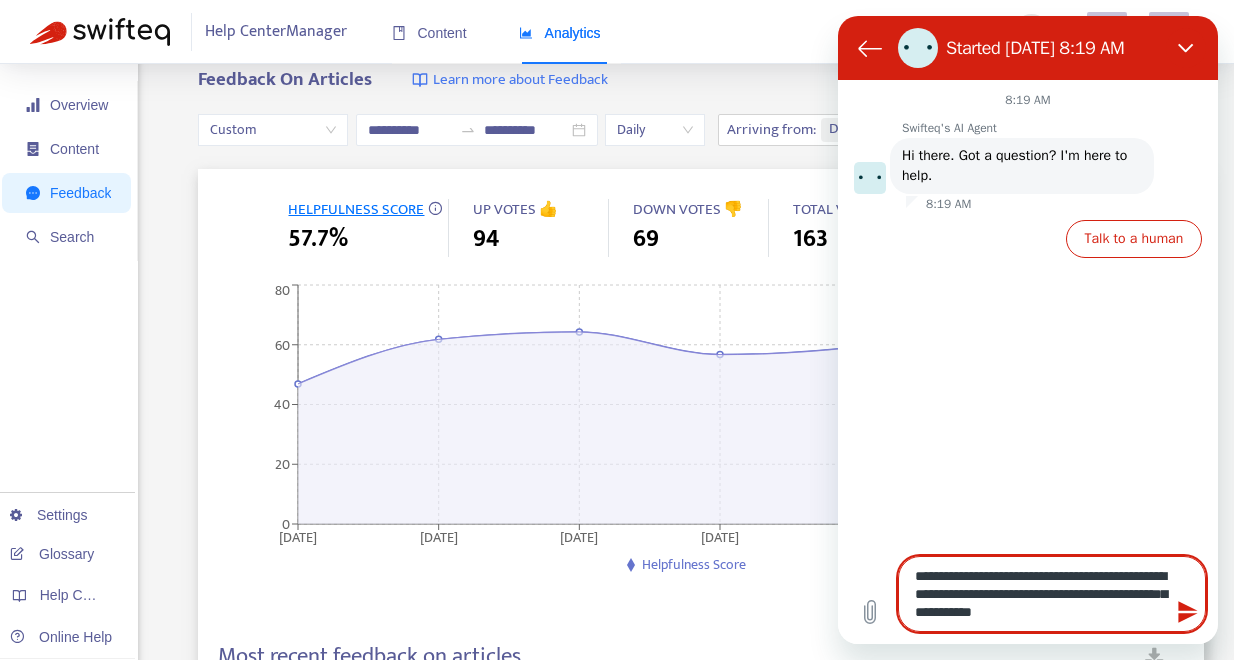 type on "**********" 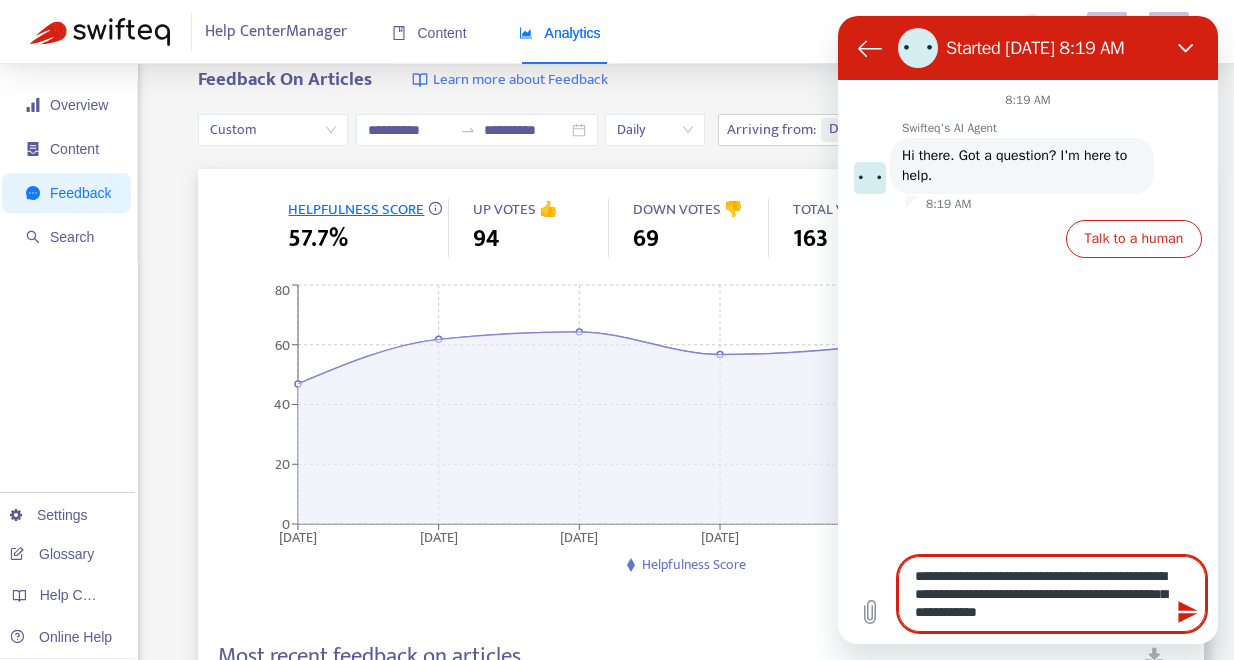 type on "**********" 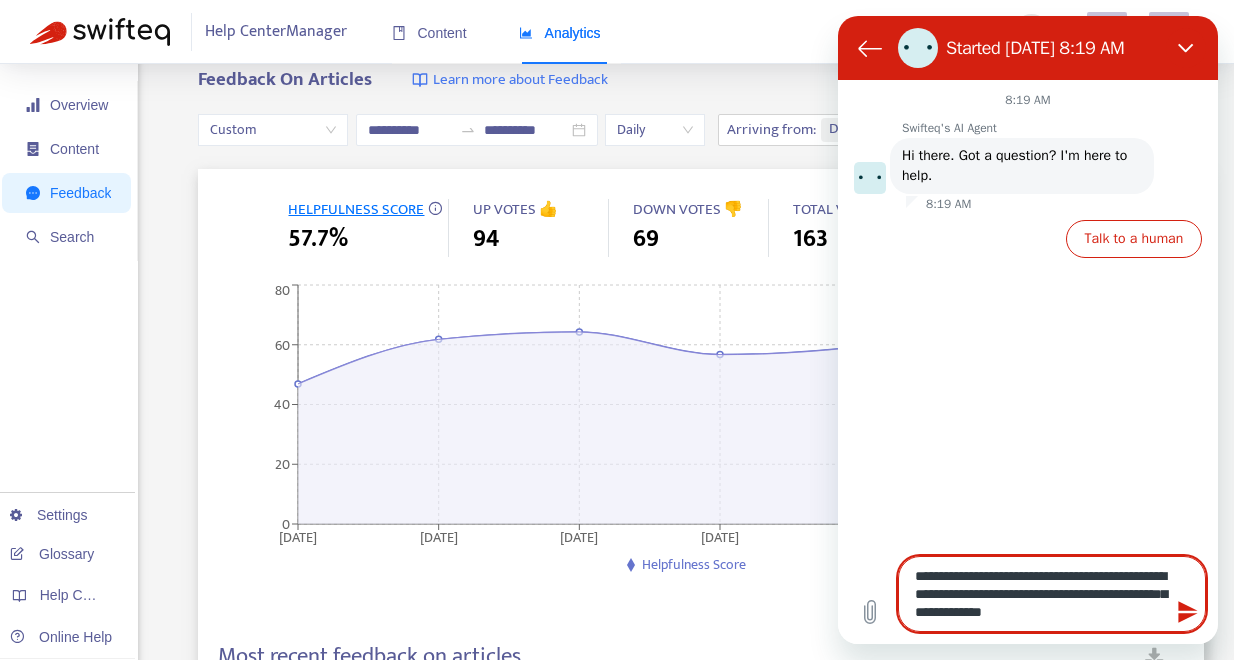 type on "**********" 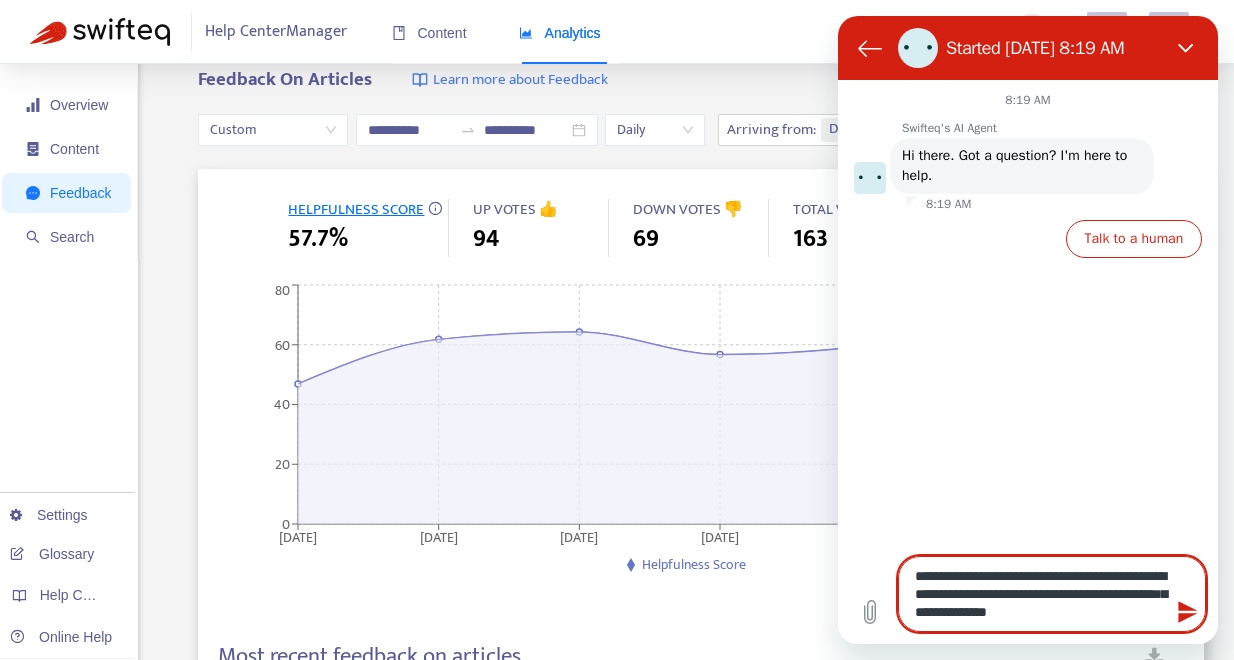 type on "**********" 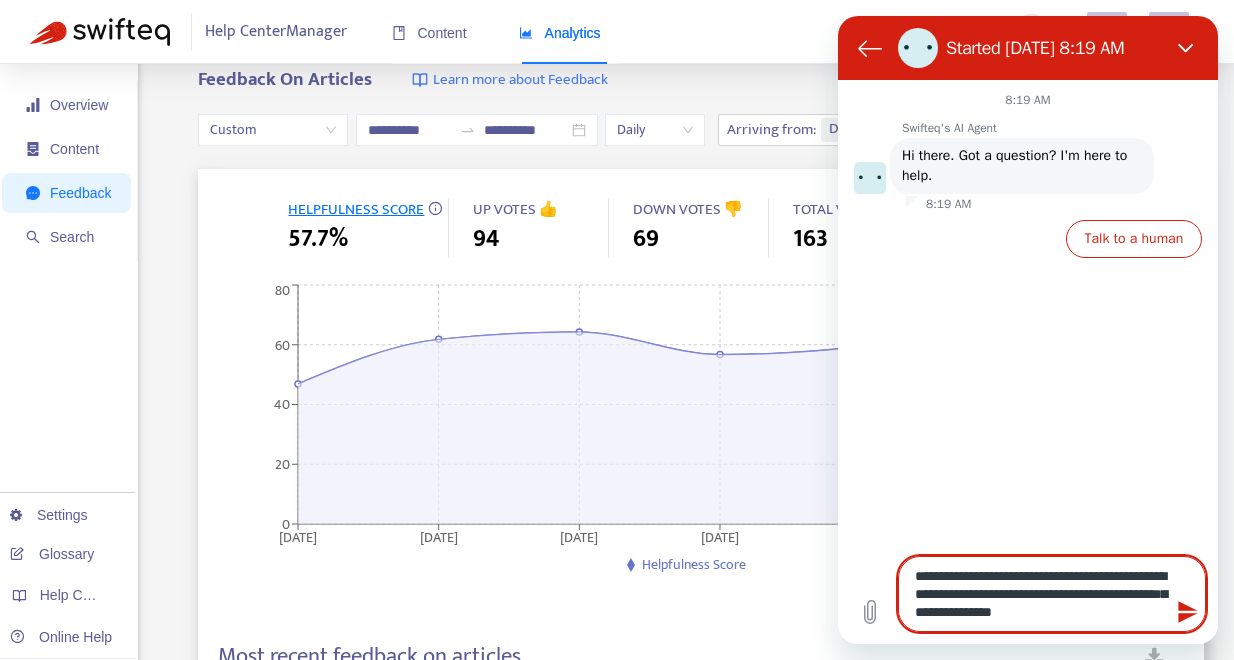type on "**********" 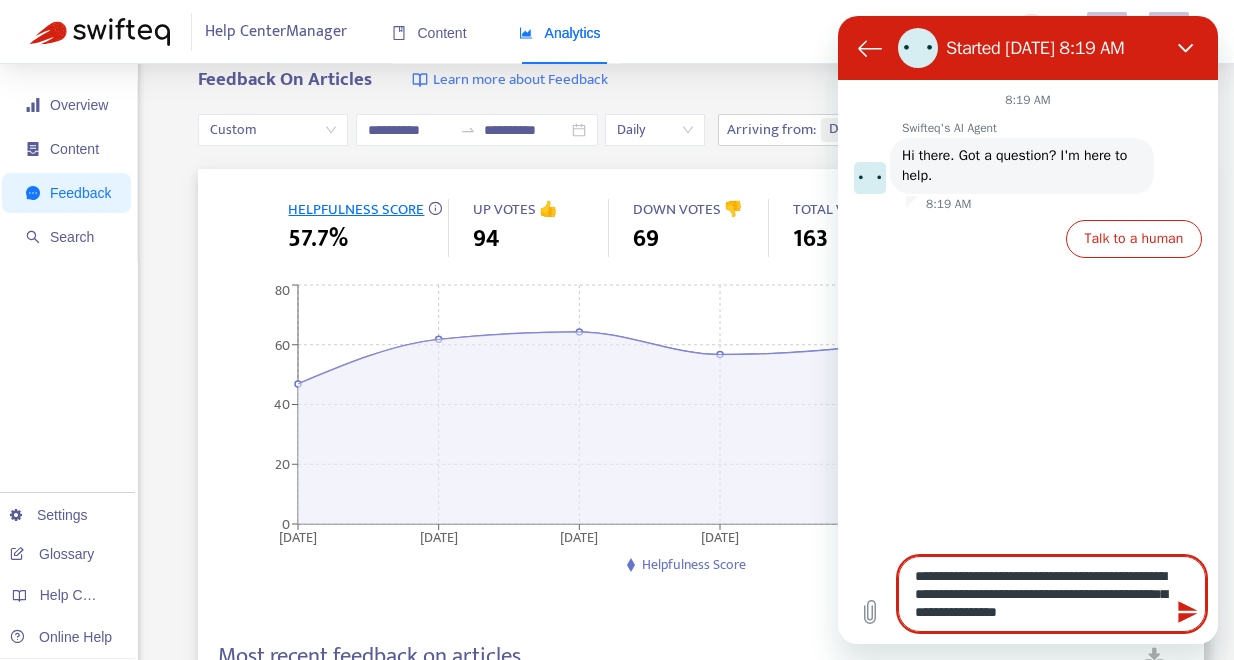 type on "**********" 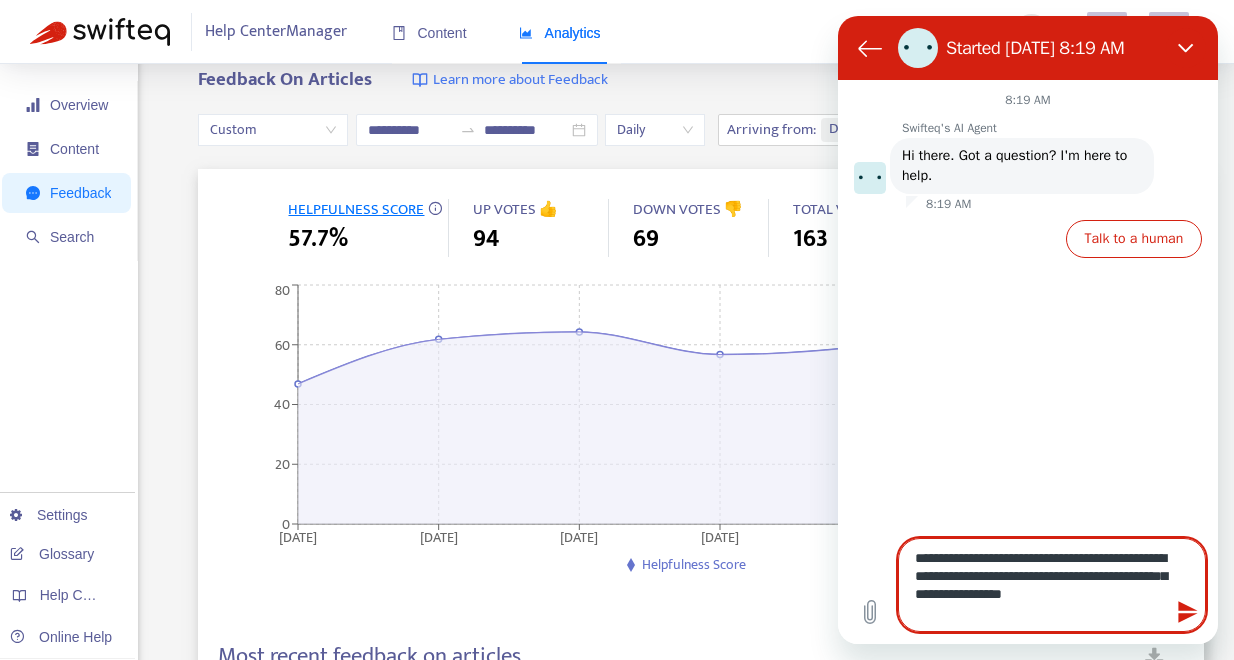 type on "**********" 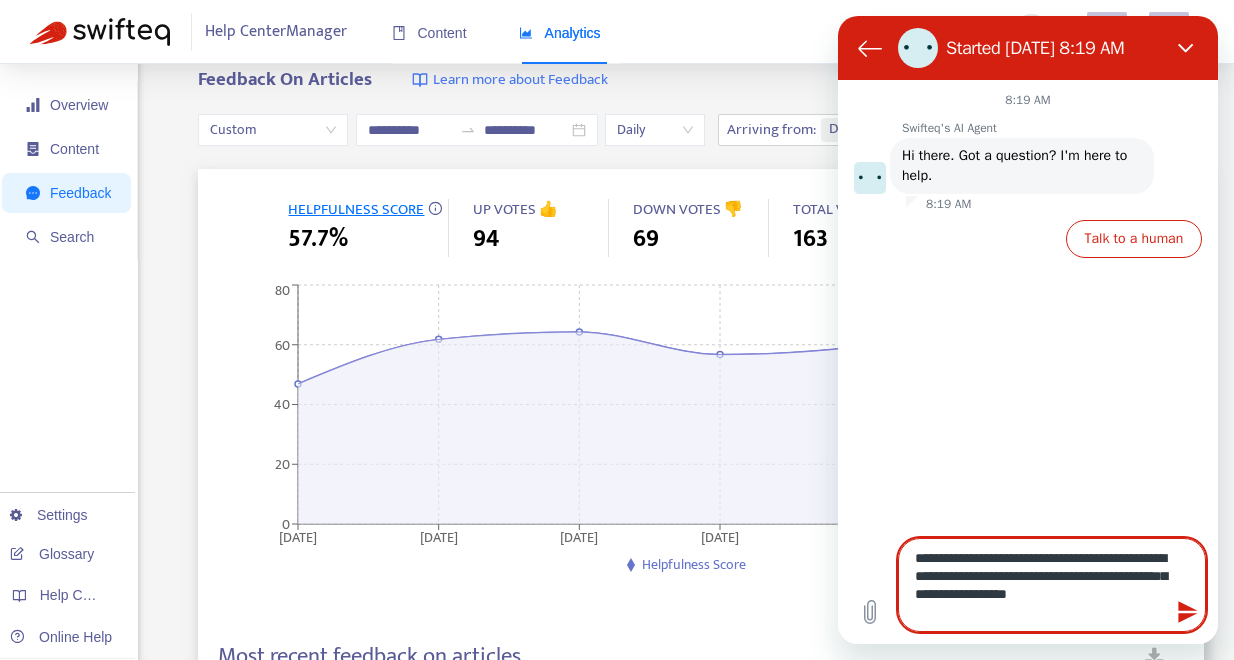 type on "*" 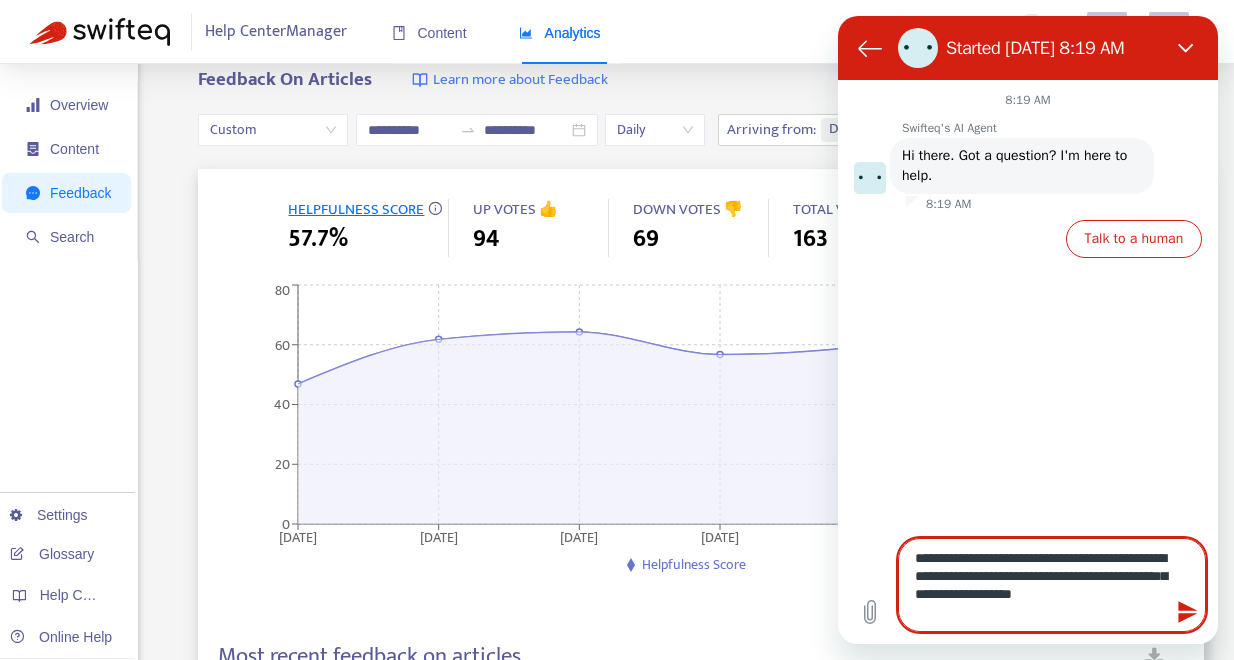 type on "**********" 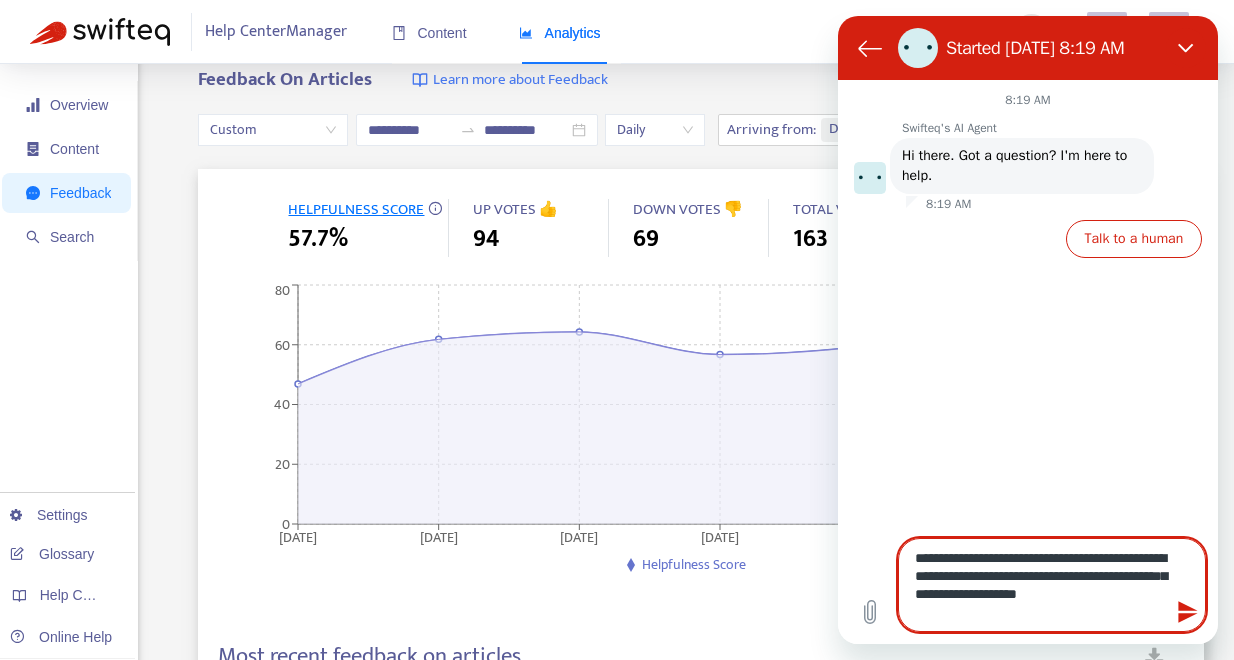 type on "**********" 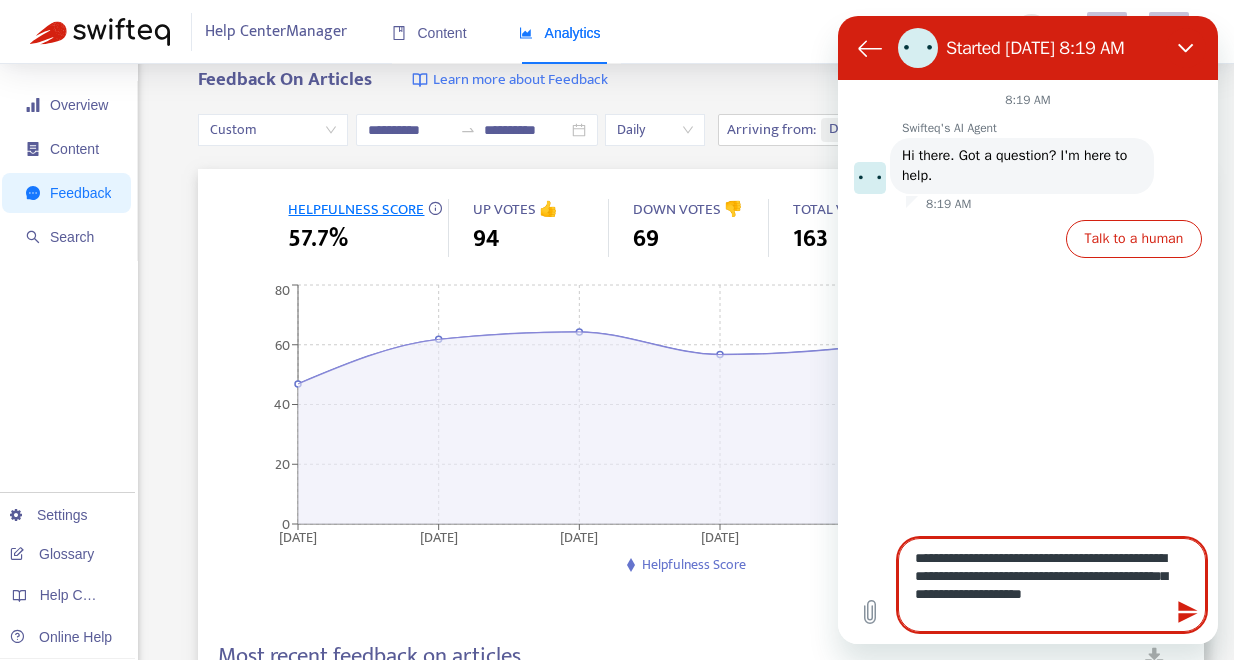 type on "**********" 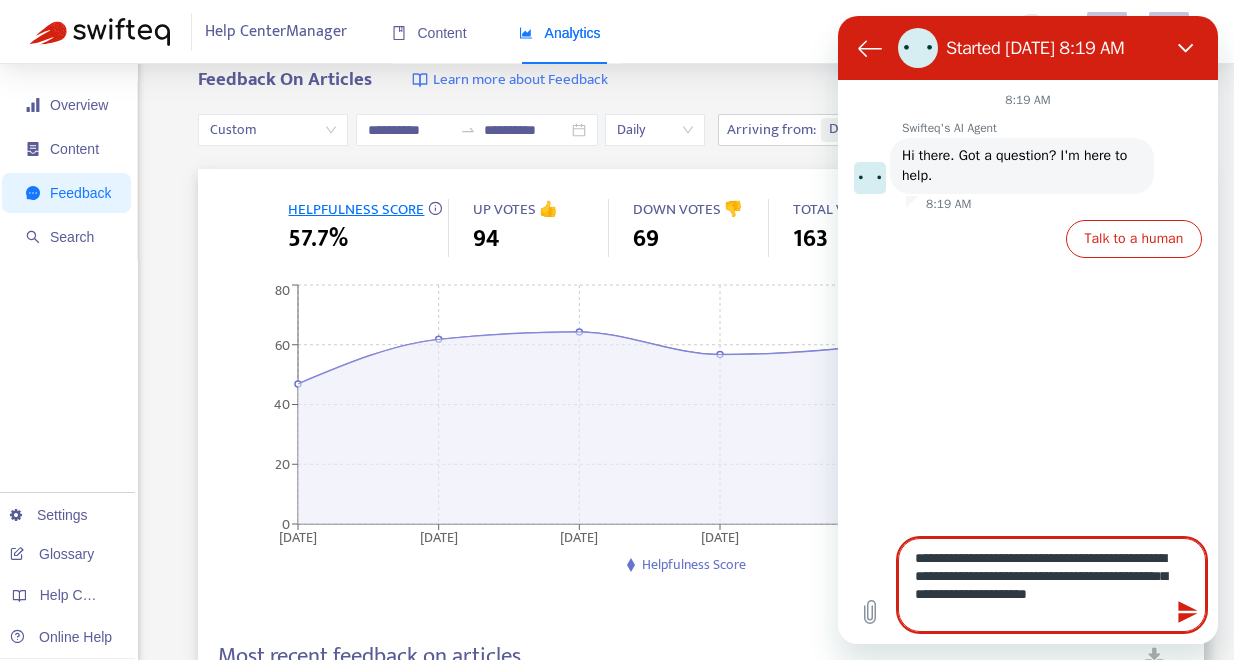 type on "**********" 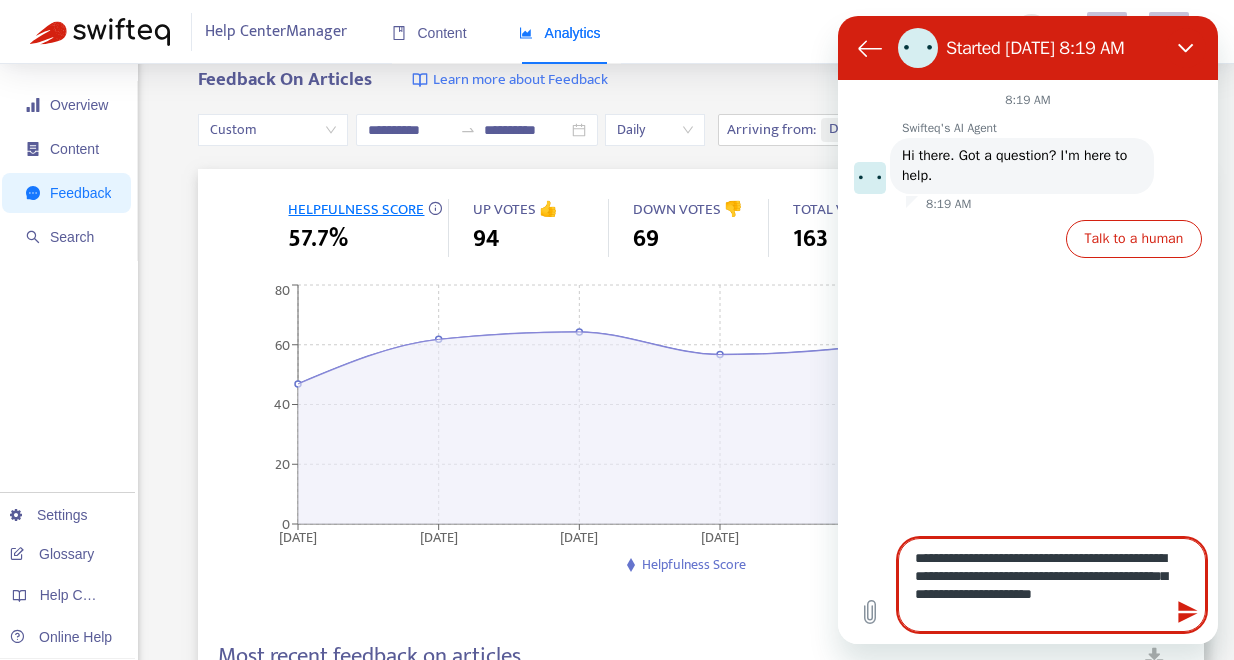 type on "**********" 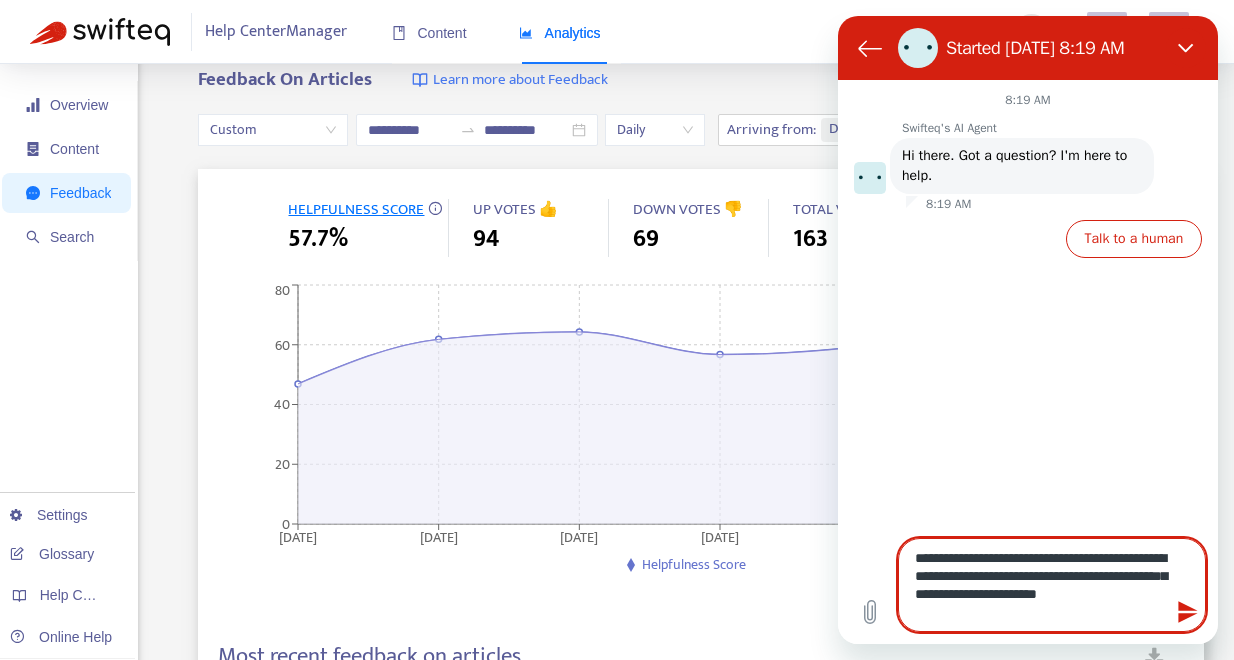 type on "**********" 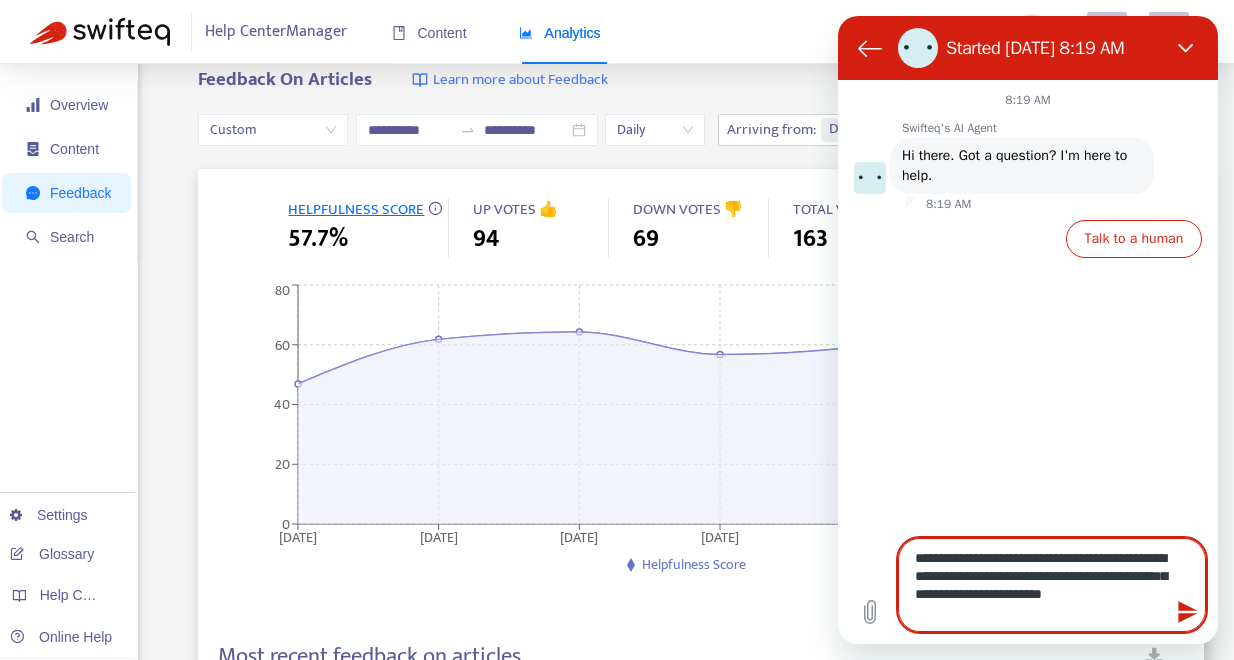type on "**********" 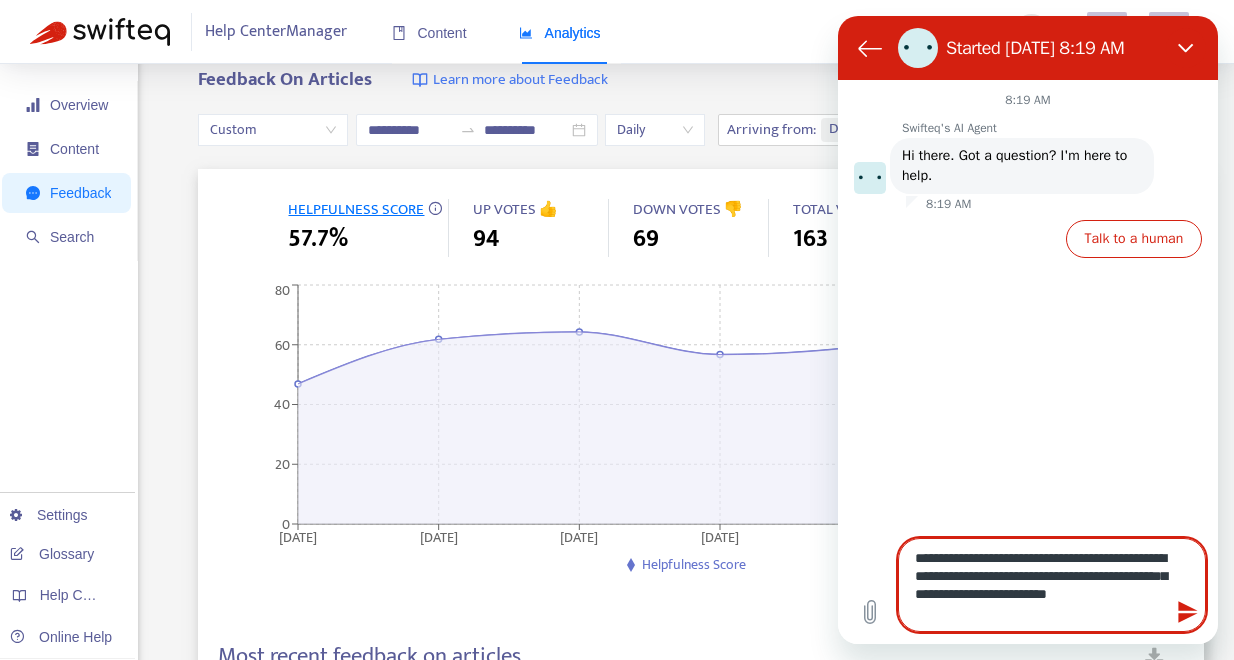 type on "**********" 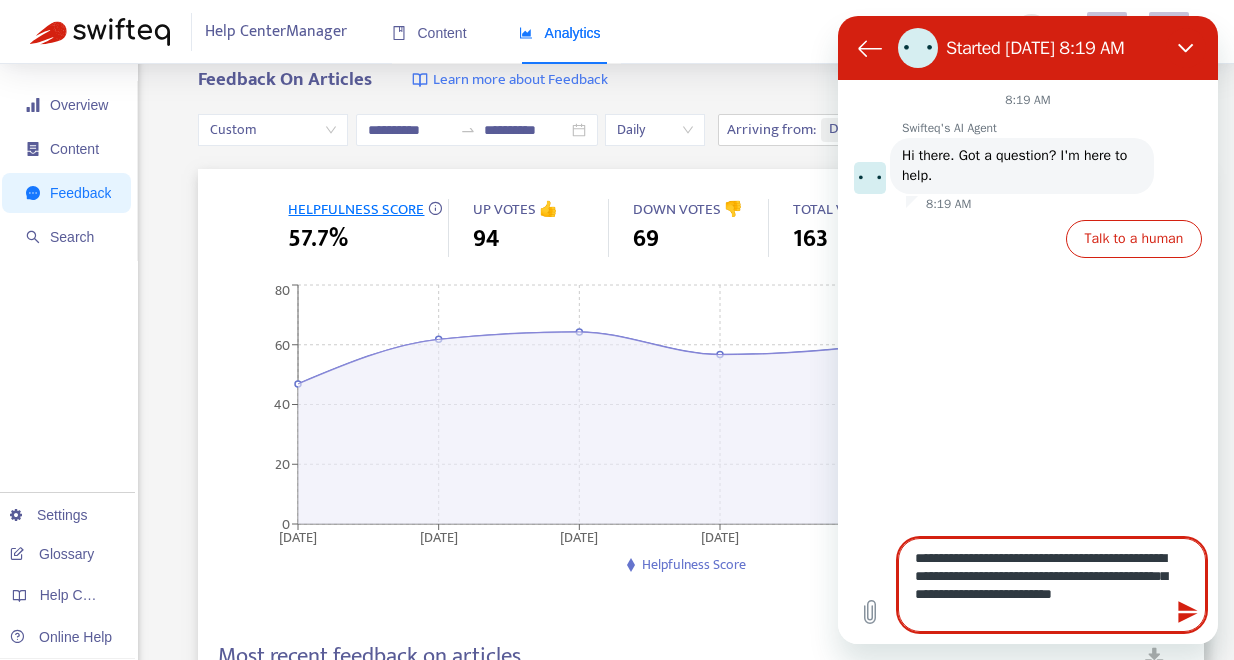 type on "**********" 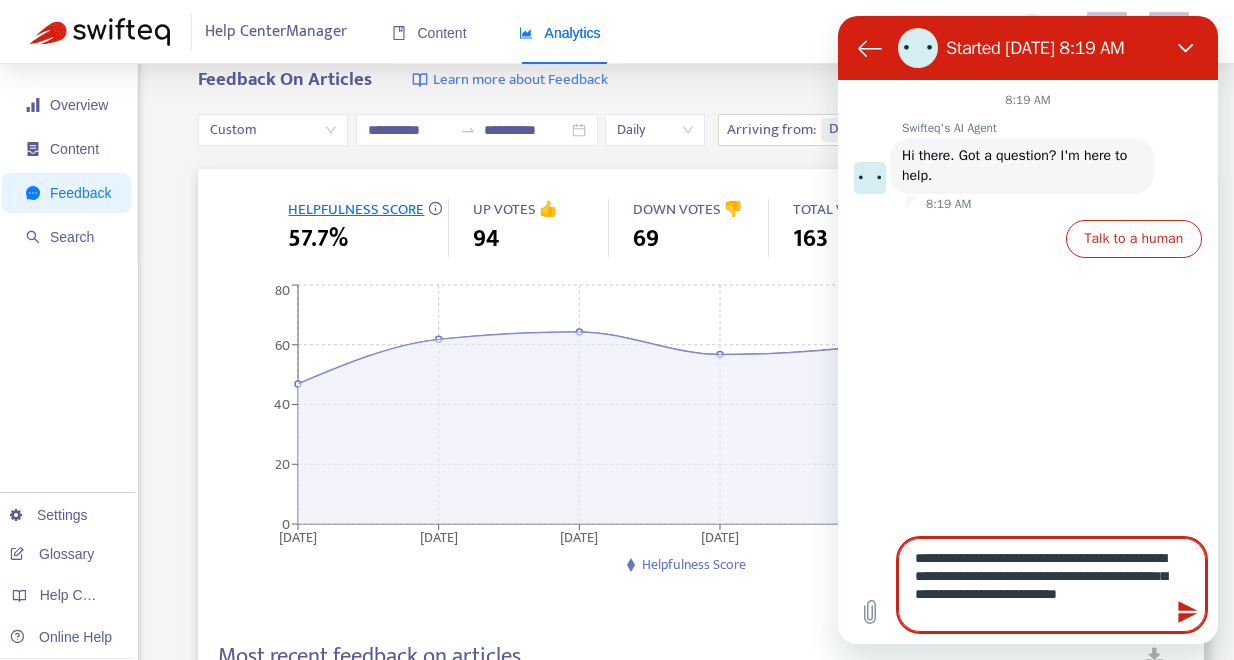 type on "*" 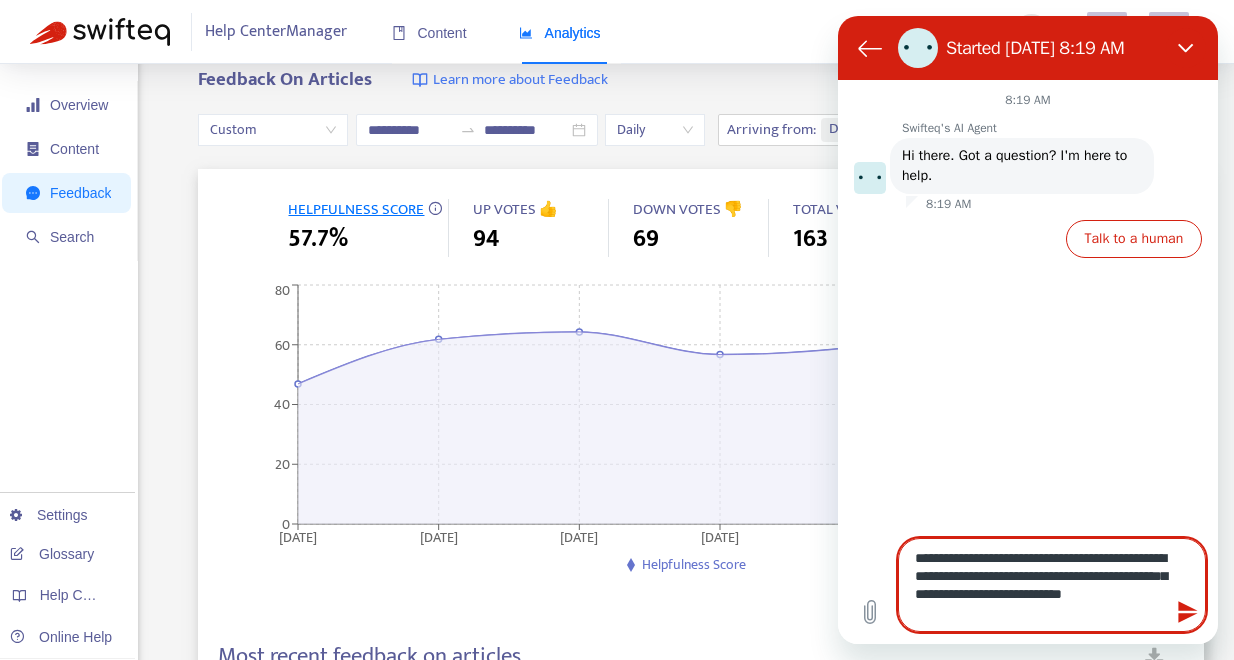 type on "**********" 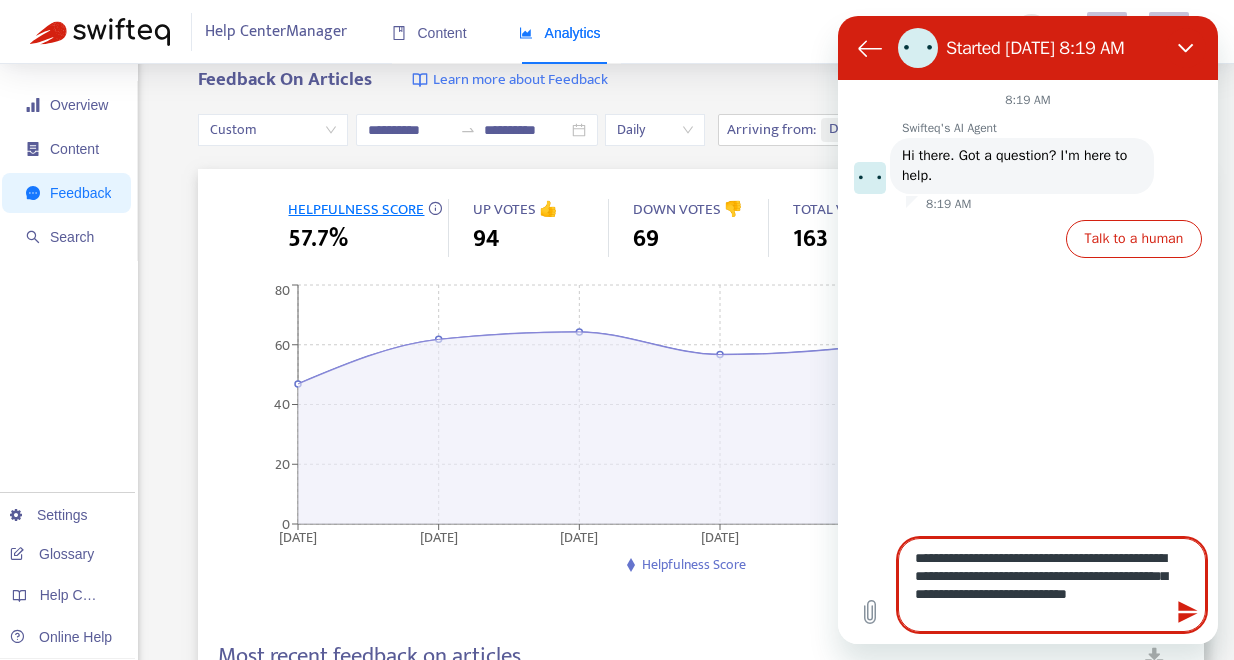 type on "**********" 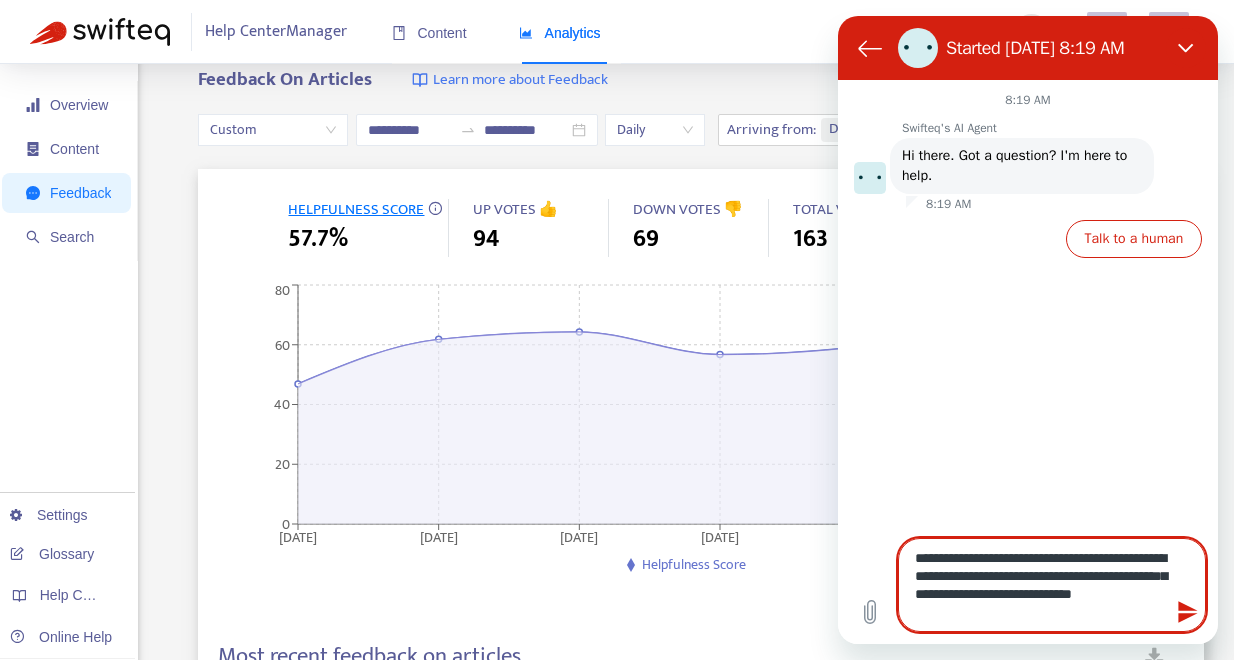 type on "**********" 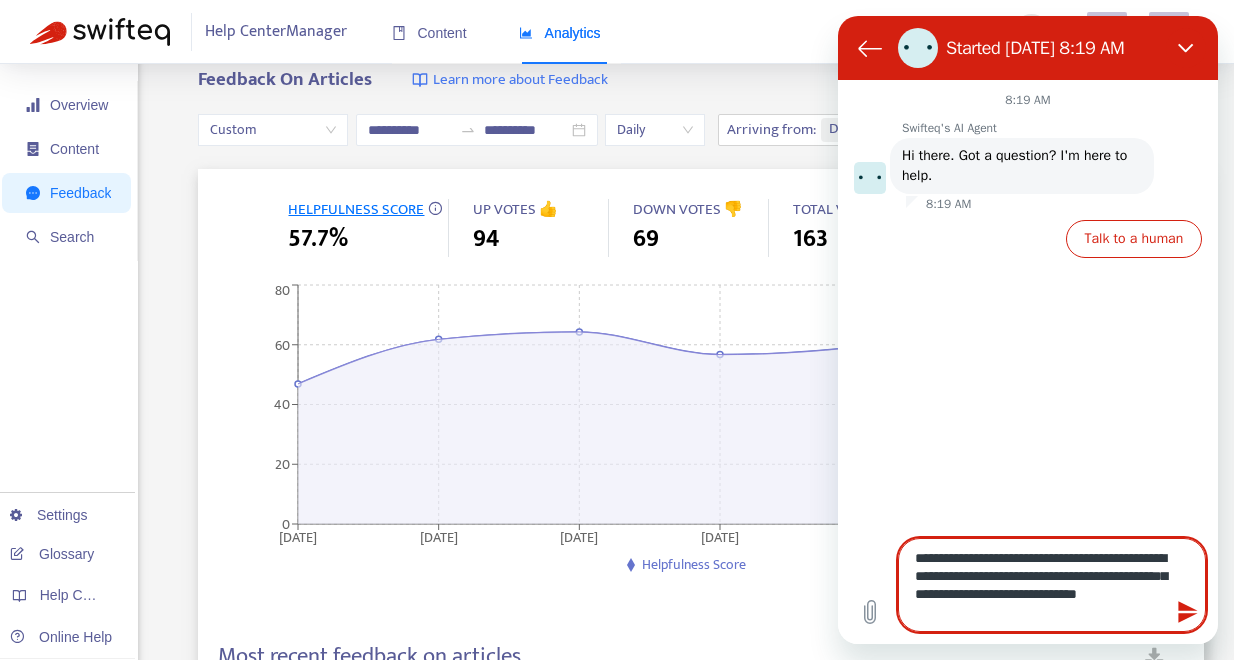 type on "**********" 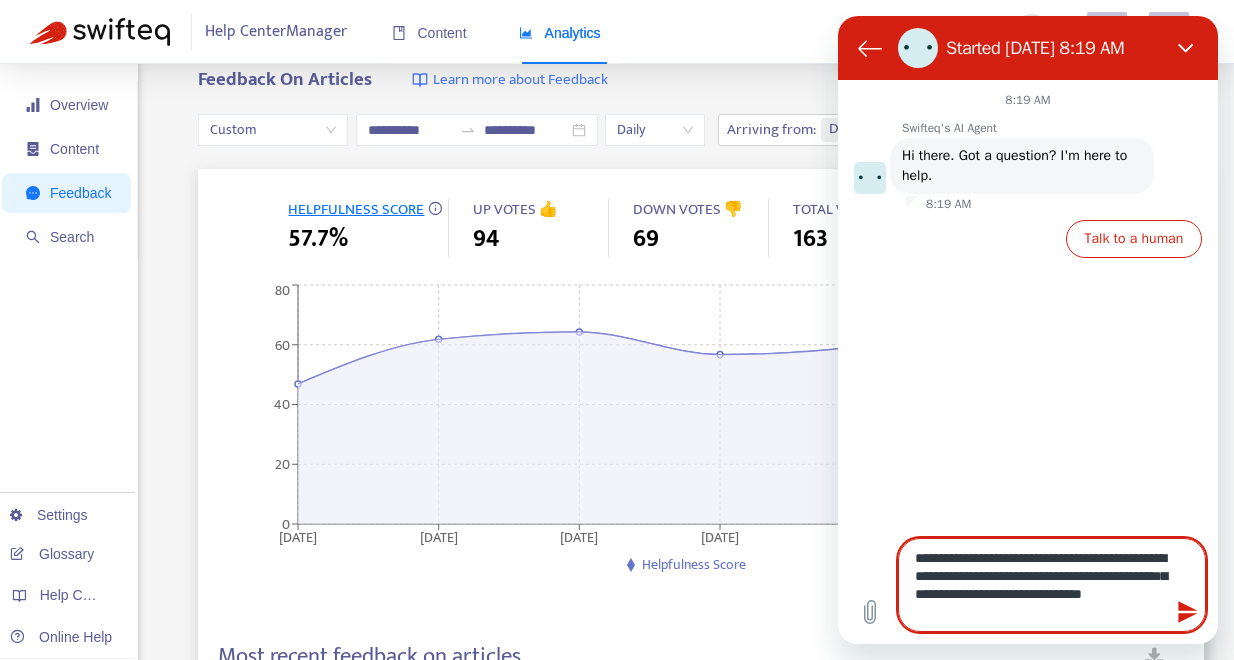 type on "**********" 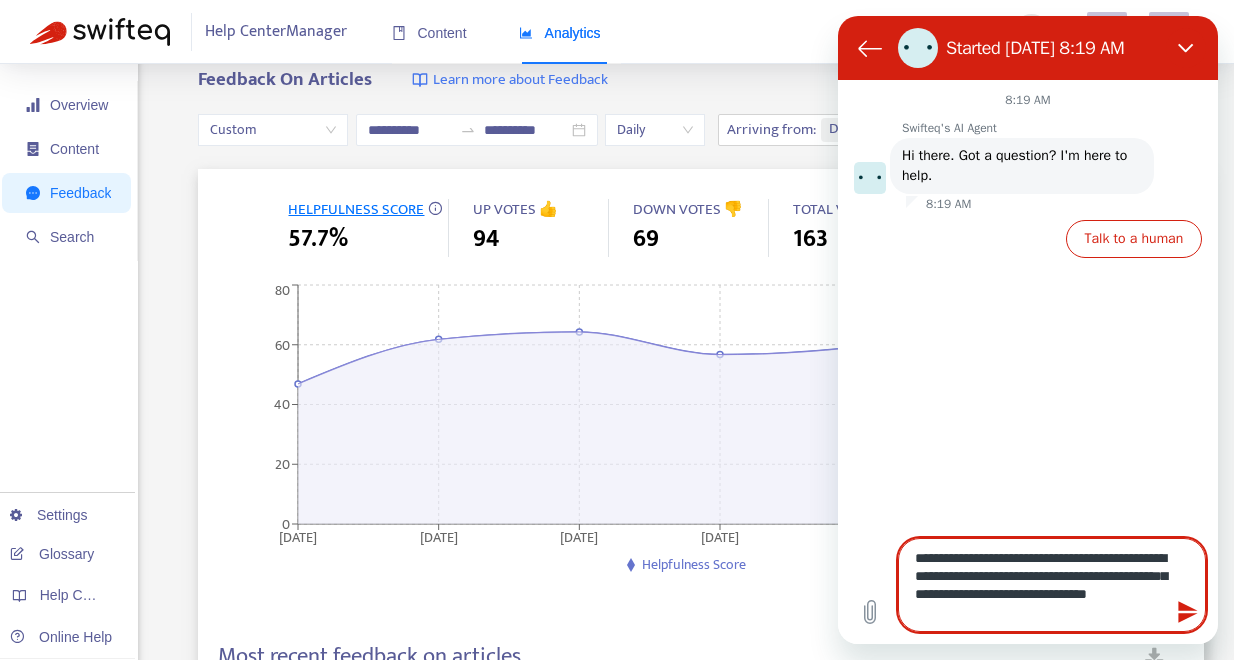 type on "**********" 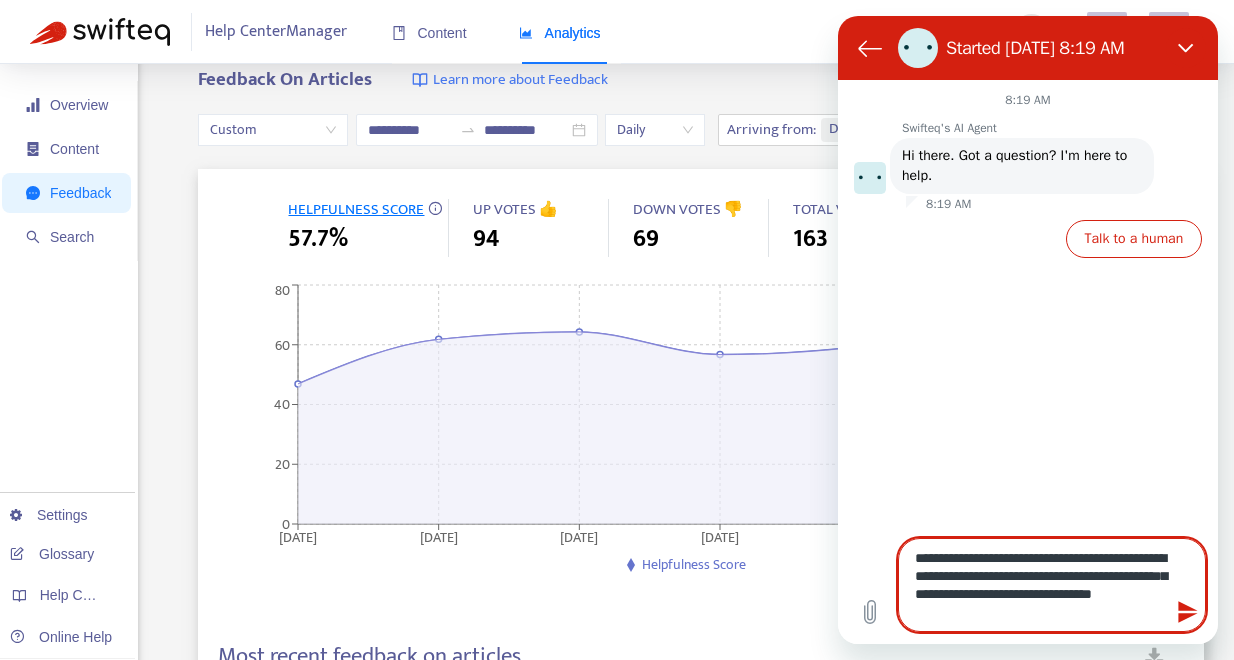 type on "**********" 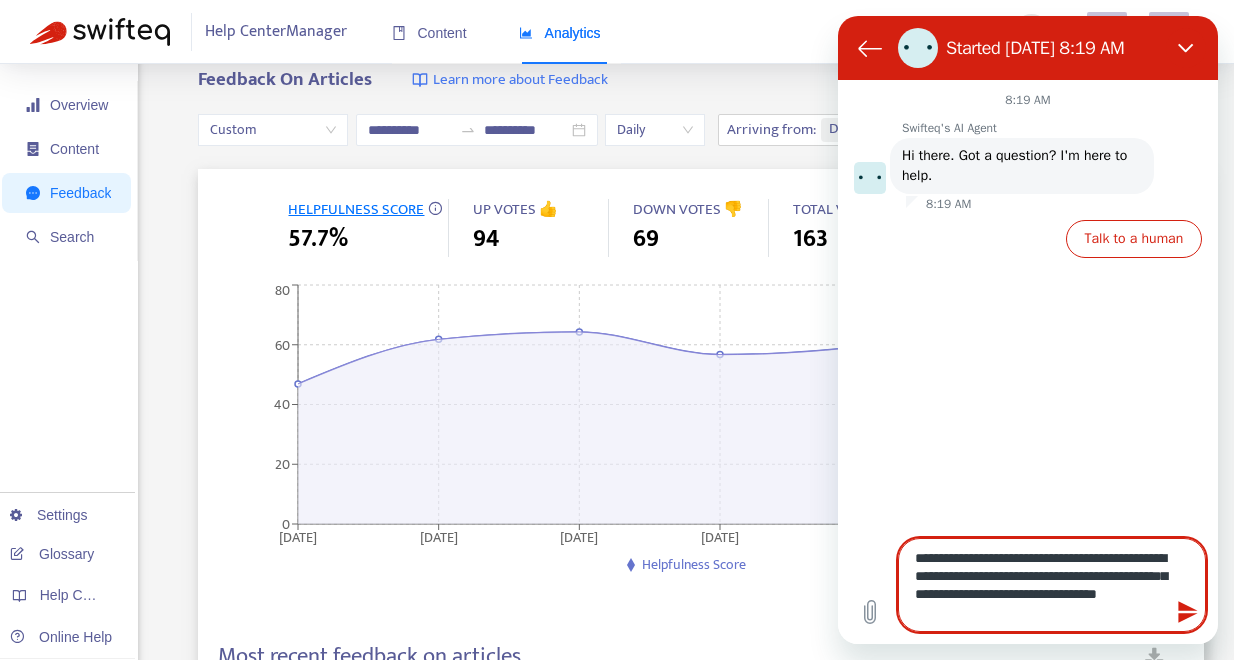 type on "**********" 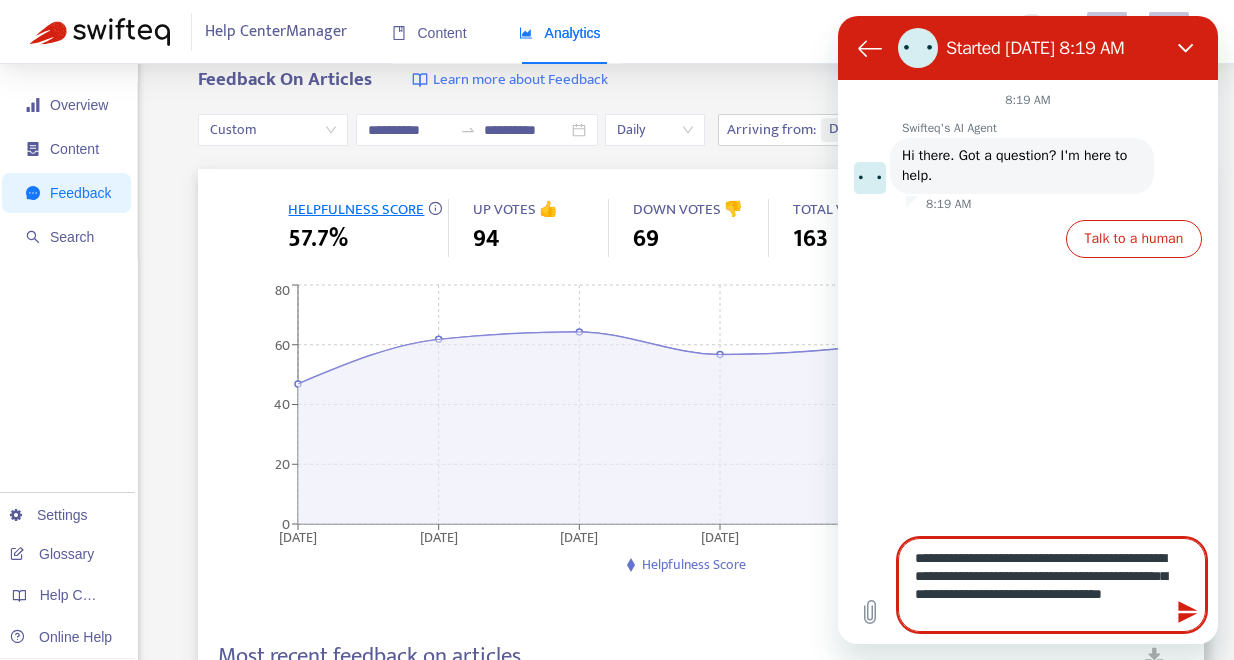 type on "**********" 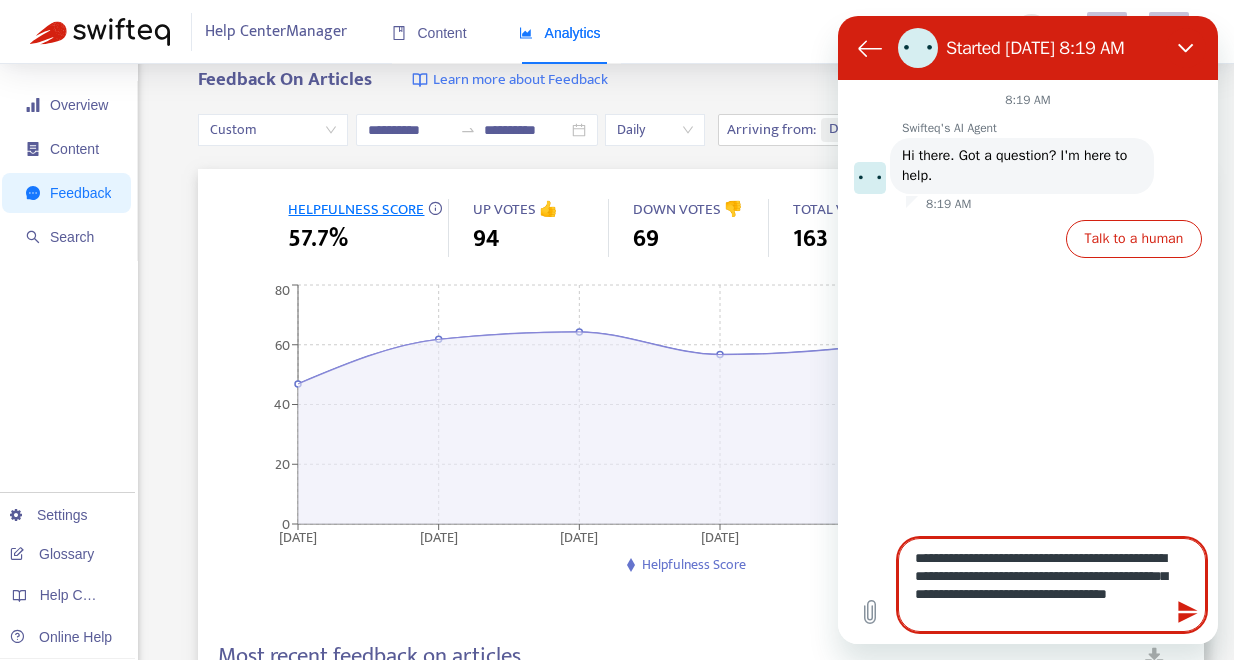 type on "**********" 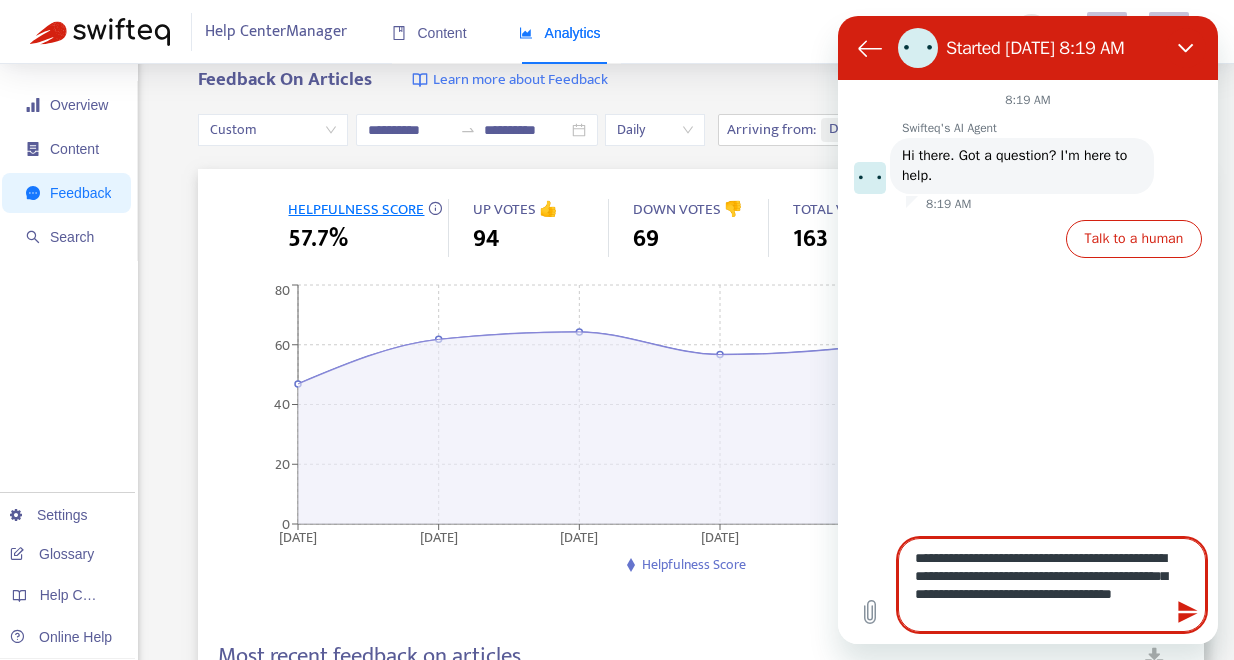 type on "**********" 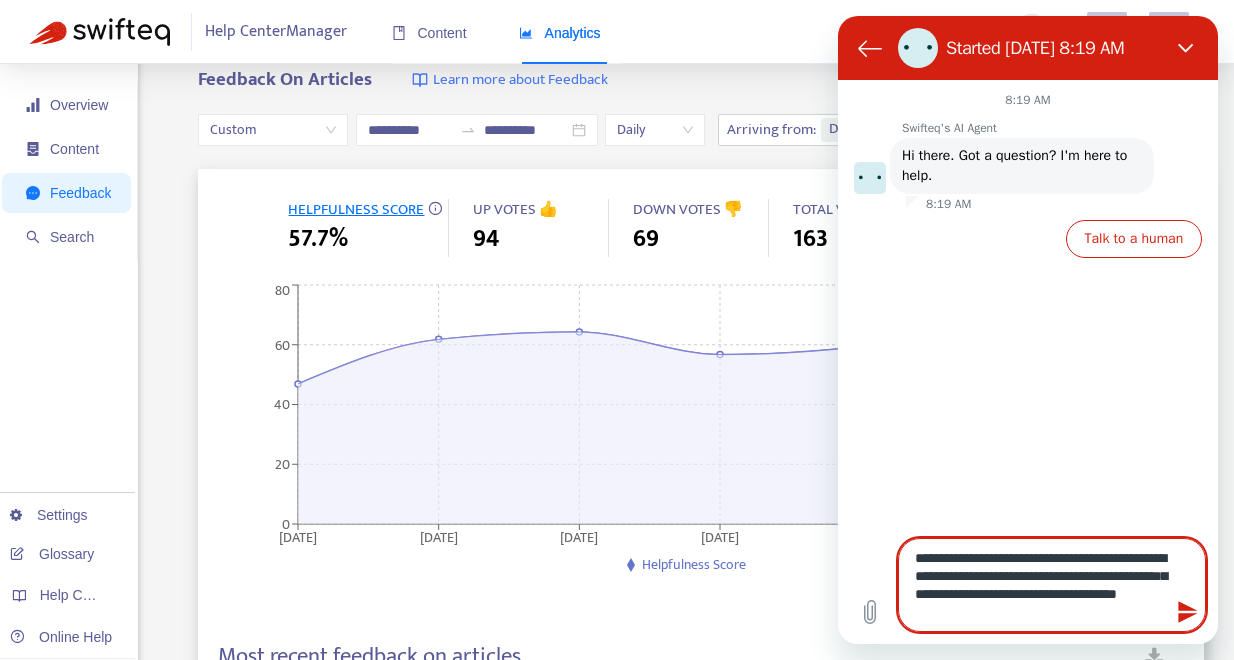 type on "**********" 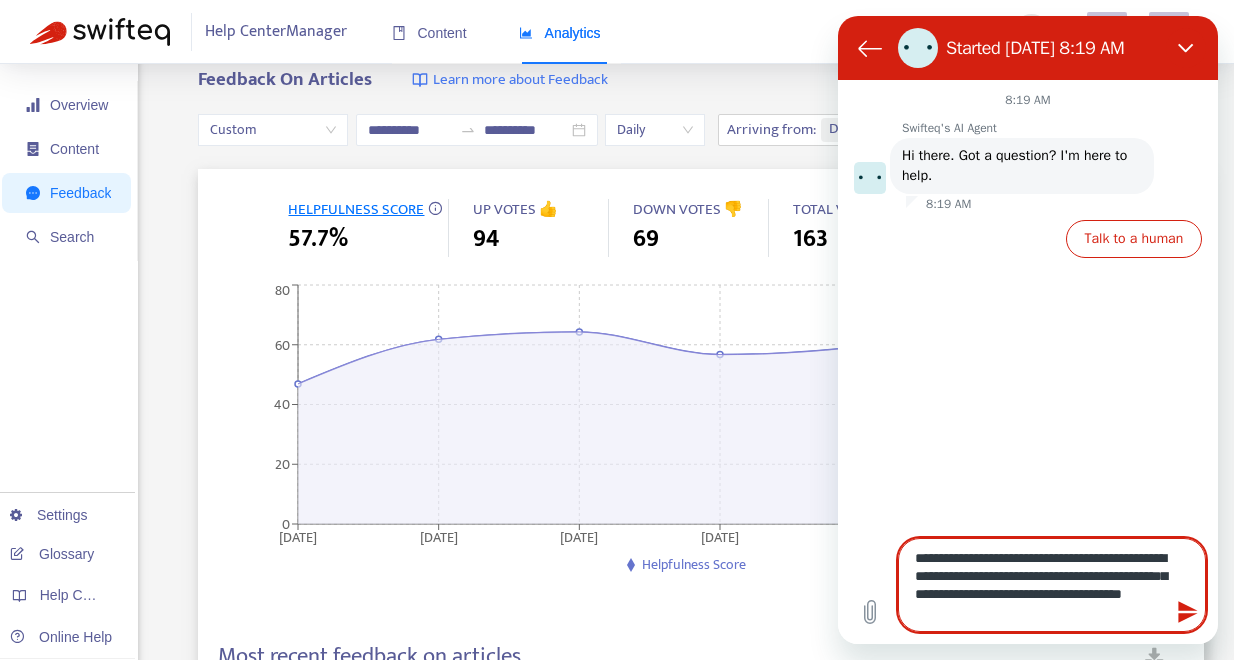 type on "**********" 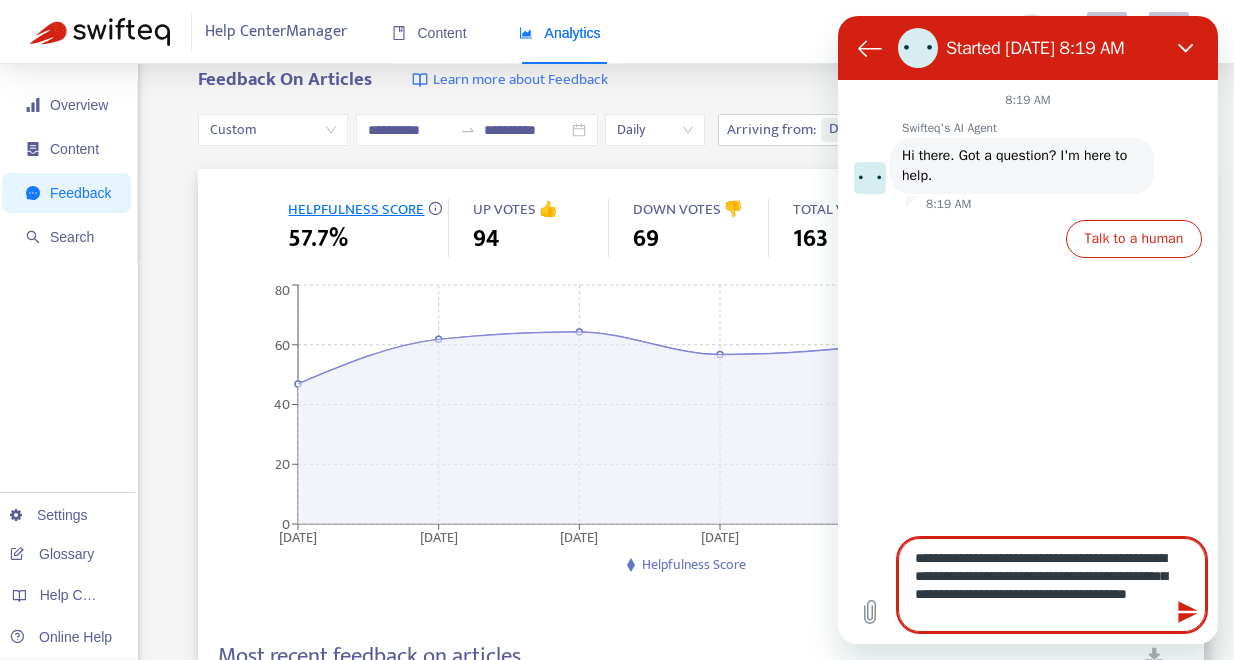 type on "**********" 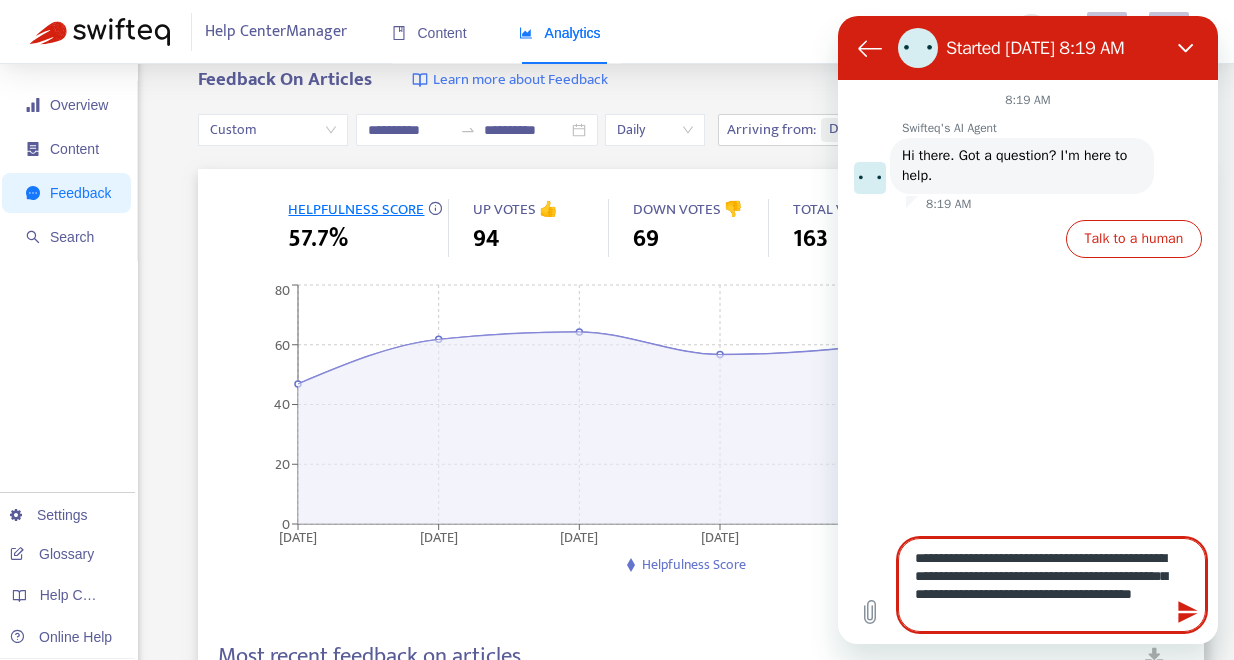 type on "**********" 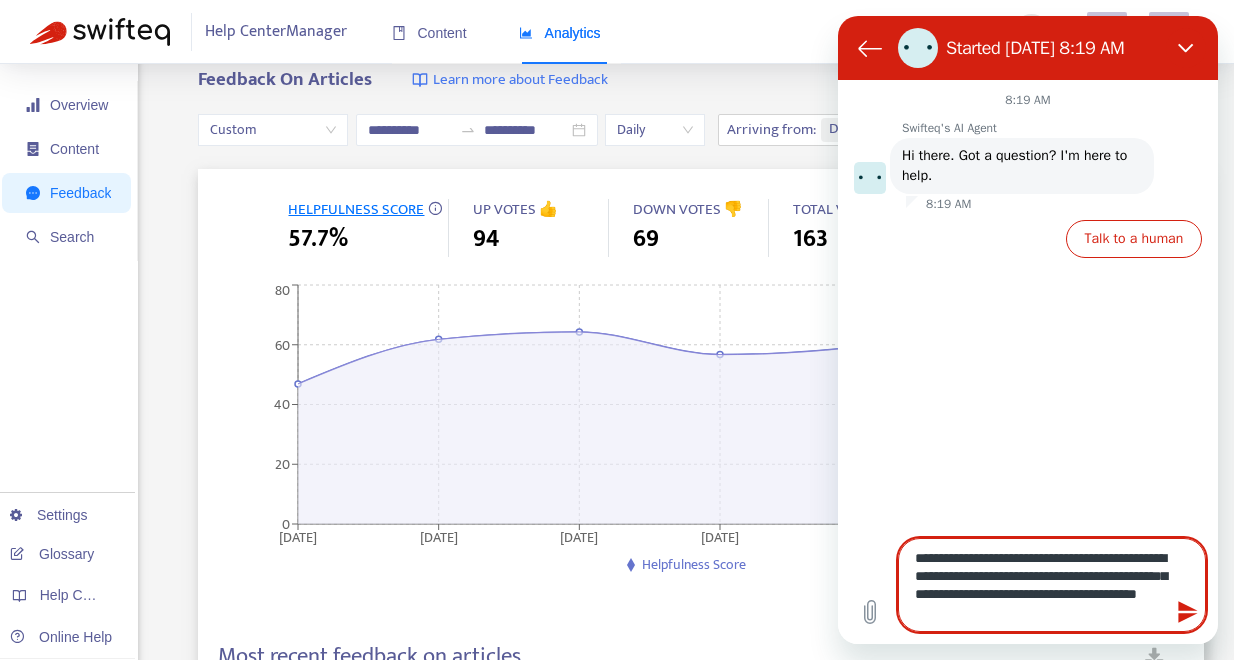 type on "*" 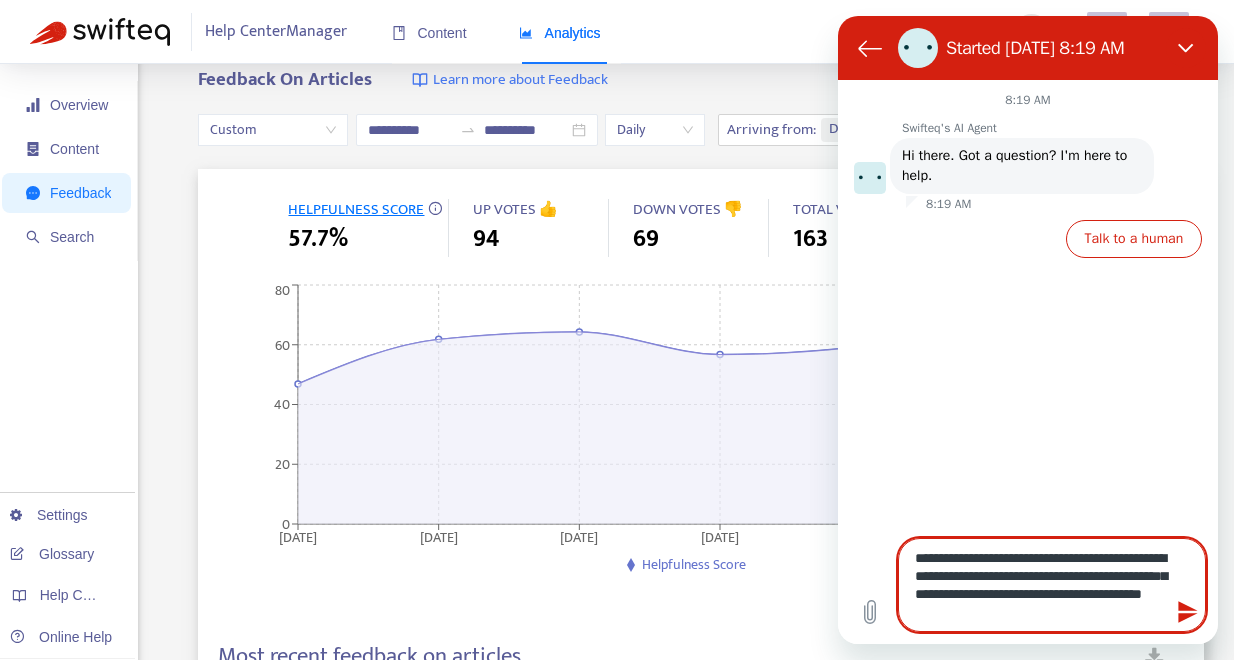 type on "**********" 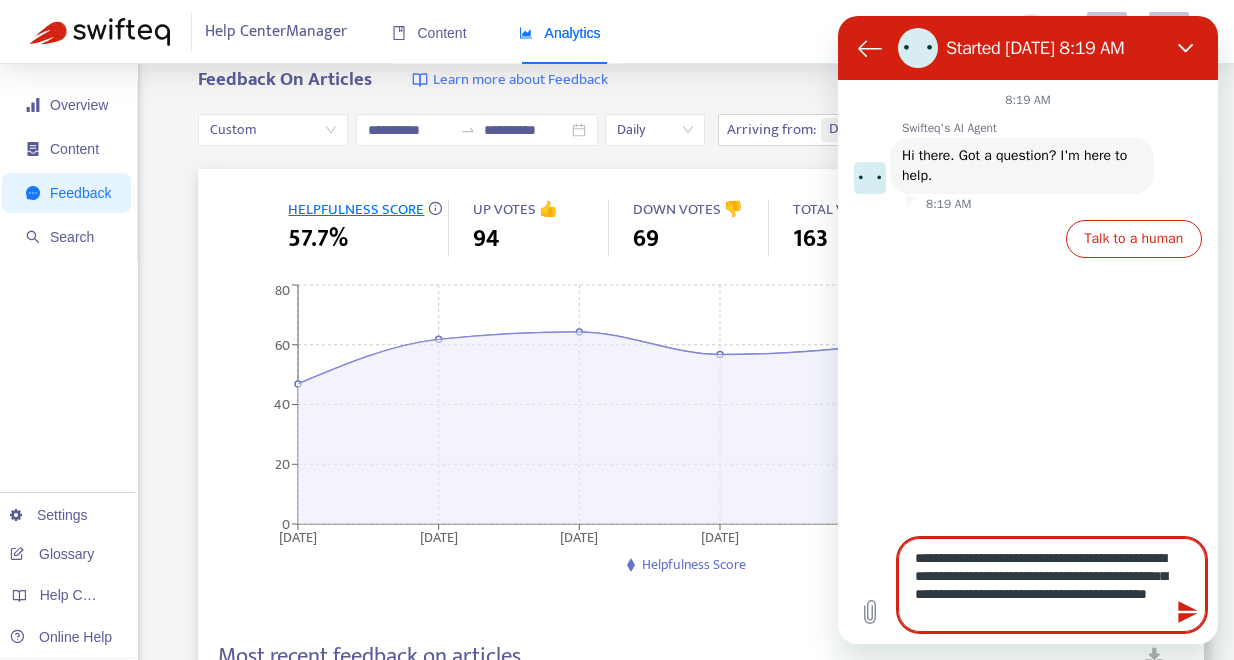 type on "**********" 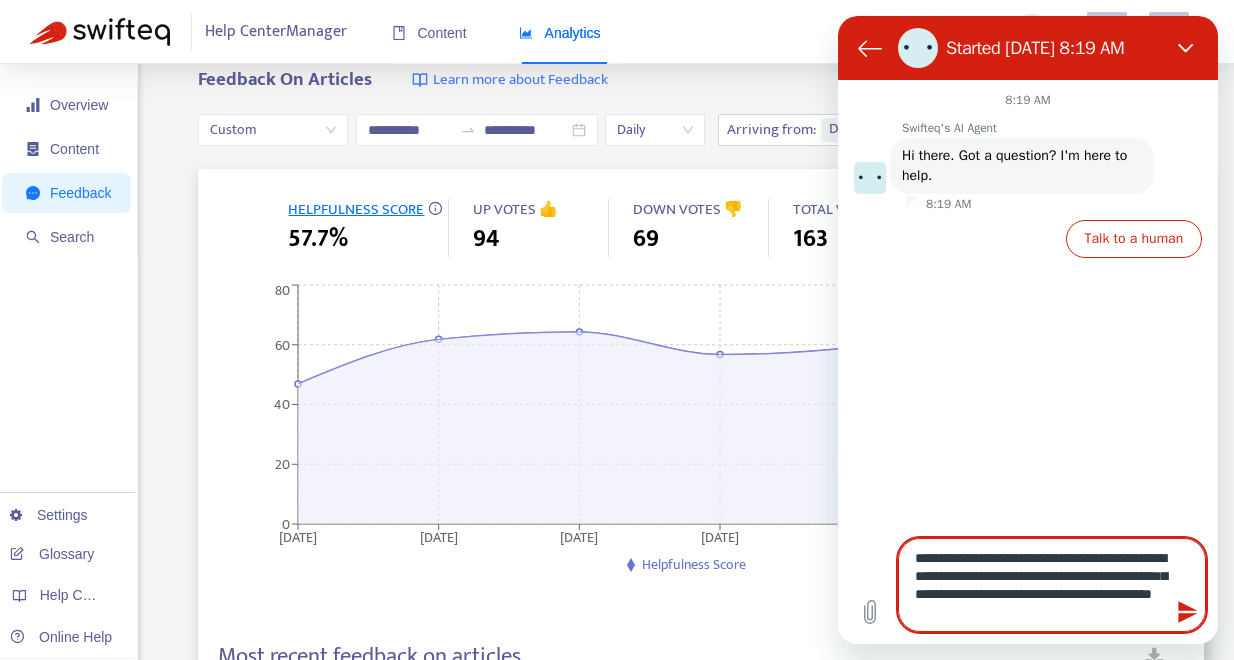 type on "**********" 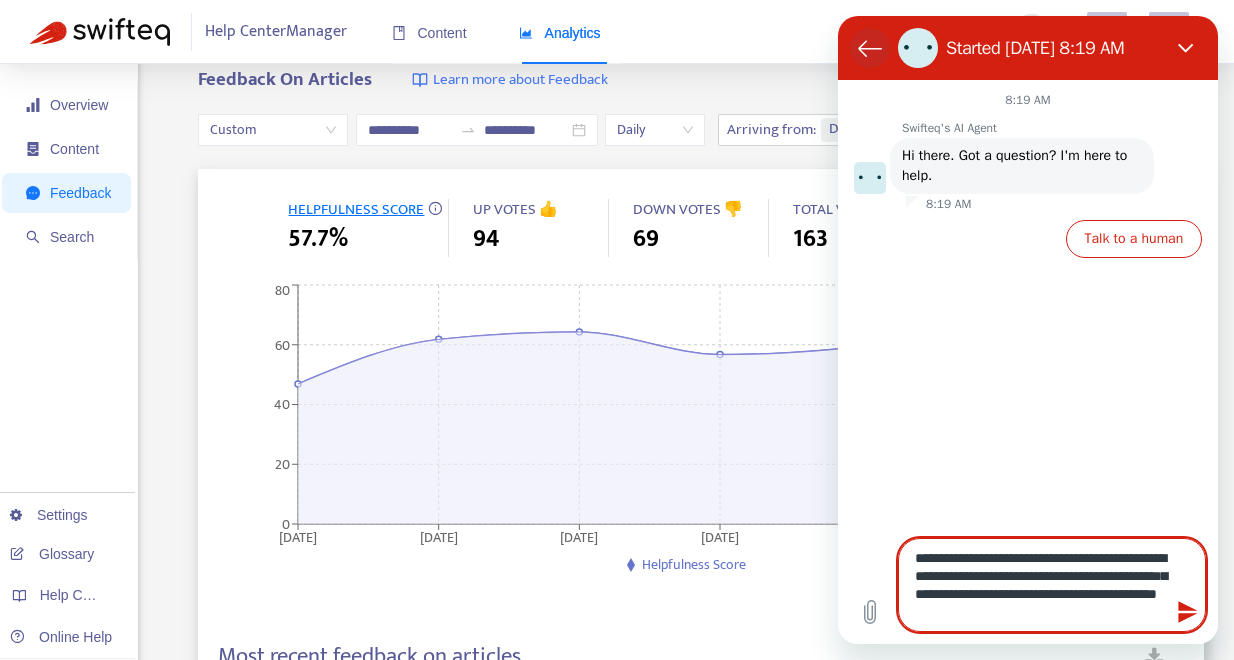 type on "**********" 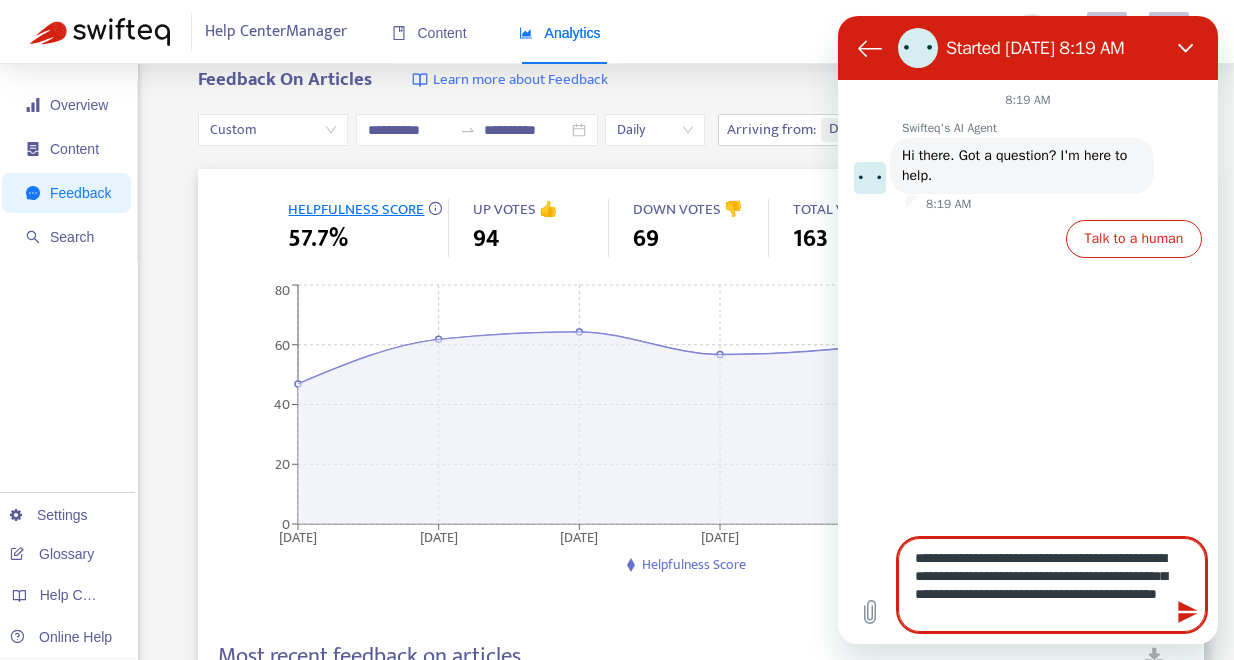 type on "*" 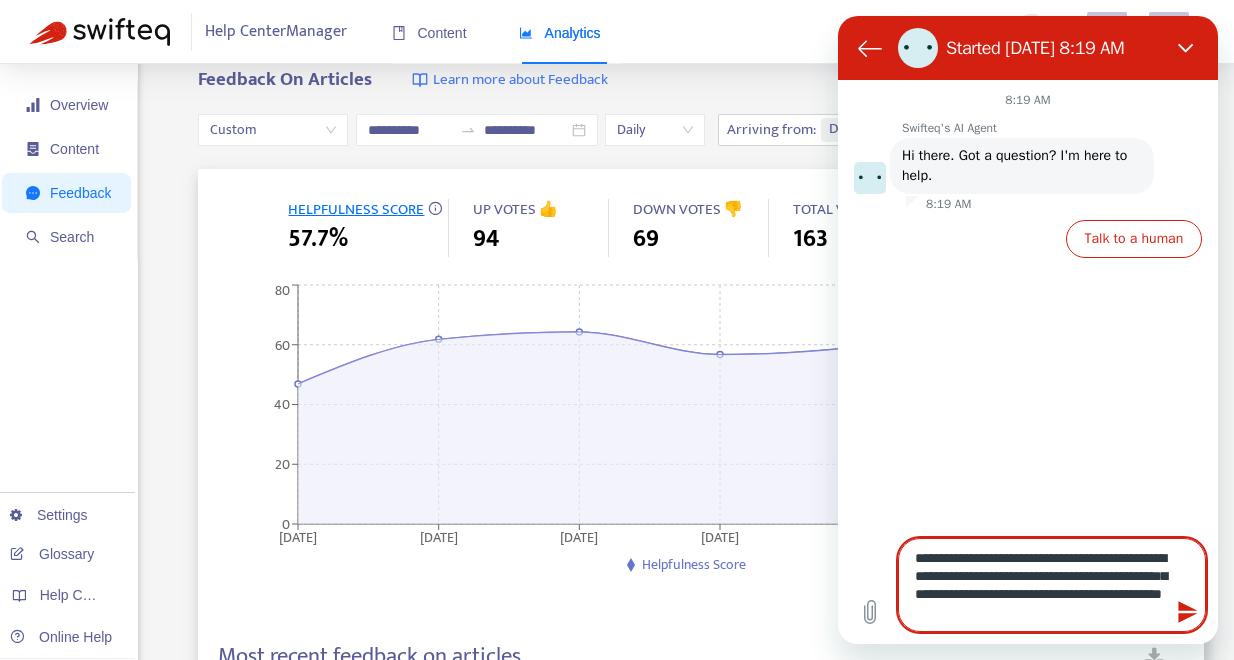 type on "**********" 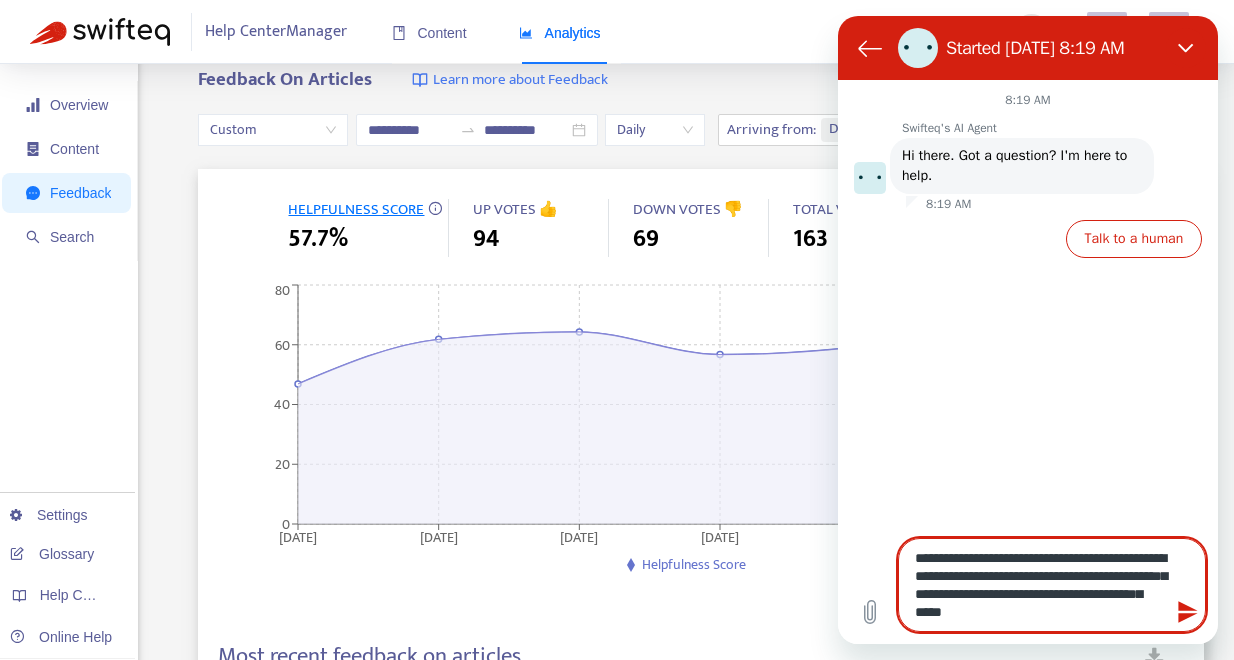 type on "**********" 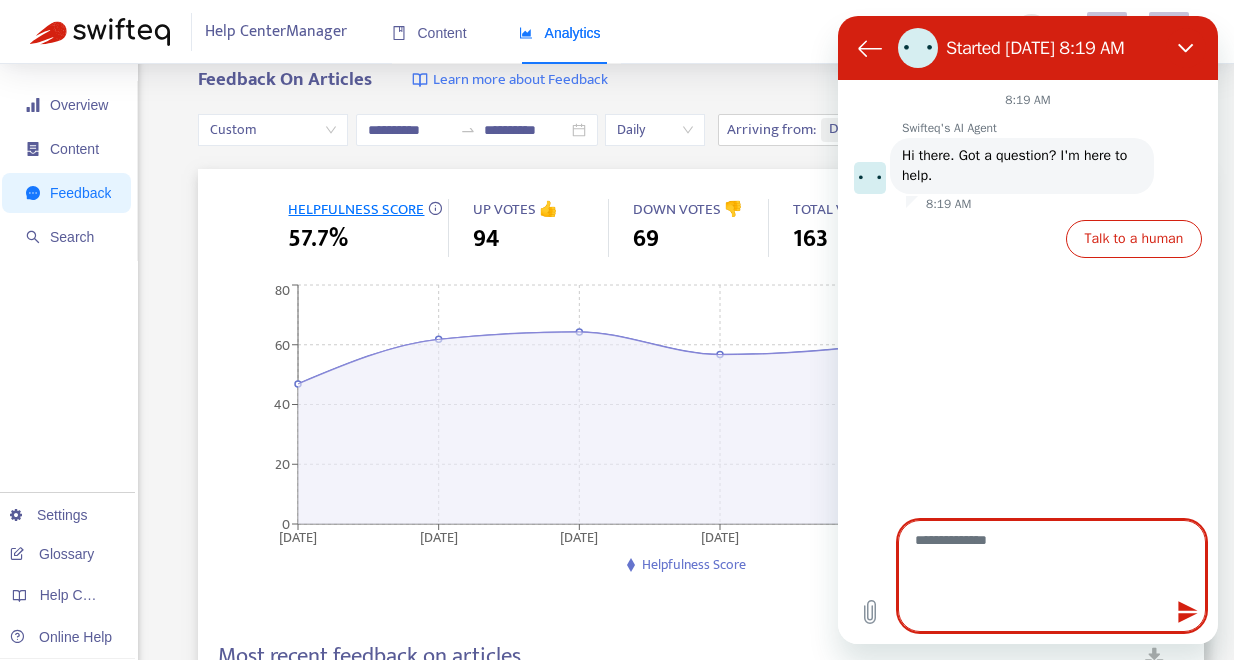scroll, scrollTop: 0, scrollLeft: 0, axis: both 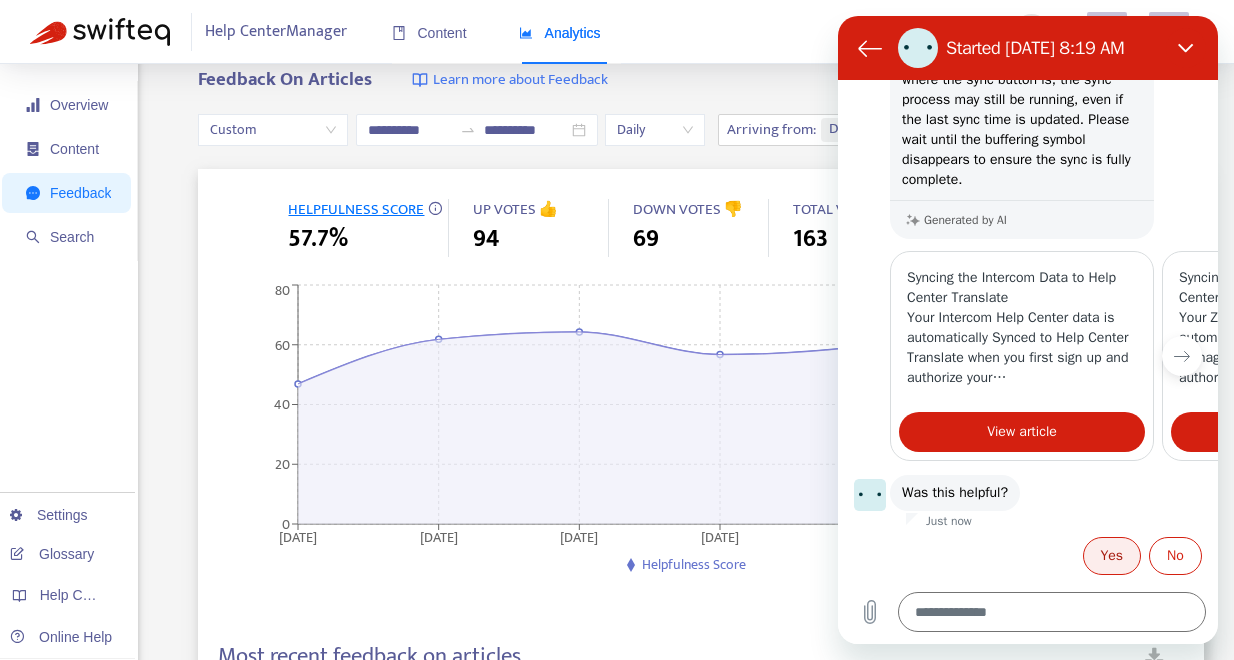 click on "Yes" at bounding box center (1112, 556) 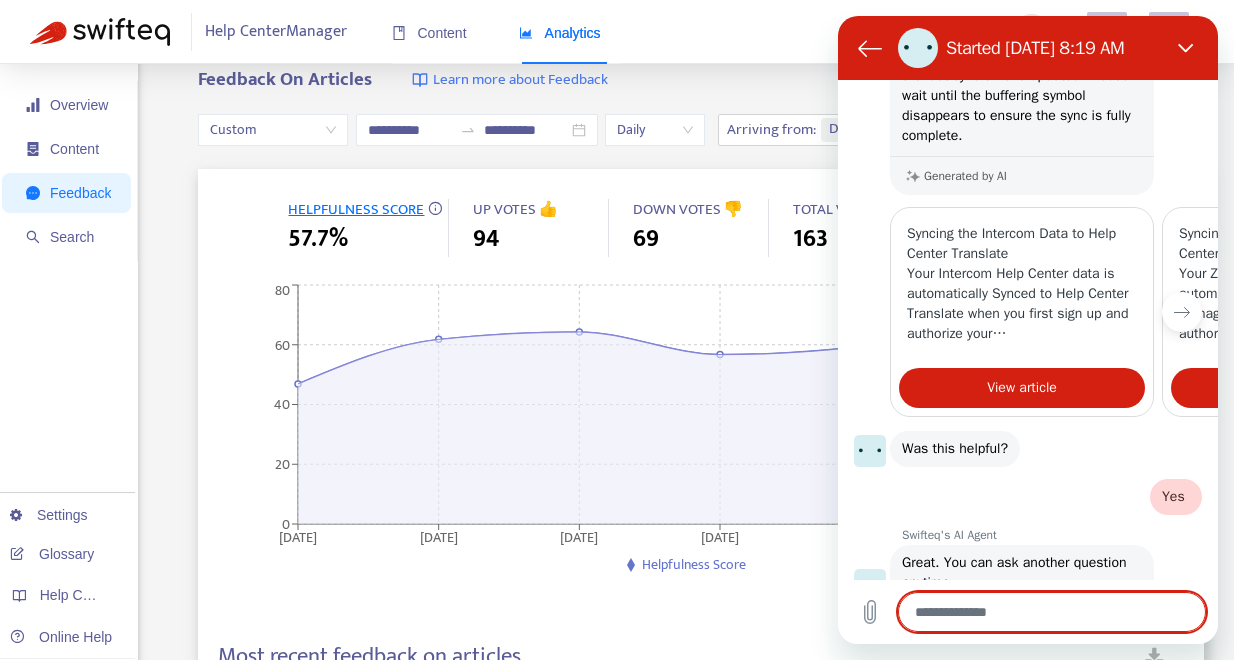 scroll, scrollTop: 418, scrollLeft: 0, axis: vertical 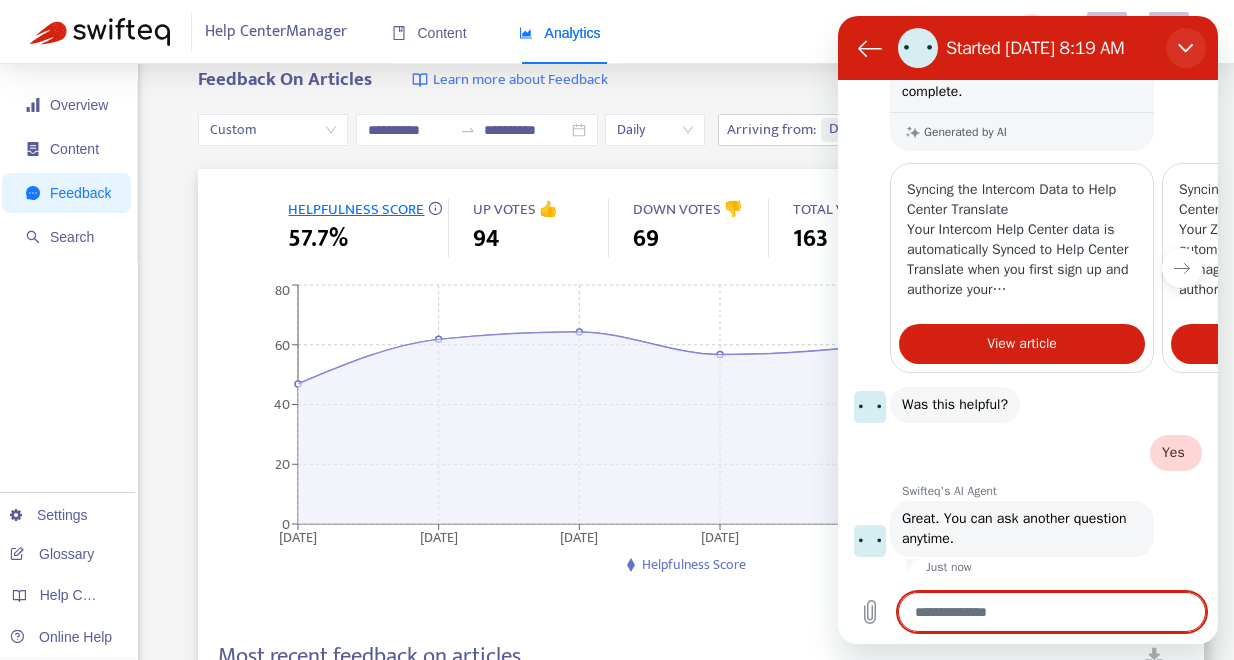 click 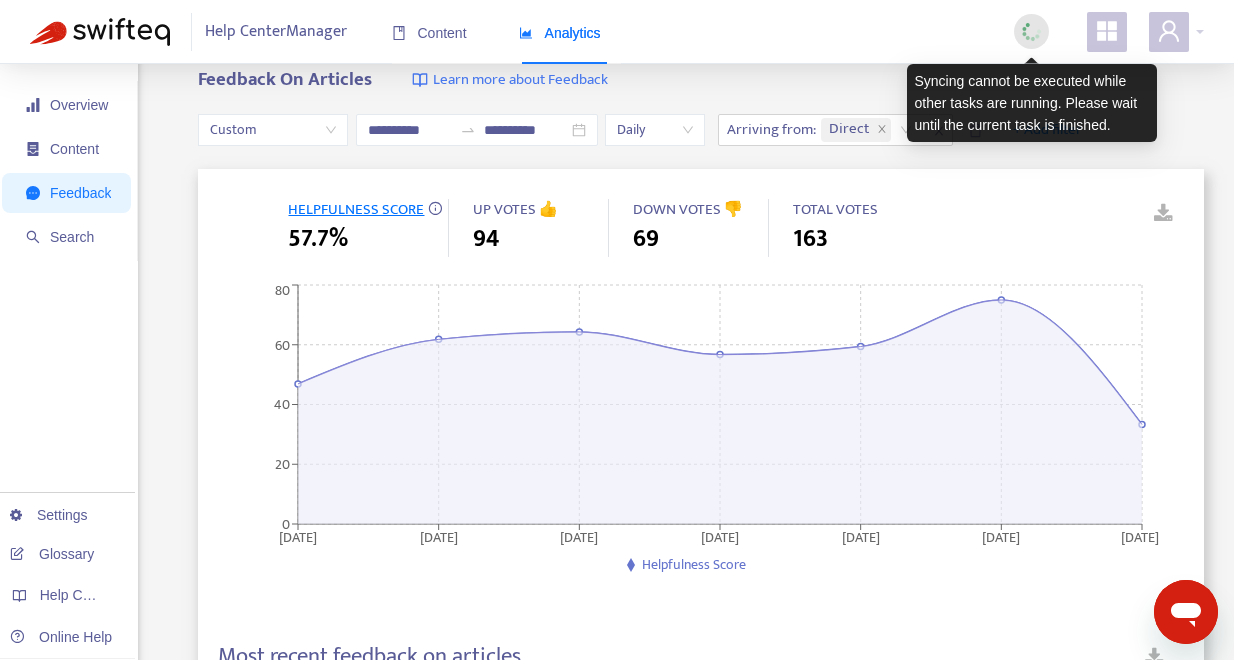 click at bounding box center (1031, 31) 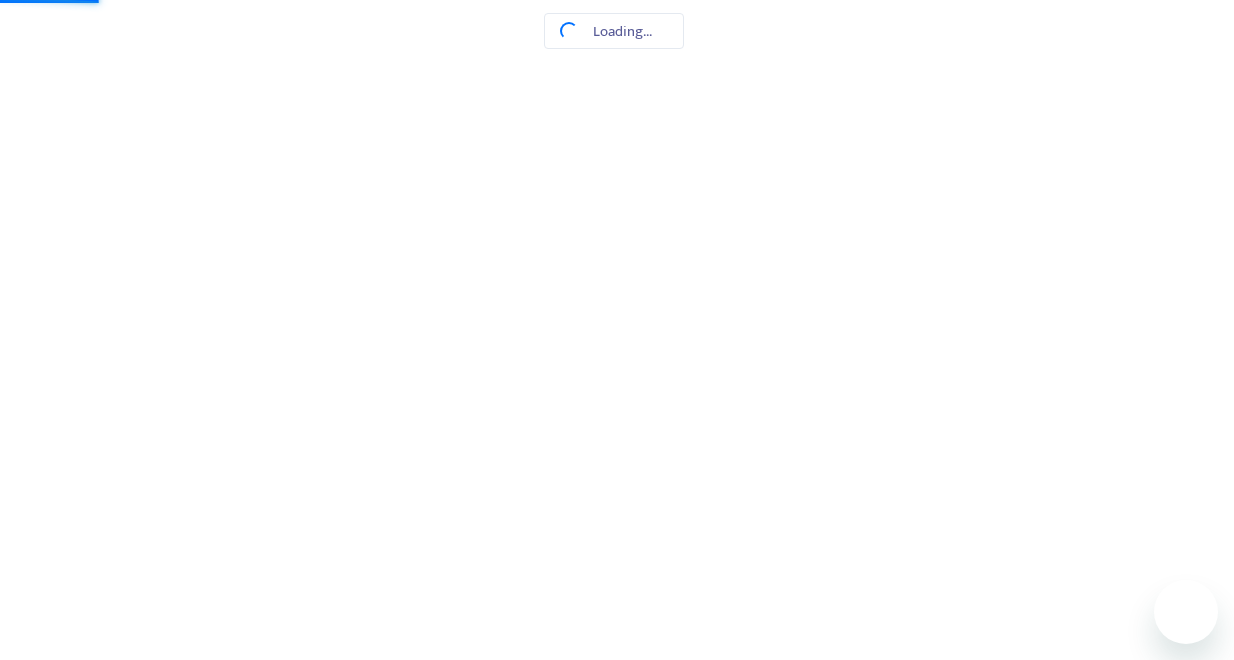 scroll, scrollTop: 0, scrollLeft: 0, axis: both 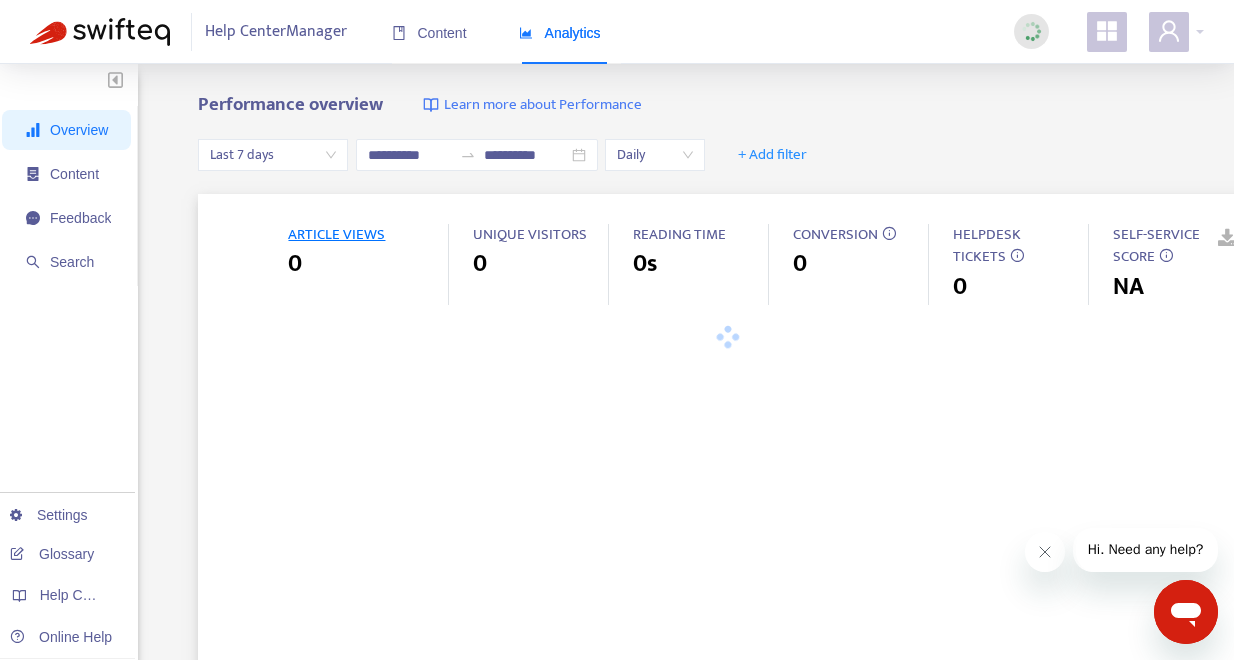 type on "**********" 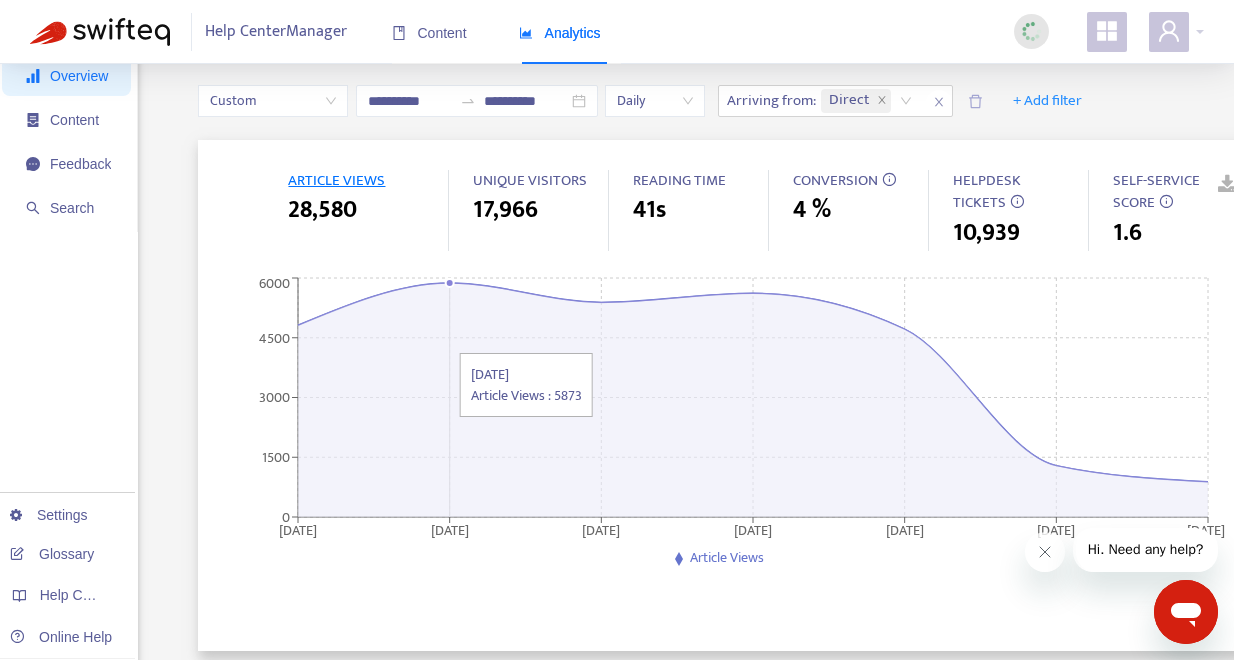 scroll, scrollTop: 0, scrollLeft: 0, axis: both 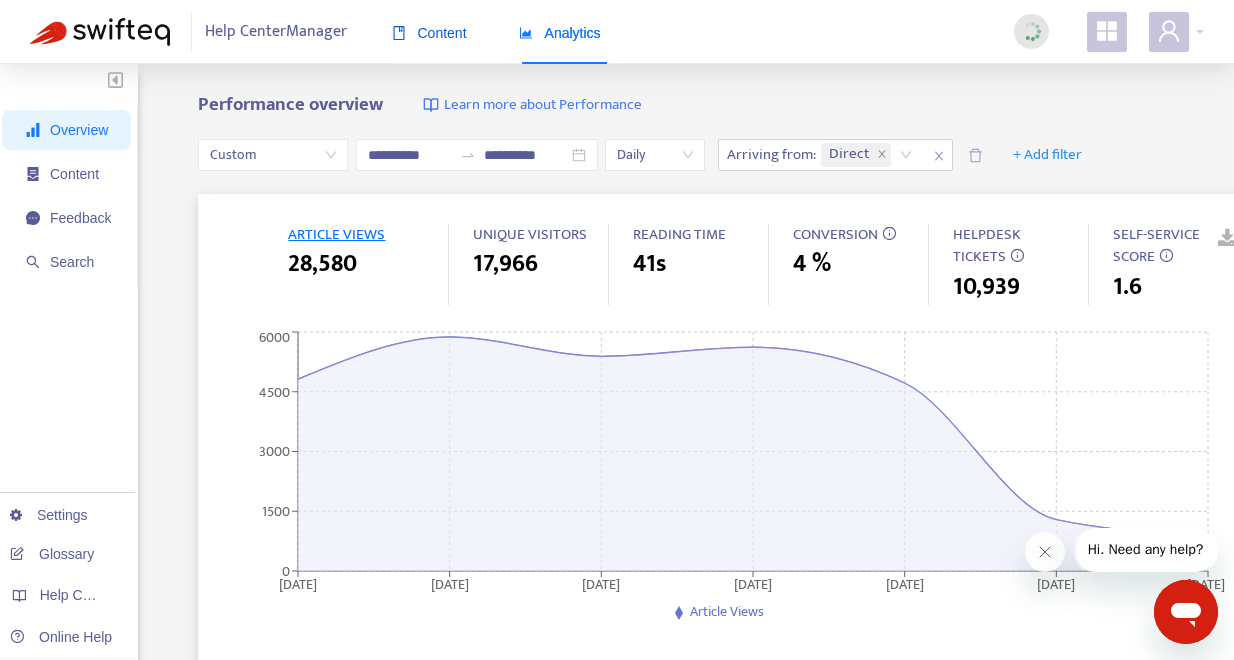 click on "Content" at bounding box center [429, 33] 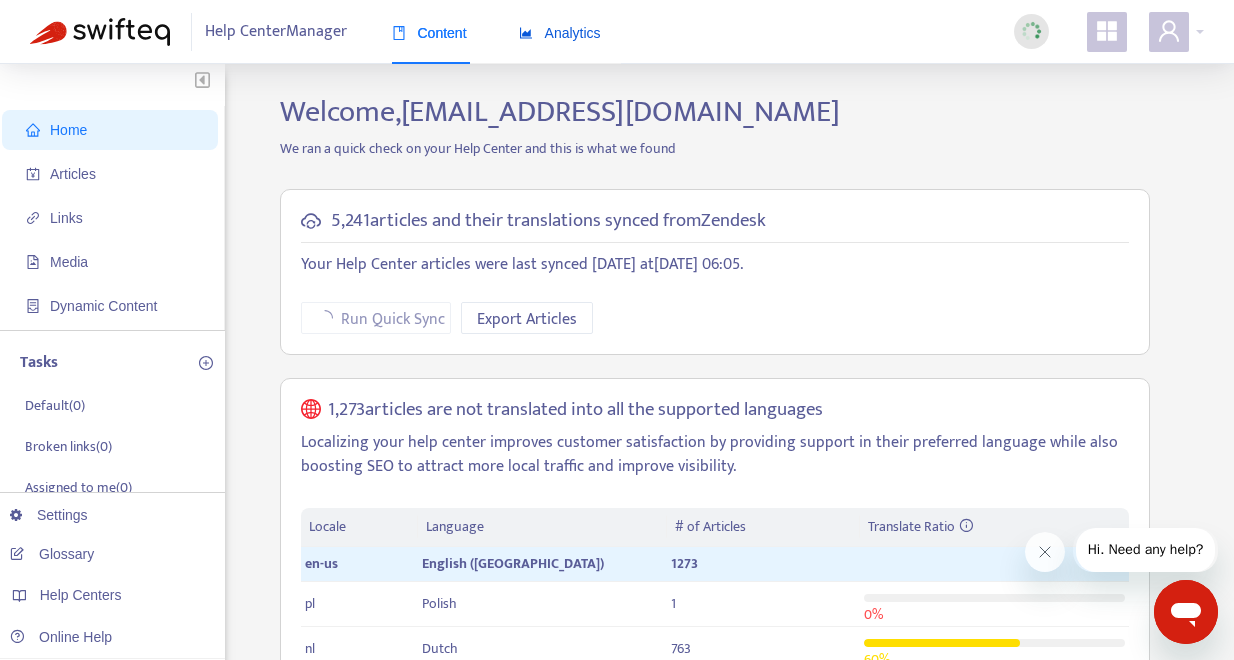 click on "Analytics" at bounding box center [560, 33] 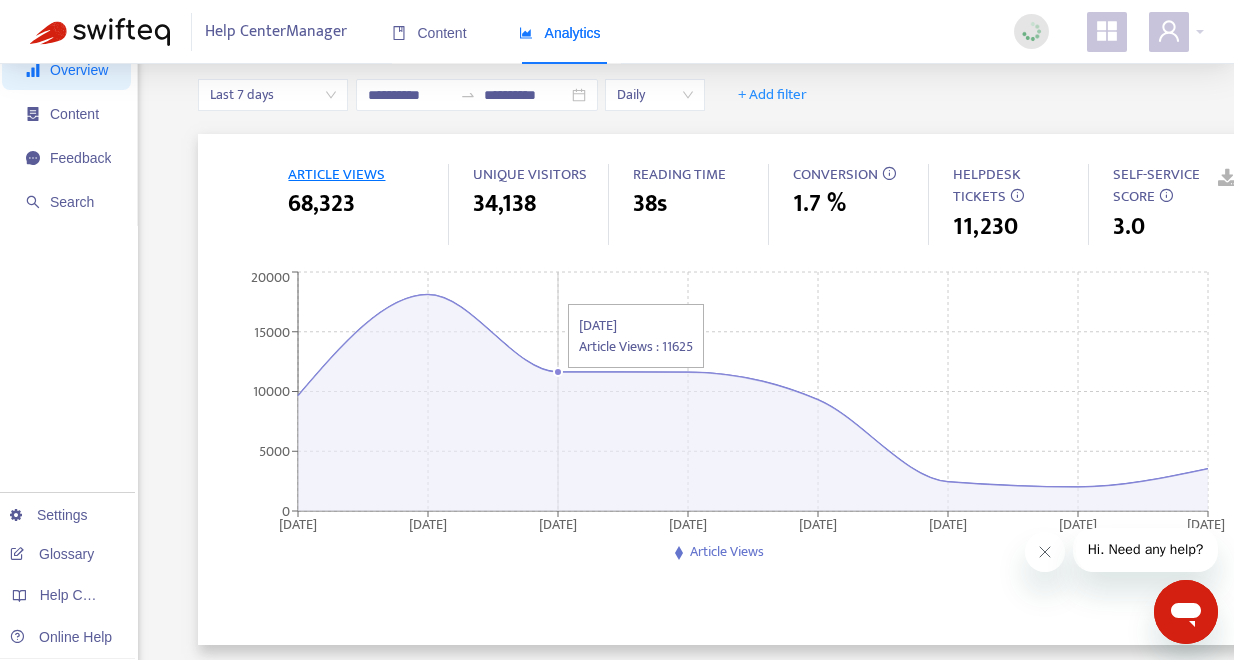 scroll, scrollTop: 56, scrollLeft: 0, axis: vertical 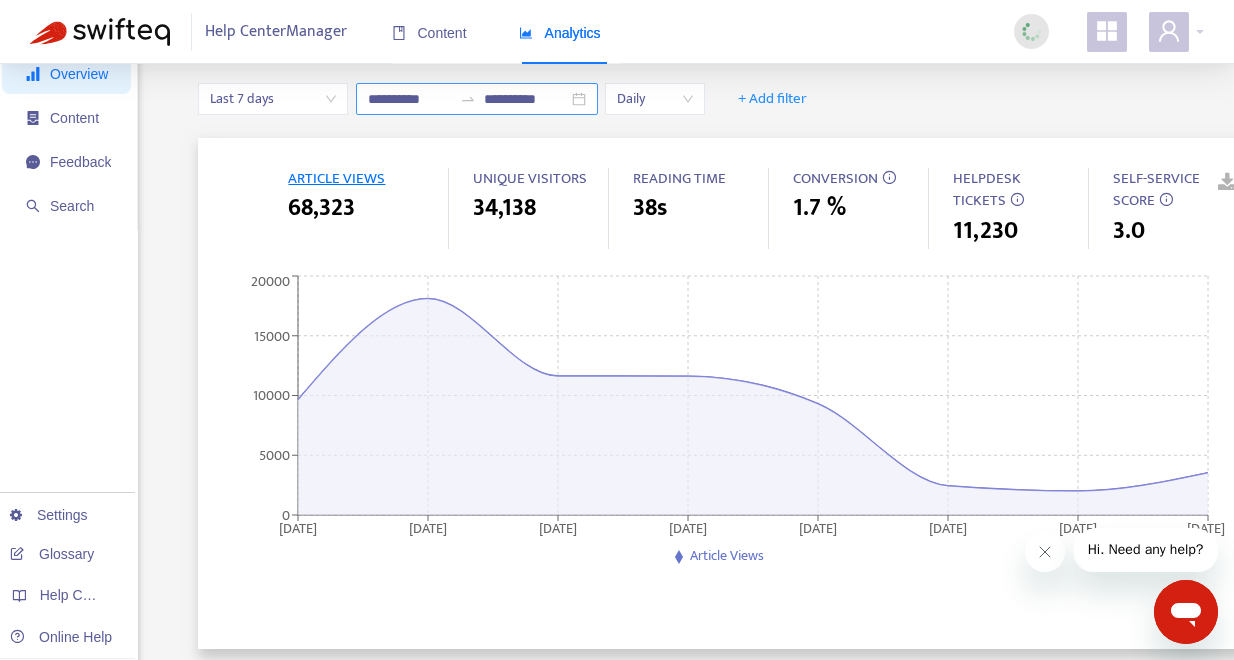 click on "**********" at bounding box center (477, 99) 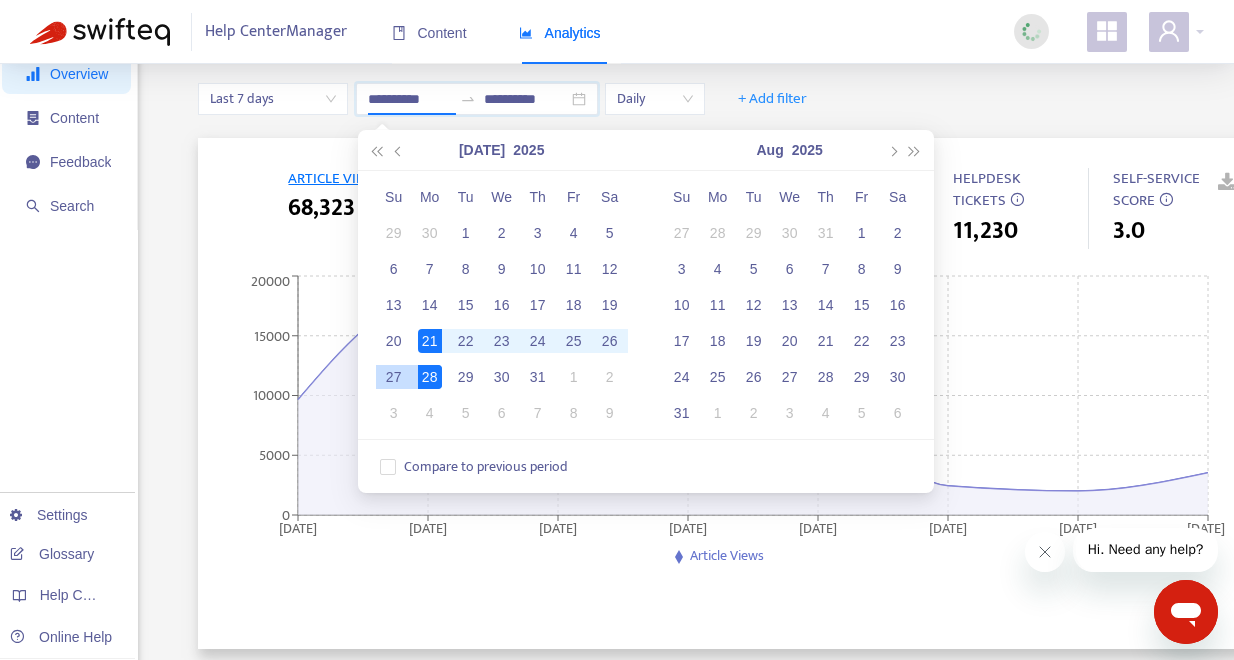 type on "**********" 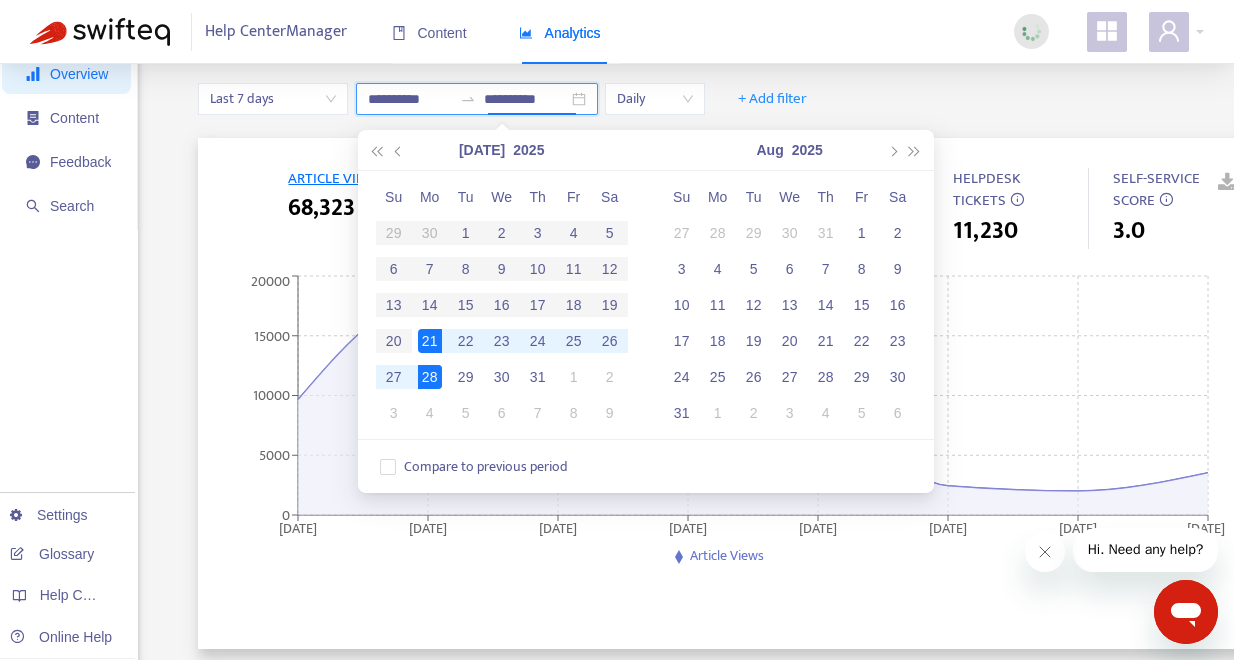 click on "**********" at bounding box center [526, 99] 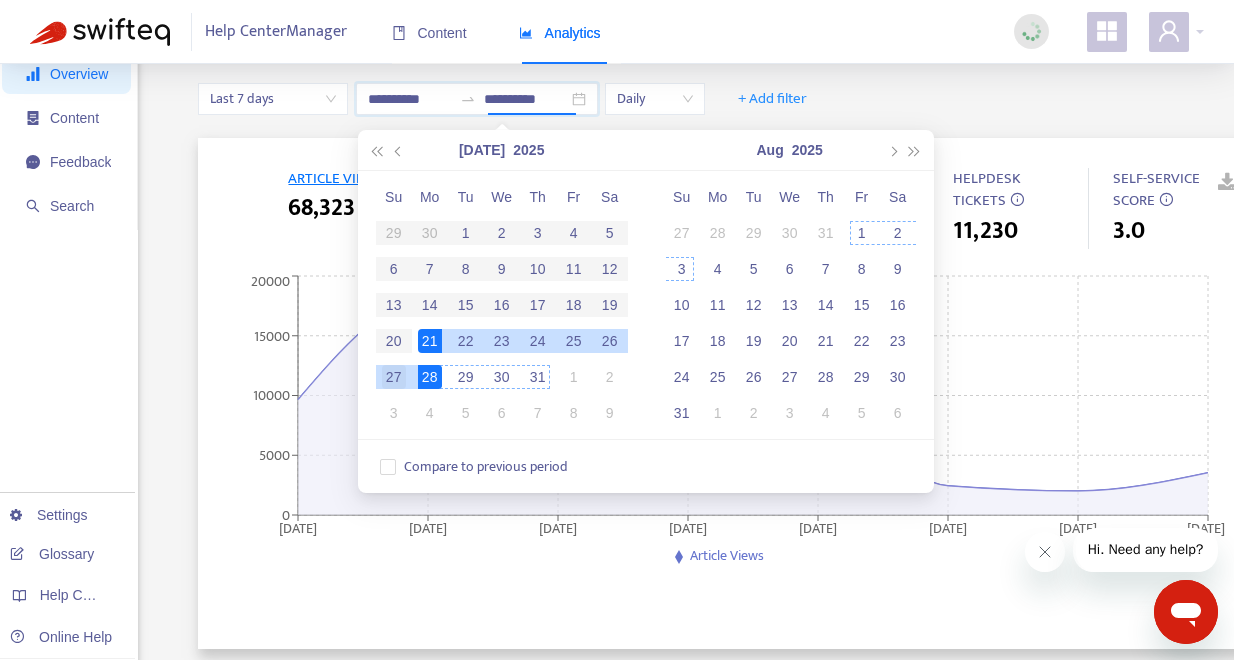 type on "**********" 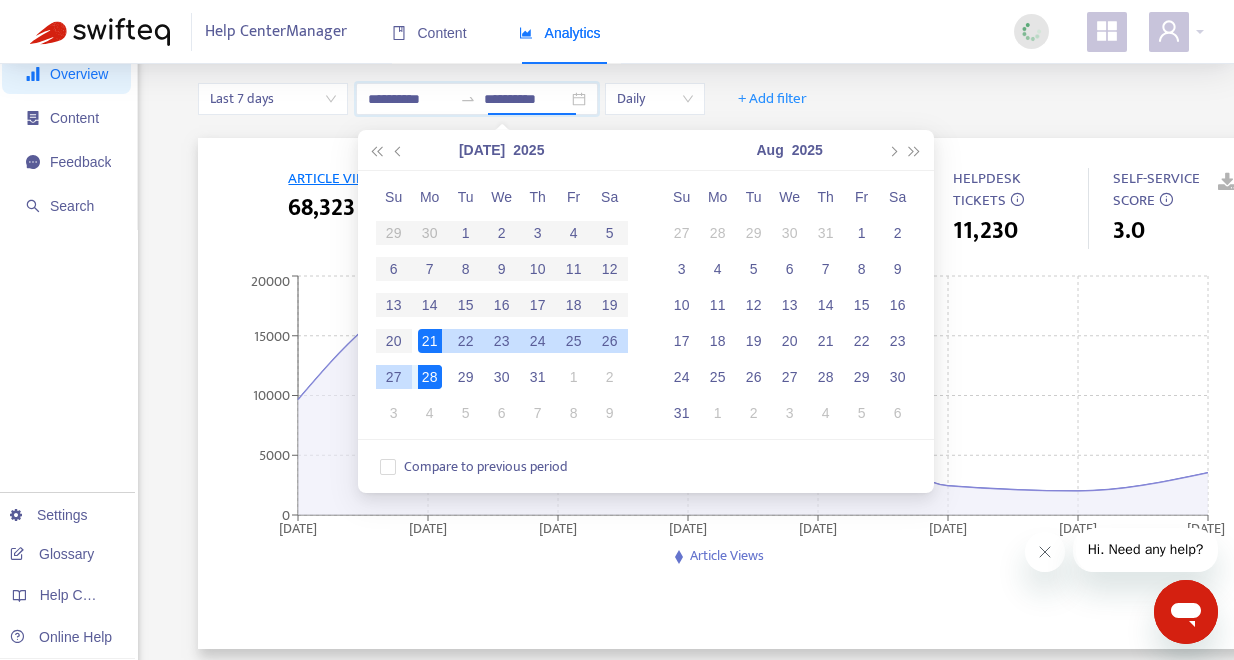 click on "27" at bounding box center (394, 377) 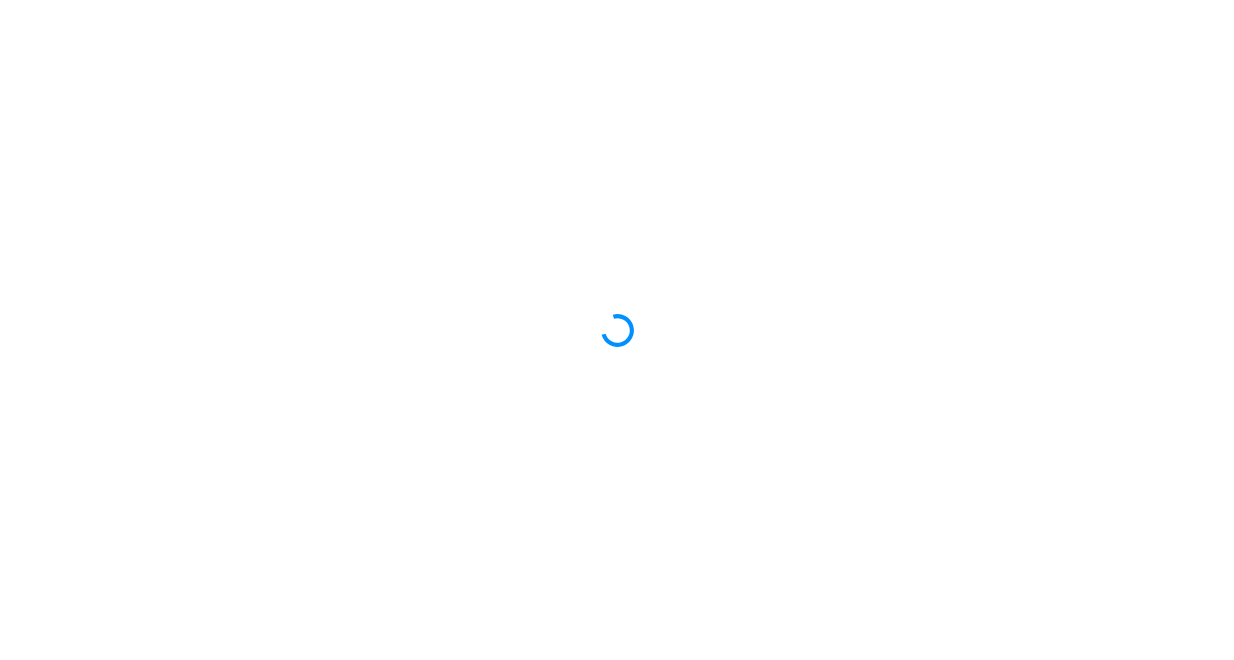scroll, scrollTop: 0, scrollLeft: 0, axis: both 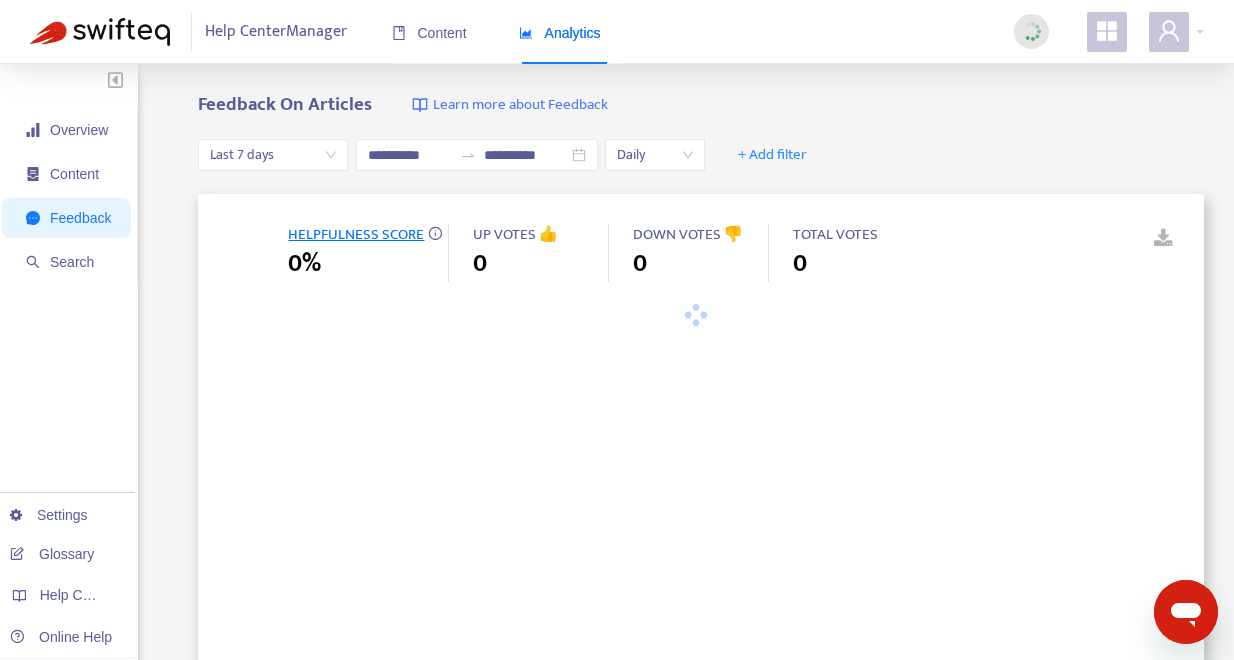 type on "**********" 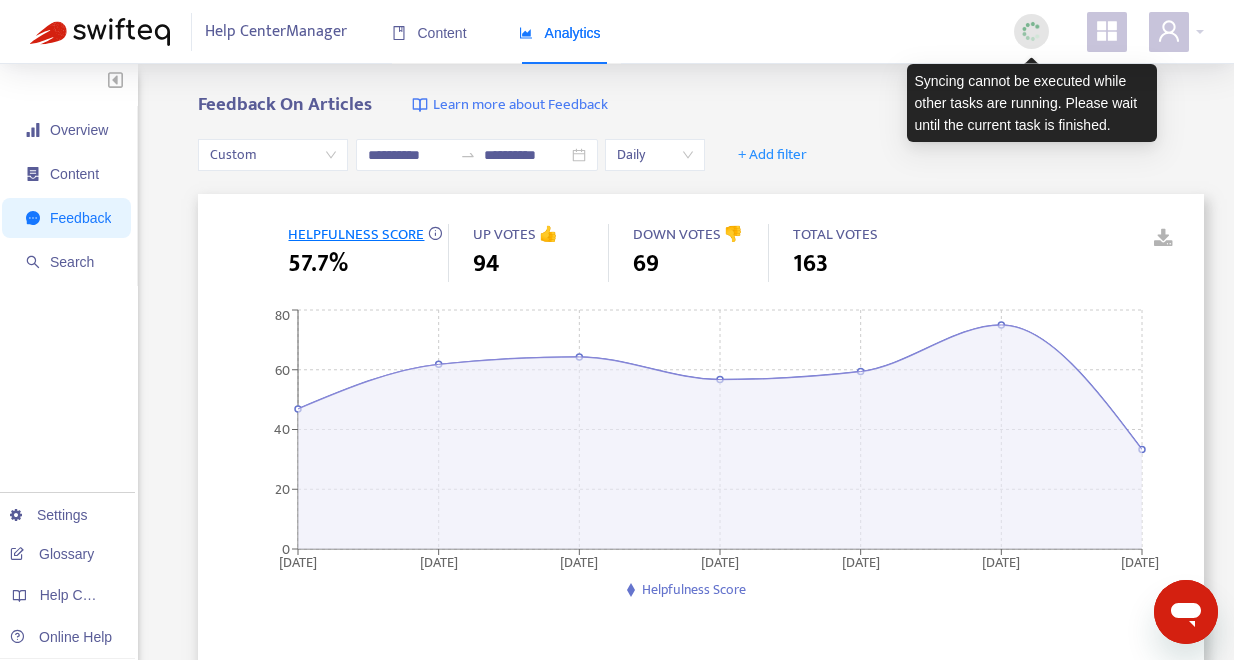 click at bounding box center (1031, 31) 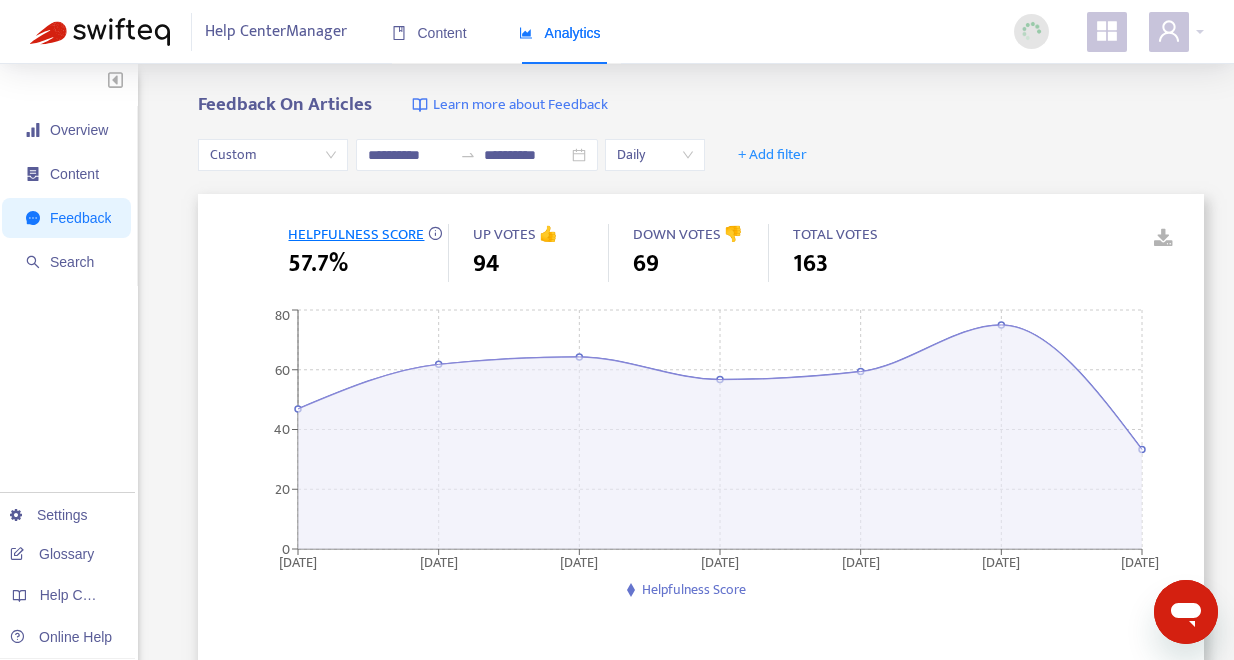 click on "Help Center  Manager" at bounding box center [276, 32] 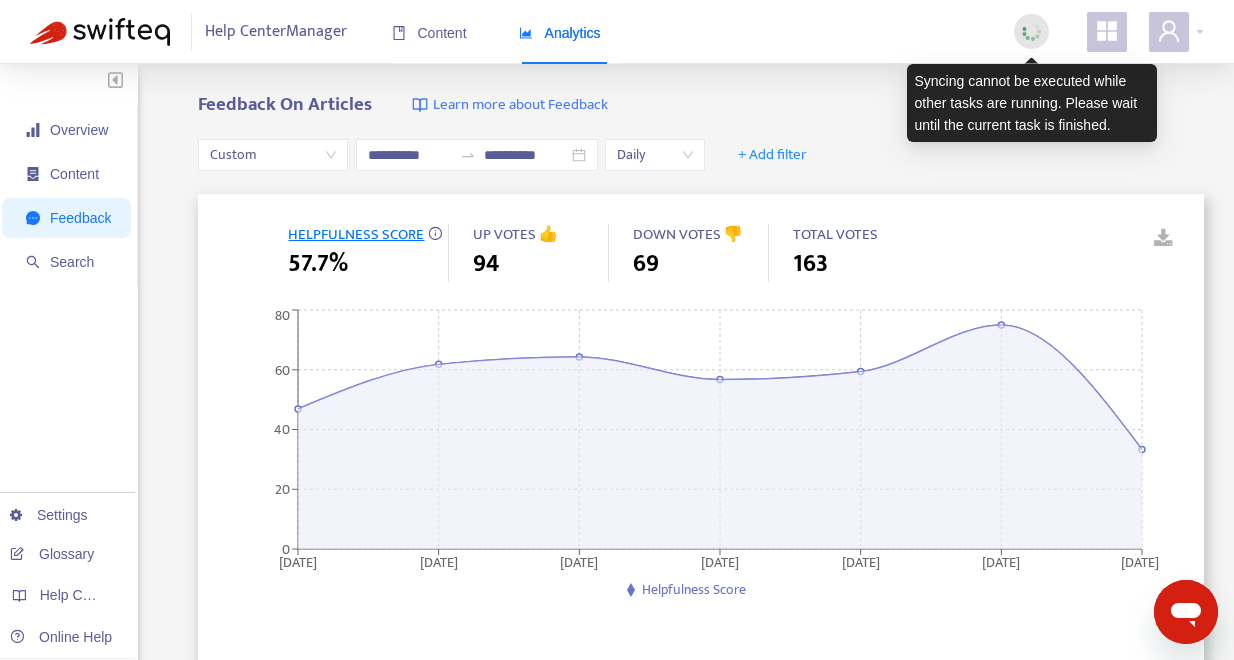 click at bounding box center (1031, 31) 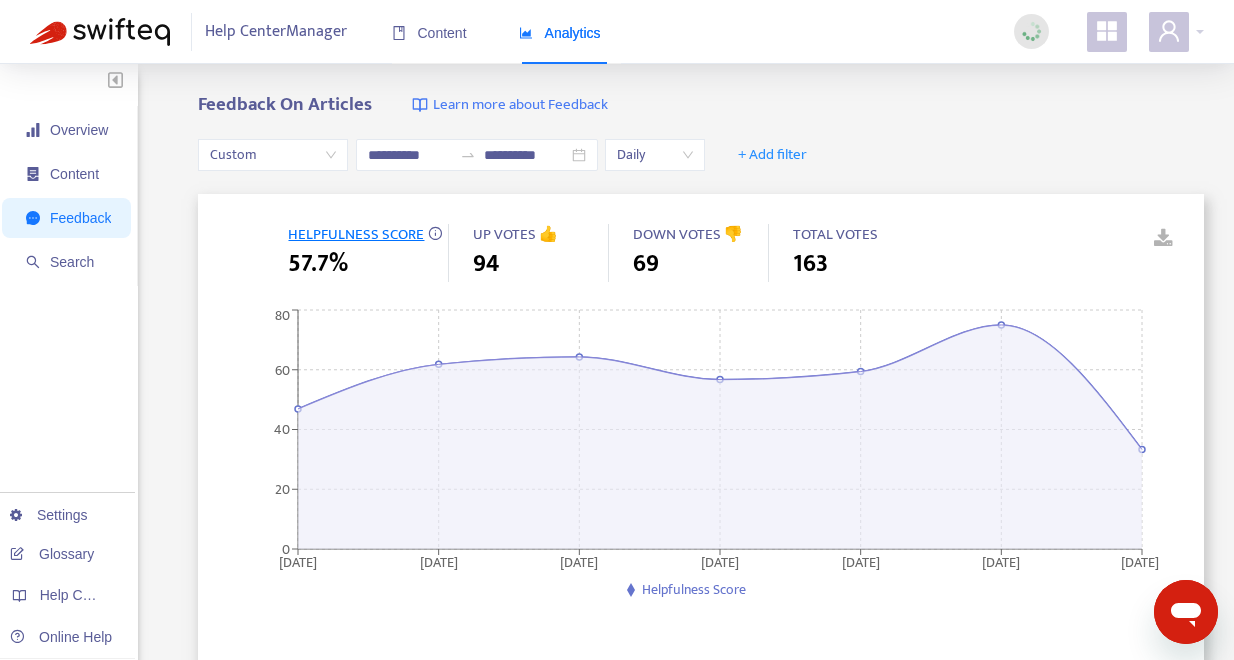 click on "Help Center  Manager" at bounding box center [276, 32] 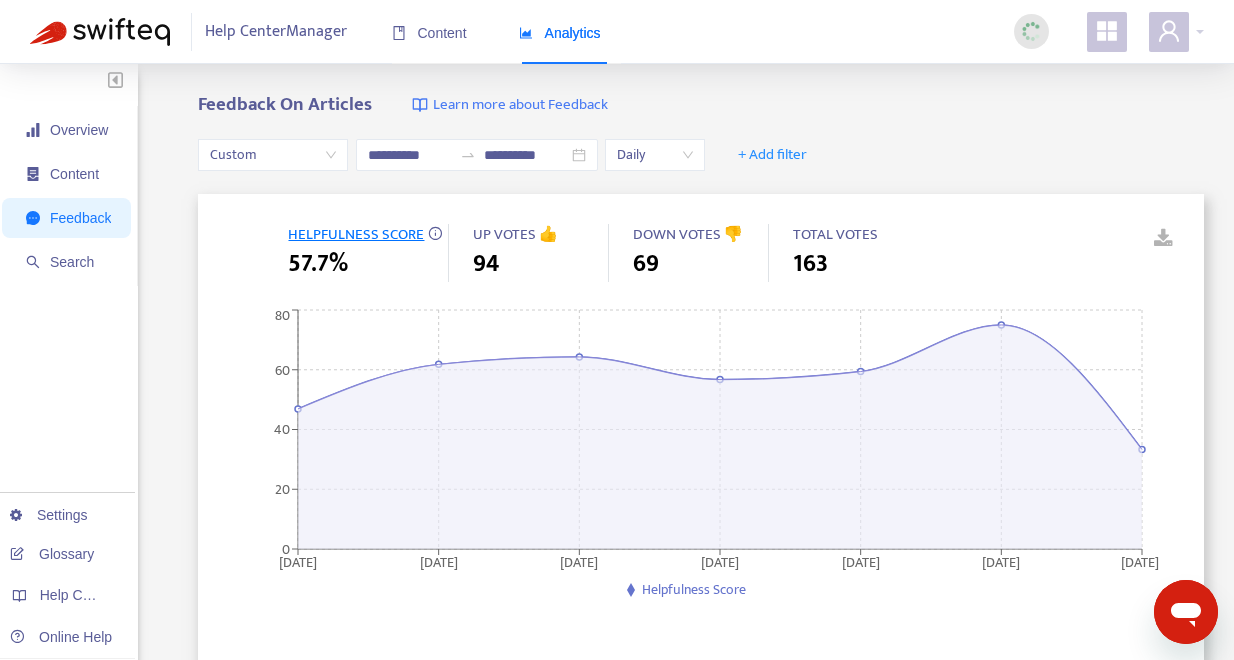 click at bounding box center (100, 32) 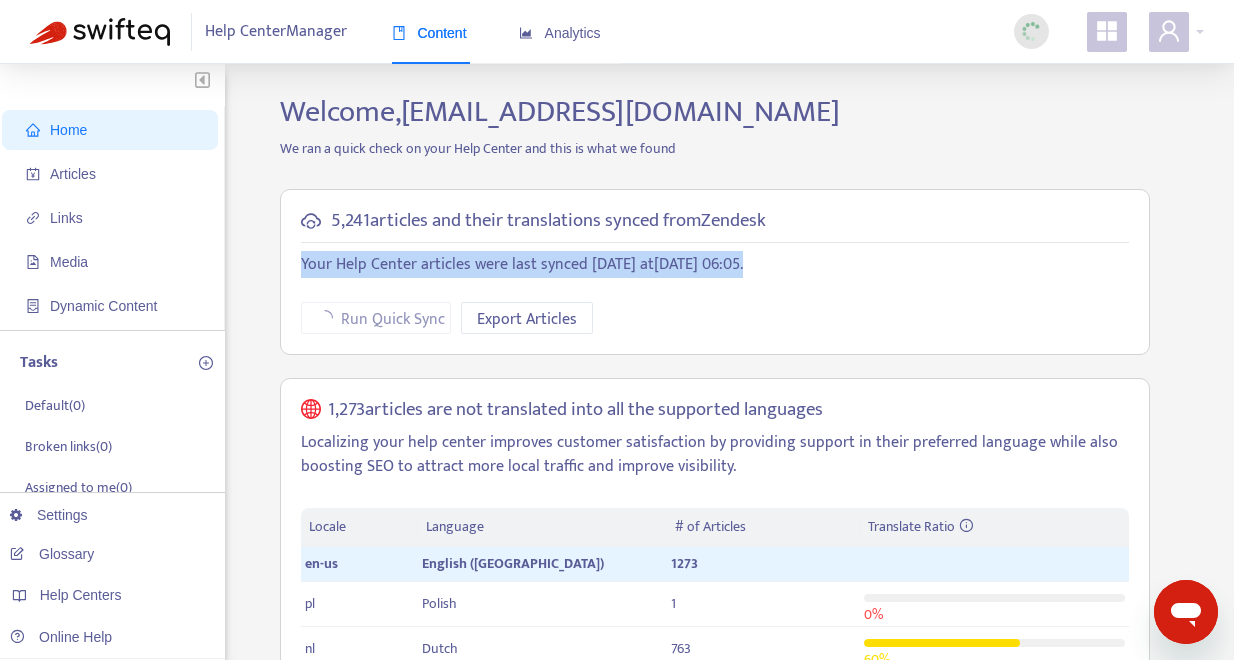 drag, startPoint x: 789, startPoint y: 264, endPoint x: 299, endPoint y: 272, distance: 490.0653 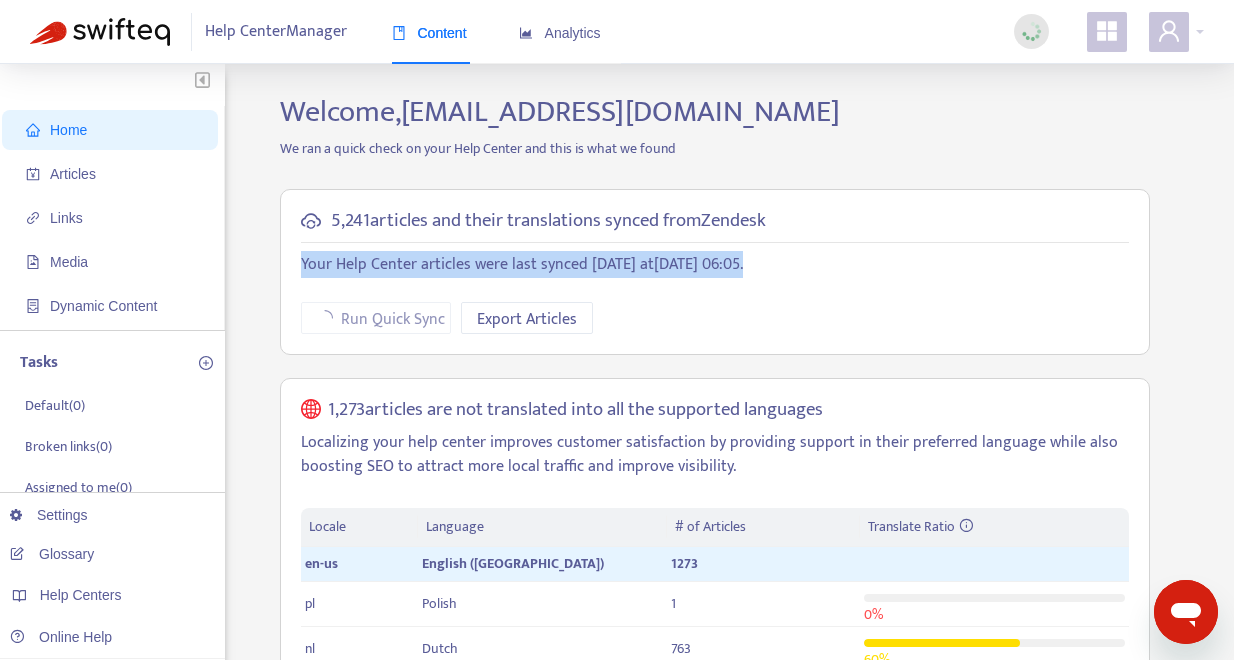 click on "5,241  articles and their translations synced from  Zendesk Your Help Center articles were last synced today at  July 28, 2025 06:05 . Run Quick Sync Export Articles" at bounding box center (715, 272) 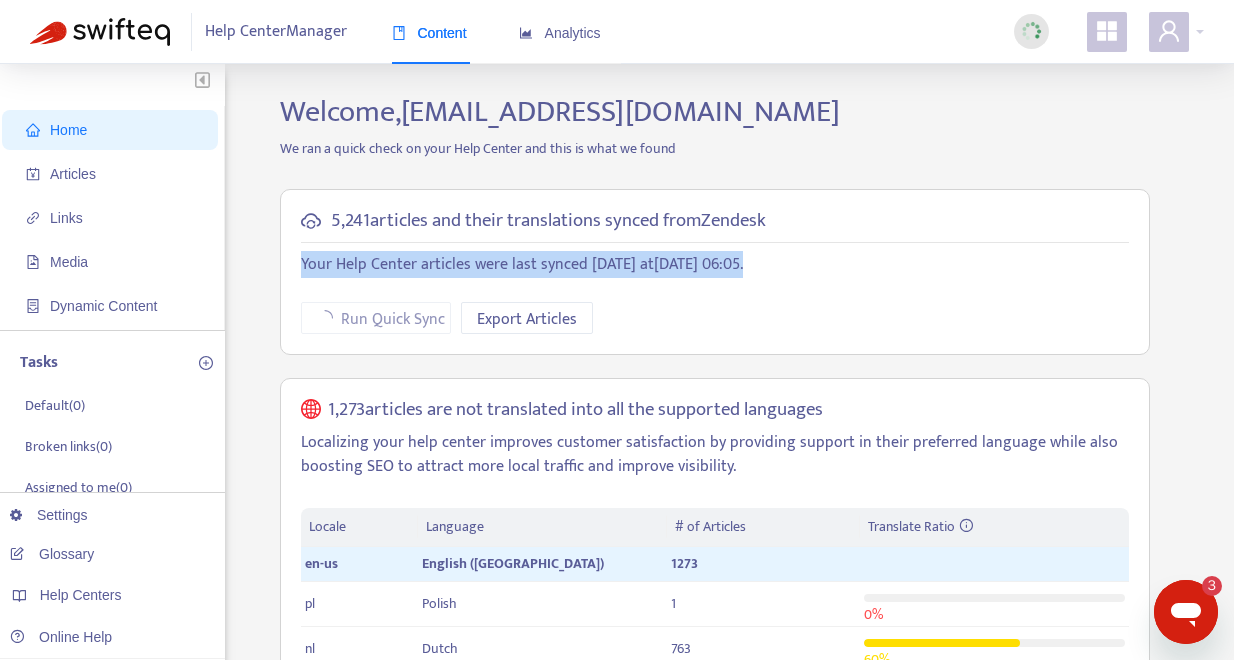 scroll, scrollTop: 0, scrollLeft: 0, axis: both 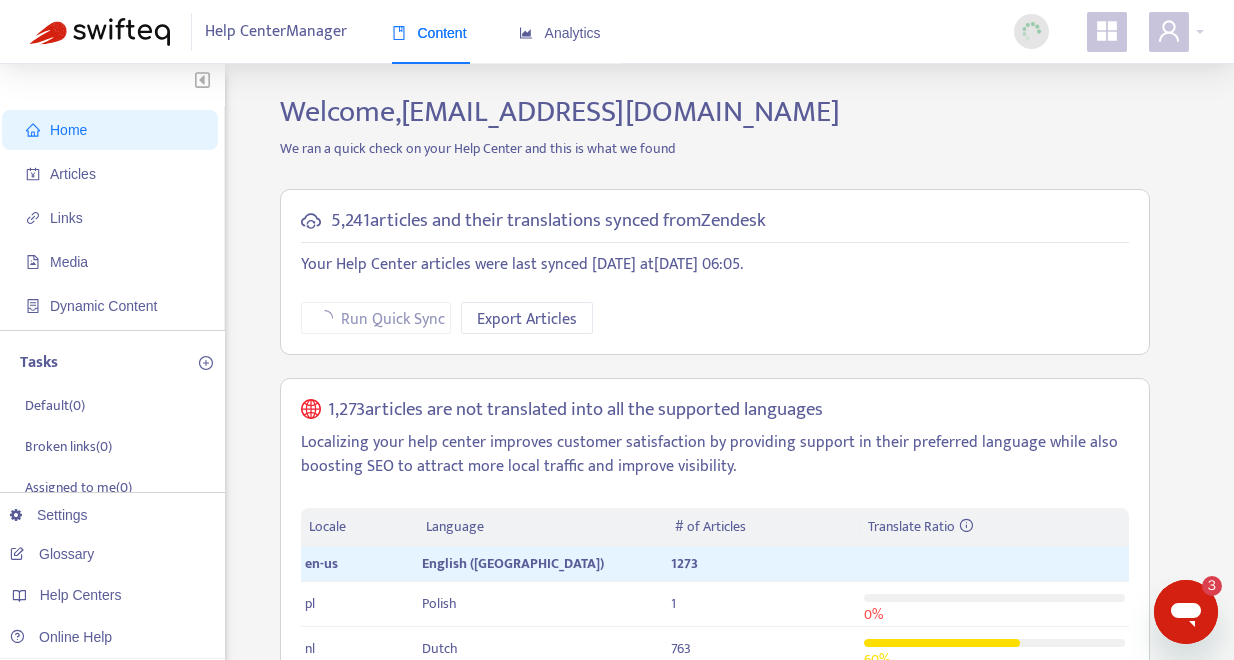 click on "Welcome,  ava.tajally@samsara.com" at bounding box center (715, 112) 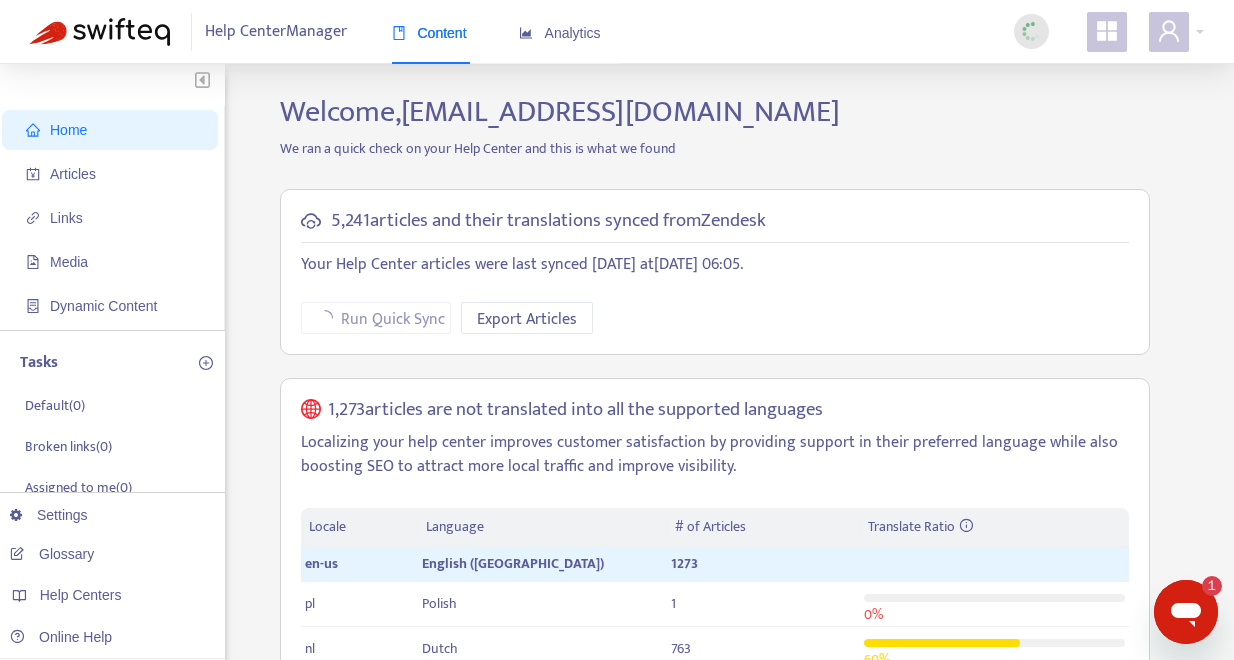 scroll, scrollTop: 0, scrollLeft: 0, axis: both 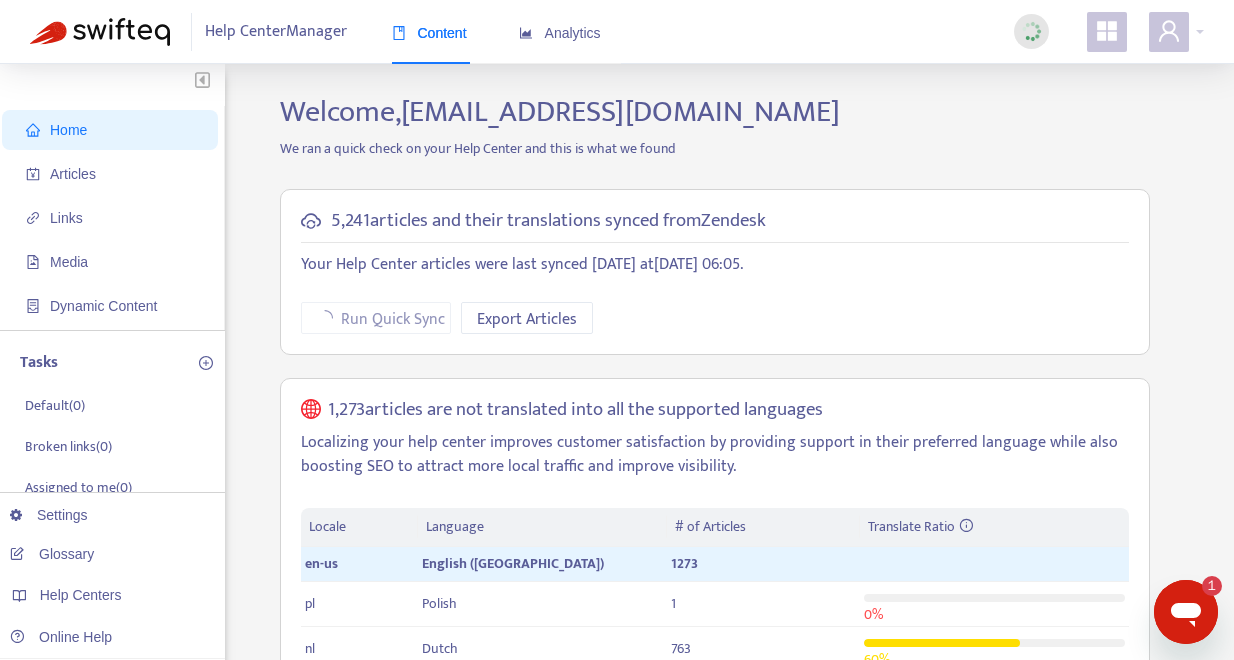 click on "Welcome,  ava.tajally@samsara.com We ran a quick check on your Help Center and this is what we found 5,241  articles and their translations synced from  Zendesk Your Help Center articles were last synced today at  July 28, 2025 06:05 . Run Quick Sync Export Articles 1,273  articles are not translated into all the supported languages Localizing your help center improves customer satisfaction by providing support in their preferred language while also boosting SEO to attract more local traffic and improve visibility. Locale Language # of Articles Translate Ratio  en-us English (USA) 1273 pl Polish 1 0 % nl Dutch 763 60 % fr French 1002 79 % ... expand to all languages  Translate Articles with AI  Learn More No broken links Congratulations! No broken links were found in your help center. Keep up the great work! View all links No broken images Congratulations! No broken images were found in your help center. Keep up the great work! View all images All images have Alt Text View all images" at bounding box center [715, 762] 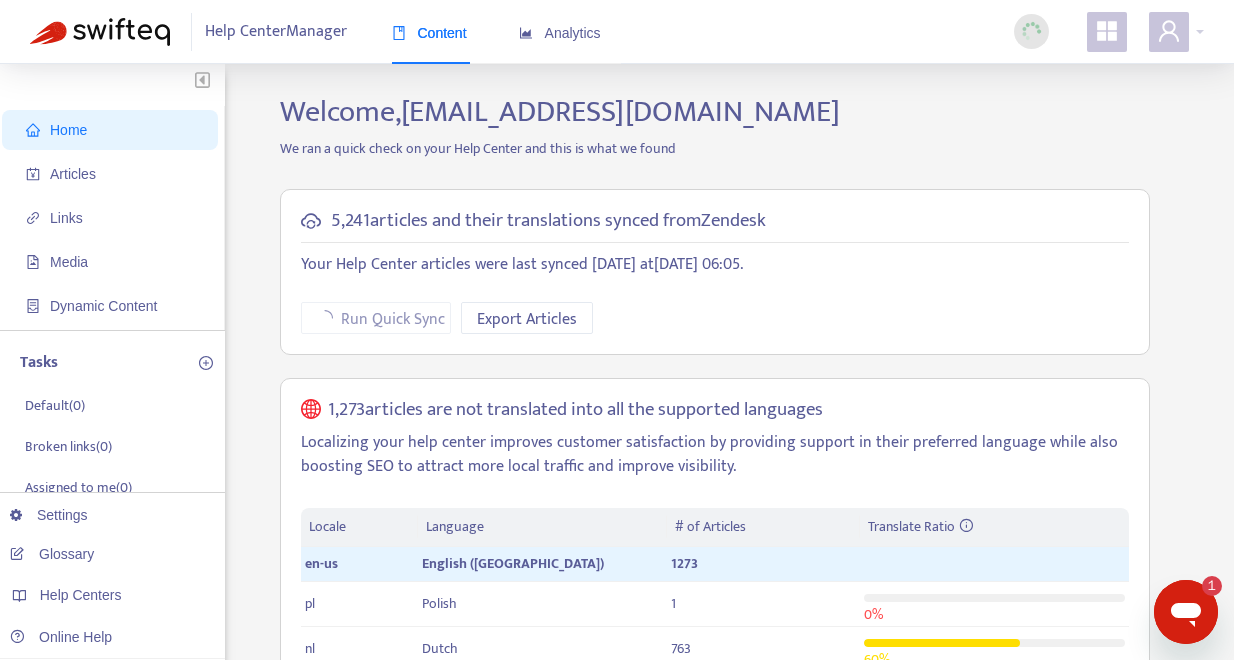 click 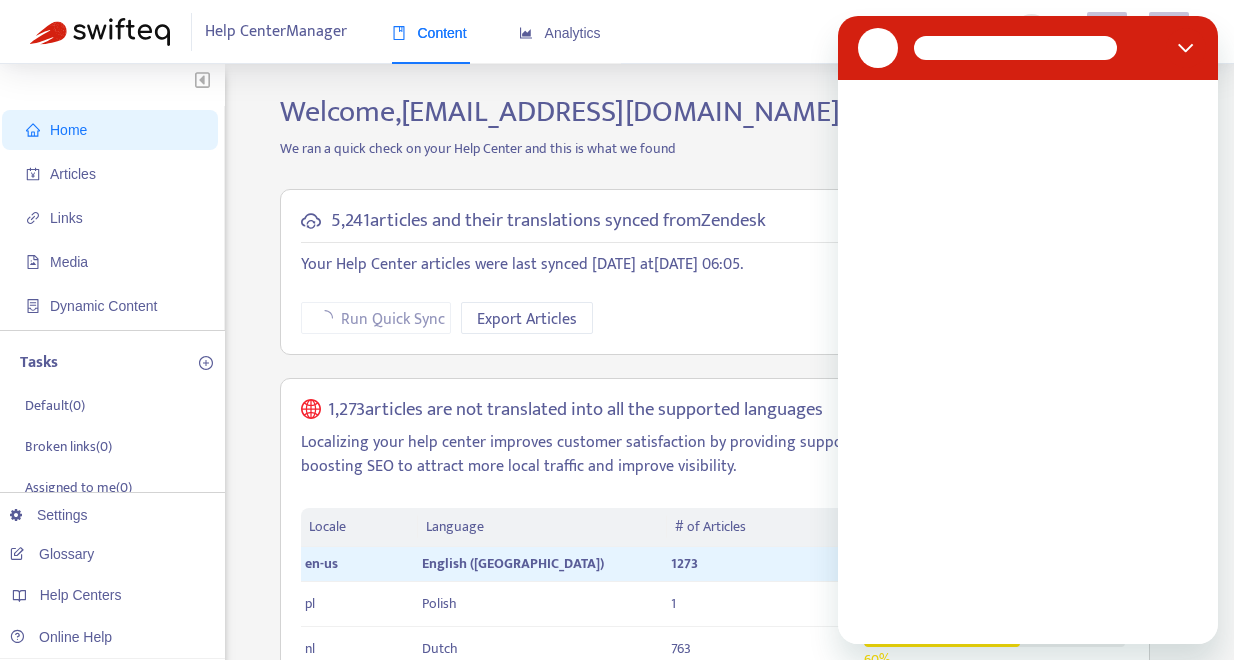 scroll, scrollTop: 0, scrollLeft: 0, axis: both 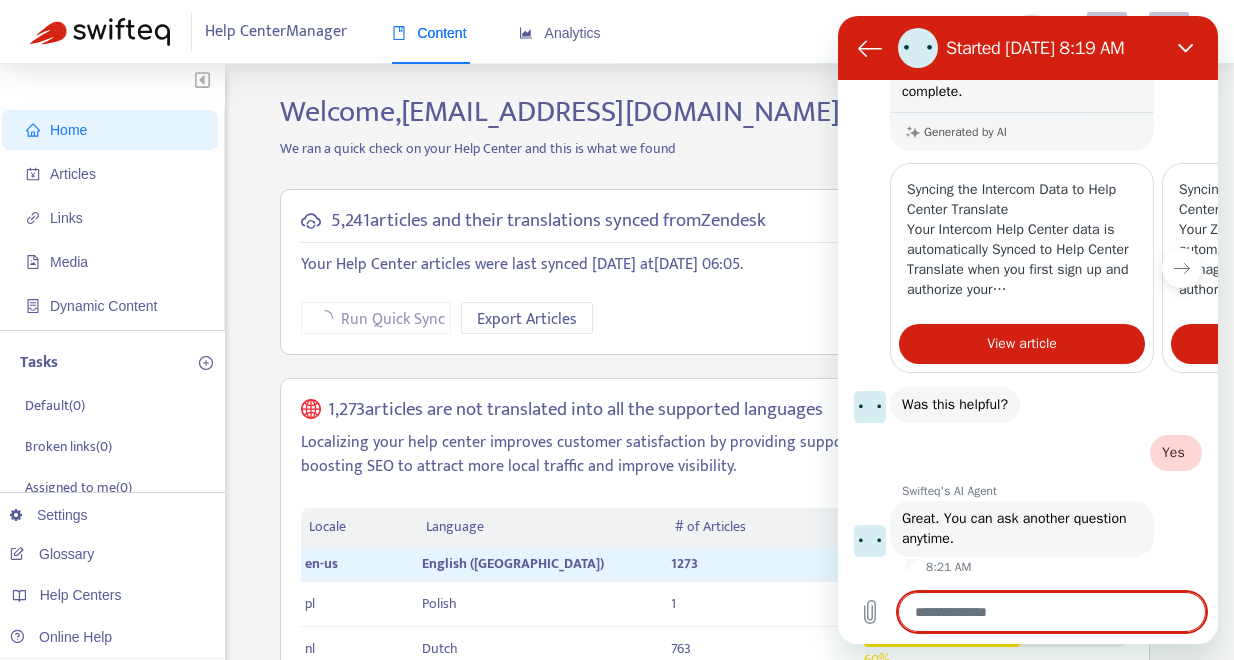 click on "Great. You can ask another question anytime." at bounding box center [1016, 528] 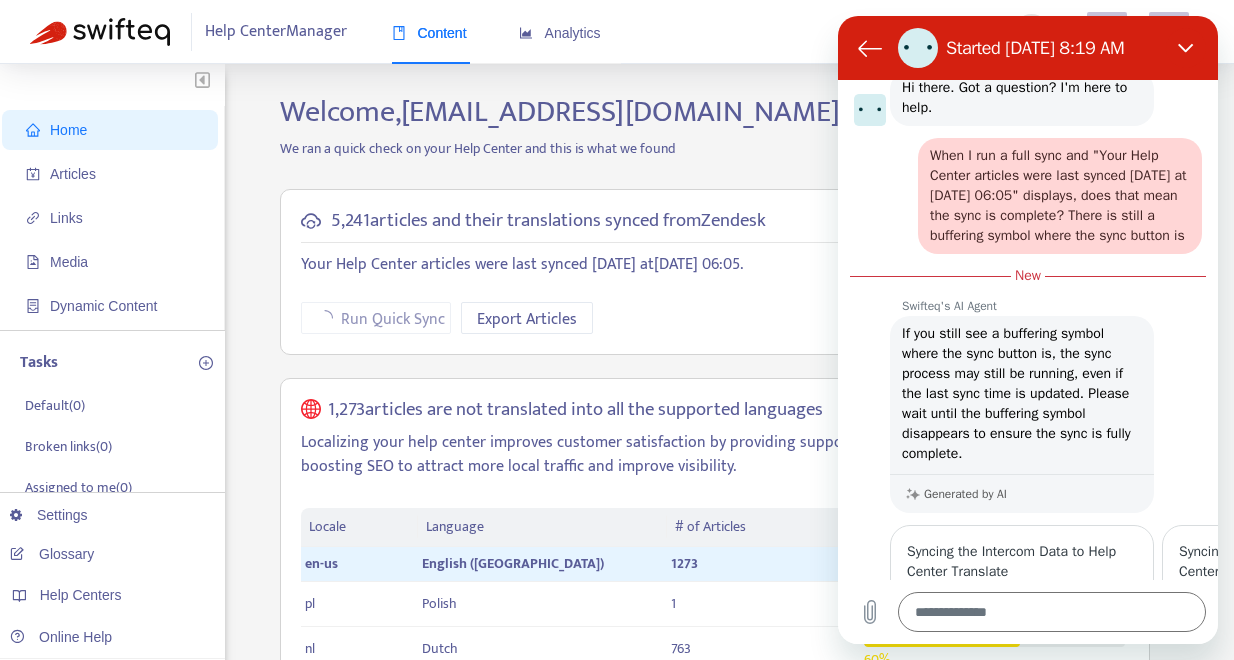 scroll, scrollTop: 450, scrollLeft: 0, axis: vertical 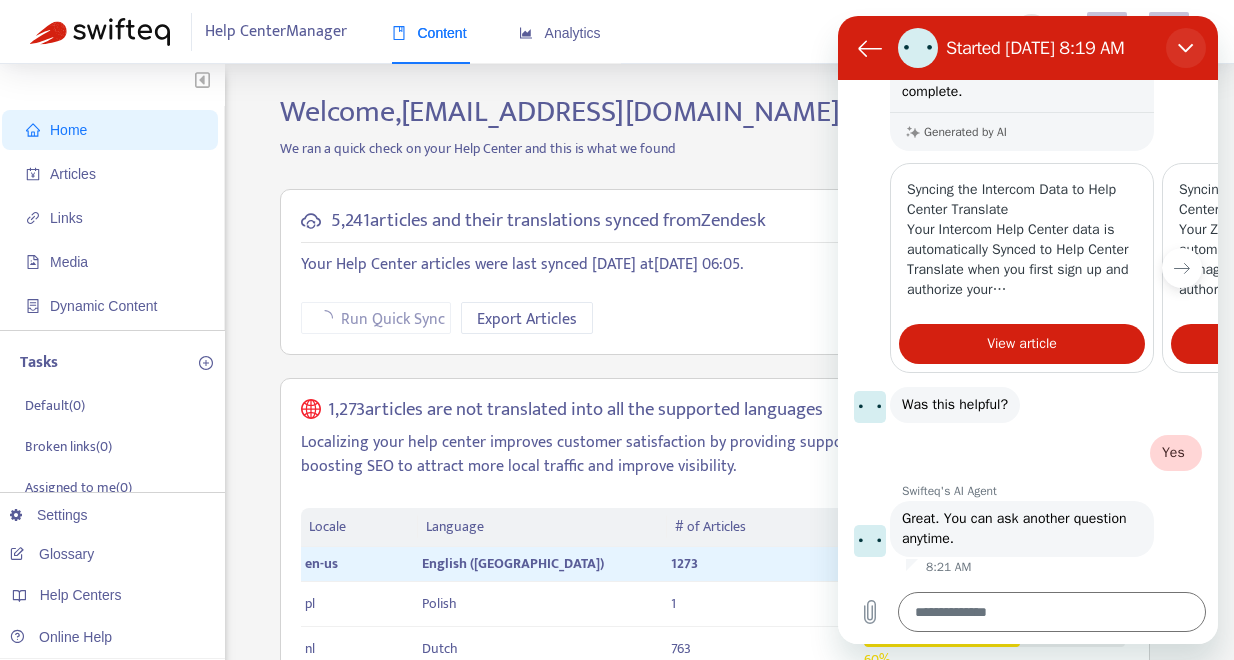 click 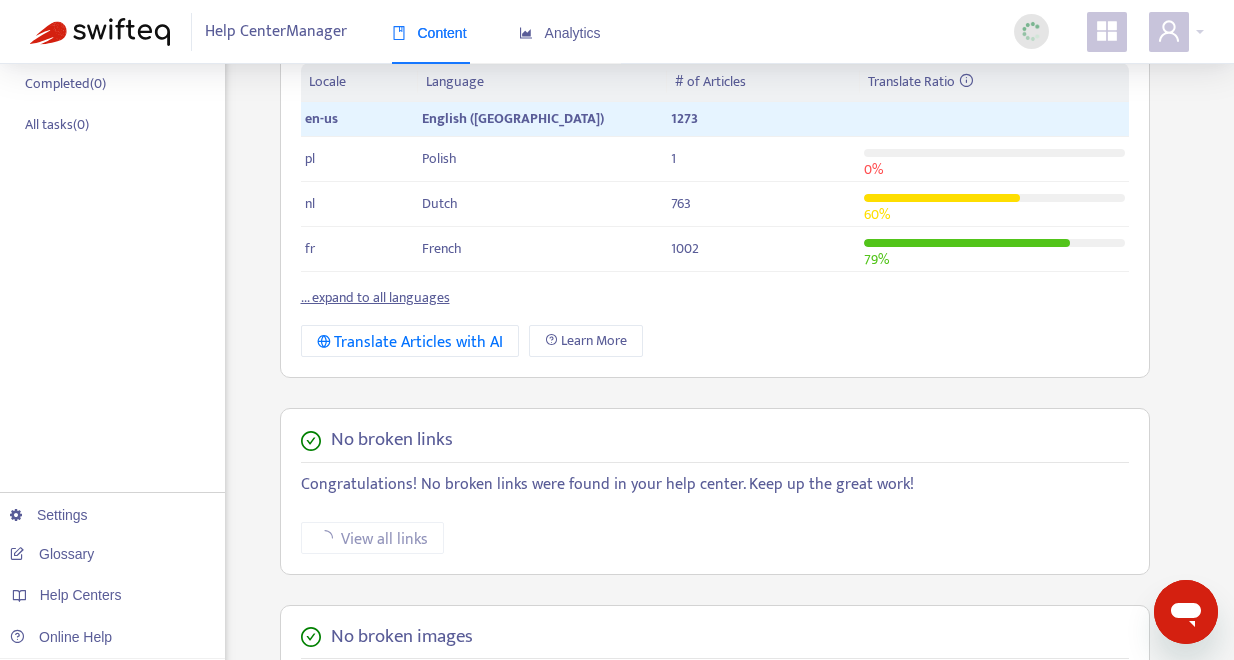 scroll, scrollTop: 0, scrollLeft: 0, axis: both 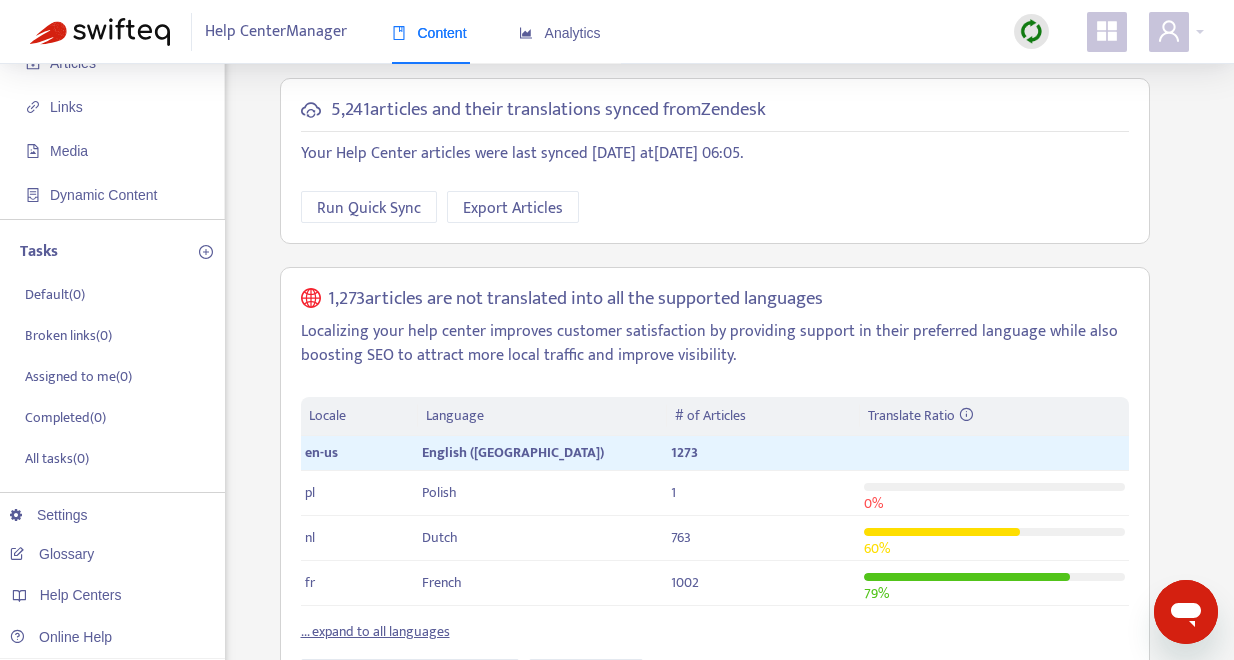 type on "*" 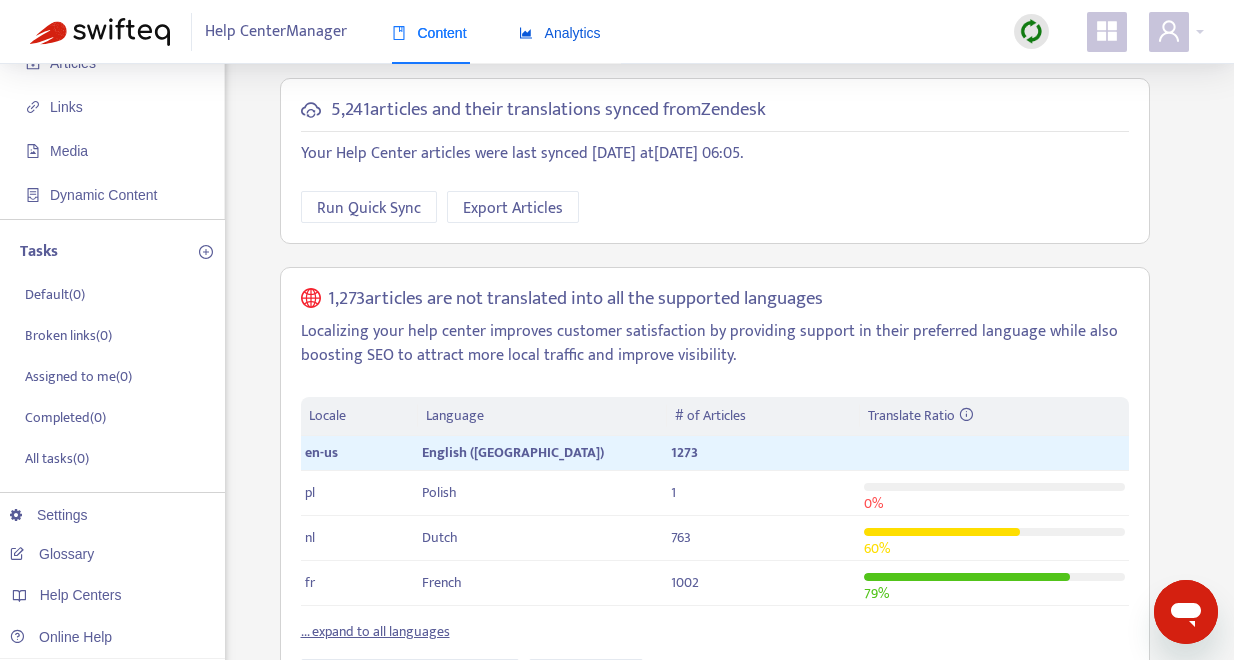 click on "Analytics" at bounding box center [560, 33] 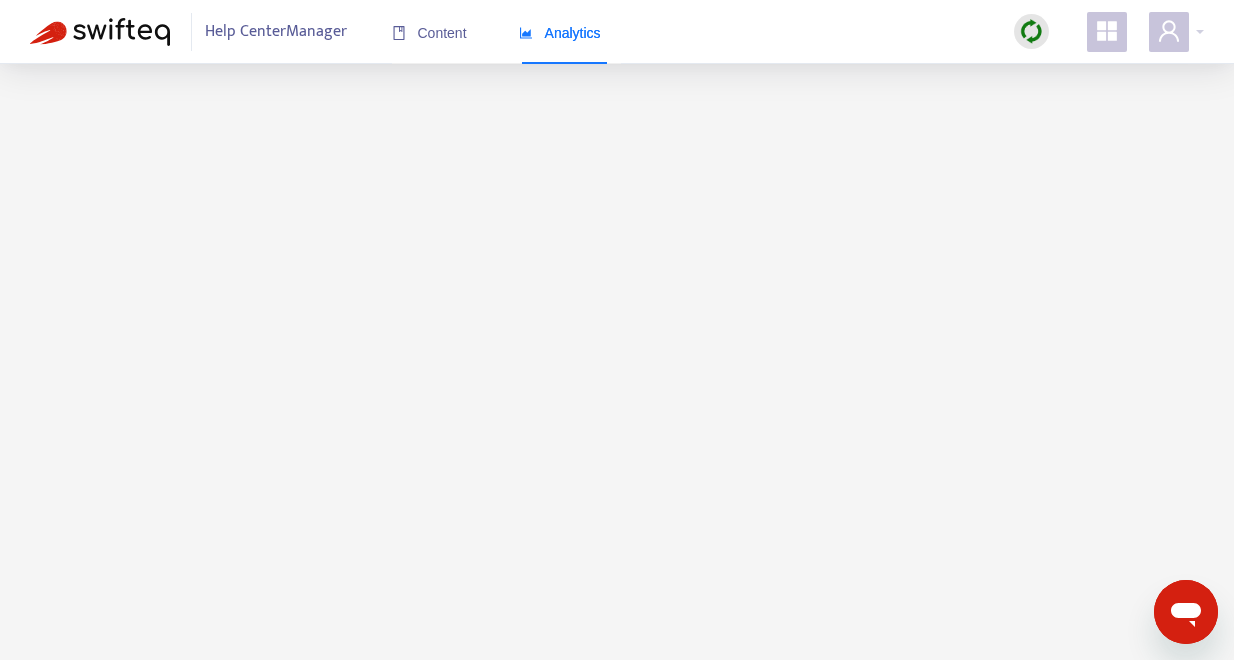scroll, scrollTop: 0, scrollLeft: 0, axis: both 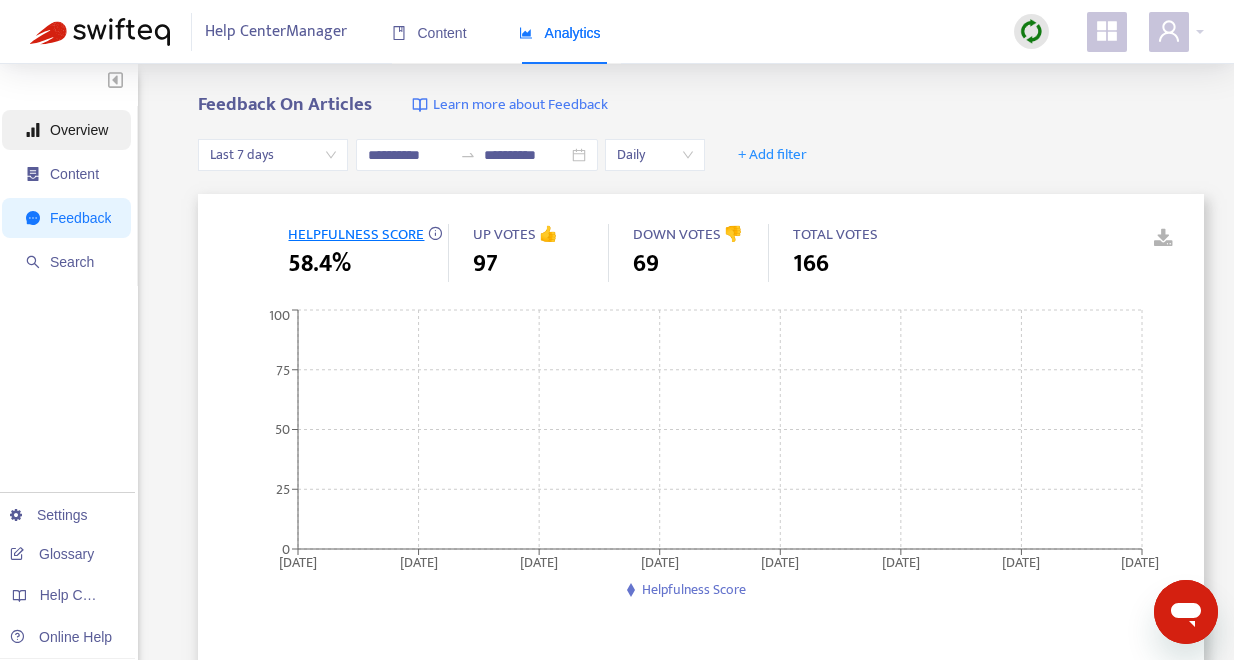 click on "Overview" at bounding box center (79, 130) 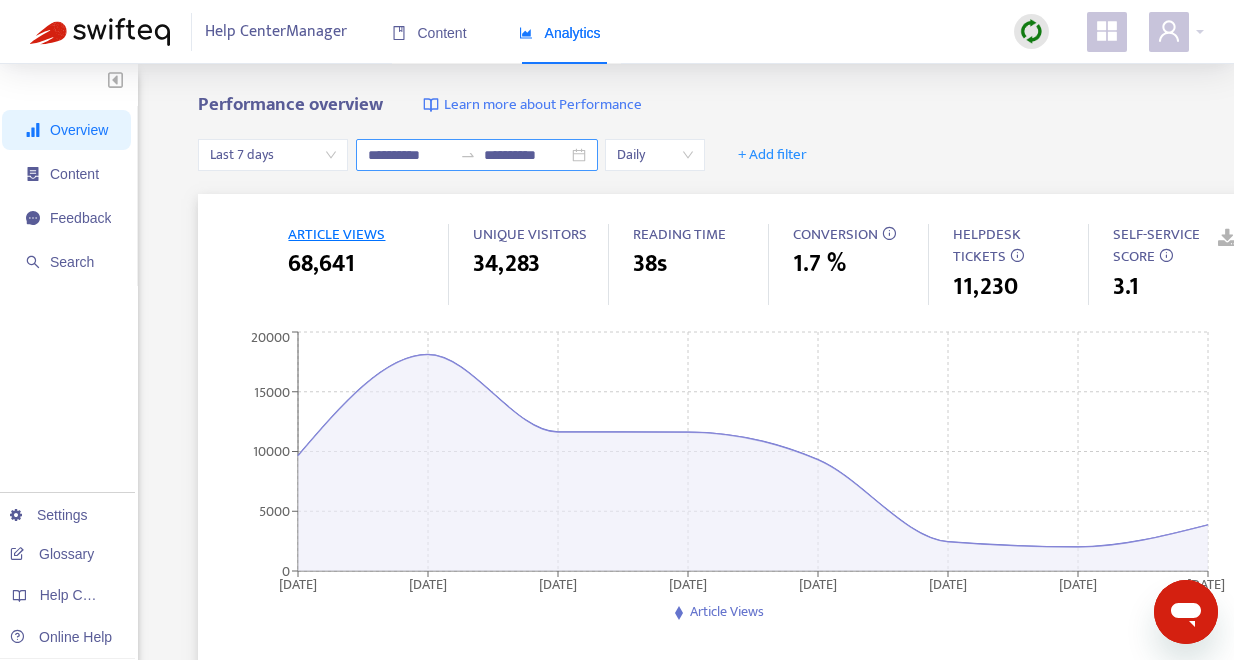 click on "**********" at bounding box center (477, 155) 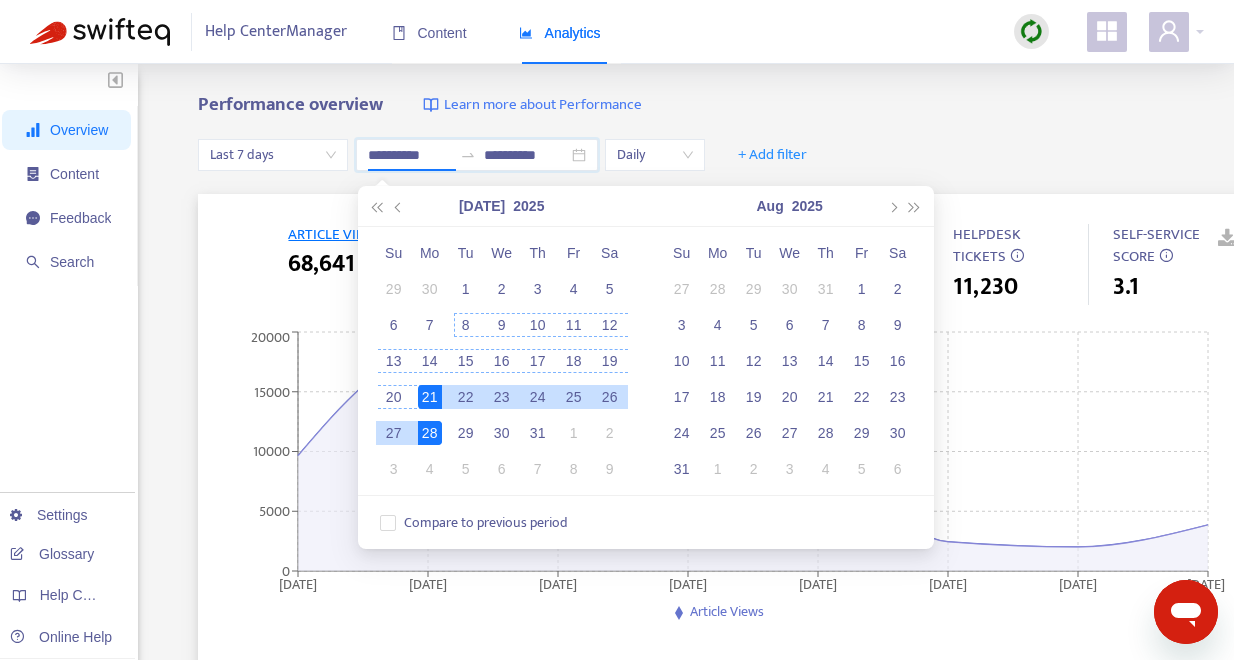 type on "**********" 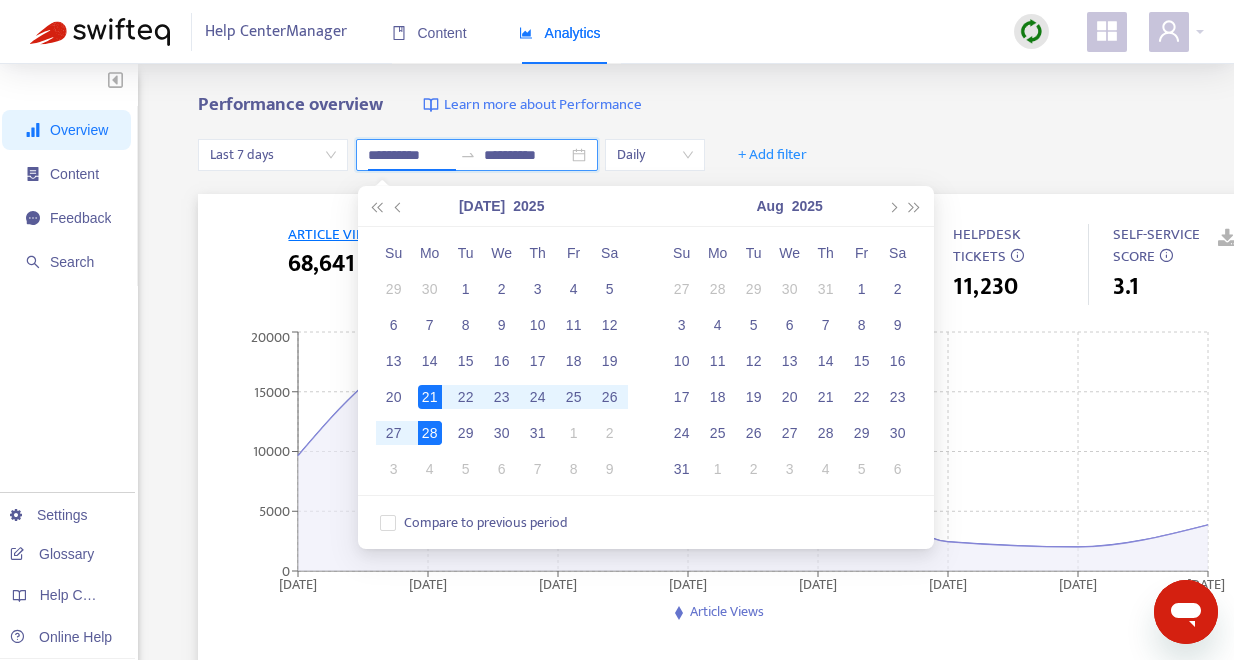 click on "**********" at bounding box center [526, 155] 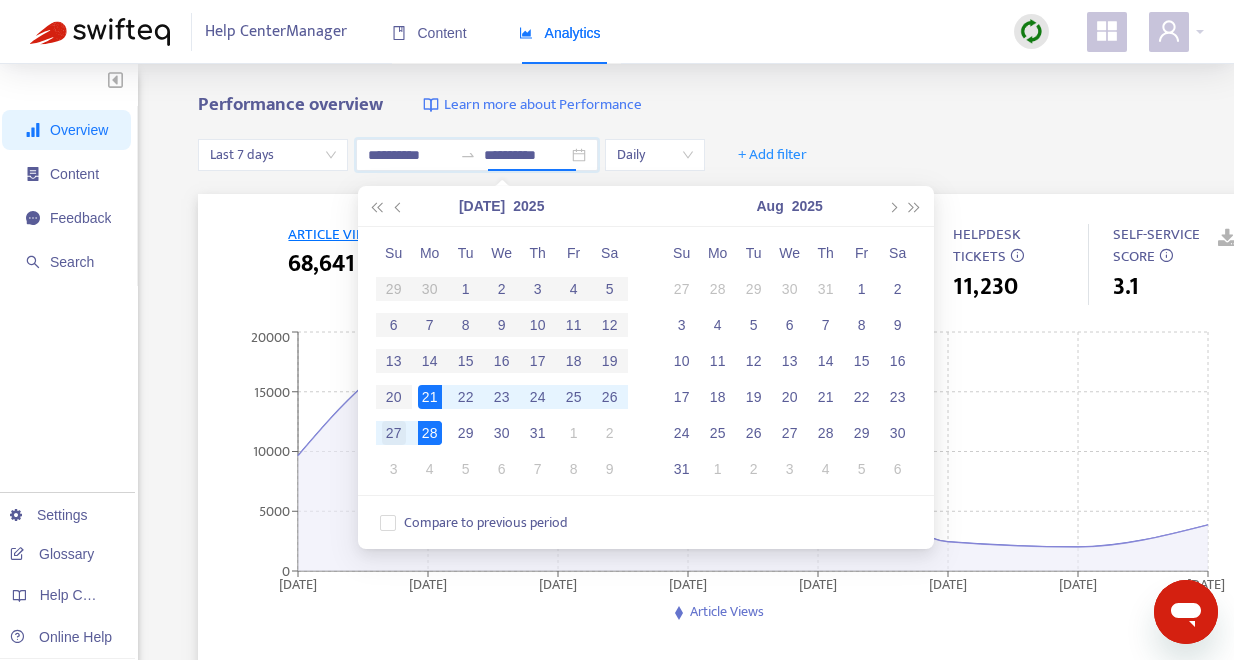 type on "**********" 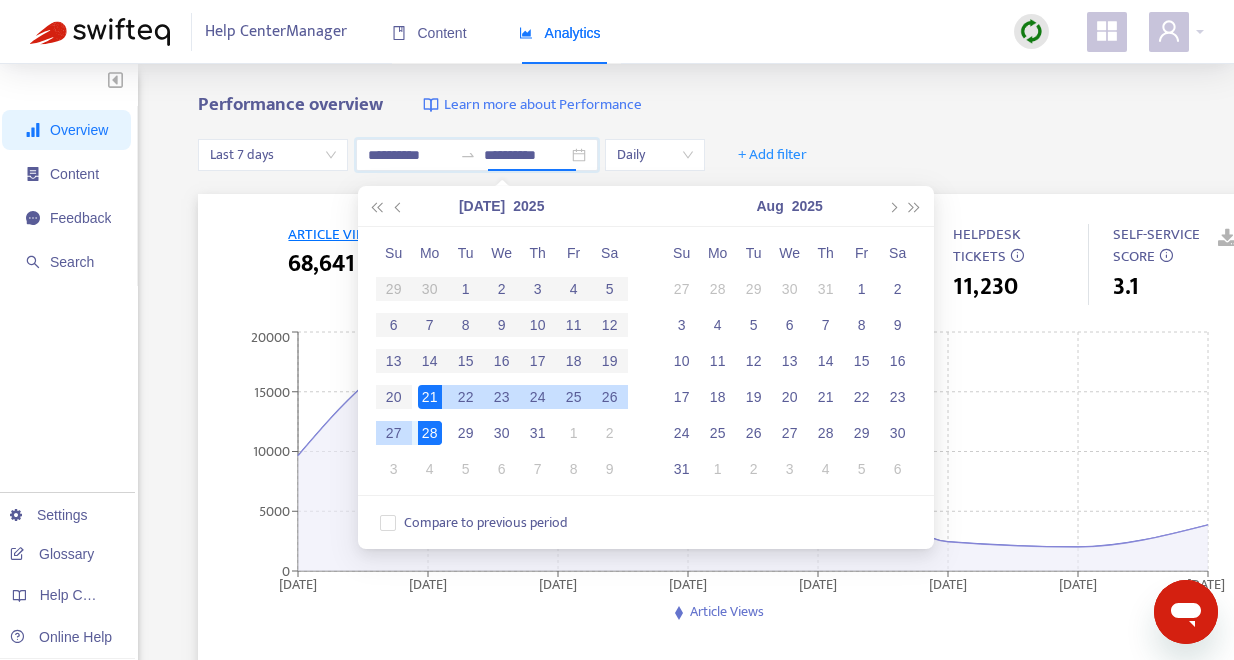 click on "27" at bounding box center [394, 433] 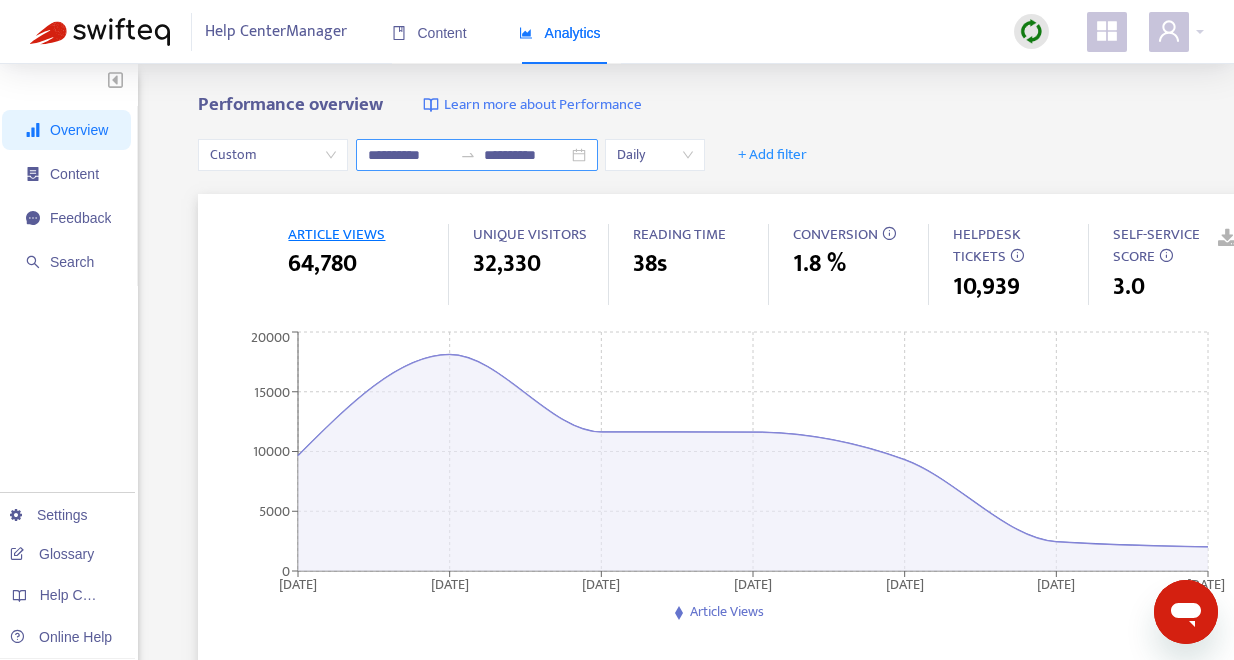 click on "**********" at bounding box center [477, 155] 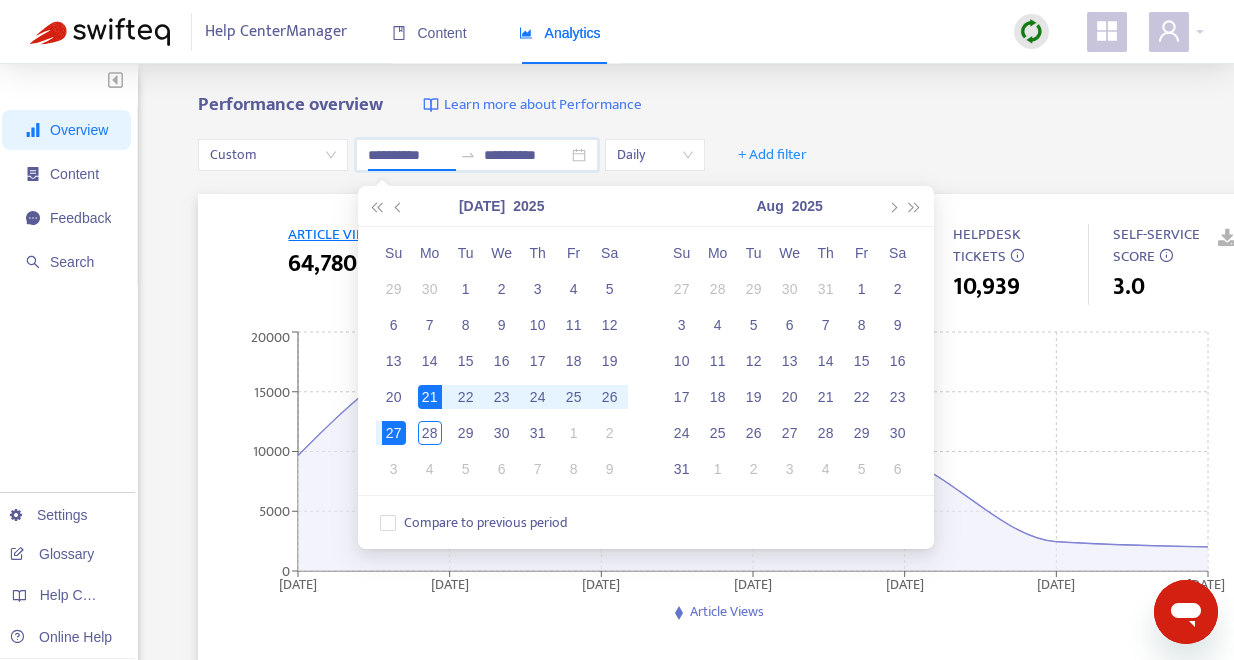 click on "Performance overview Learn more about Performance" at bounding box center [733, 105] 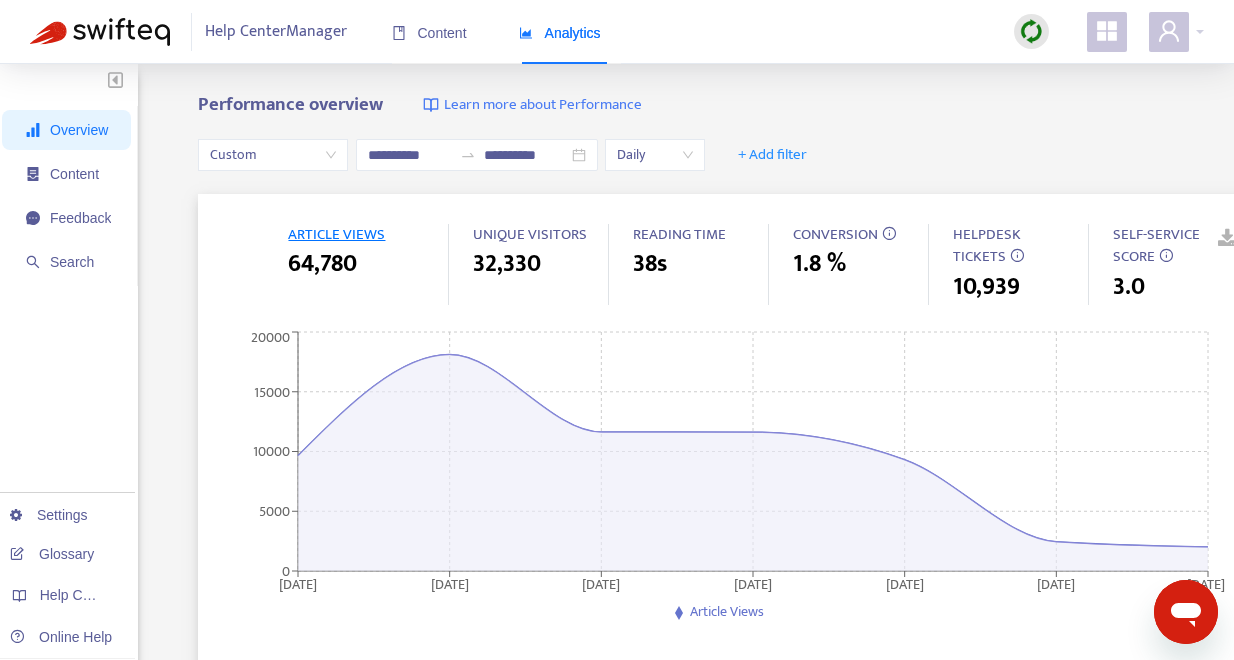 click at bounding box center [1213, 239] 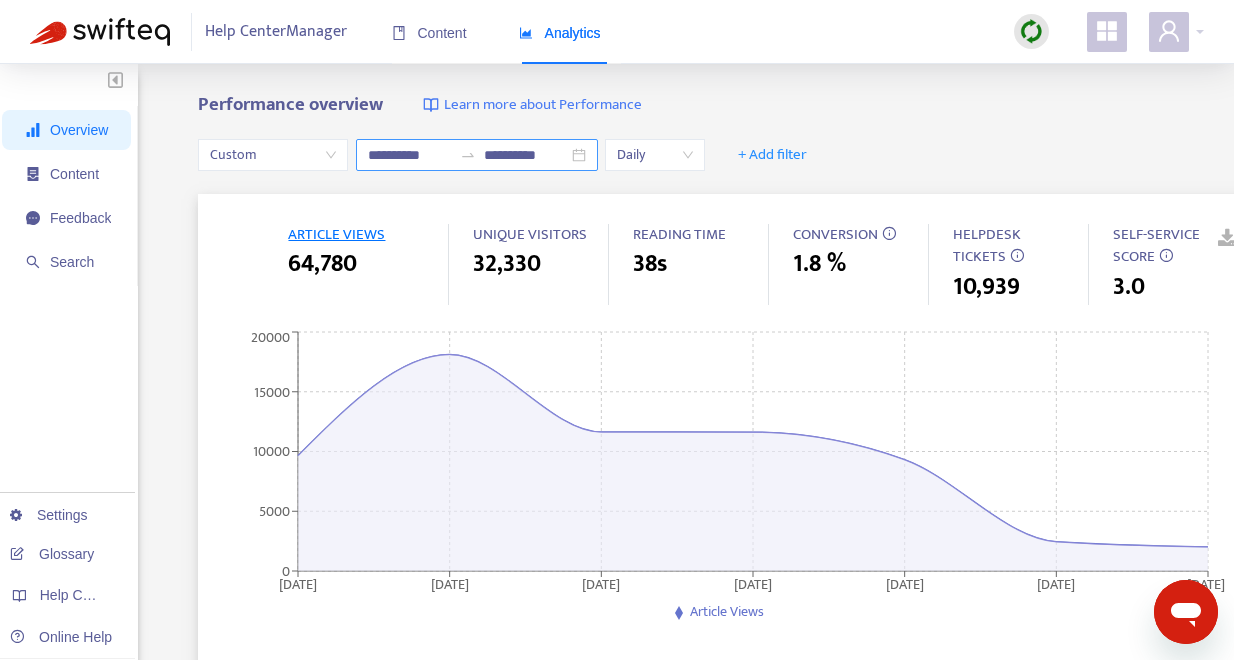click on "**********" at bounding box center [477, 155] 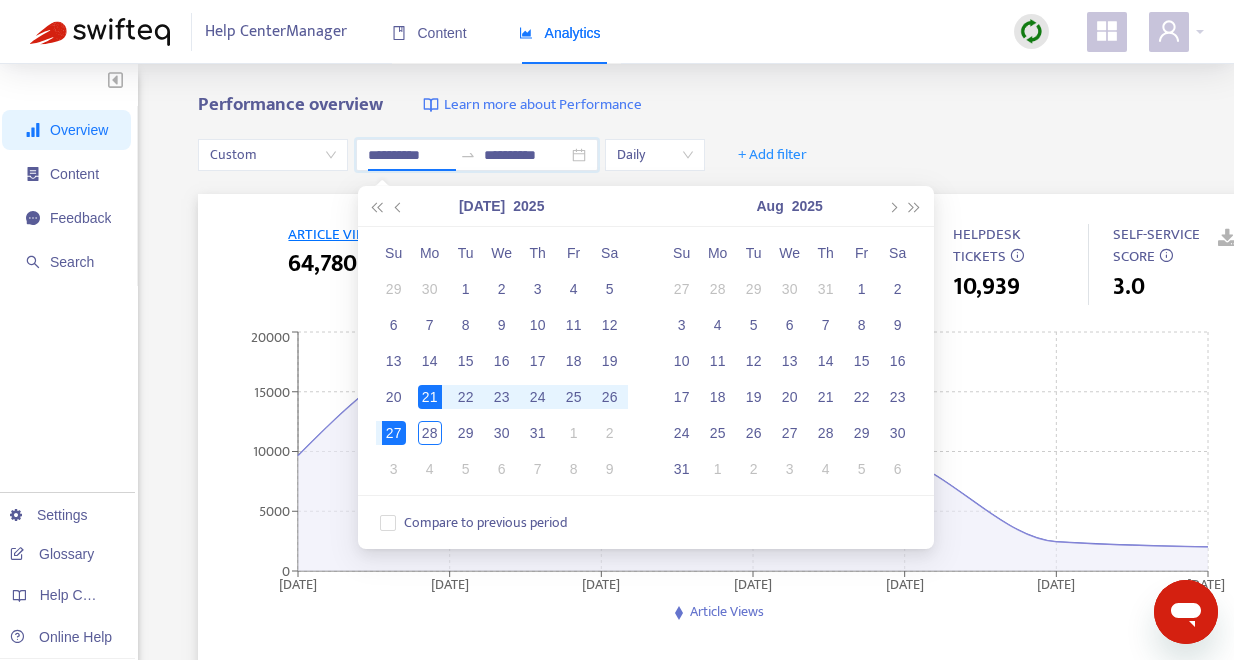 click on "**********" at bounding box center [617, 664] 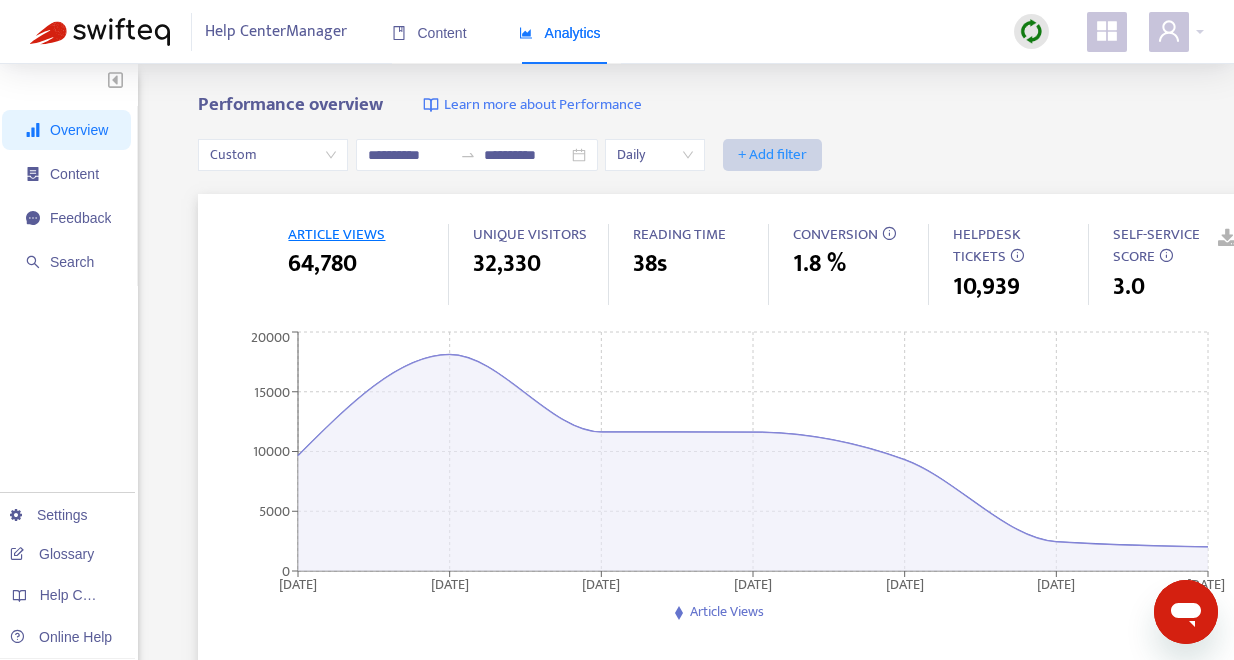 click on "+ Add filter" at bounding box center (772, 155) 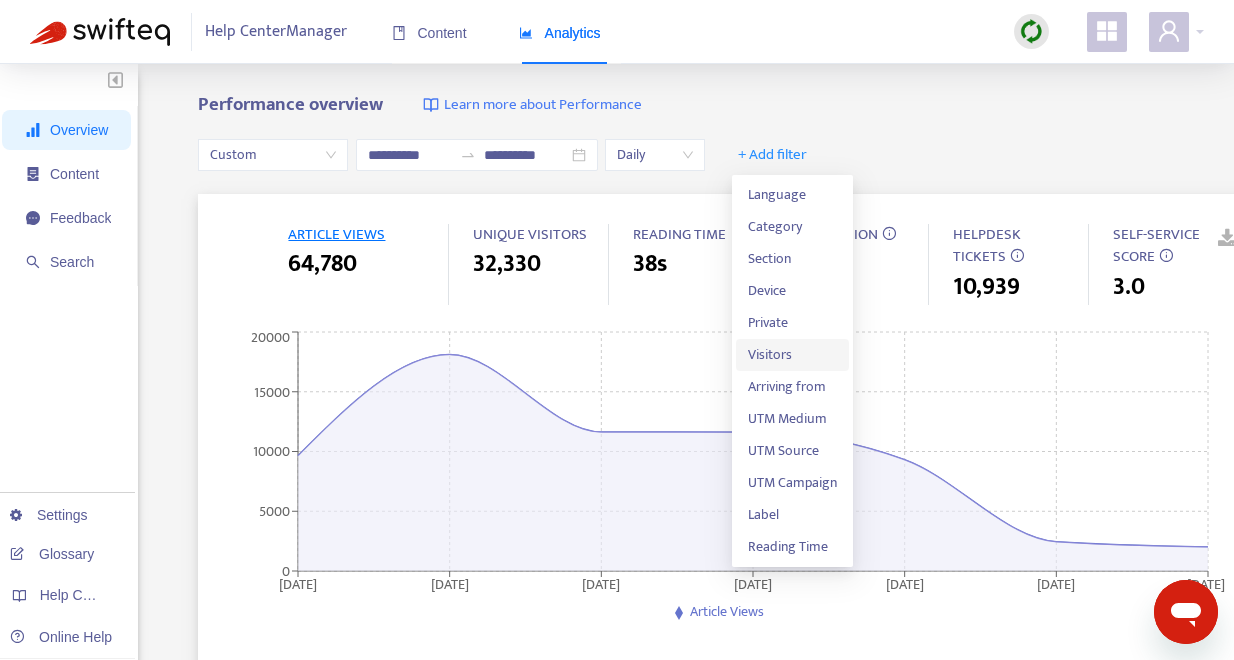 click on "Visitors" at bounding box center [792, 355] 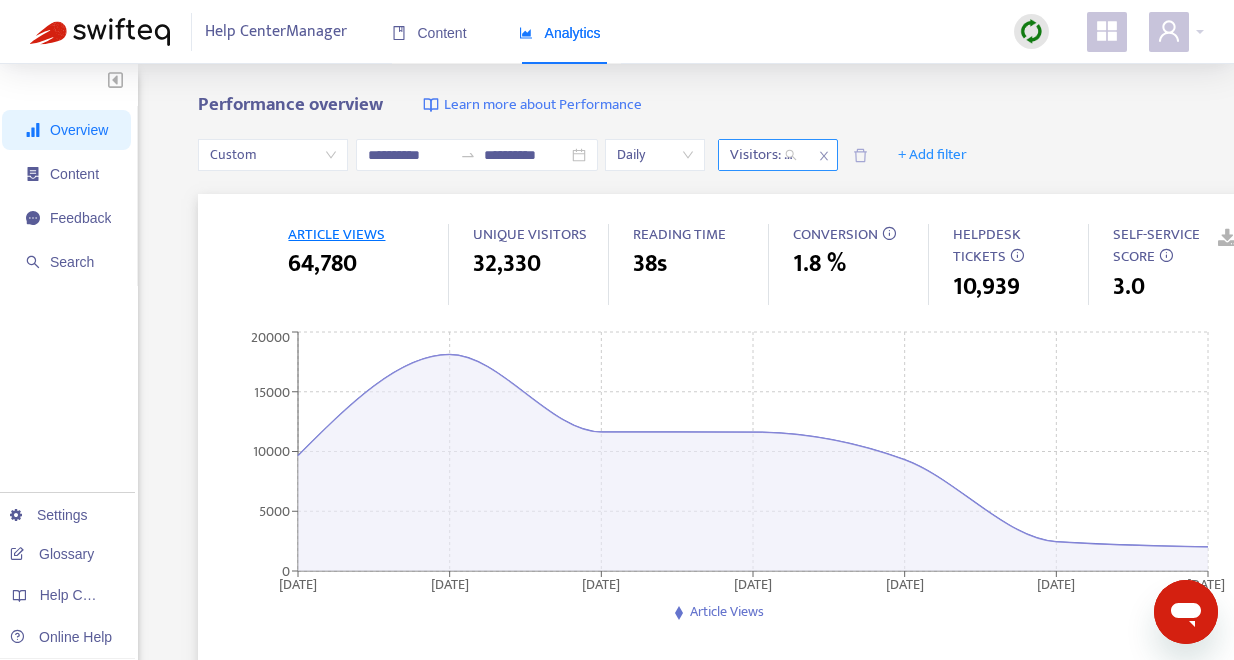 click on "Visitors: All" at bounding box center [763, 155] 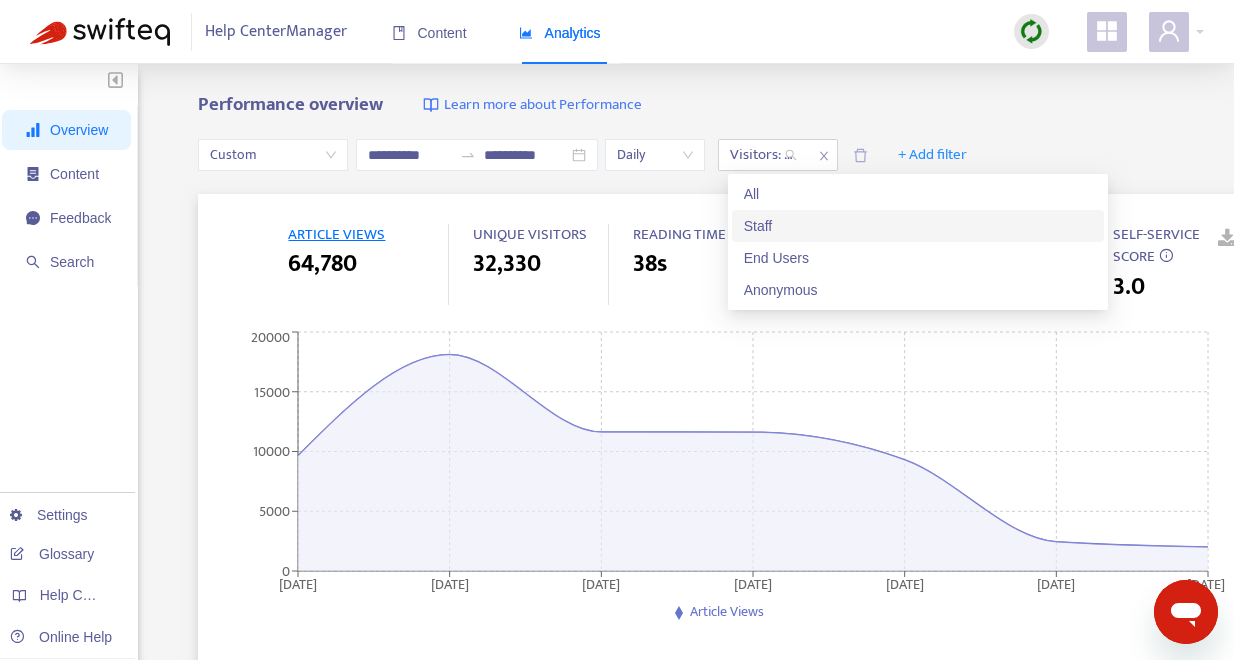 click on "Staff" at bounding box center [918, 226] 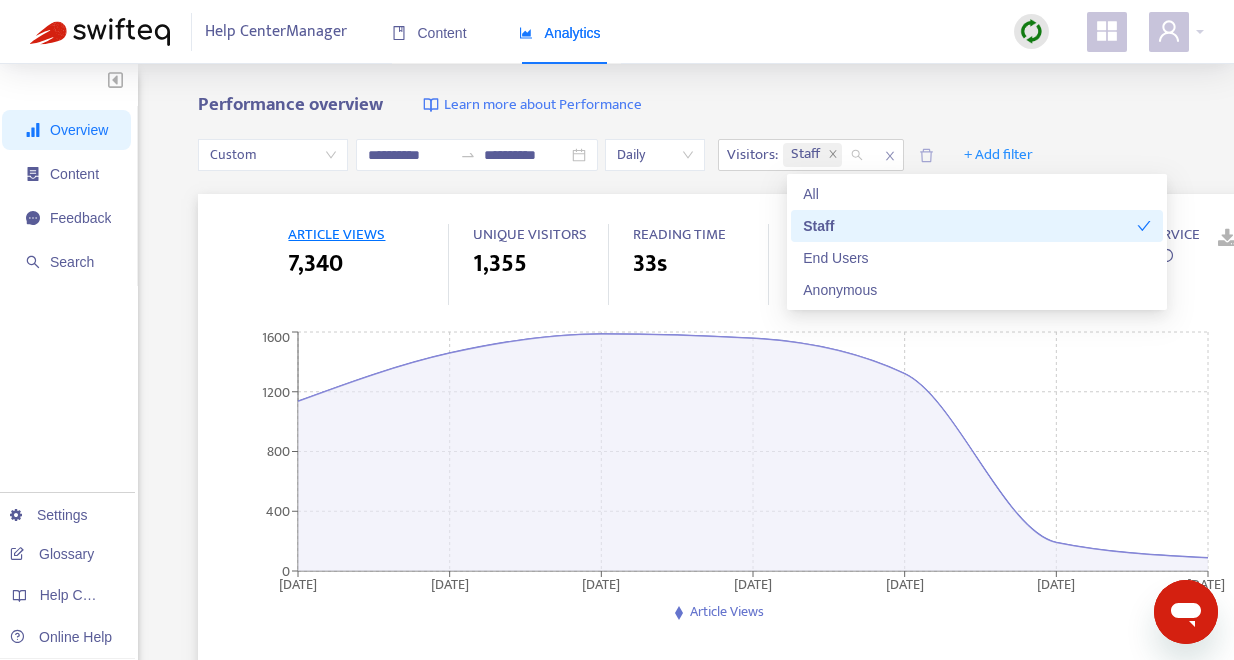 click on "**********" at bounding box center (617, 664) 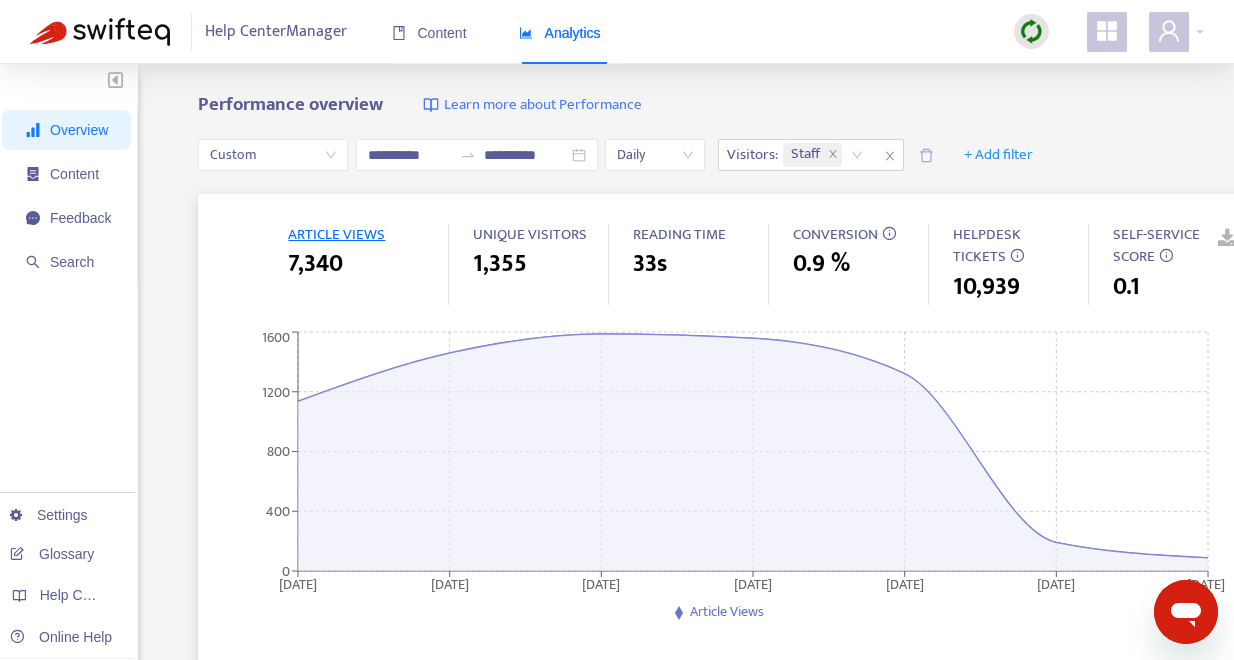 click at bounding box center (1213, 239) 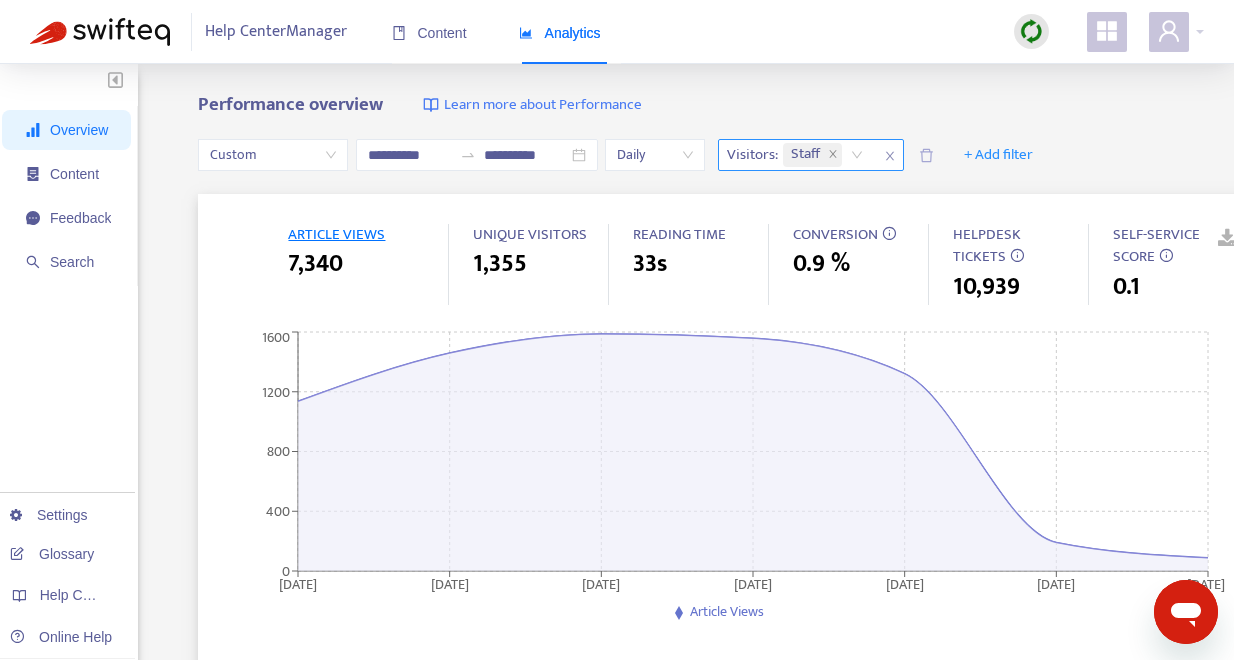 click 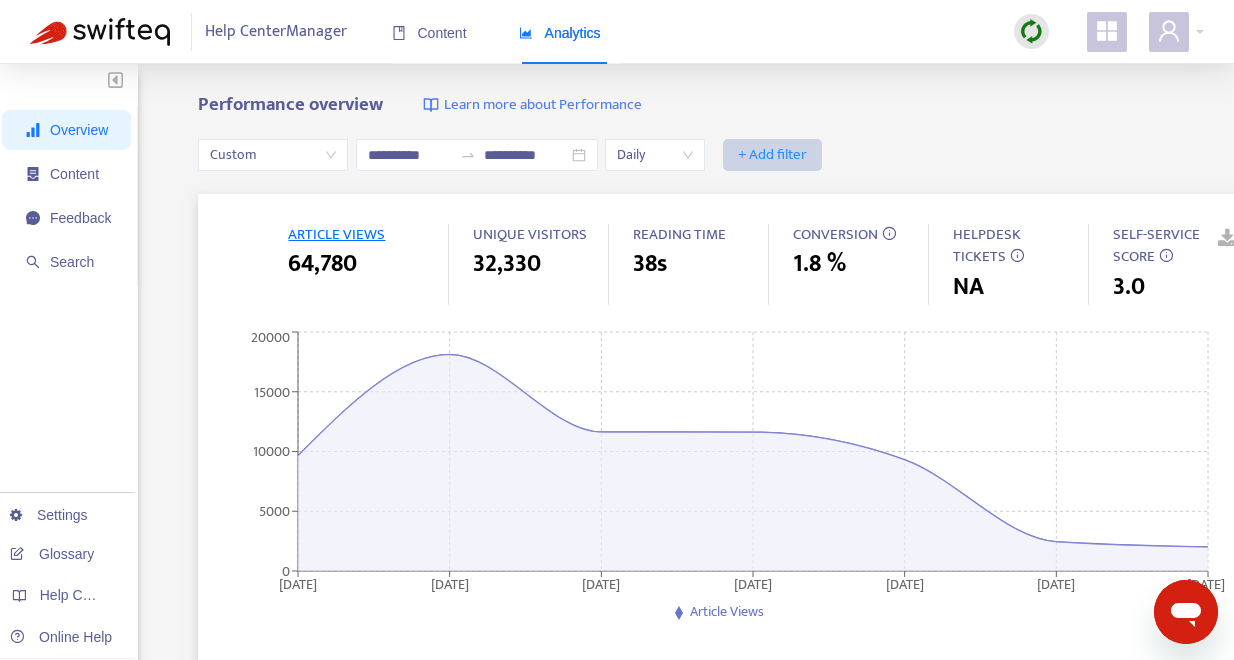 click on "+ Add filter" at bounding box center [772, 155] 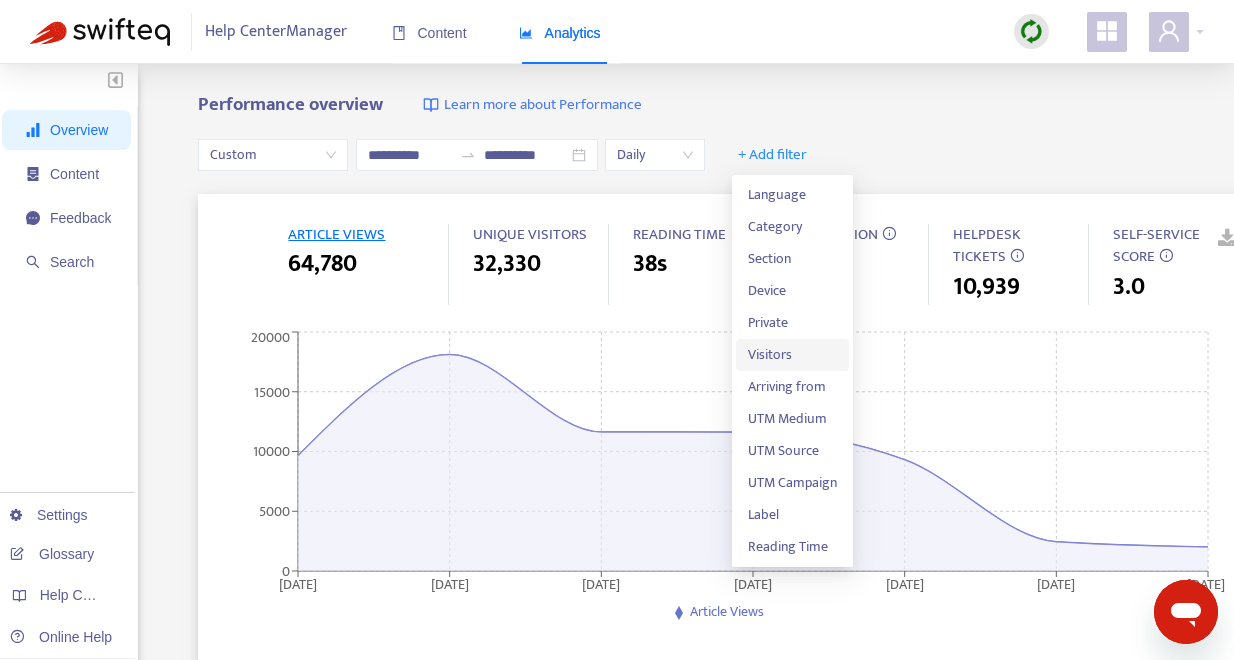 click on "Visitors" at bounding box center [792, 355] 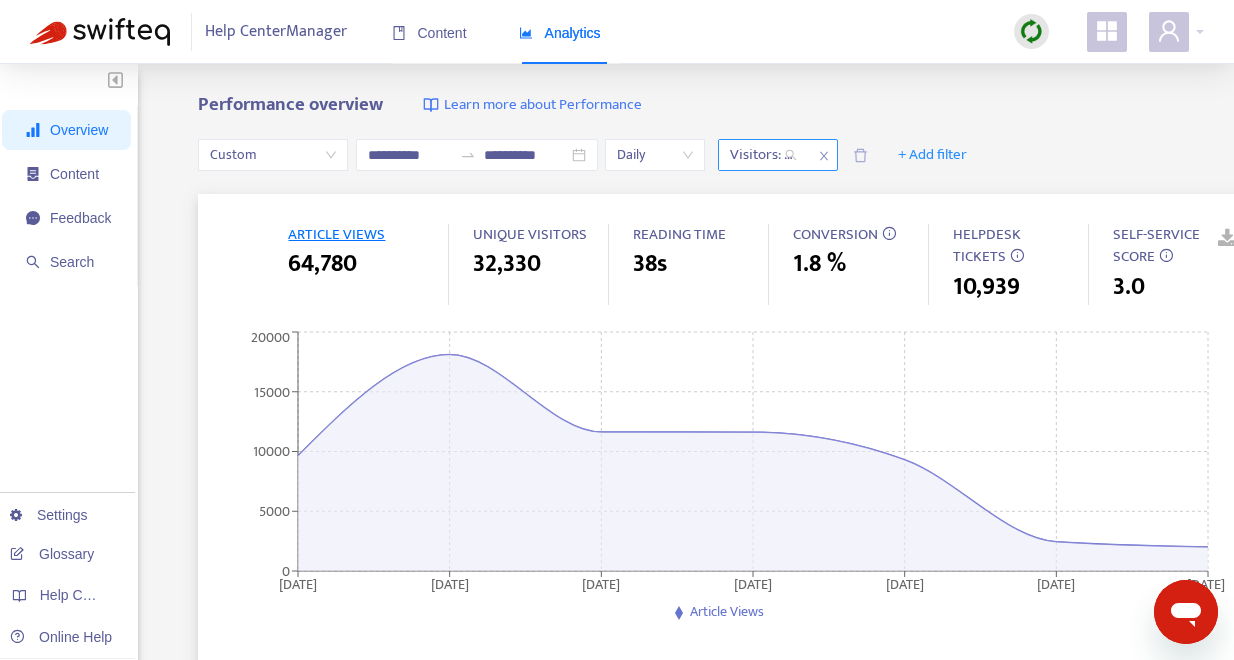 click on "Visitors: All" at bounding box center (763, 155) 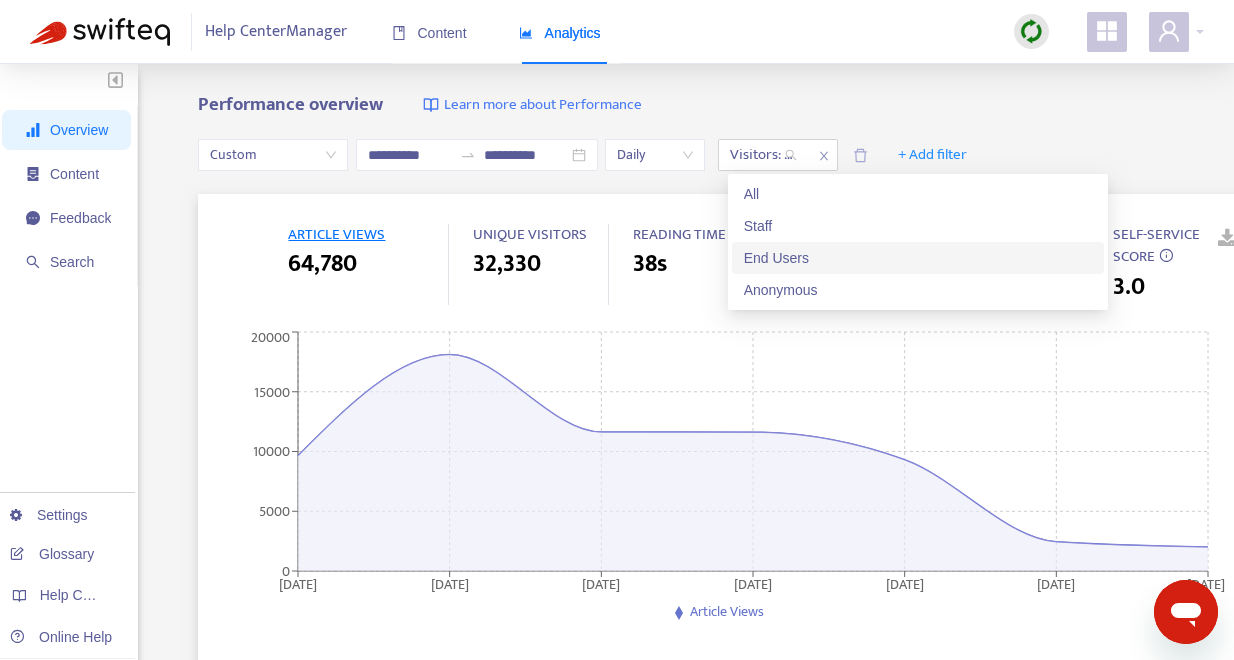 click on "End Users" at bounding box center [918, 258] 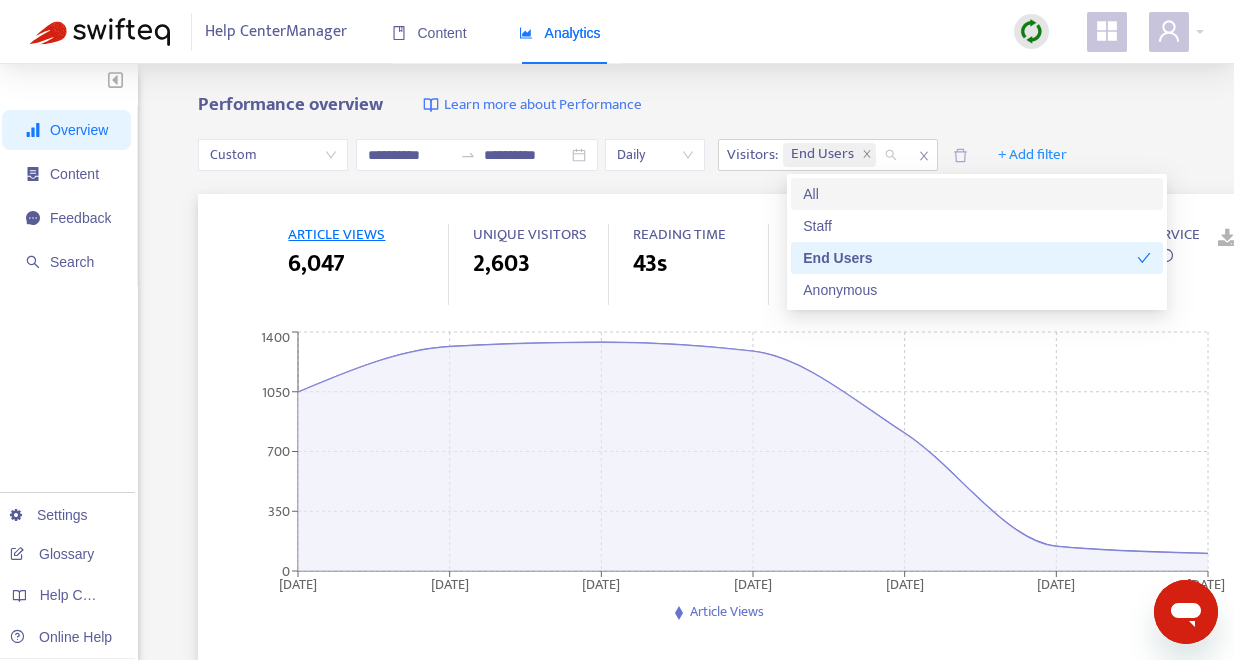 click on "Performance overview Learn more about Performance" at bounding box center [733, 105] 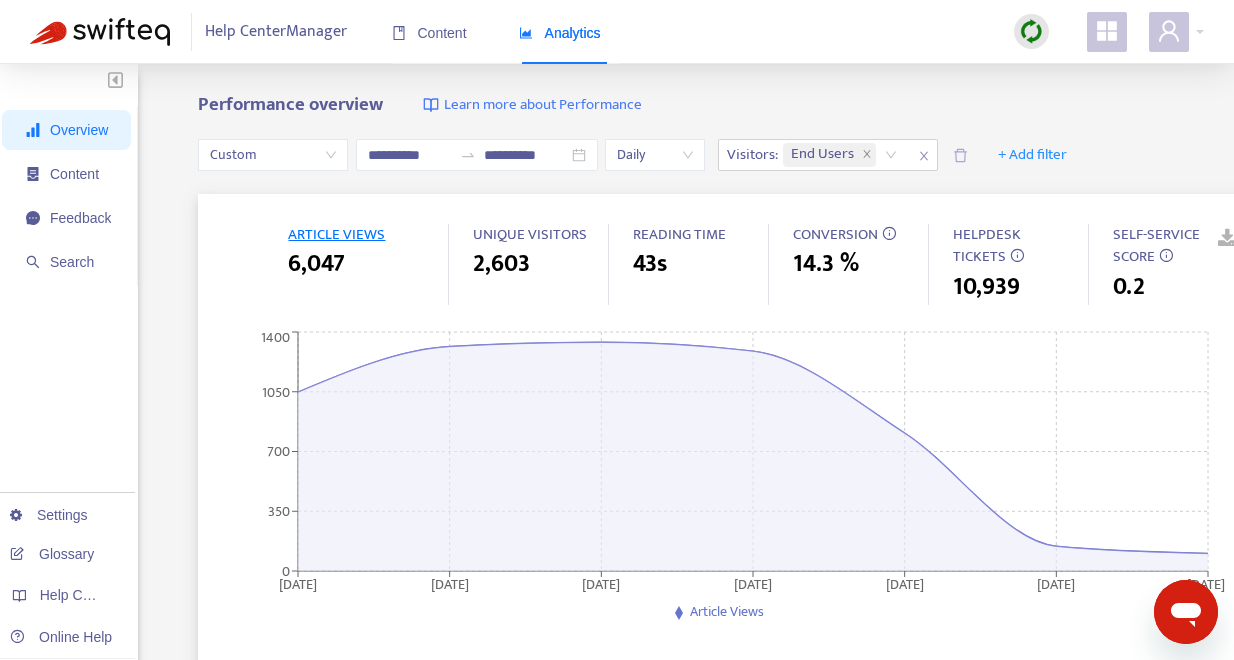 click at bounding box center (1213, 239) 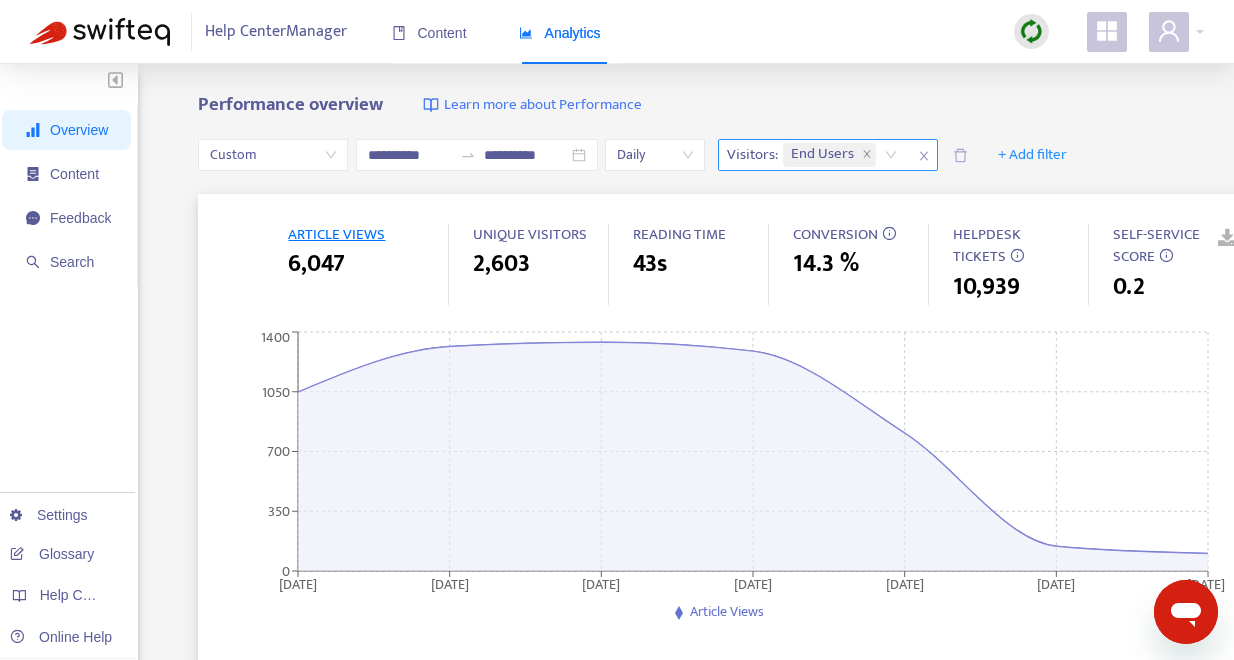 click 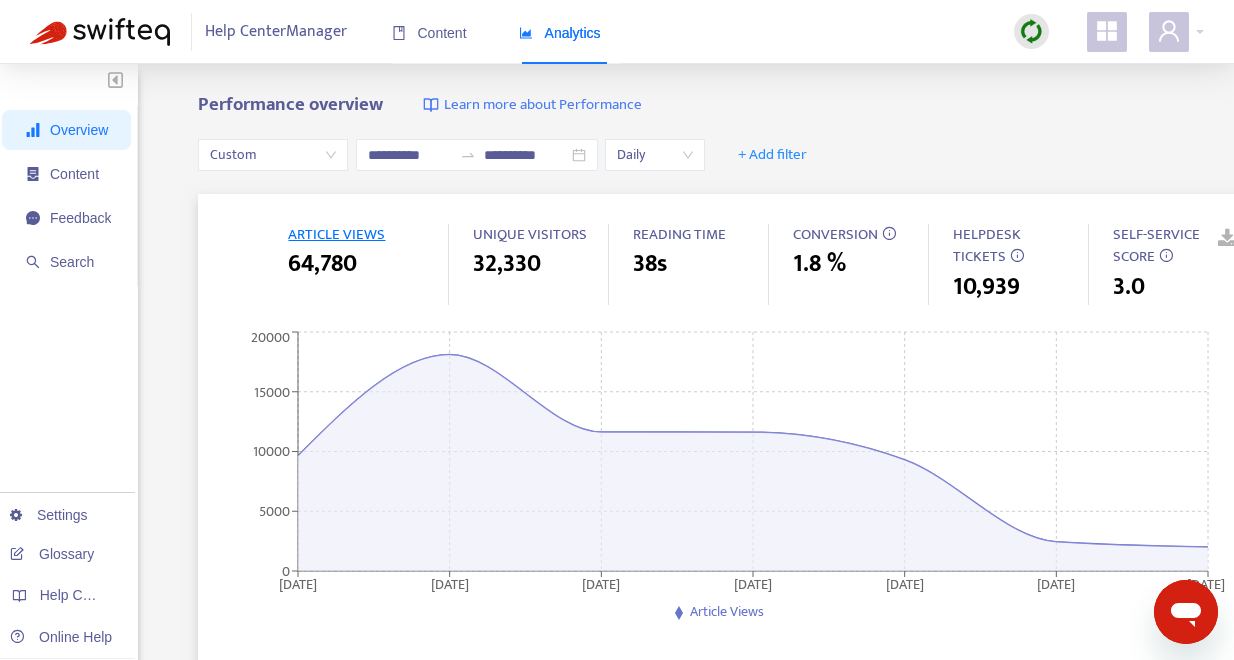 click on "Daily" at bounding box center (655, 155) 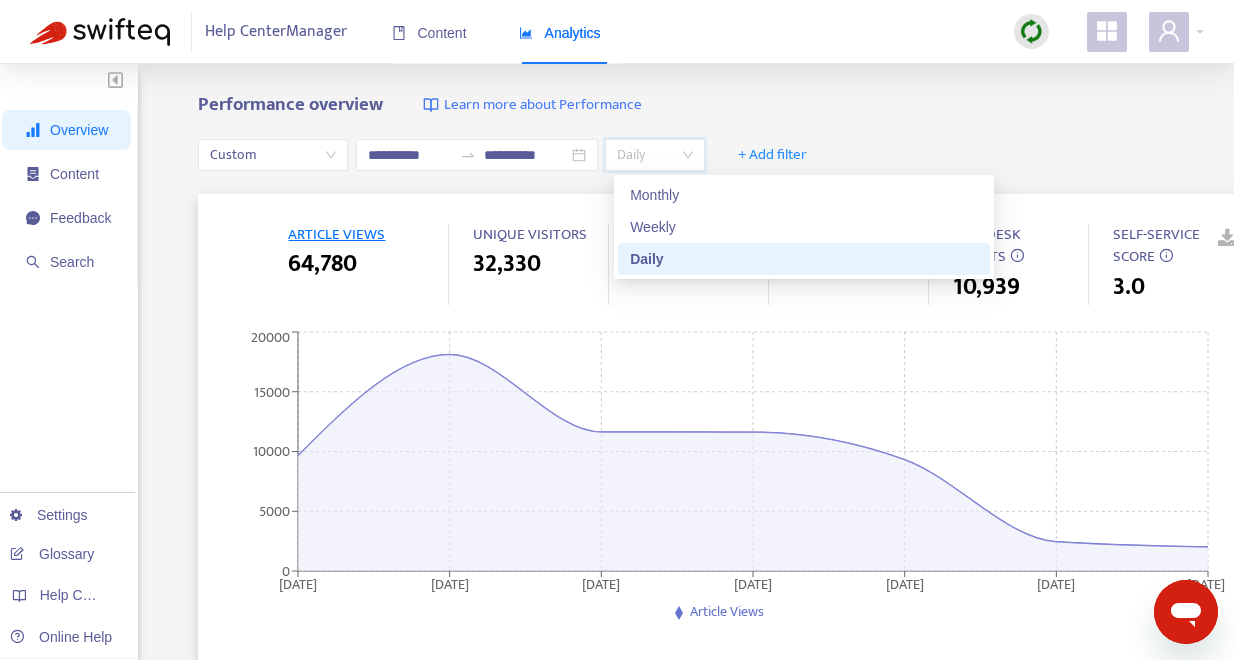 click on "**********" at bounding box center (733, 155) 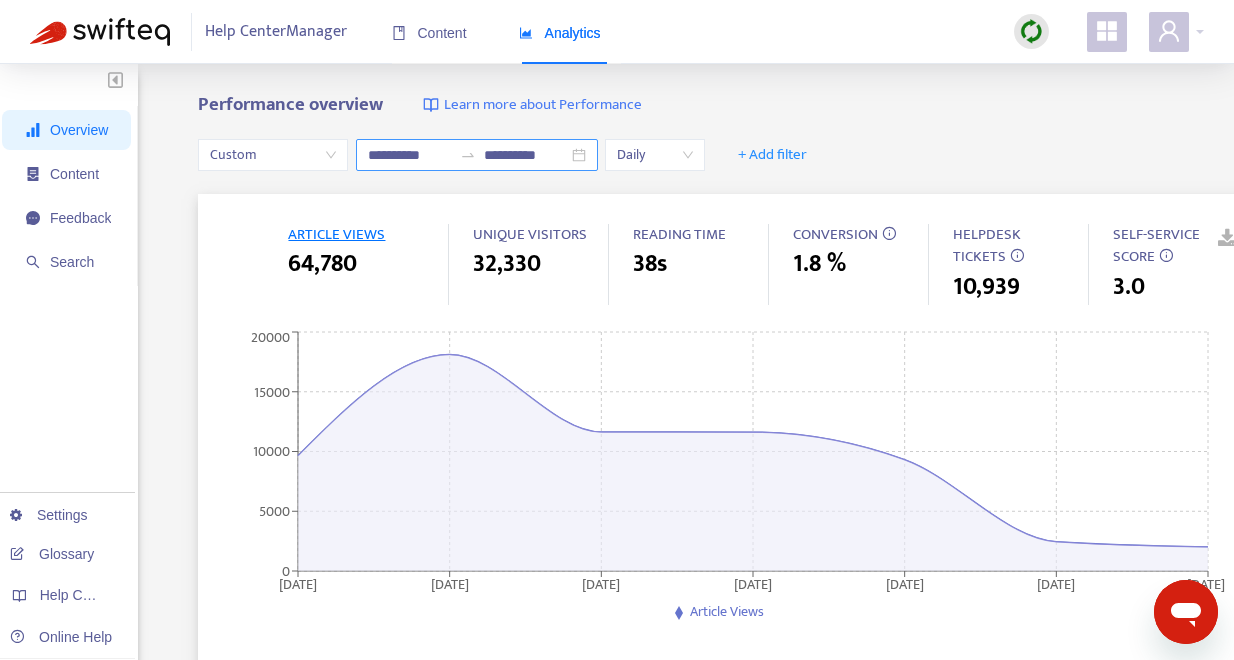 click on "**********" at bounding box center (477, 155) 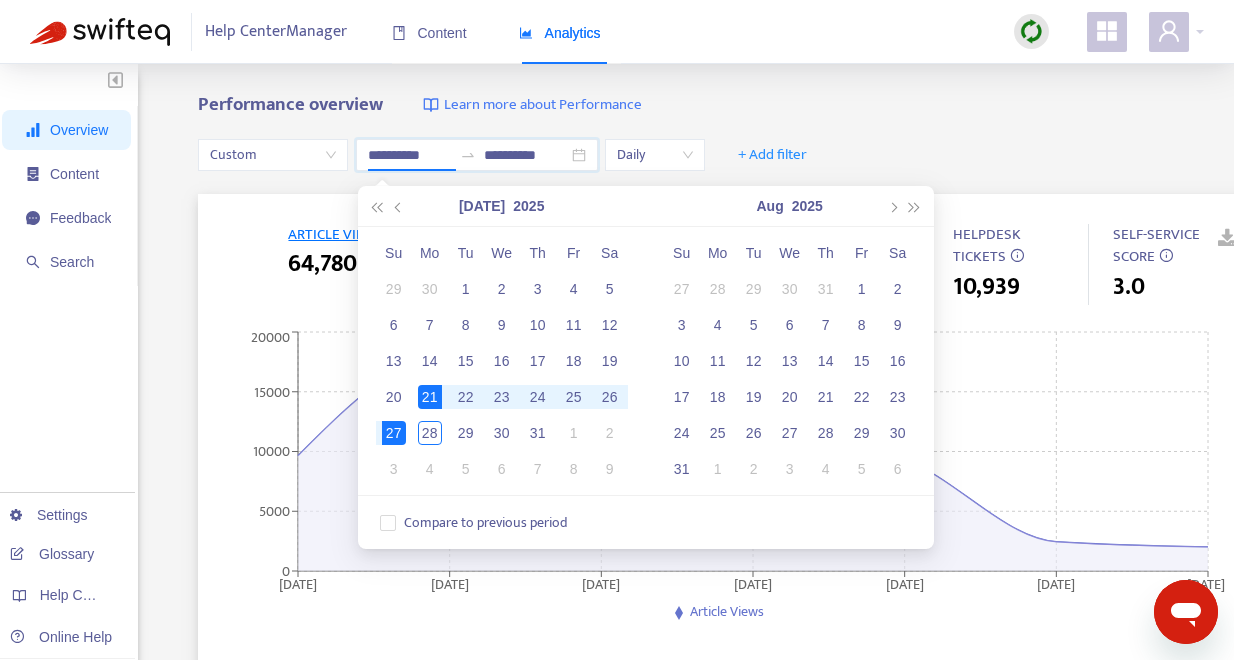 click on "Performance overview Learn more about Performance" at bounding box center (733, 105) 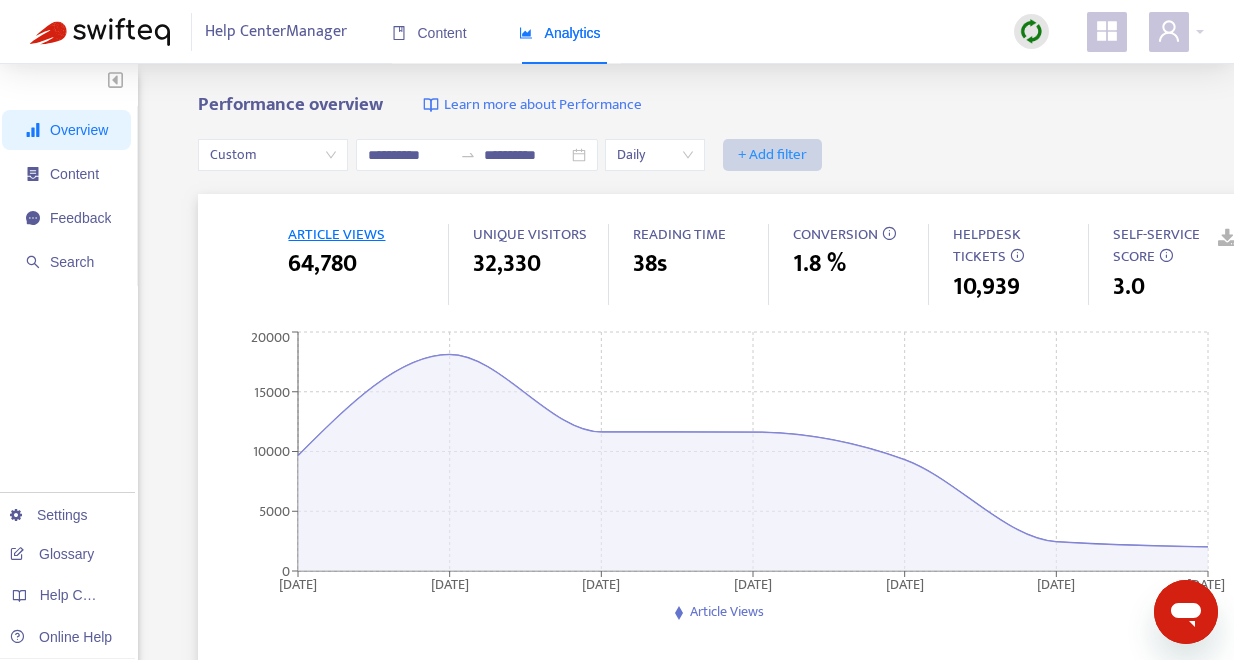click on "+ Add filter" at bounding box center [772, 155] 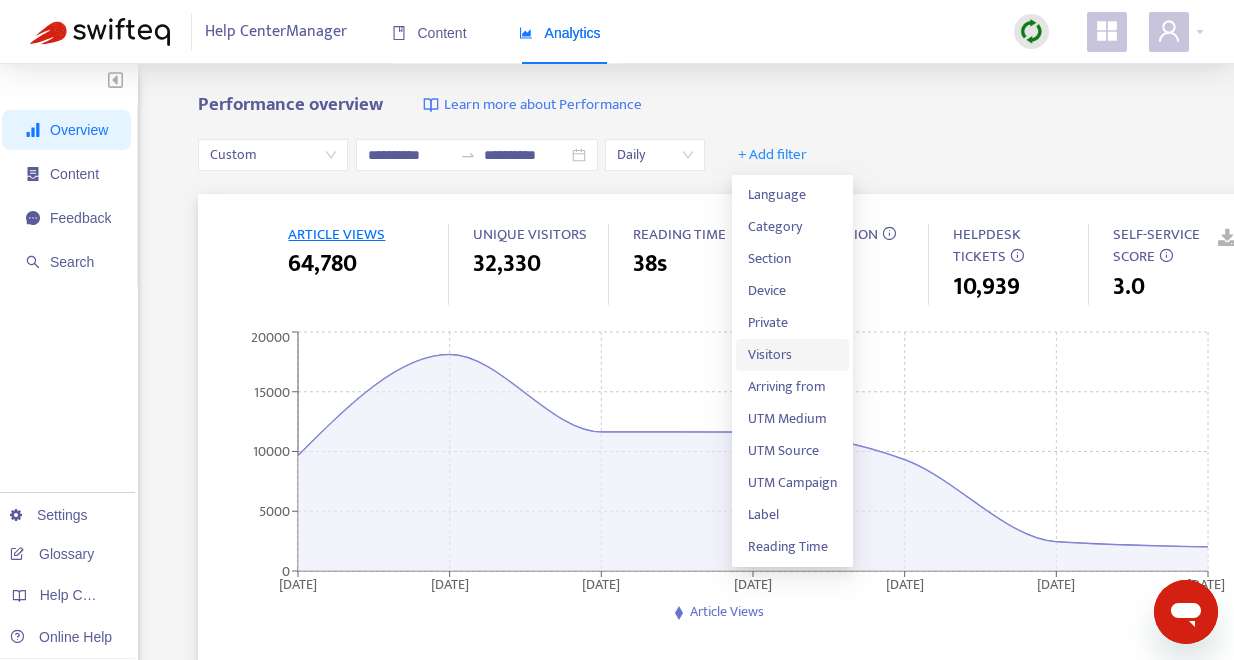 click on "Visitors" at bounding box center (792, 355) 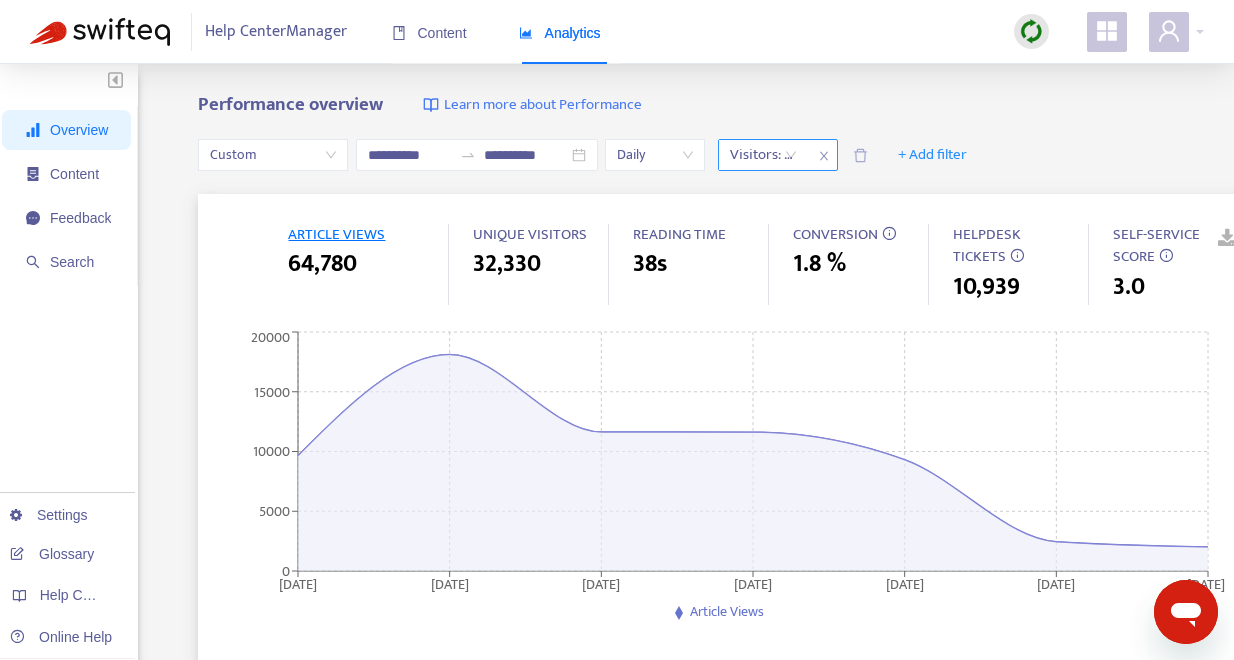 click on "Visitors: All" at bounding box center [763, 155] 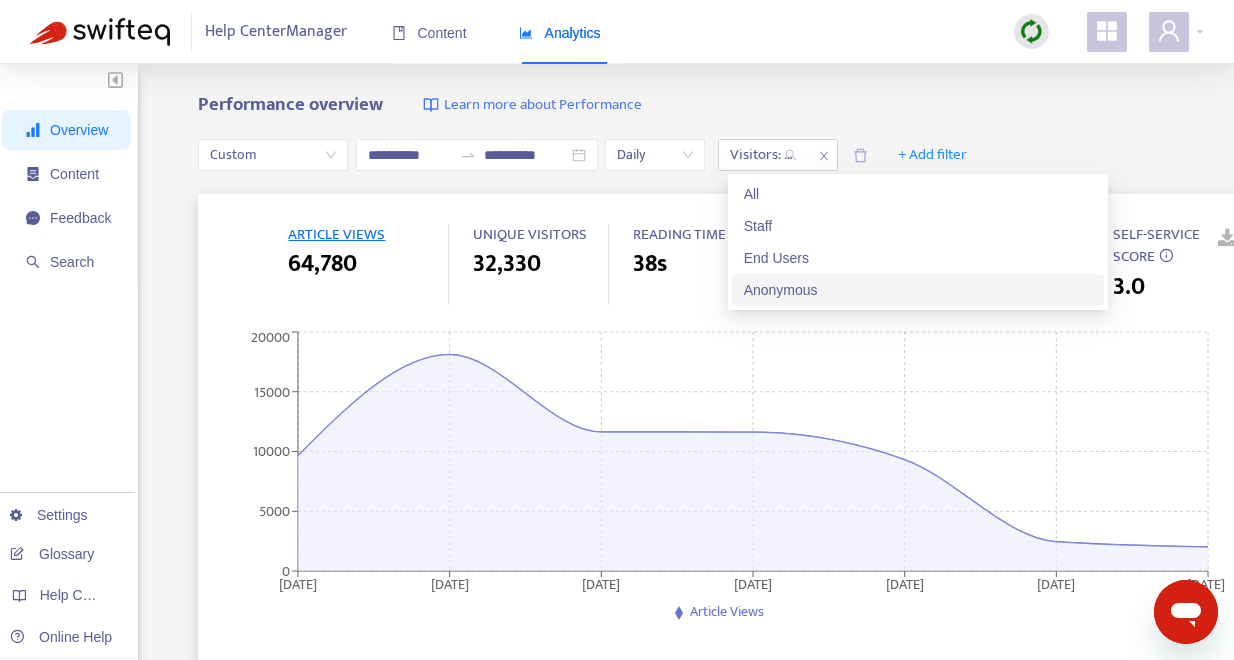 click on "Anonymous" at bounding box center [918, 290] 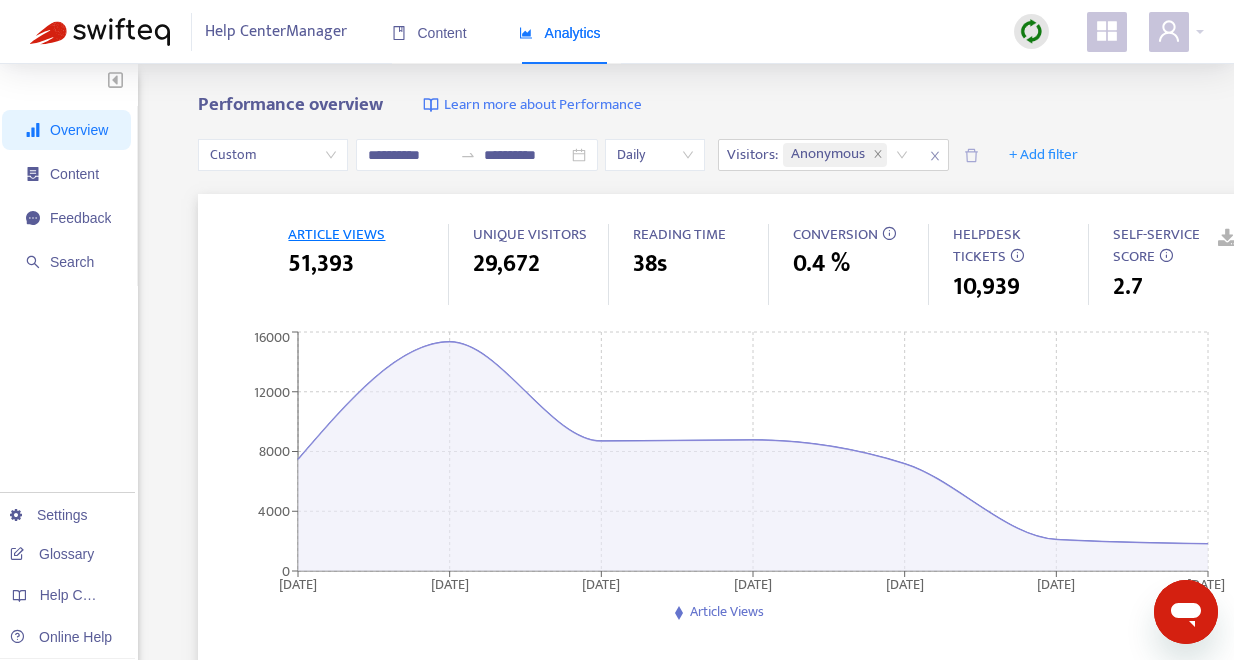 click on "Performance overview Learn more about Performance" at bounding box center (733, 105) 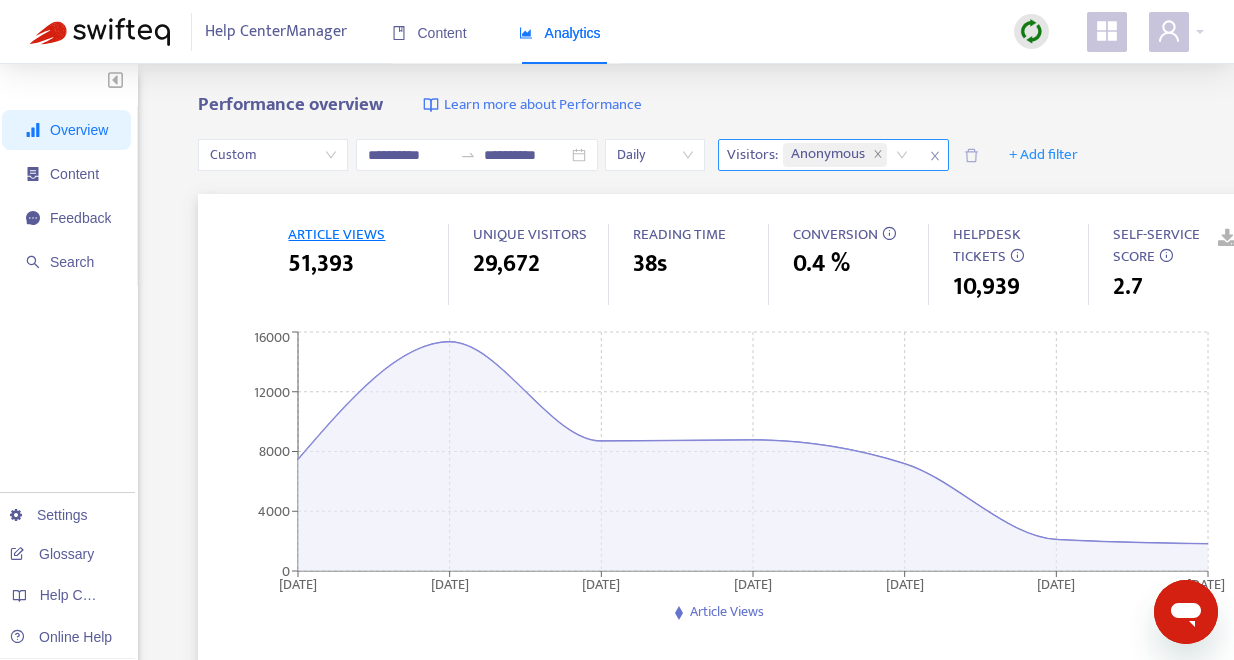 click 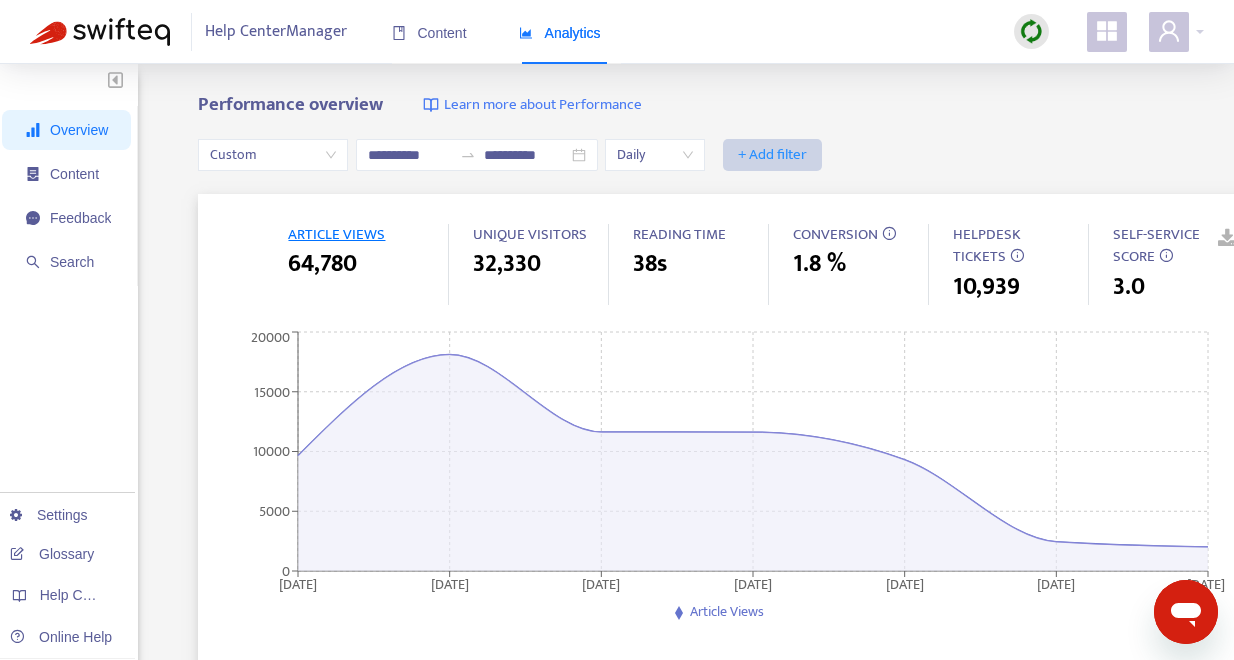click on "+ Add filter" at bounding box center [772, 155] 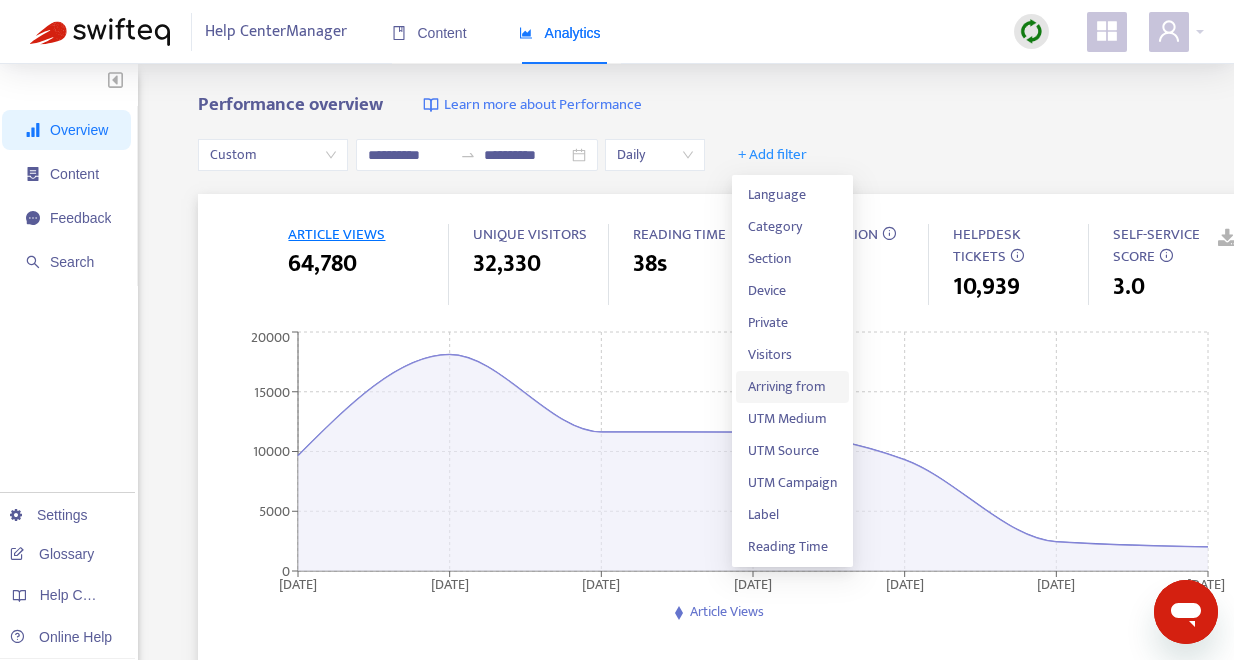click on "Arriving from" at bounding box center (792, 387) 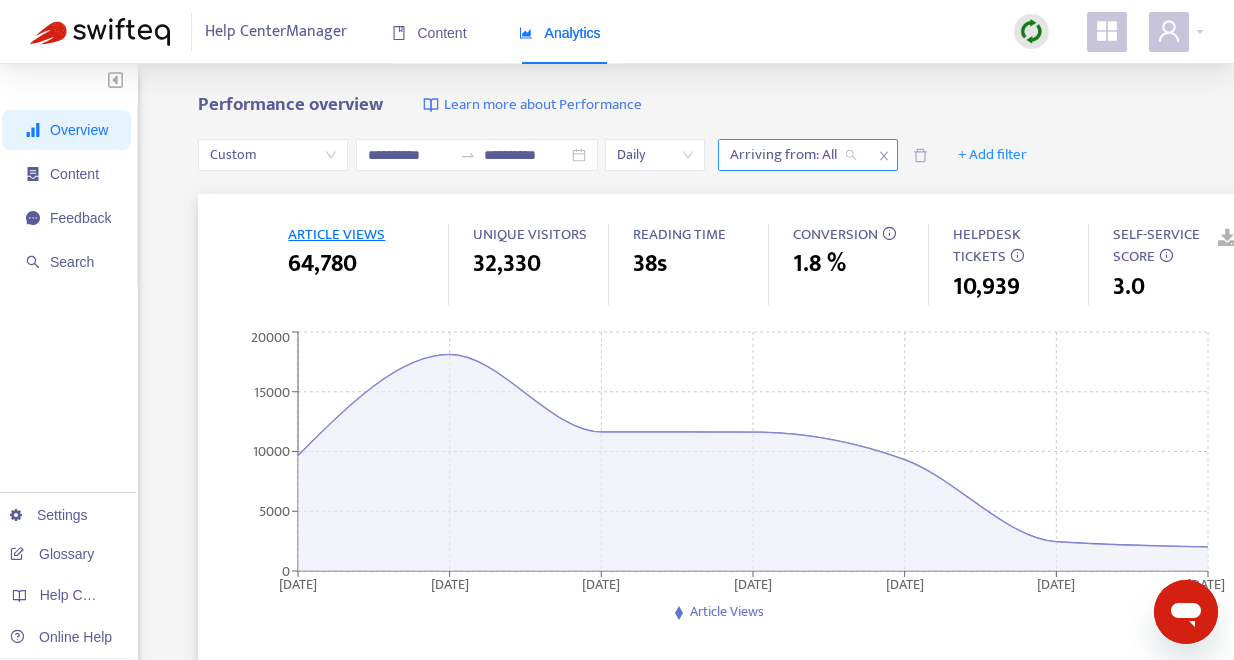 click on "Arriving from: All" at bounding box center [793, 155] 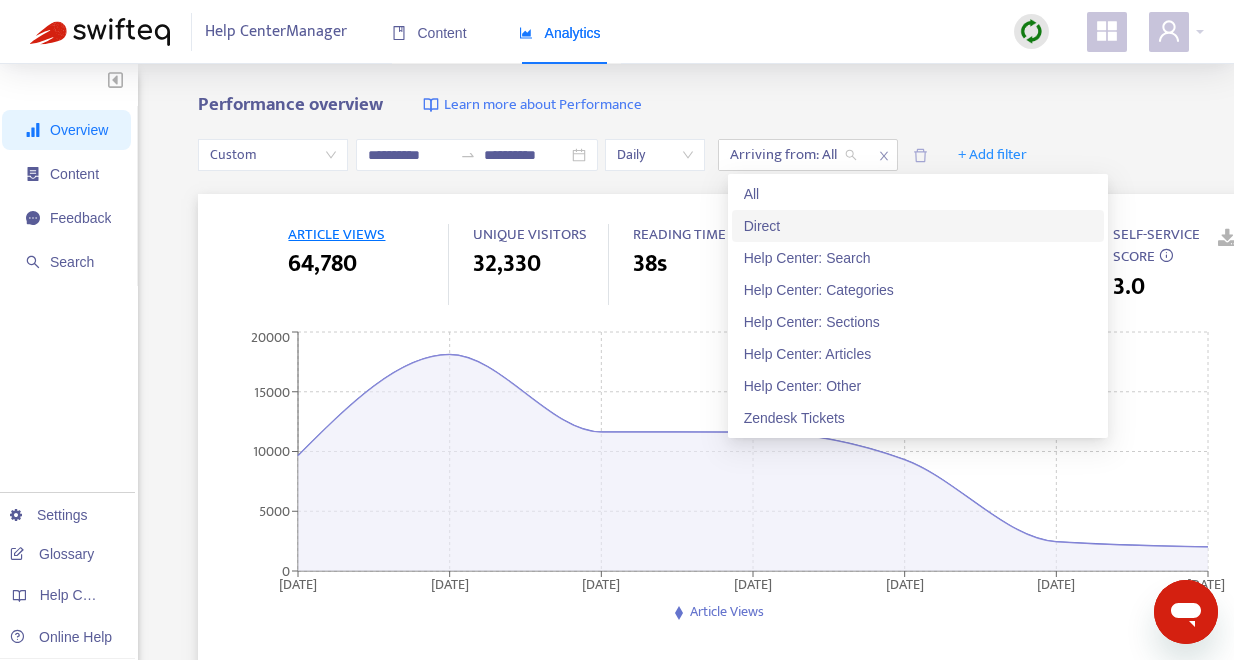 click on "Direct" at bounding box center [918, 226] 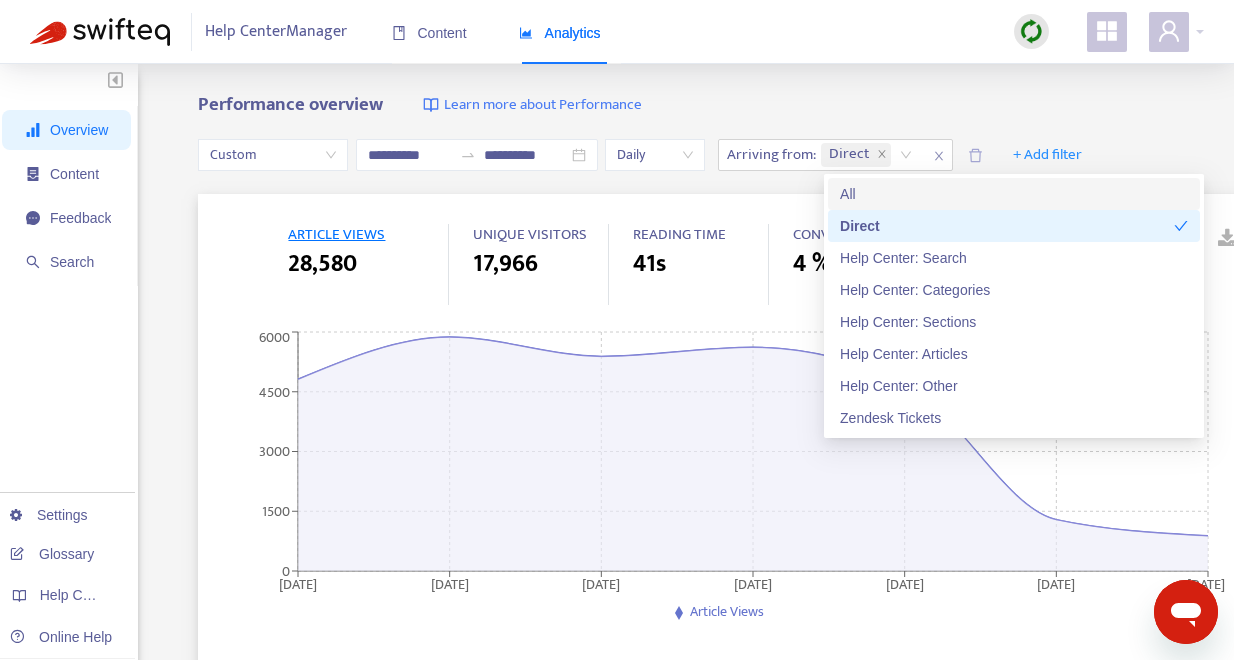 click on "**********" at bounding box center [617, 664] 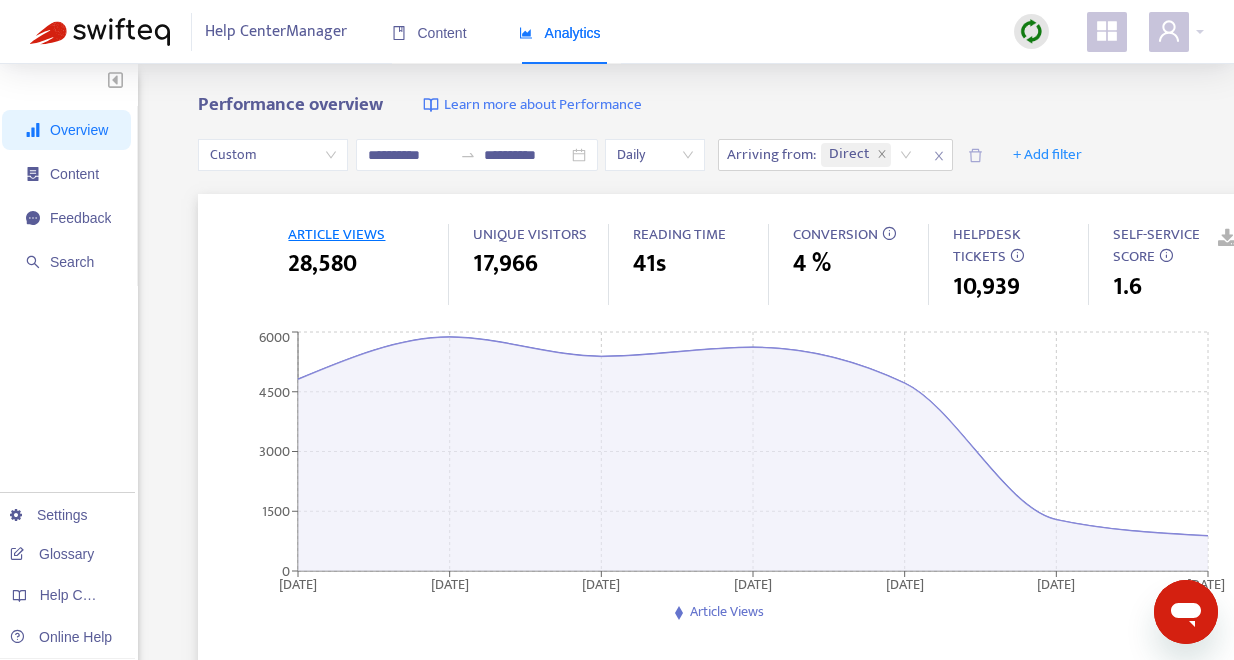 click at bounding box center (1213, 239) 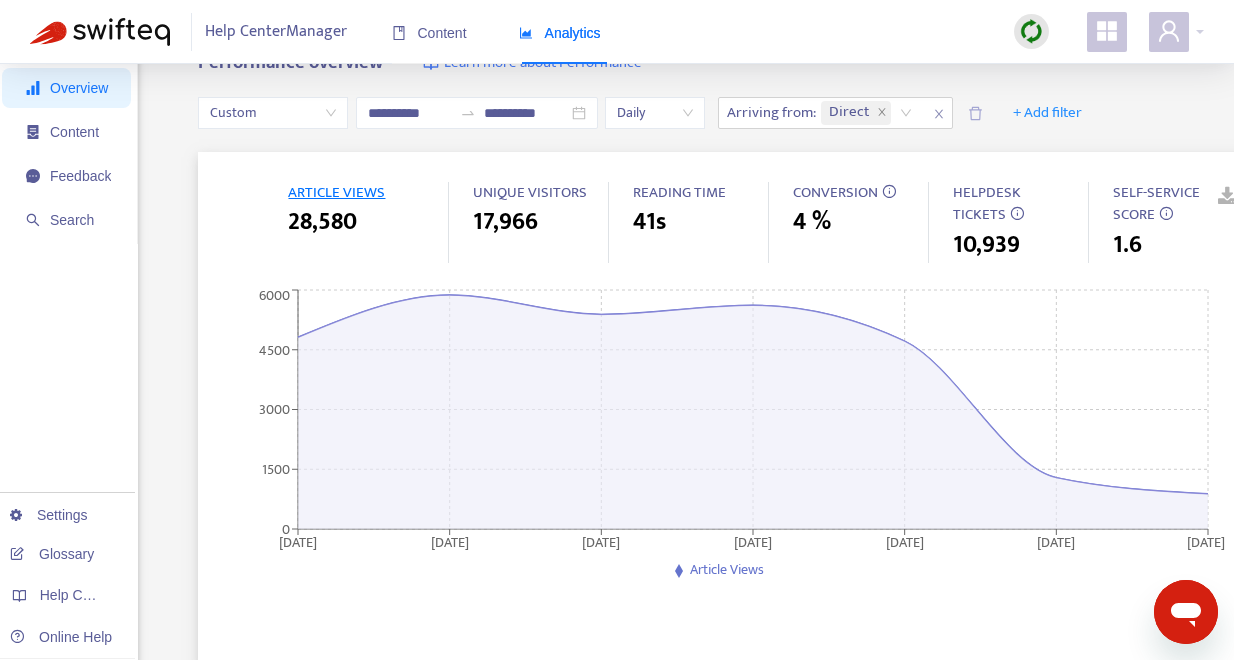 scroll, scrollTop: 55, scrollLeft: 0, axis: vertical 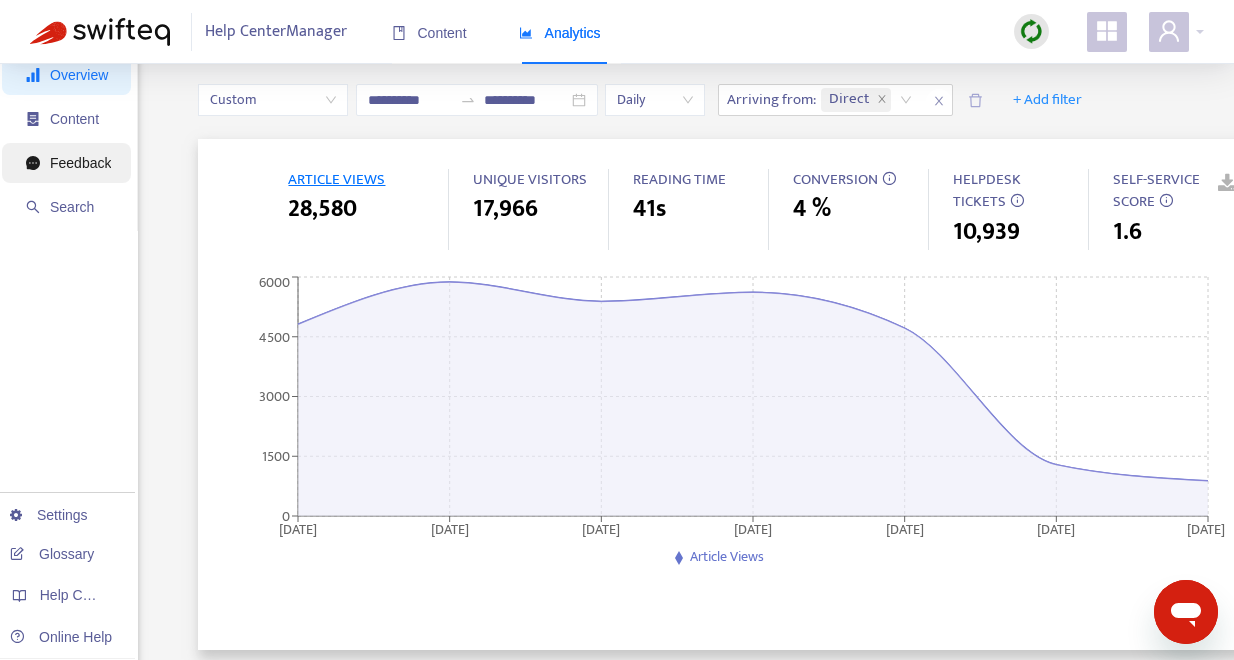 click on "Feedback" at bounding box center (80, 163) 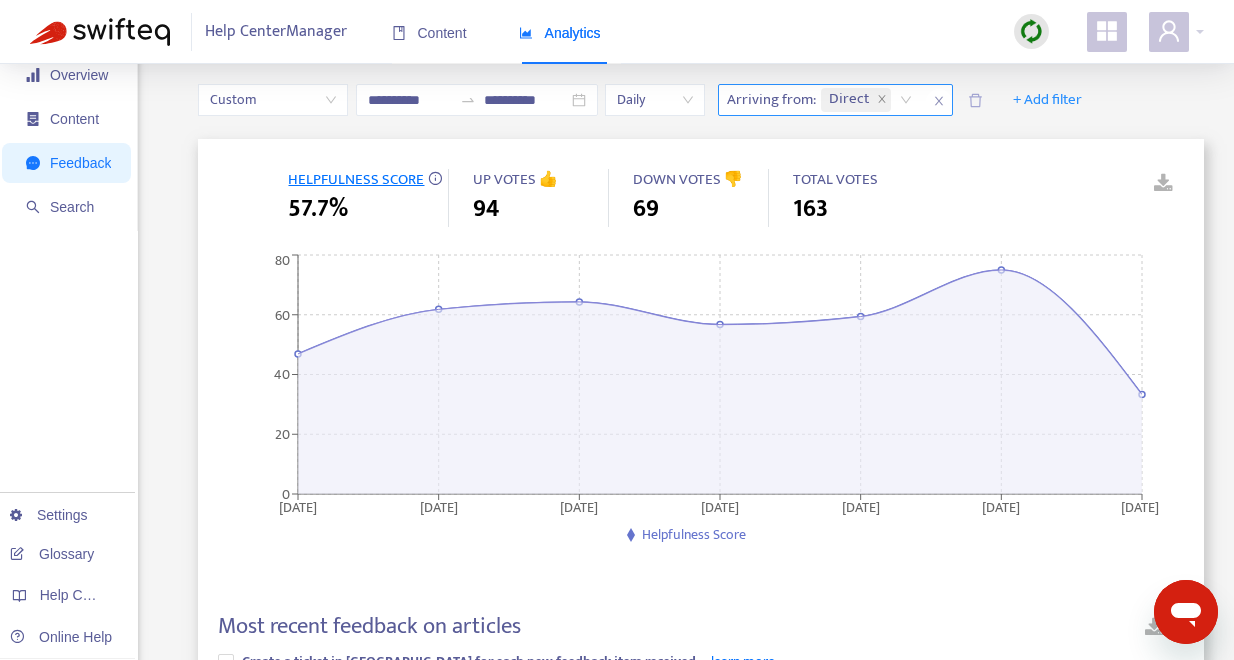 click 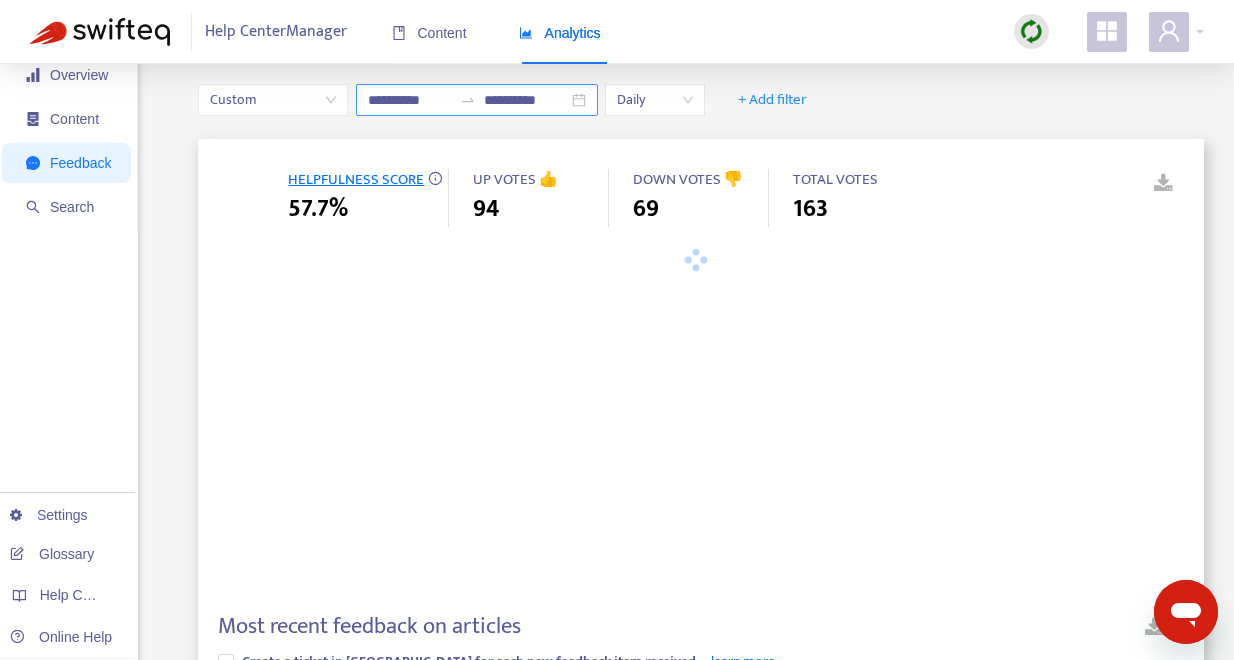 click on "**********" at bounding box center [477, 100] 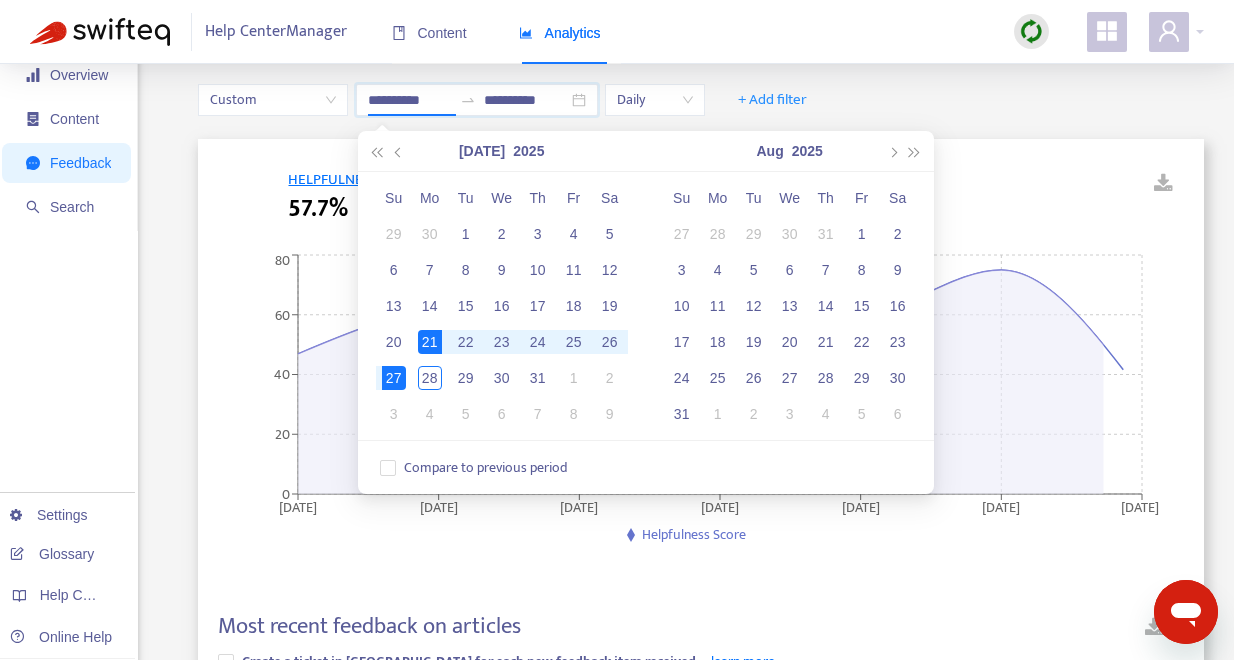 click on "**********" at bounding box center [617, 624] 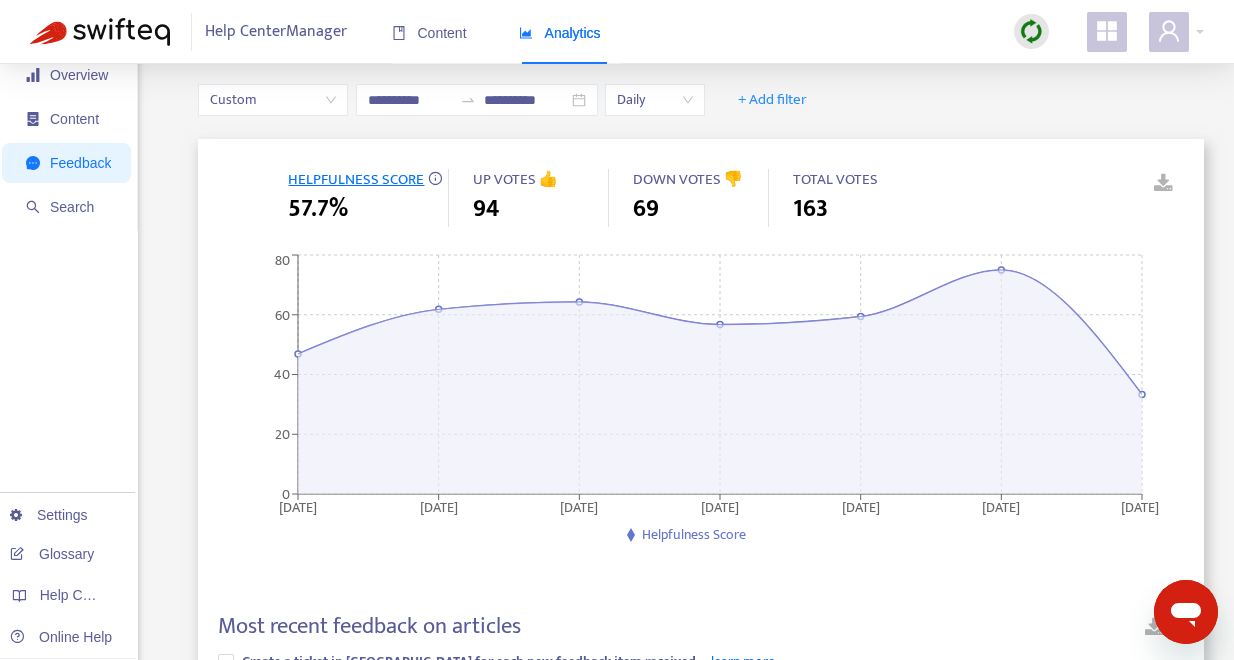 click at bounding box center (1149, 184) 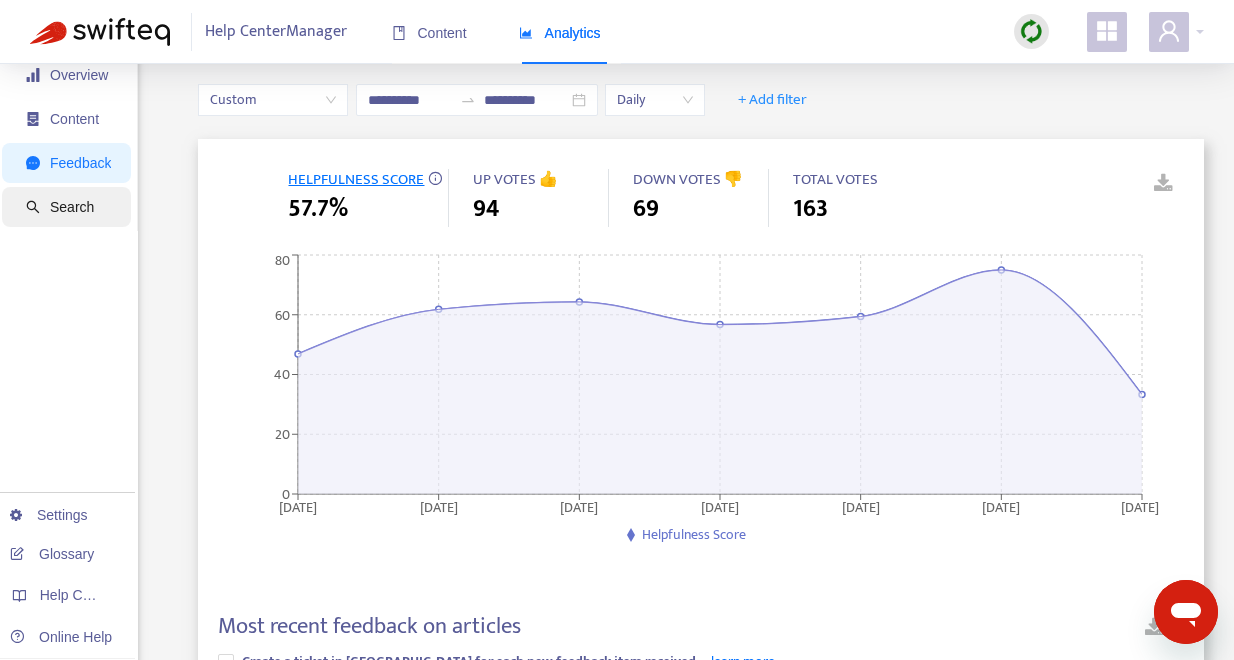 click on "Search" at bounding box center (72, 207) 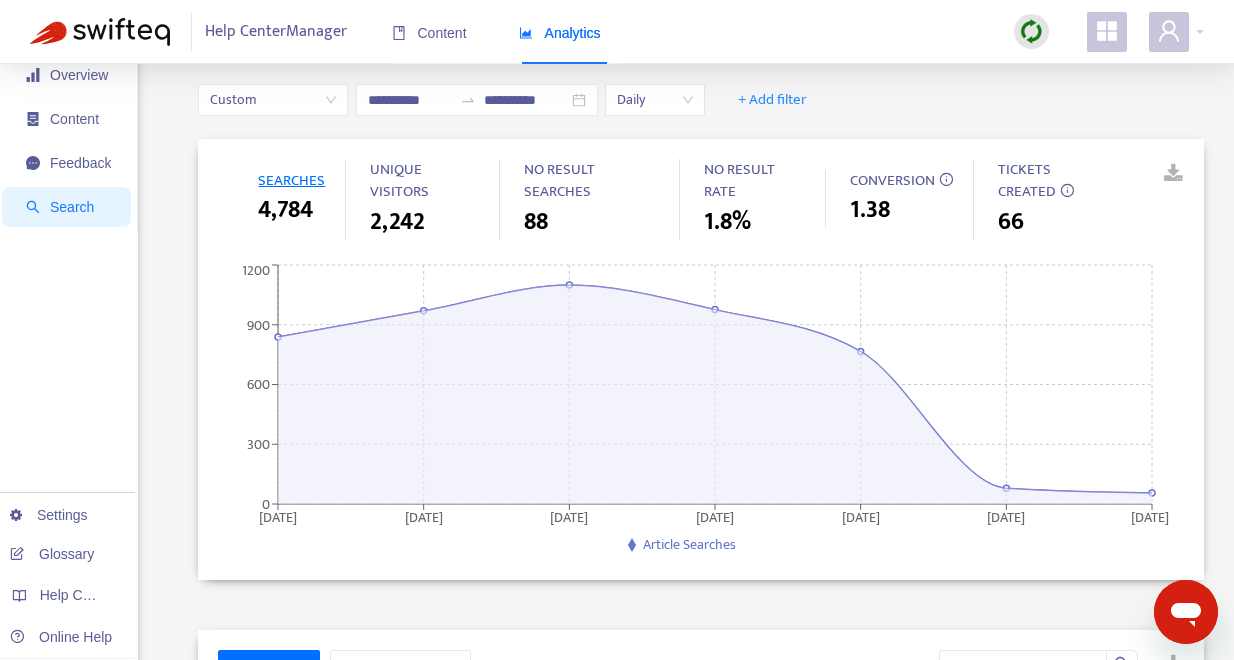 click on "Search" at bounding box center [72, 207] 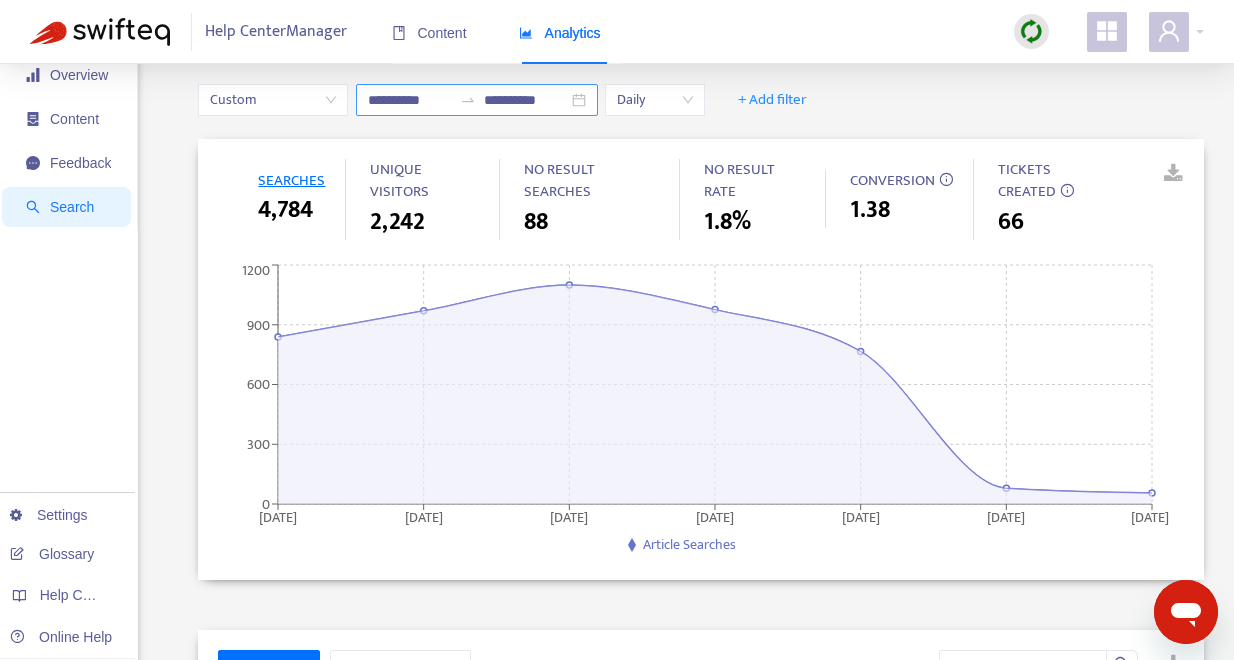 click on "**********" at bounding box center (477, 100) 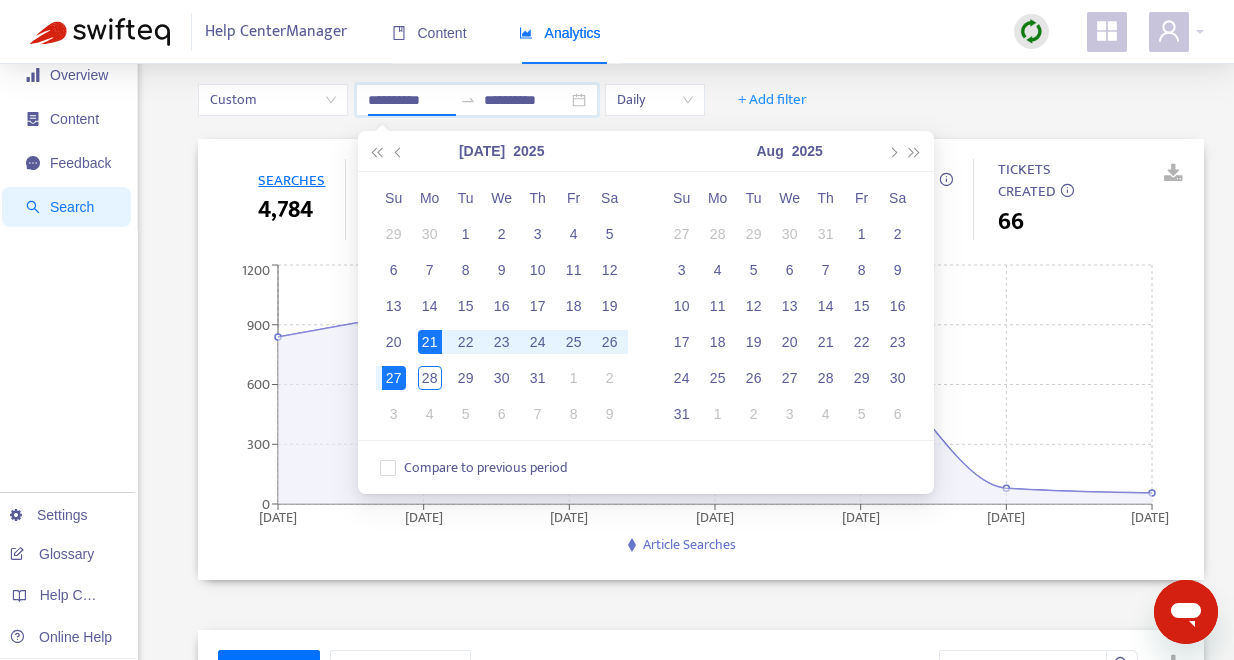 type on "**********" 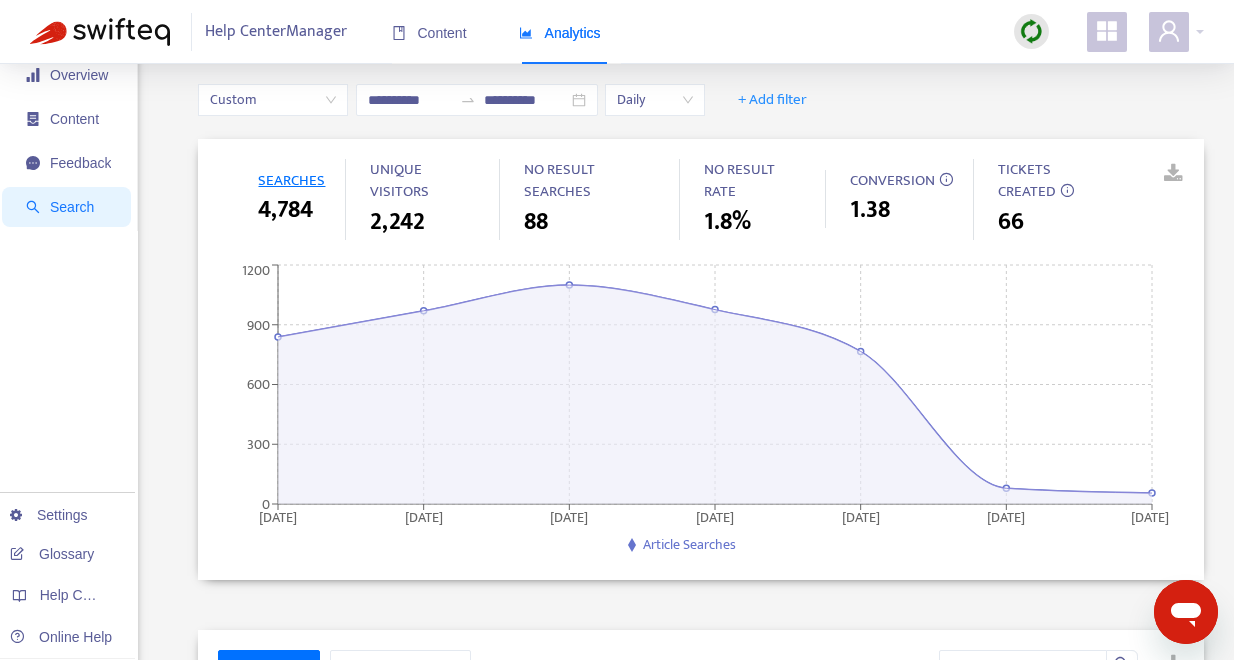 click on "**********" at bounding box center [701, 100] 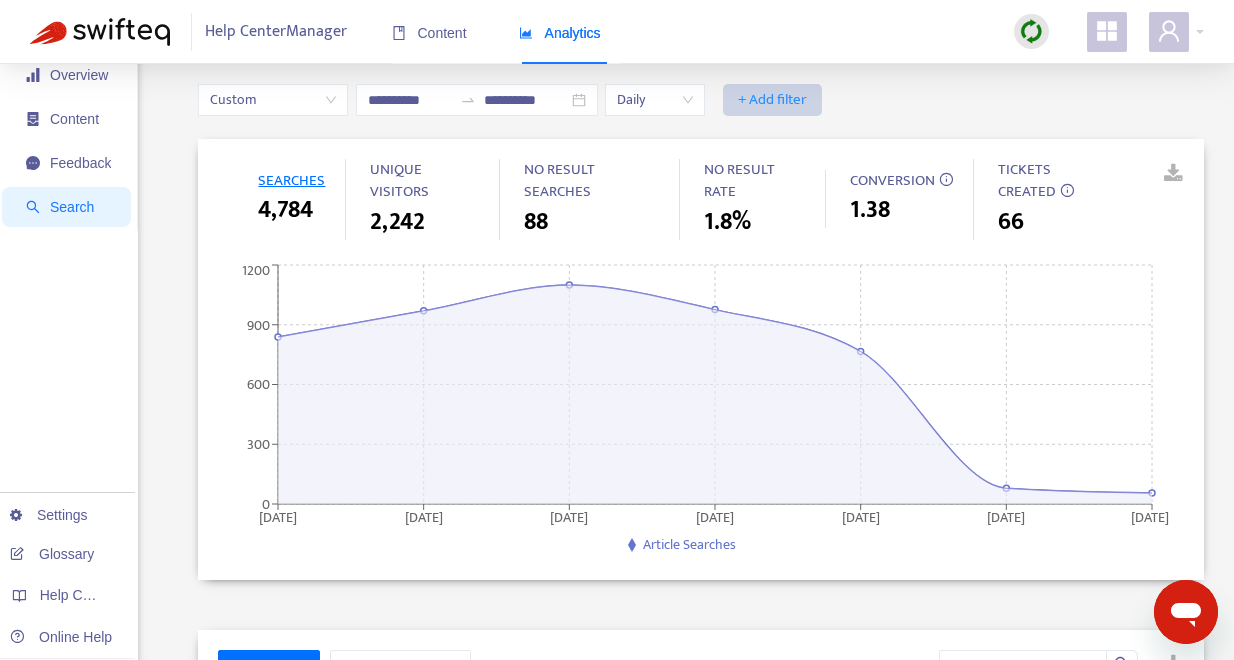 click on "+ Add filter" at bounding box center [772, 100] 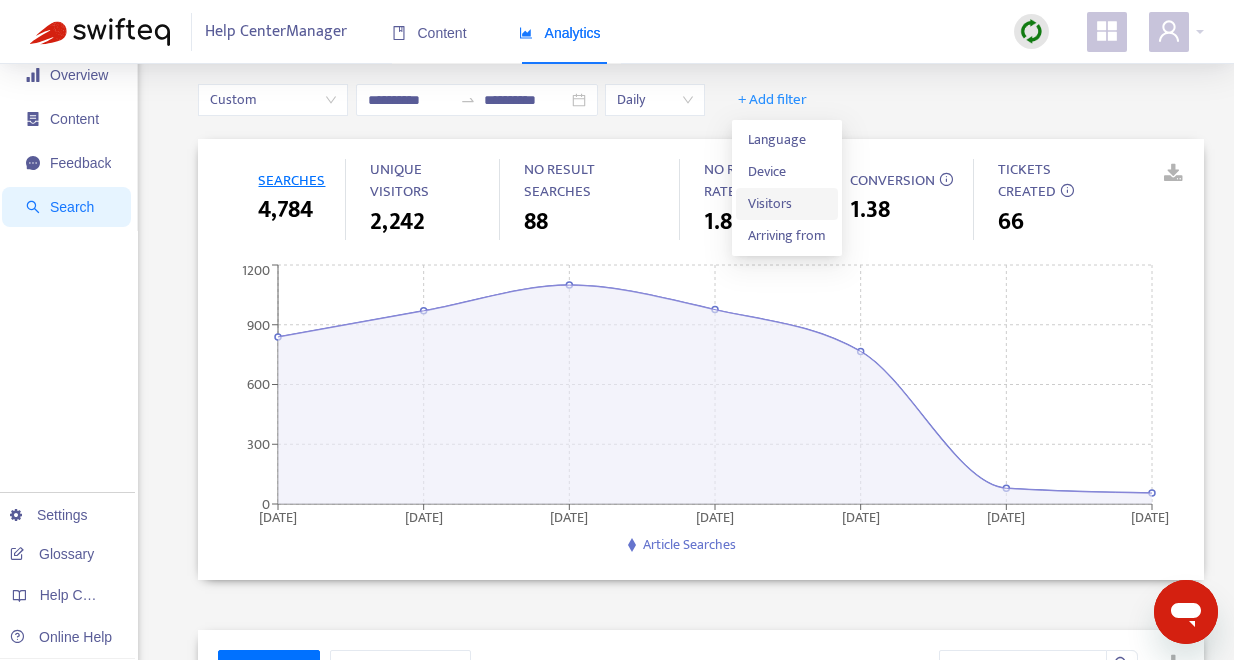 click on "Visitors" at bounding box center (787, 204) 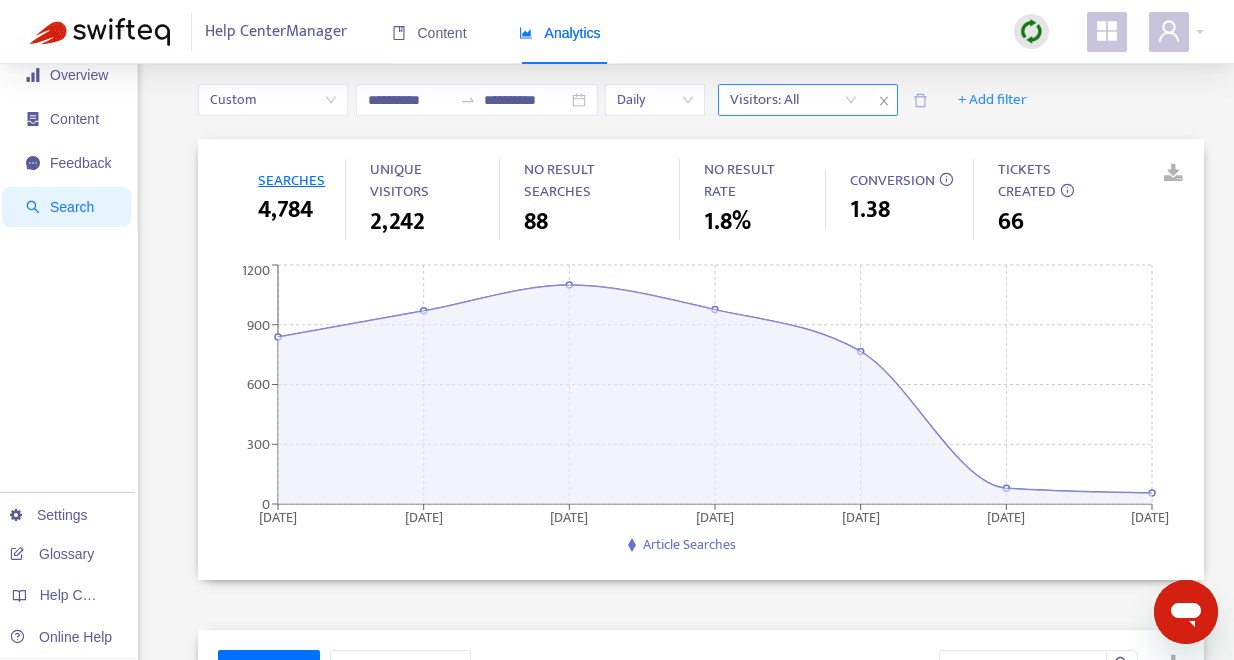click on "Visitors: All" at bounding box center (793, 100) 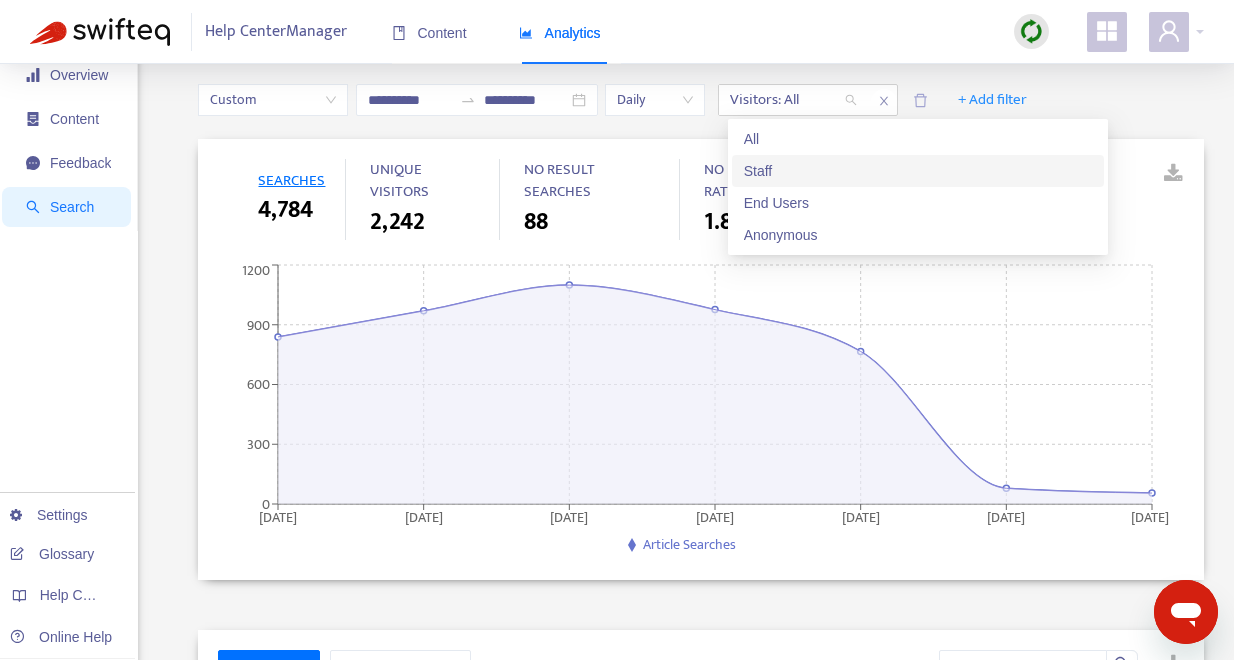 click on "Staff" at bounding box center [918, 171] 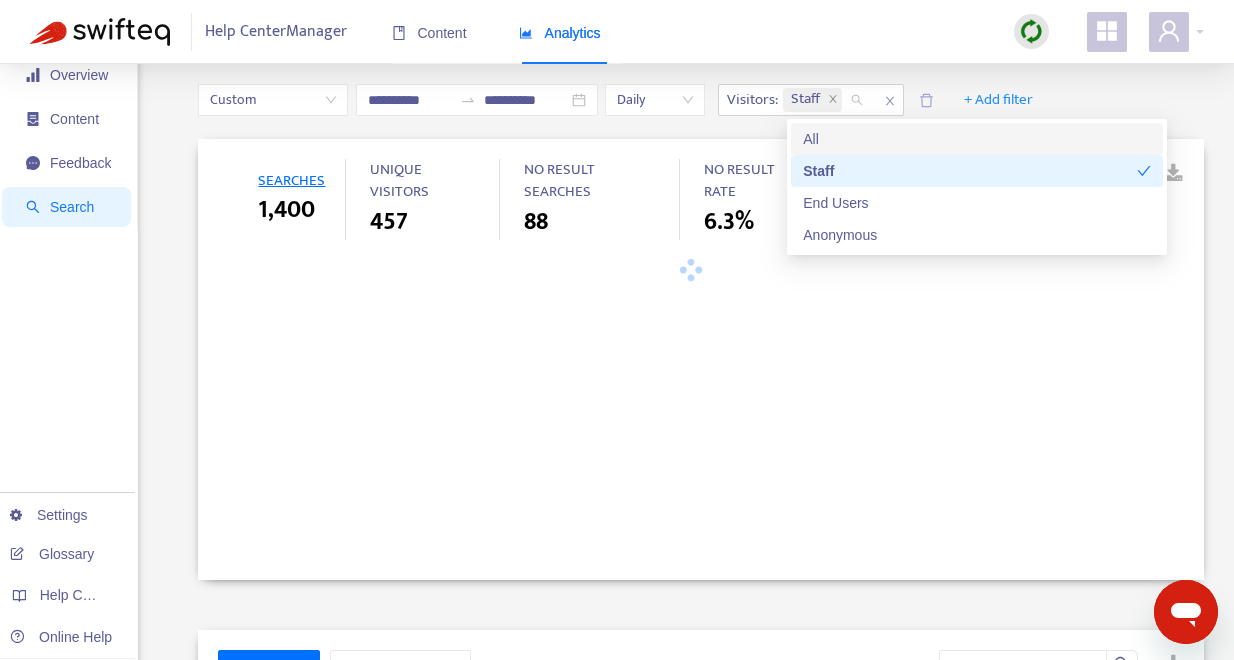 click on "**********" at bounding box center [701, 100] 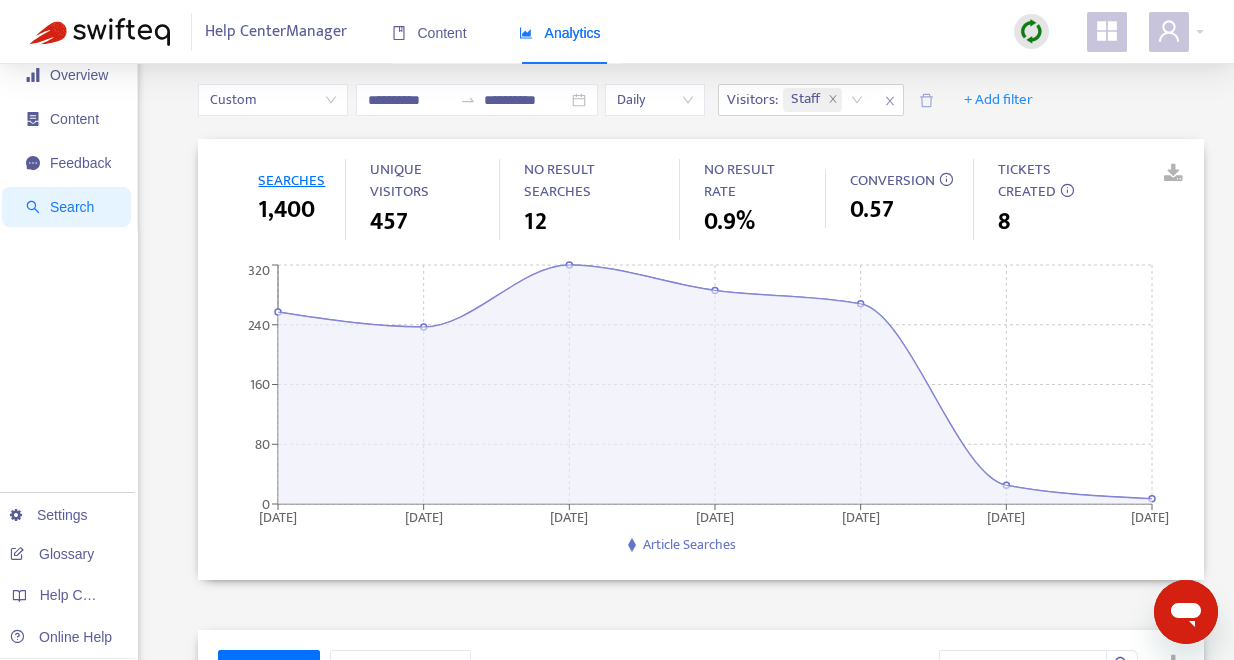 click at bounding box center [1159, 174] 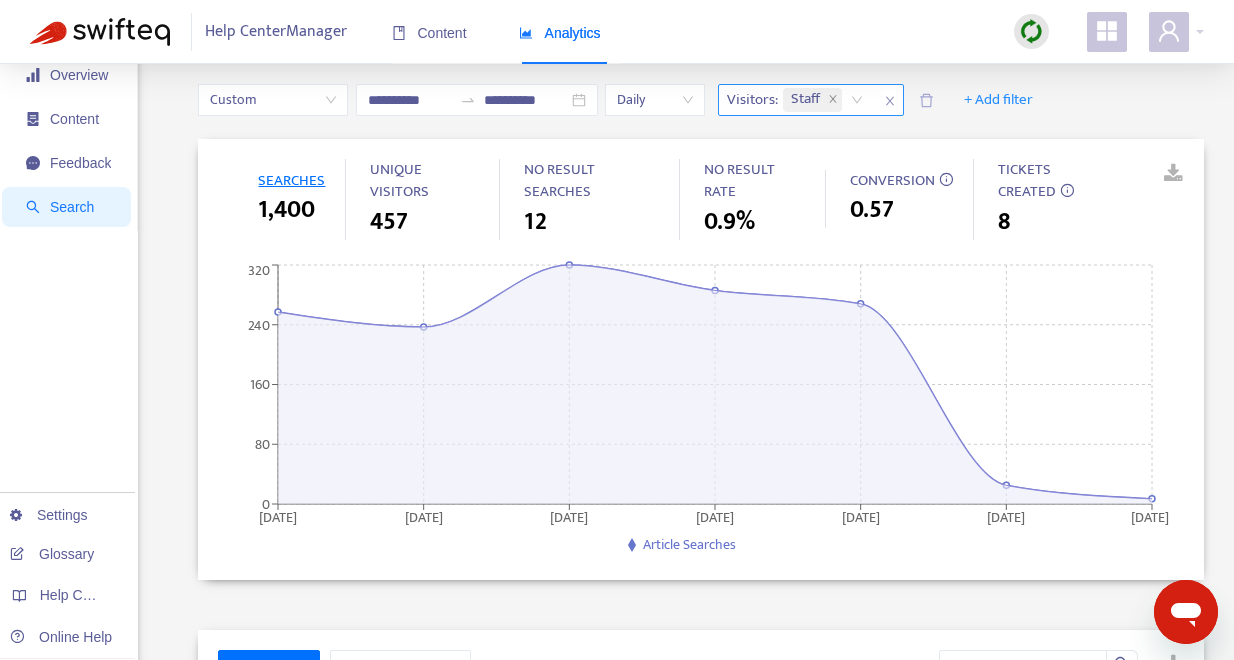 click on "Staff" at bounding box center (826, 100) 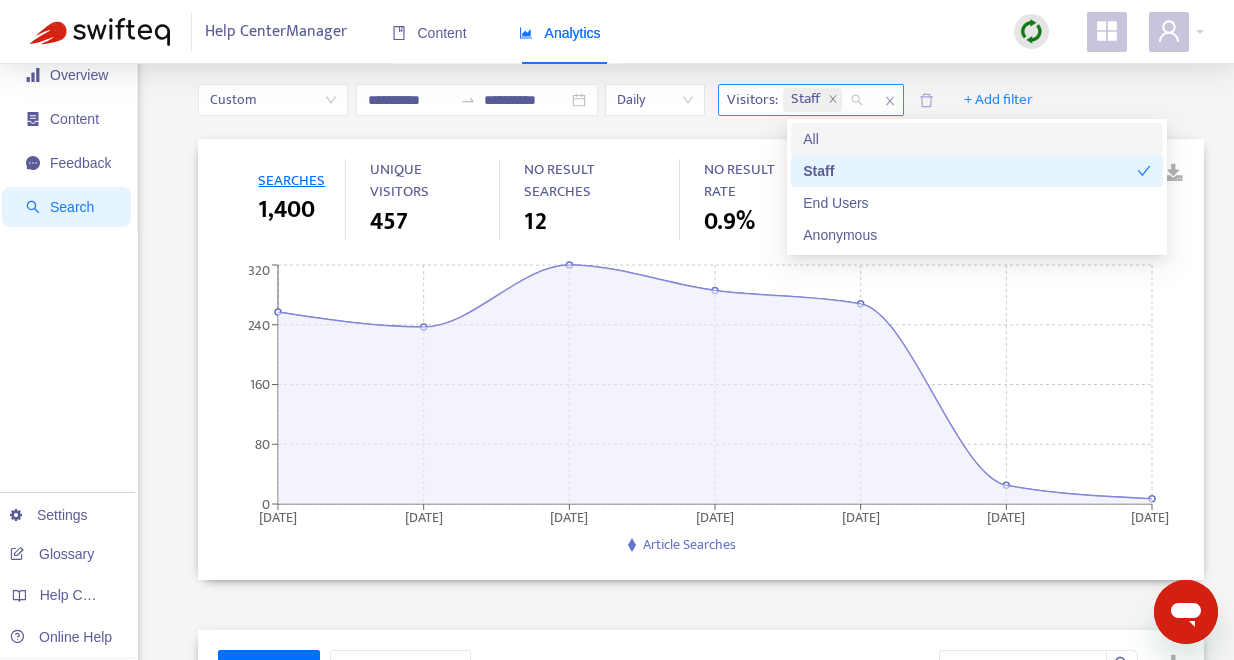 click 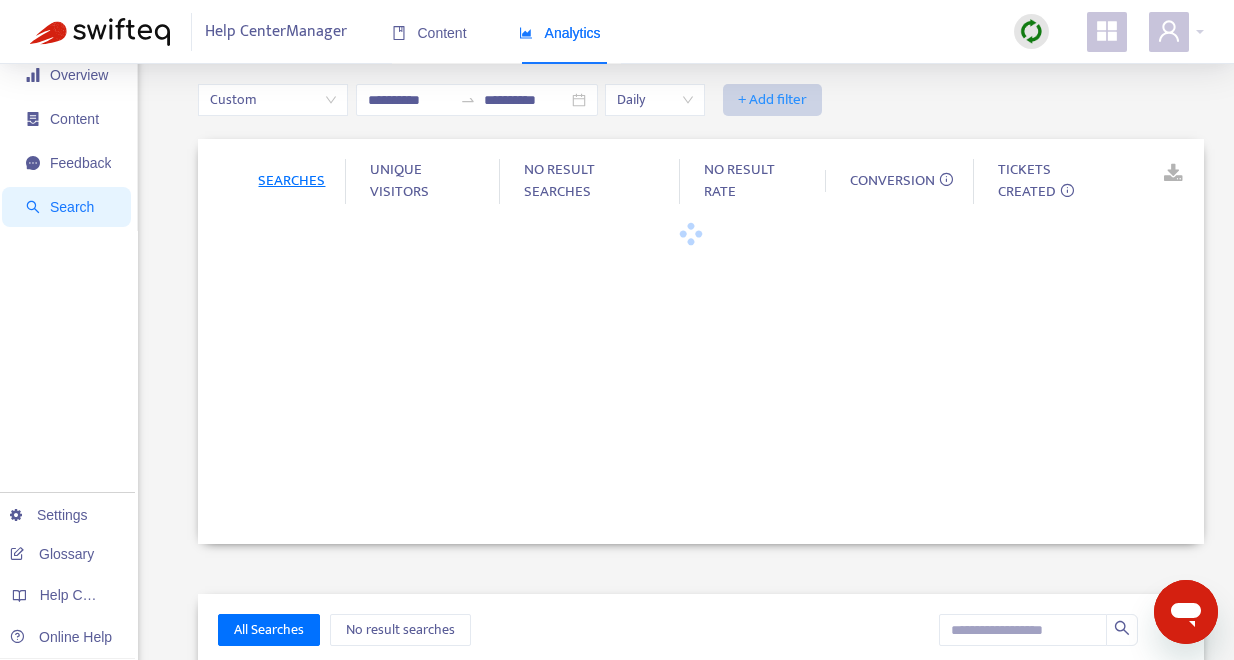 click on "+ Add filter" at bounding box center [772, 100] 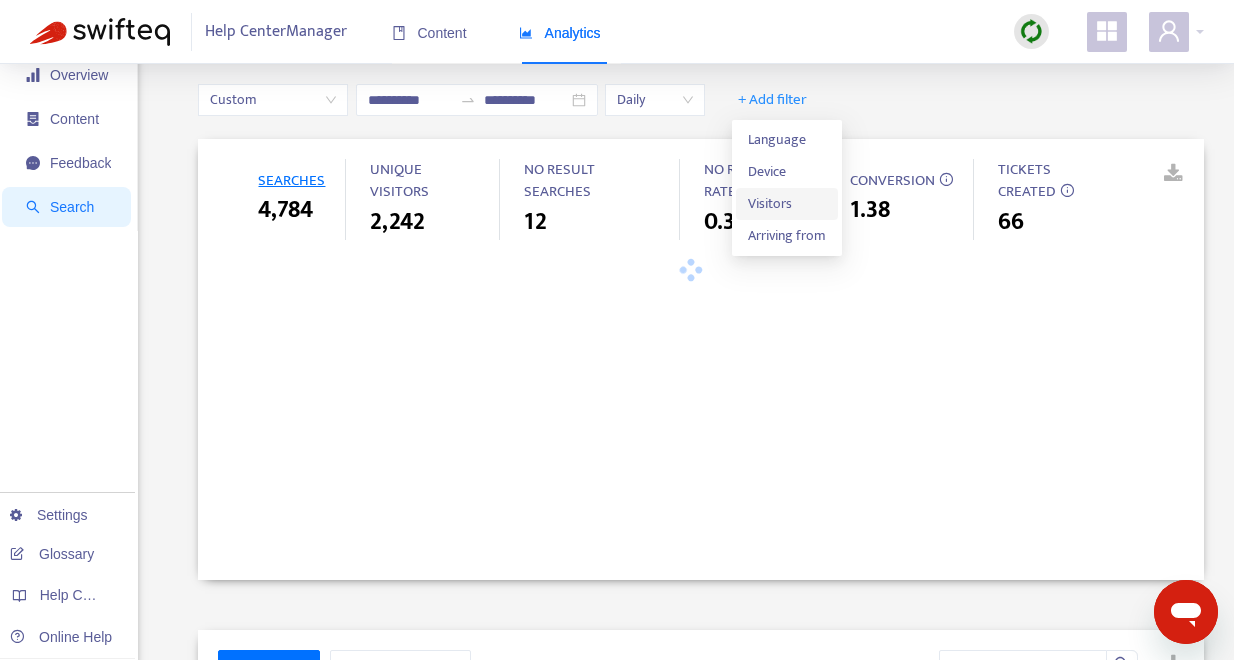 click on "Visitors" at bounding box center (787, 204) 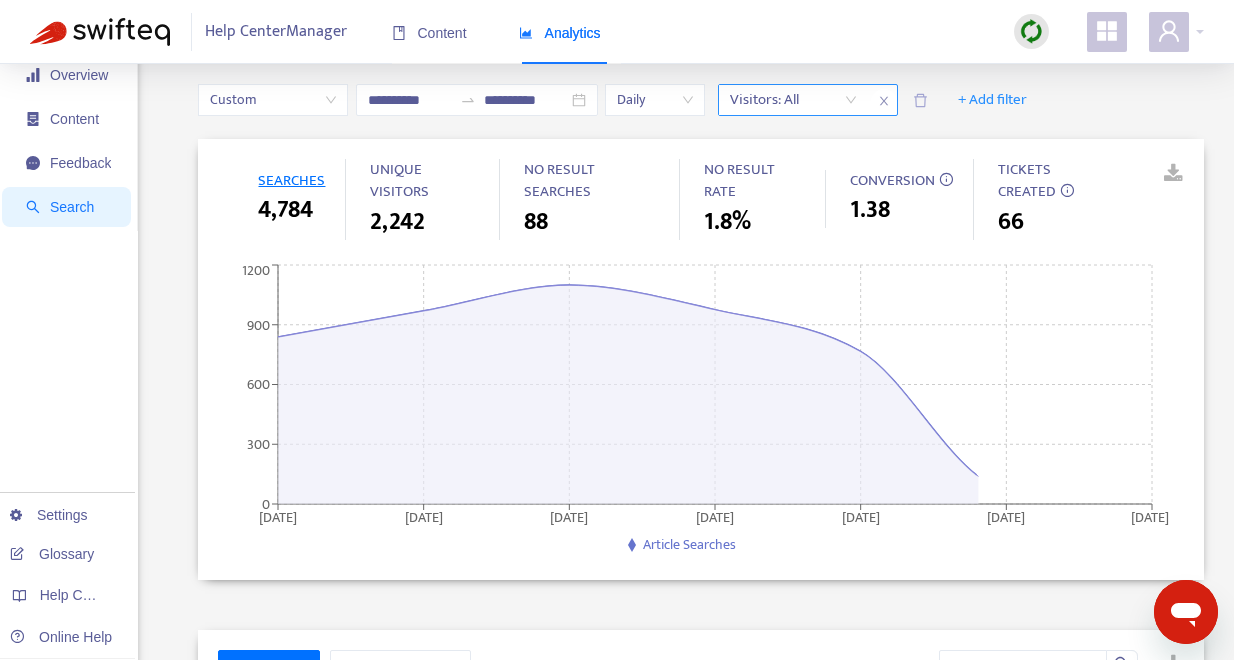 click on "Visitors: All" at bounding box center (793, 100) 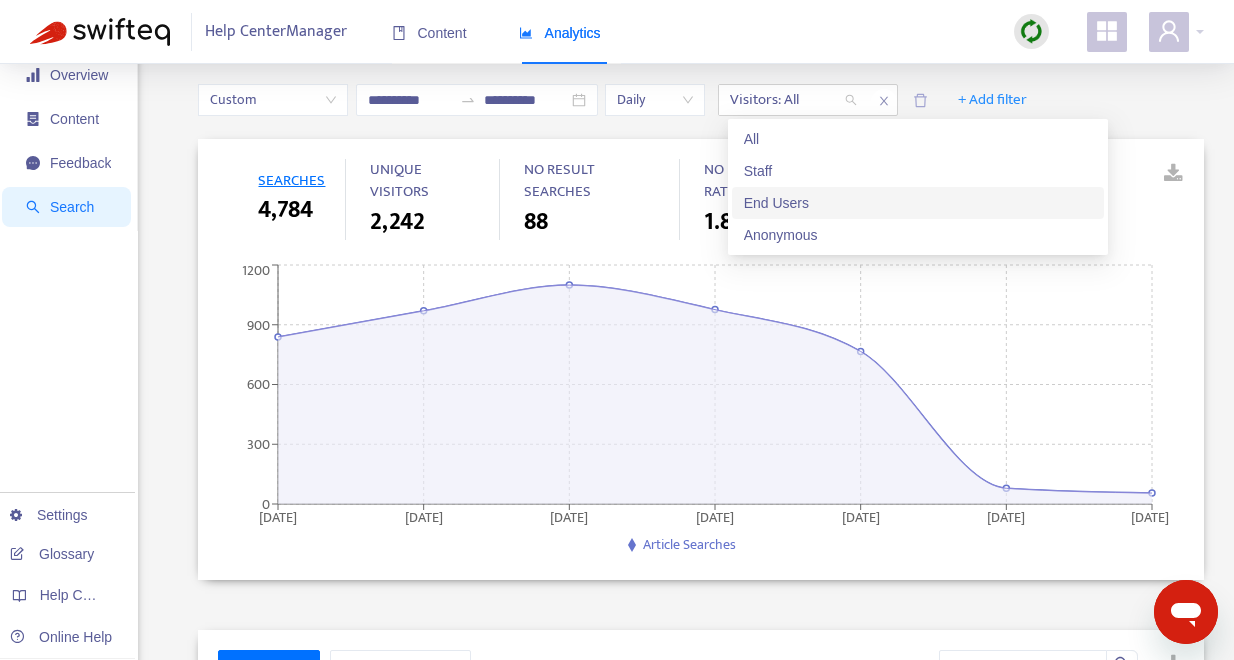 click on "End Users" at bounding box center [918, 203] 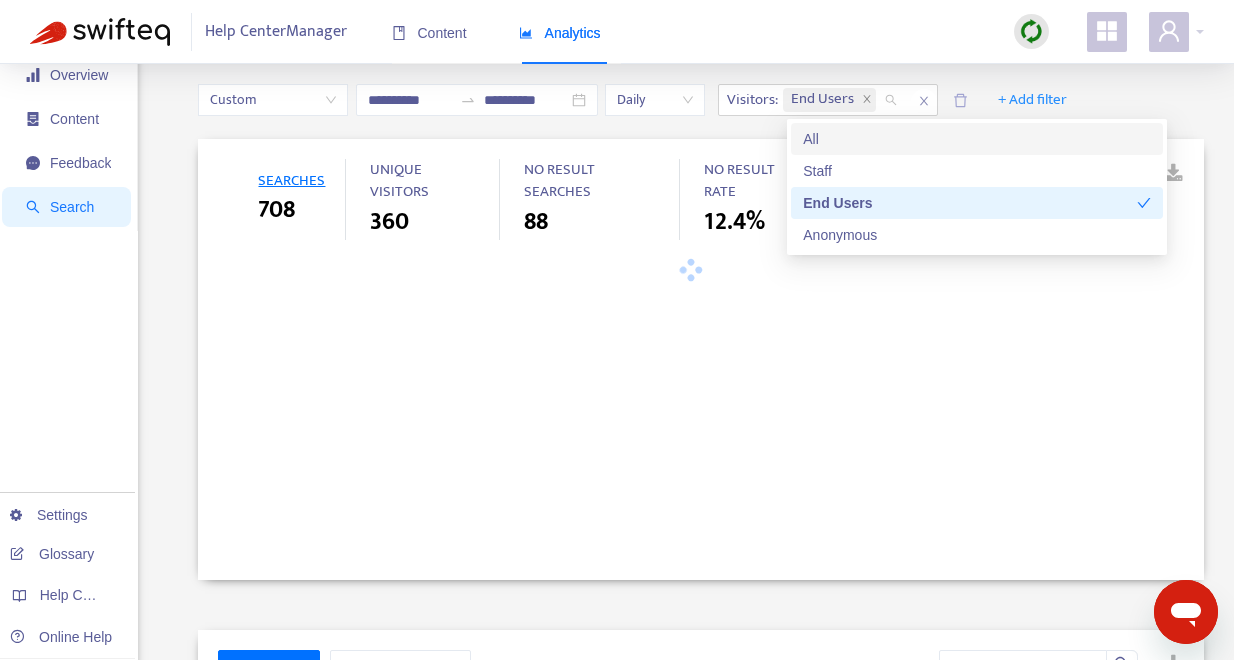 click on "**********" at bounding box center (701, 100) 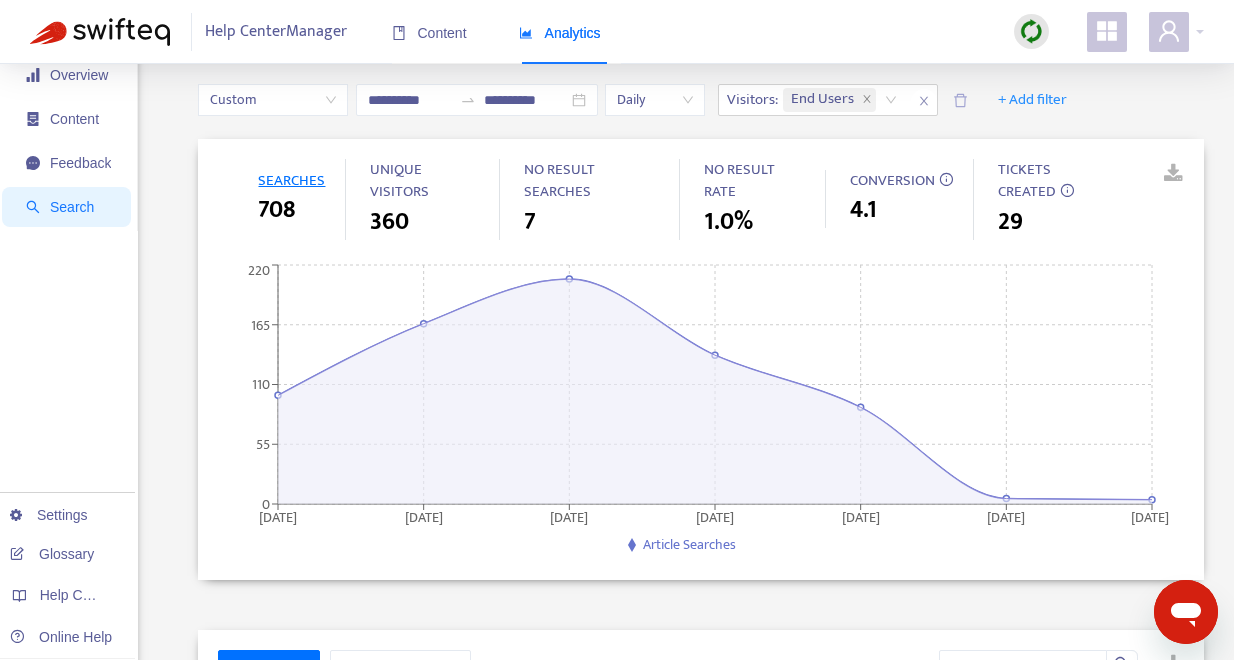 click at bounding box center (1159, 174) 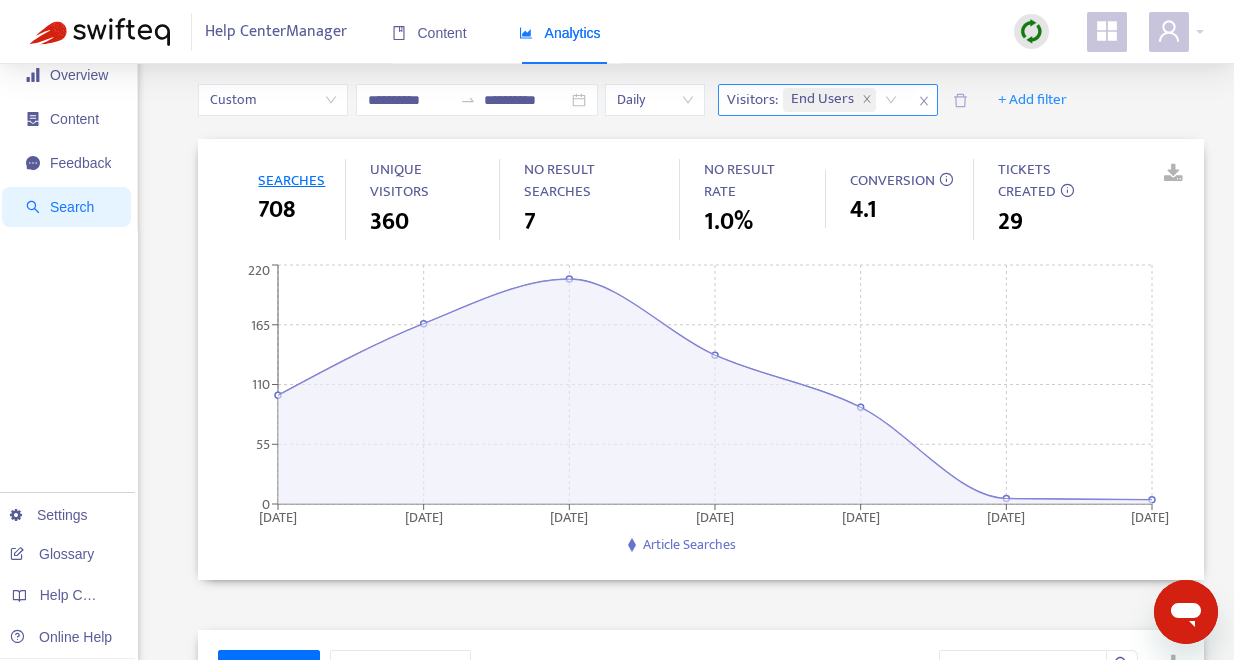 click 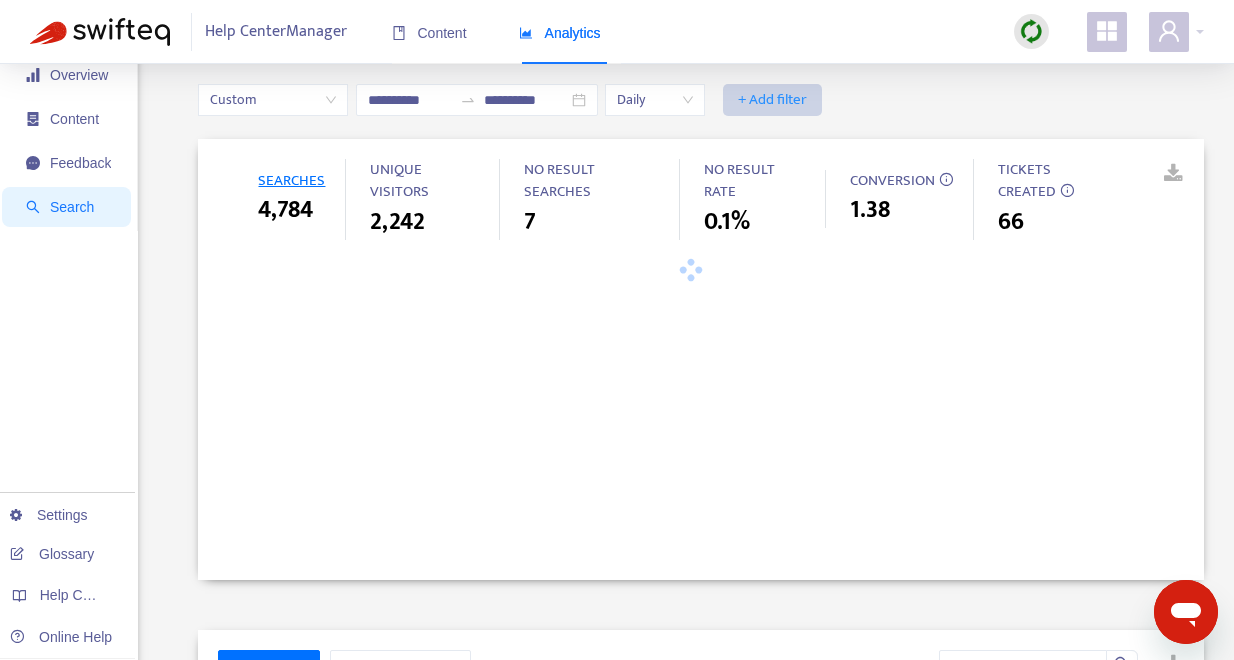 click on "+ Add filter" at bounding box center [772, 100] 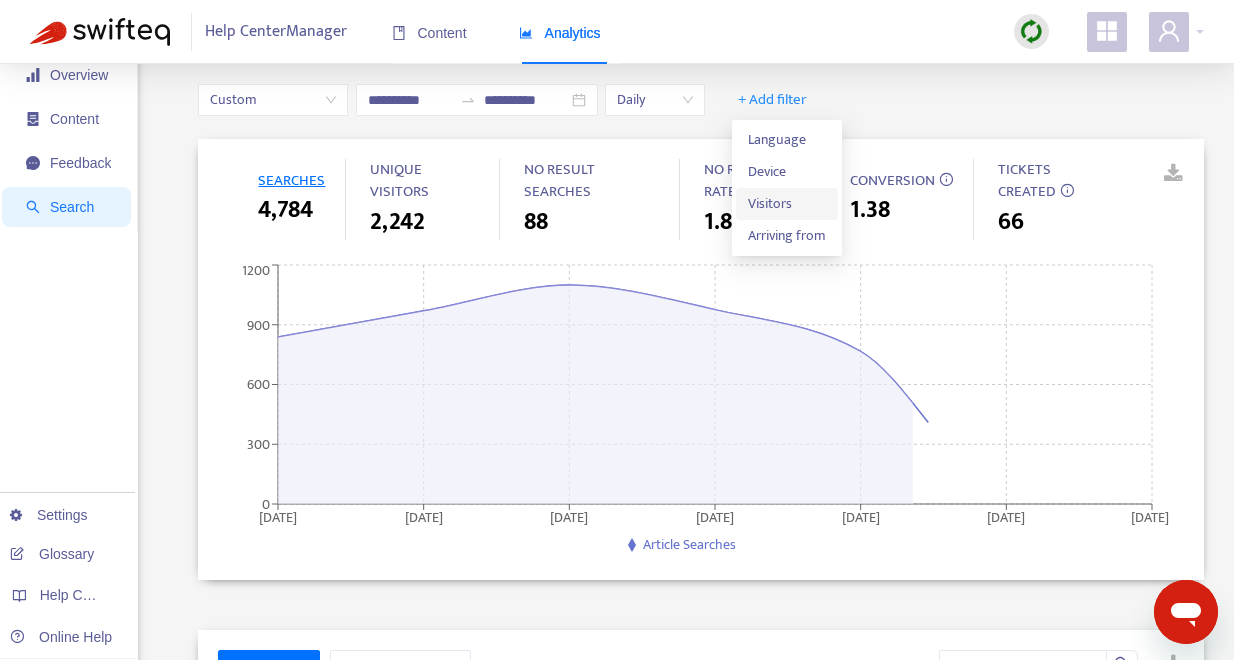 click on "Visitors" at bounding box center (787, 204) 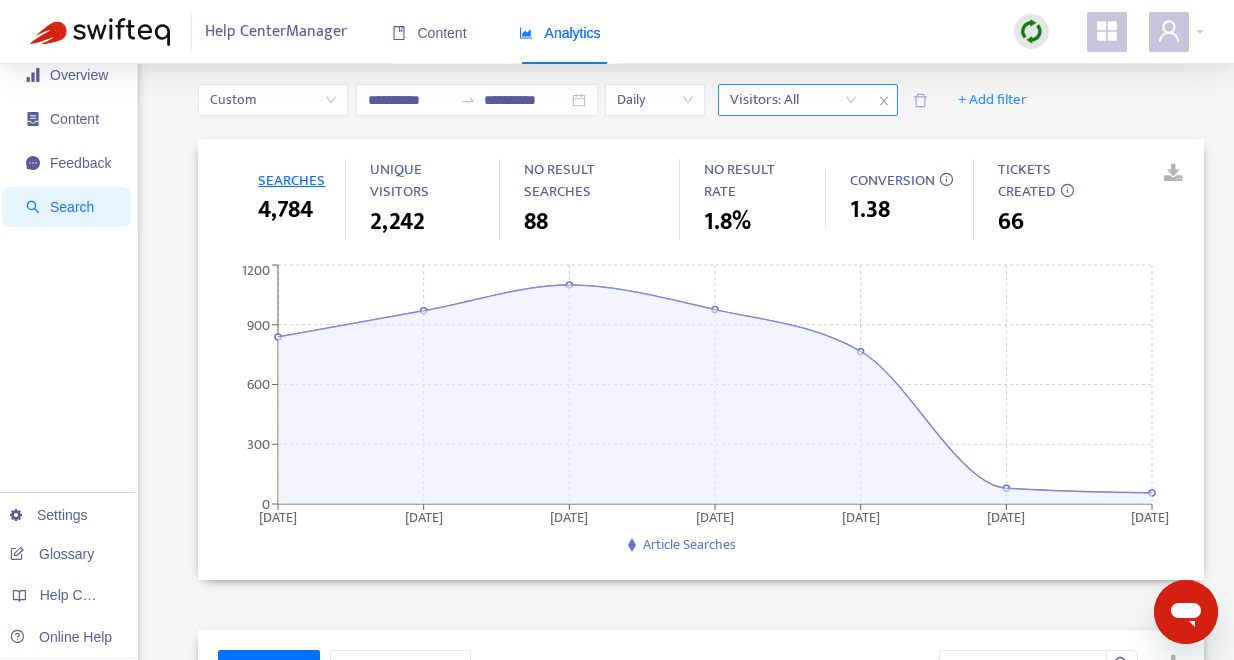 click on "Visitors: All" at bounding box center (793, 100) 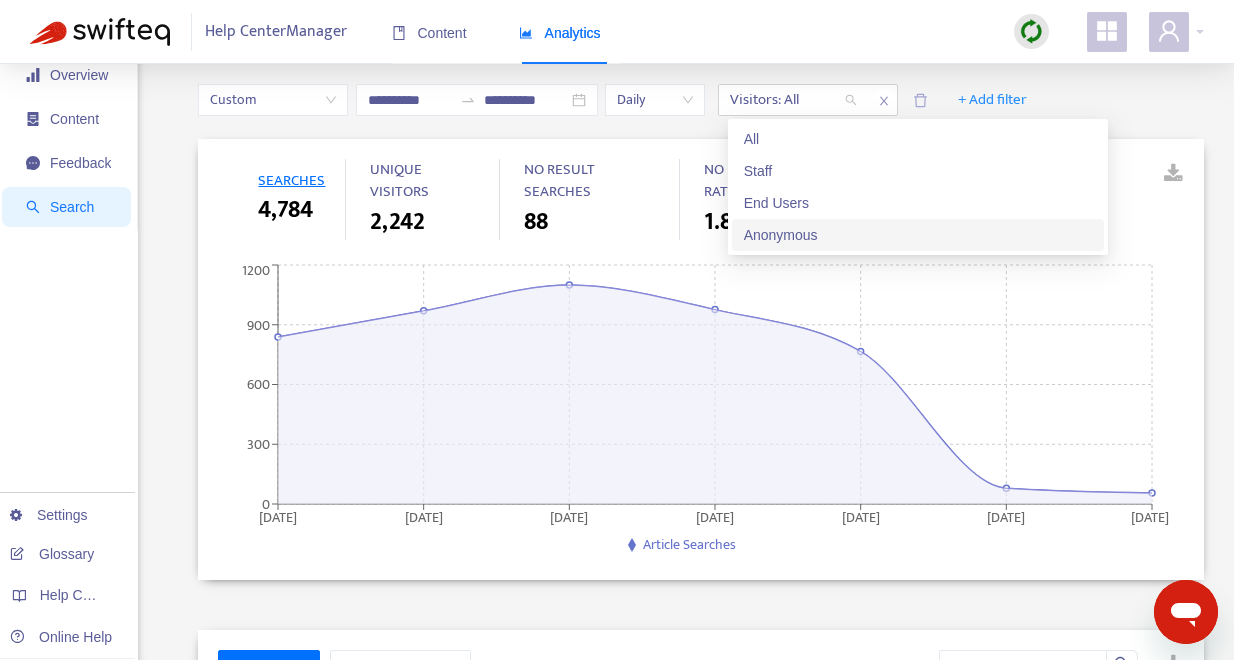 click on "Anonymous" at bounding box center [918, 235] 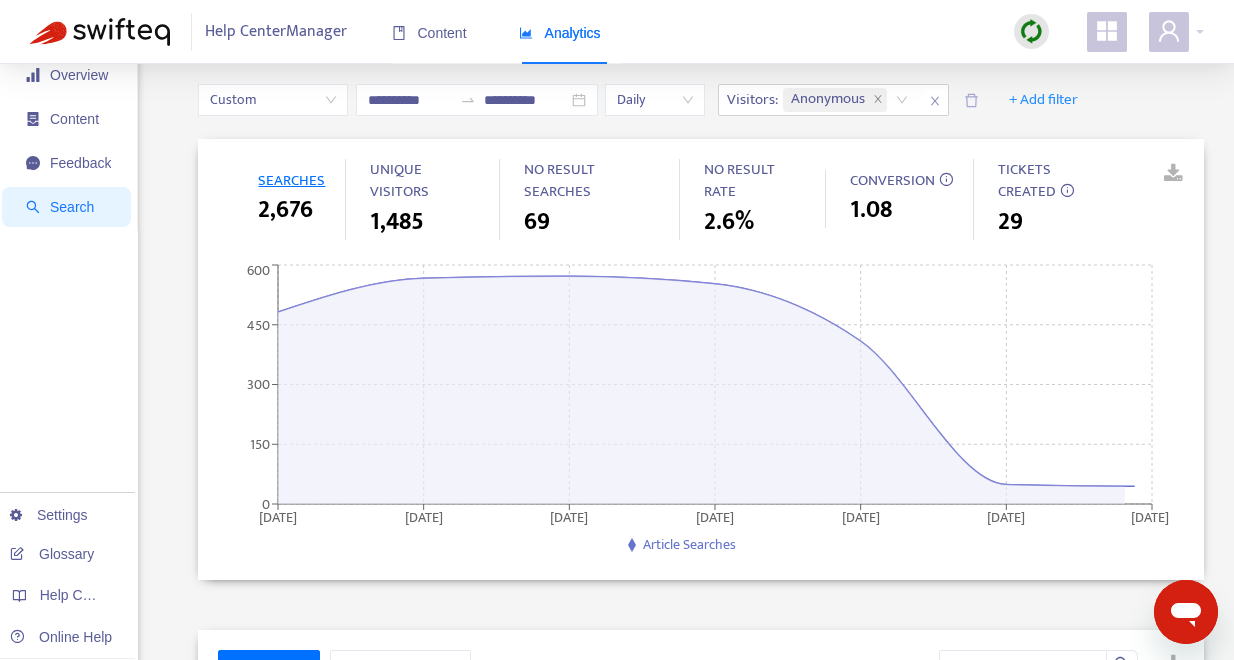 click on "**********" at bounding box center (701, 100) 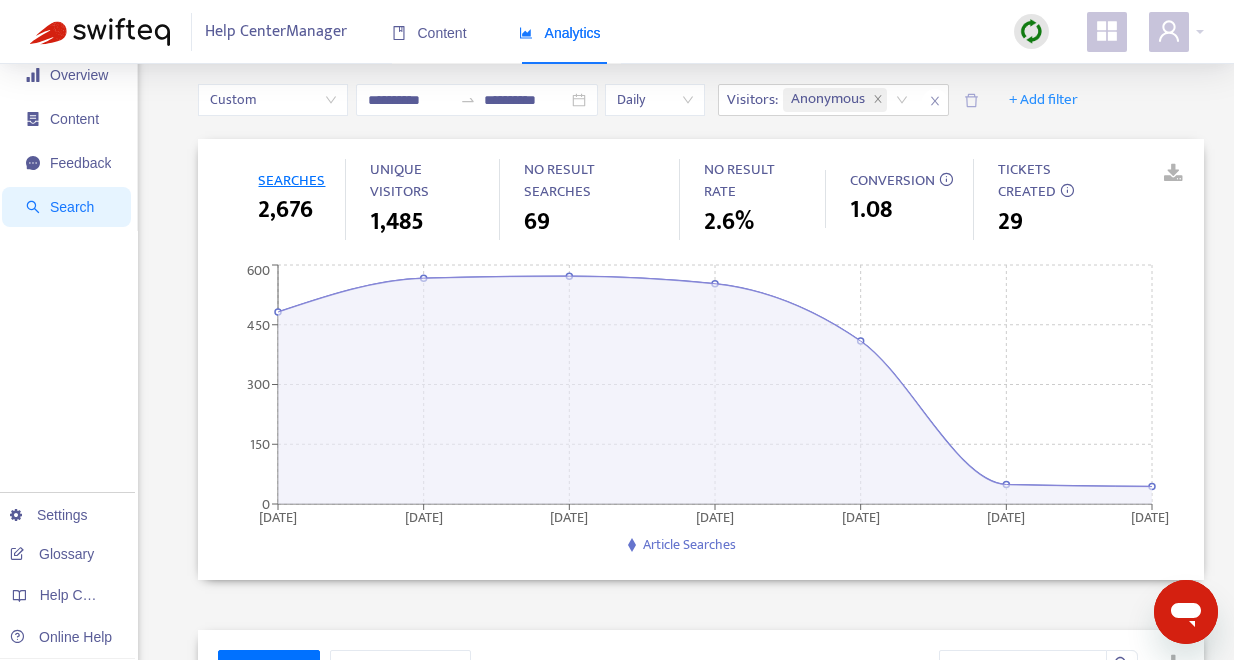 click at bounding box center [1159, 174] 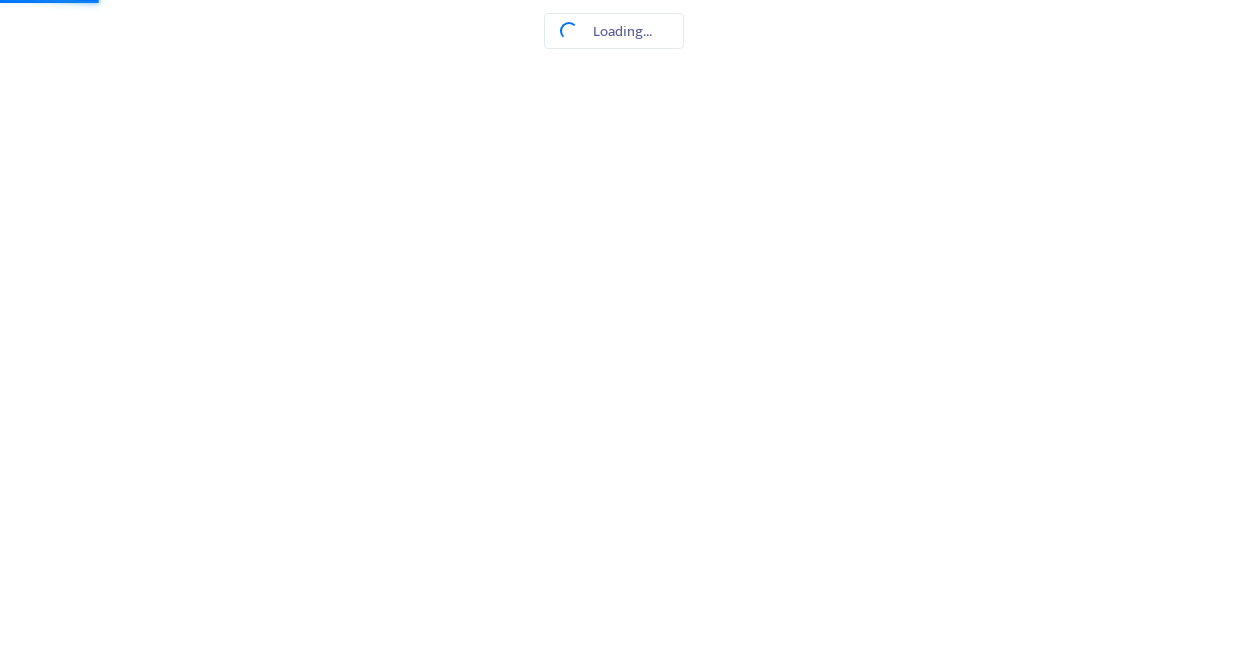 scroll, scrollTop: 0, scrollLeft: 0, axis: both 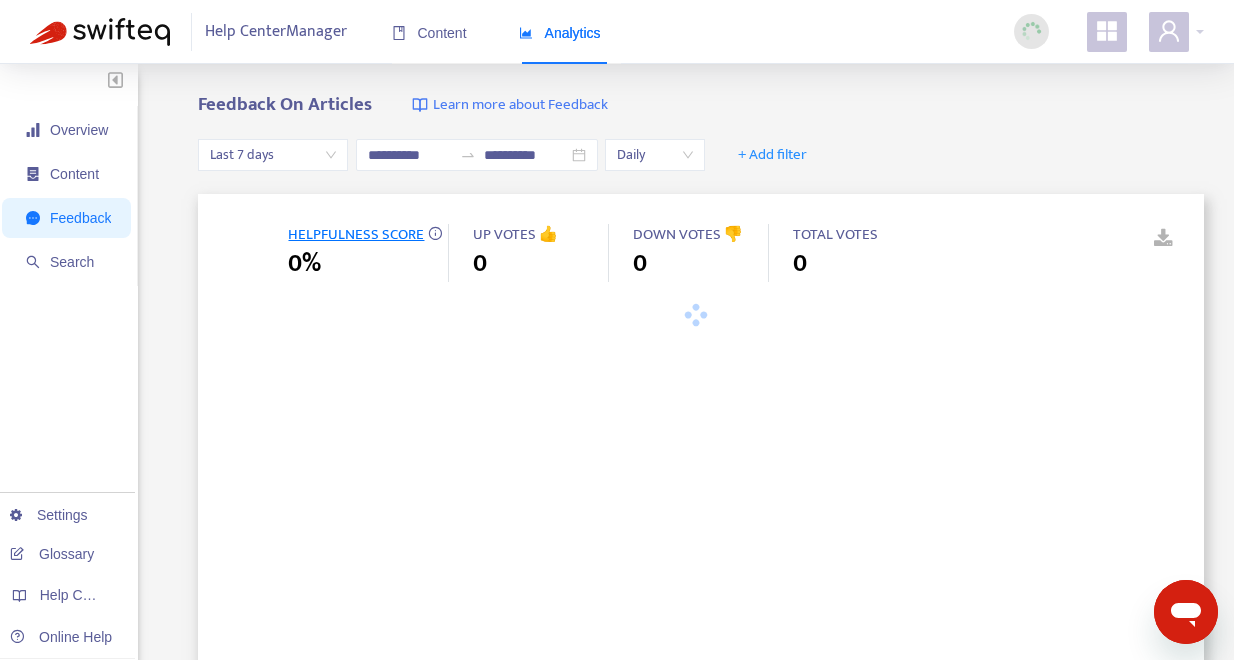 type on "**********" 